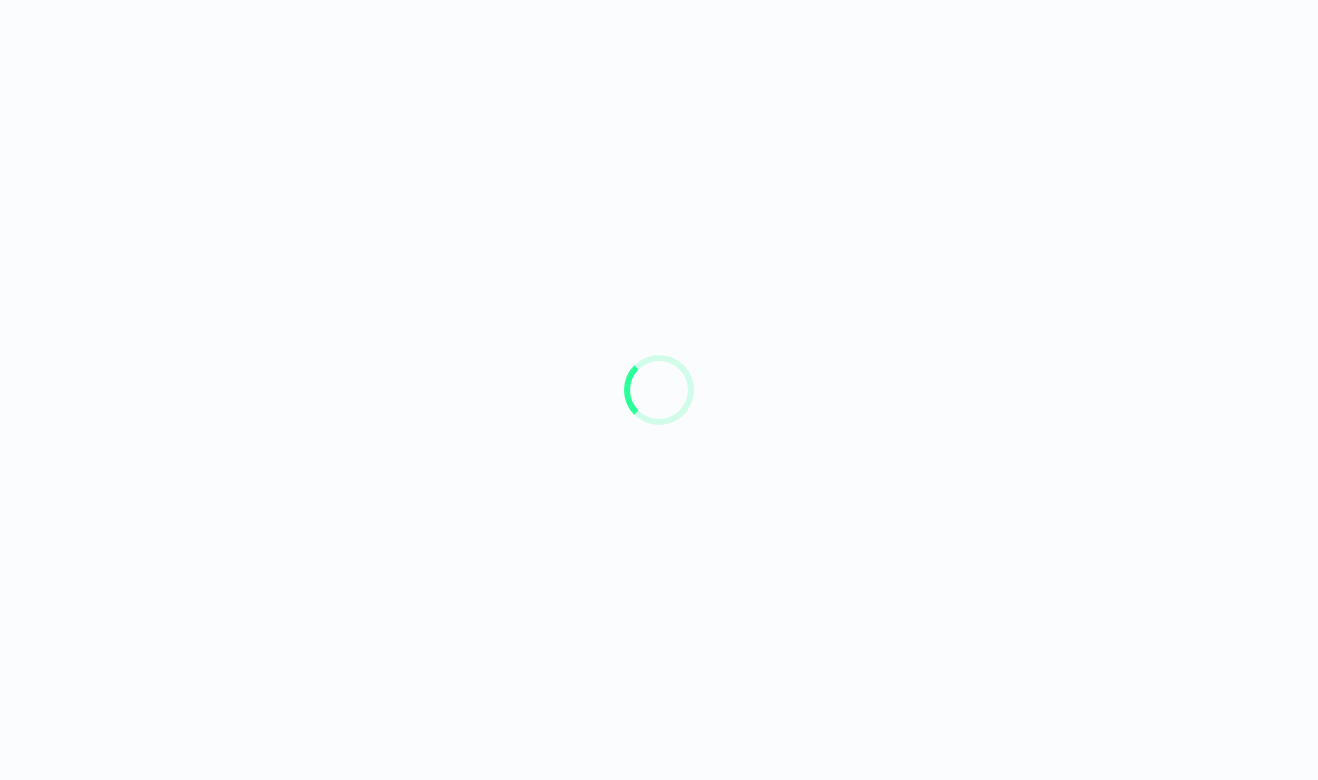 scroll, scrollTop: 0, scrollLeft: 0, axis: both 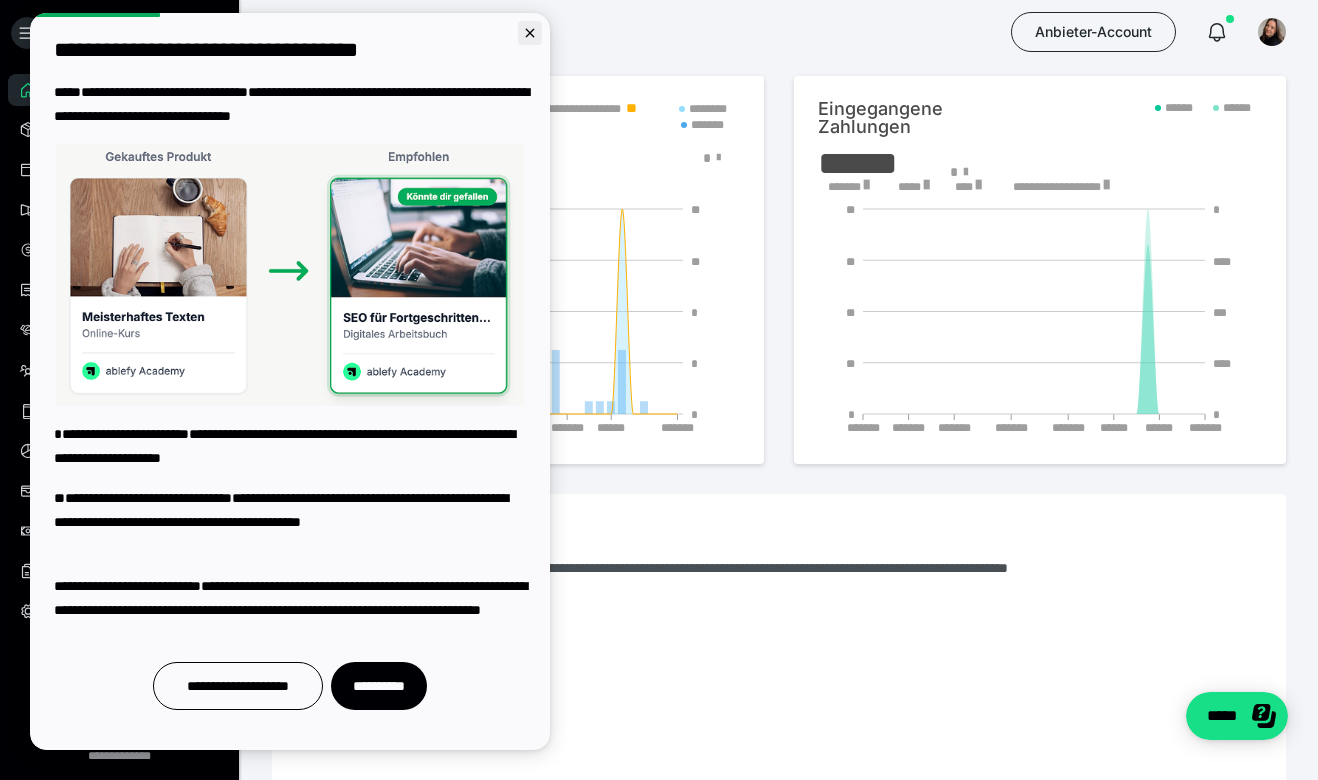 click 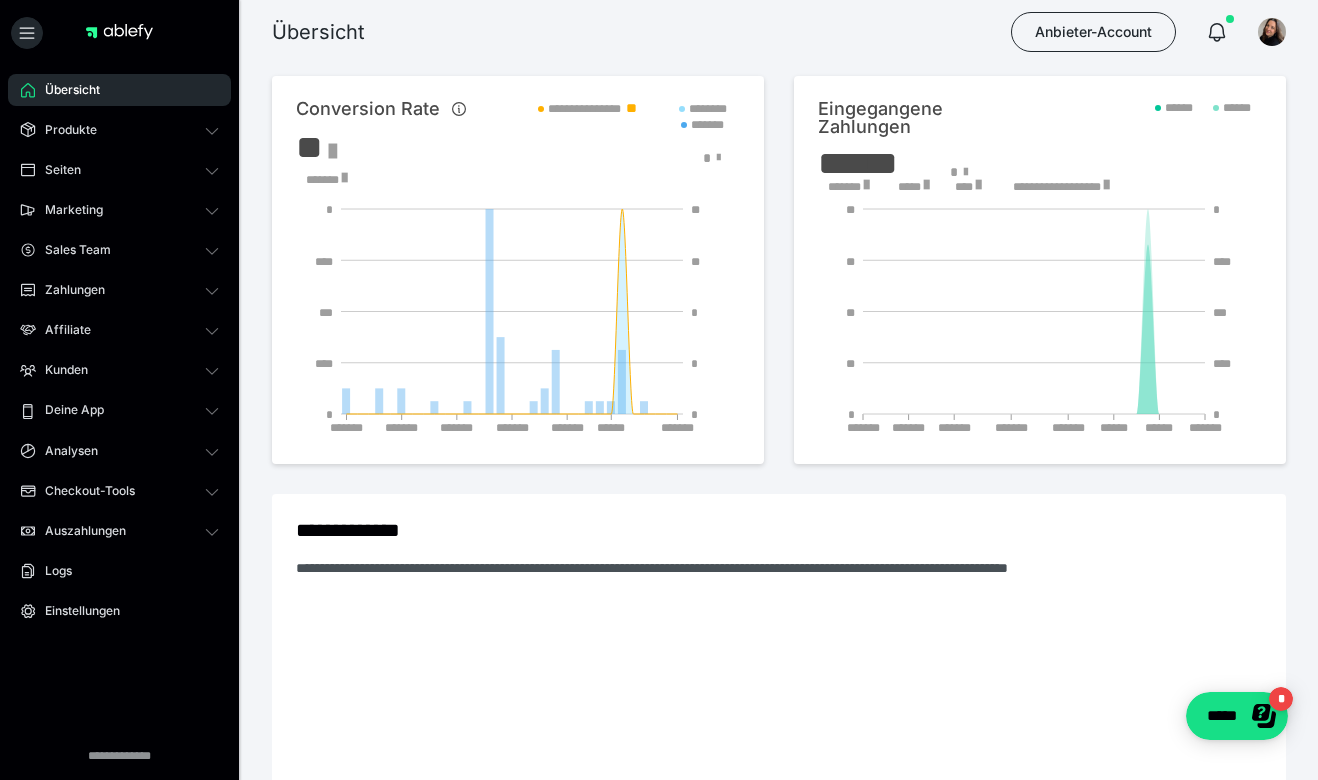 scroll, scrollTop: 0, scrollLeft: 0, axis: both 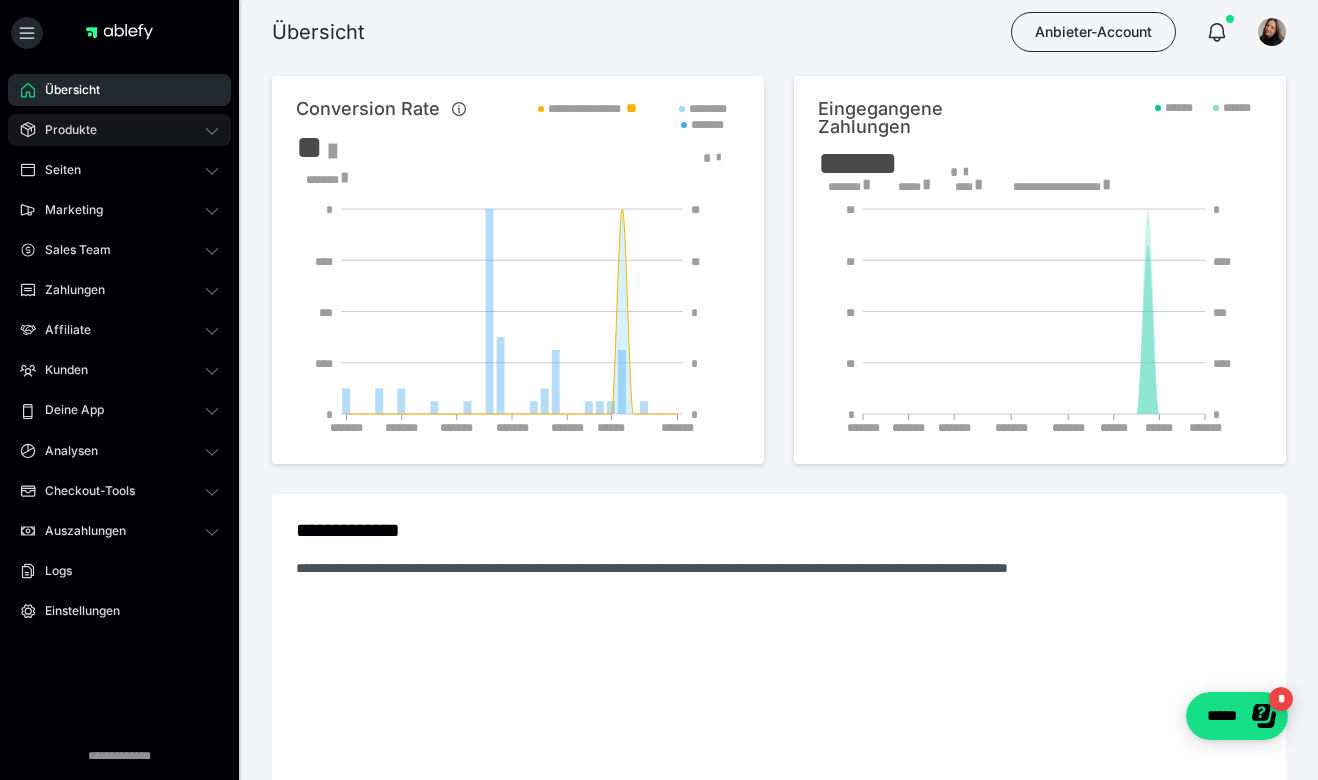 click on "Produkte" at bounding box center [119, 130] 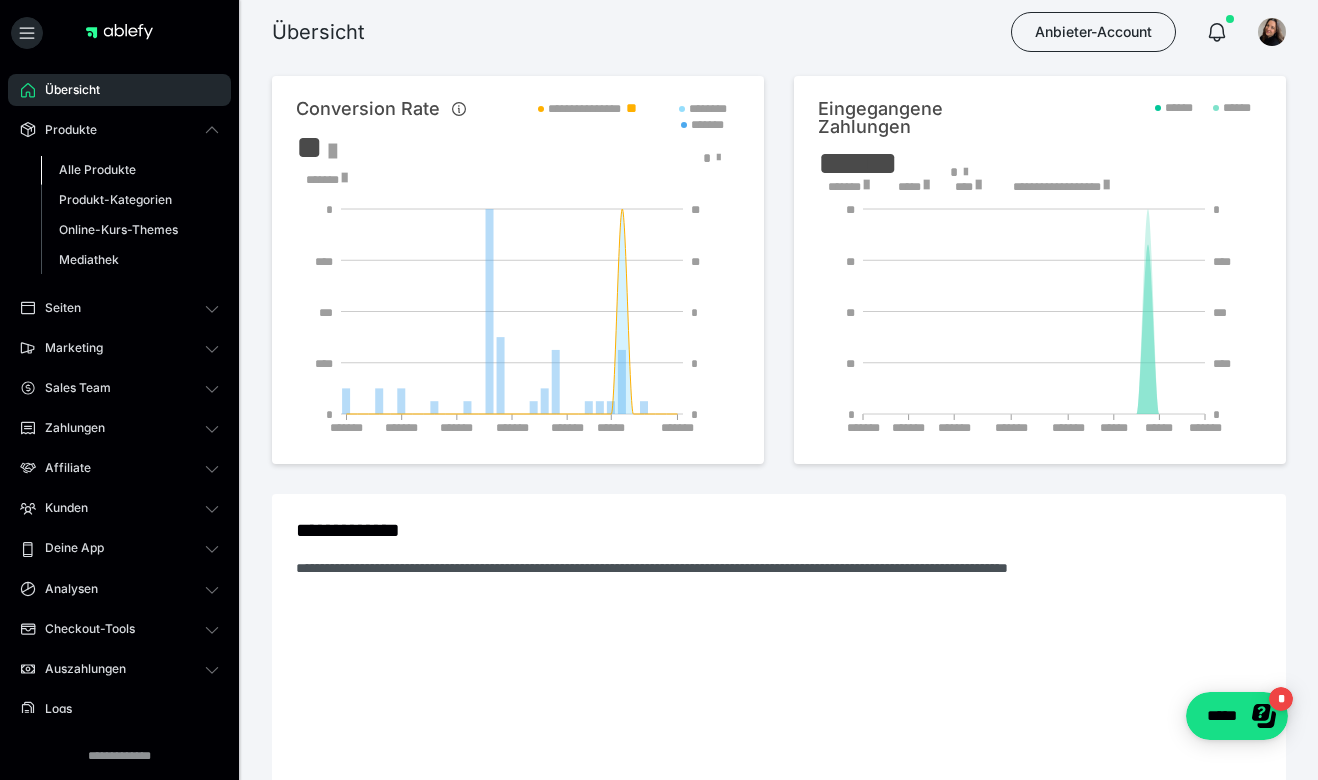 click on "Alle Produkte" at bounding box center [97, 169] 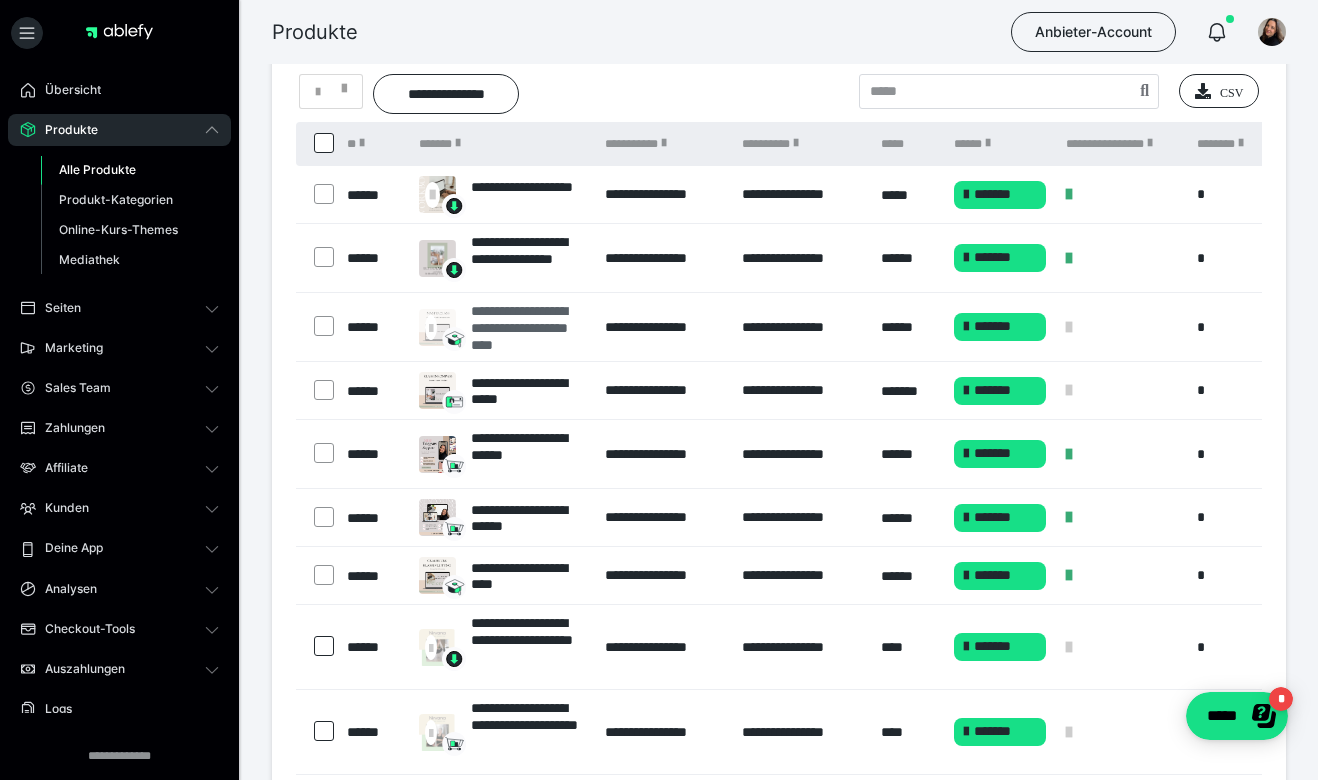scroll, scrollTop: 88, scrollLeft: 0, axis: vertical 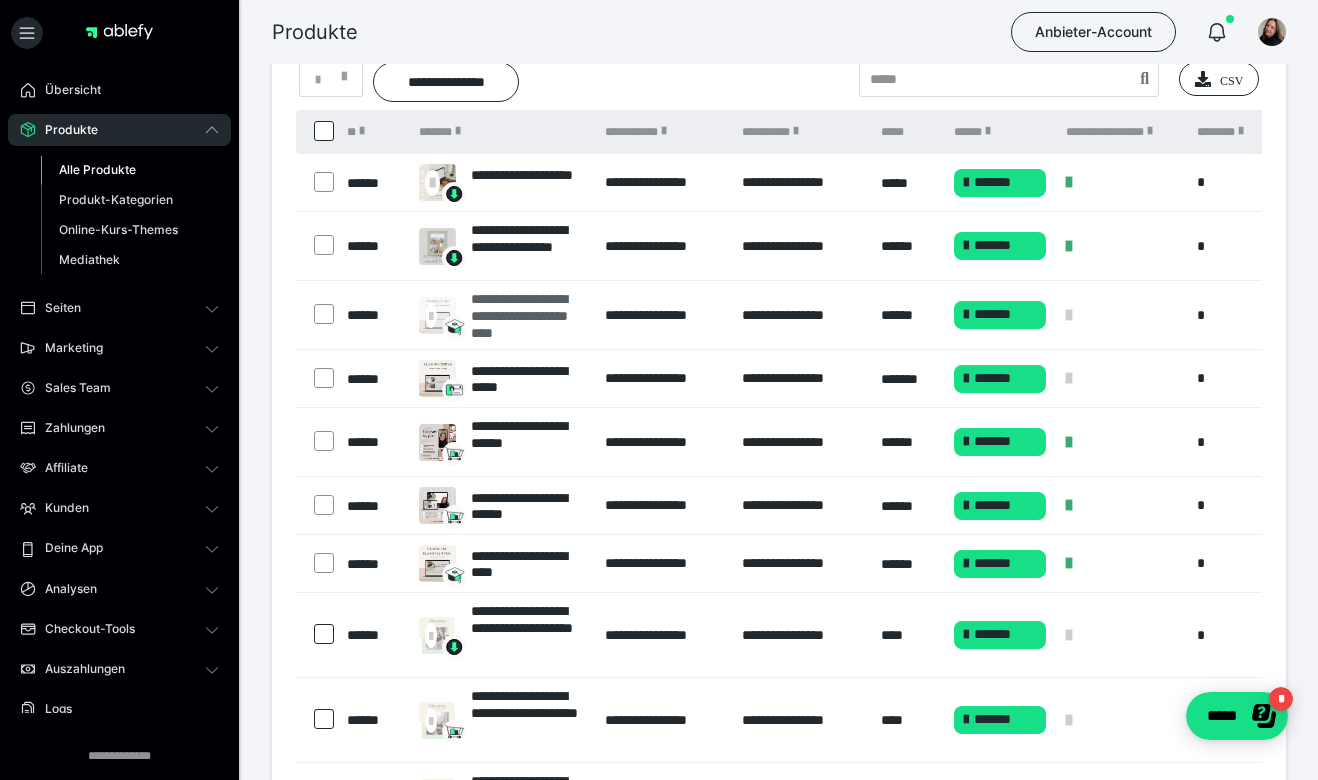 click on "**********" at bounding box center [528, 315] 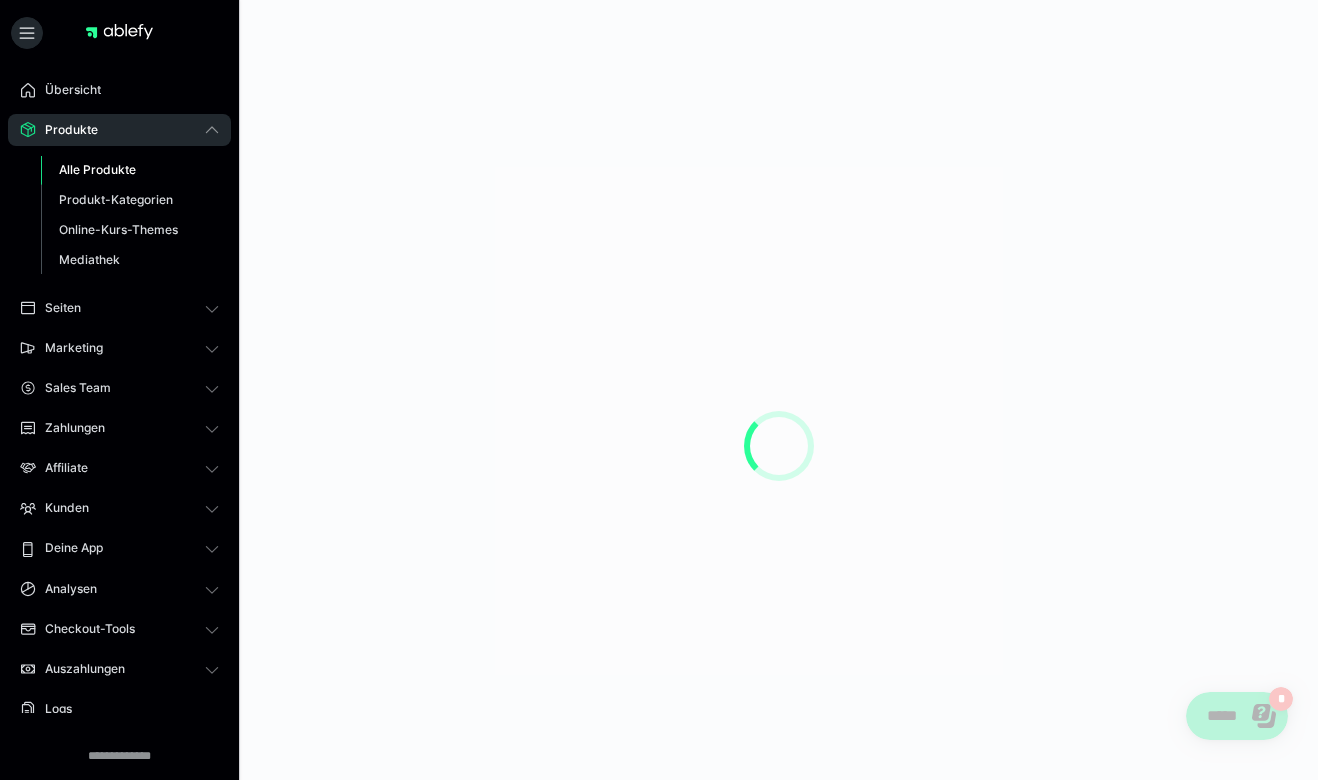 scroll, scrollTop: 0, scrollLeft: 0, axis: both 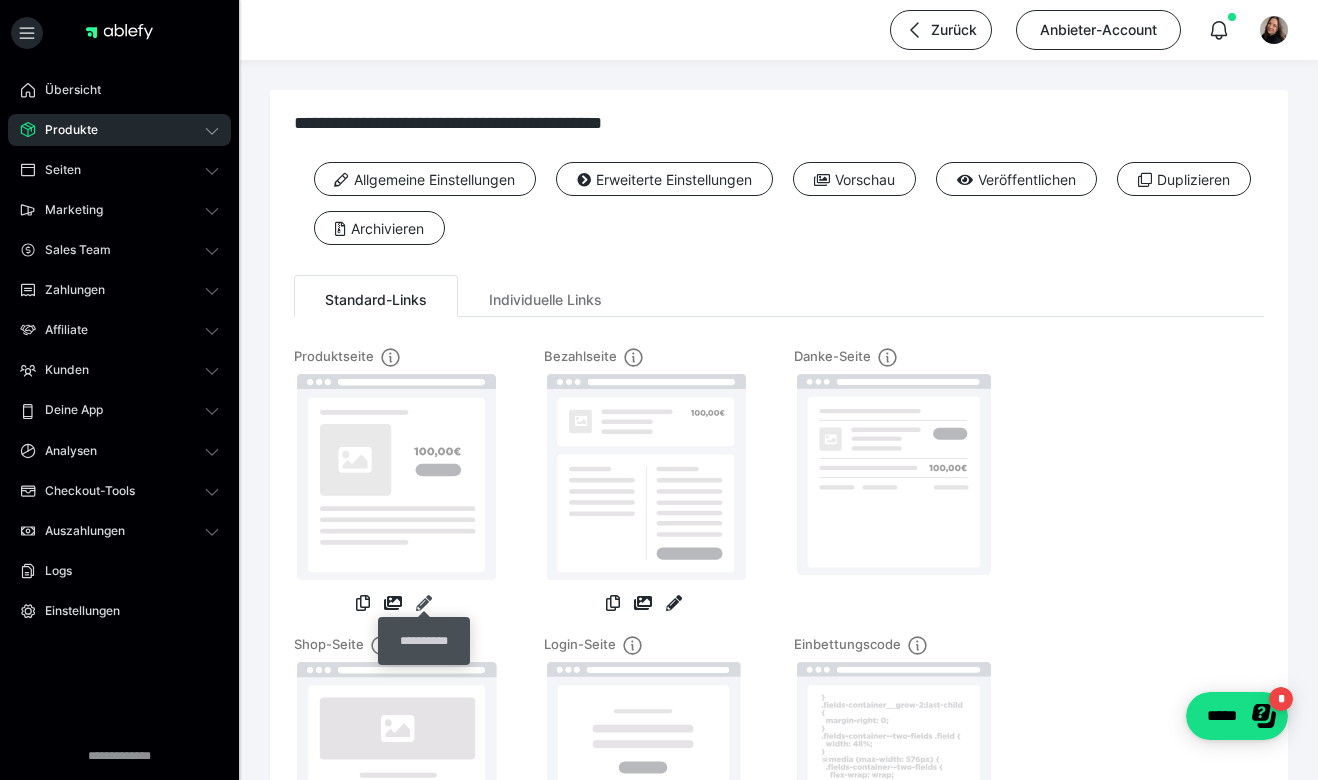click at bounding box center (424, 603) 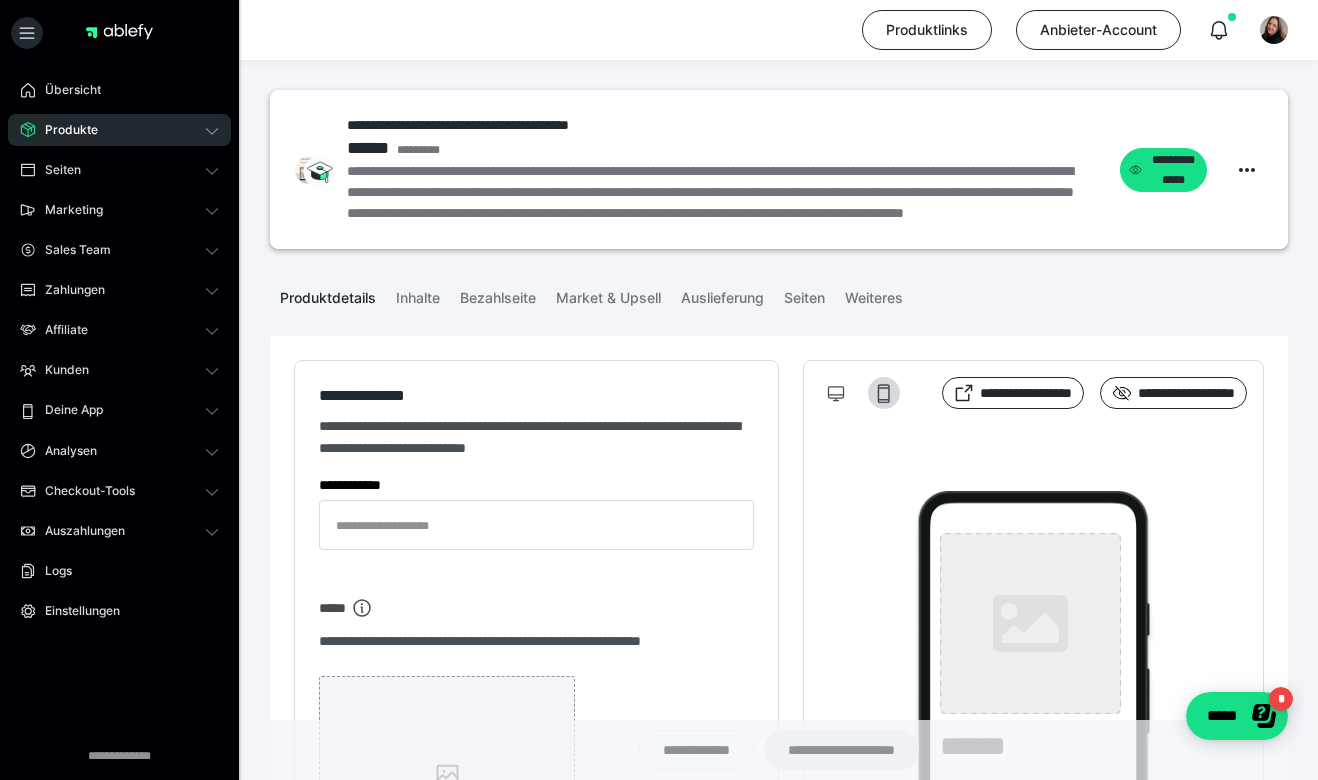 type on "**********" 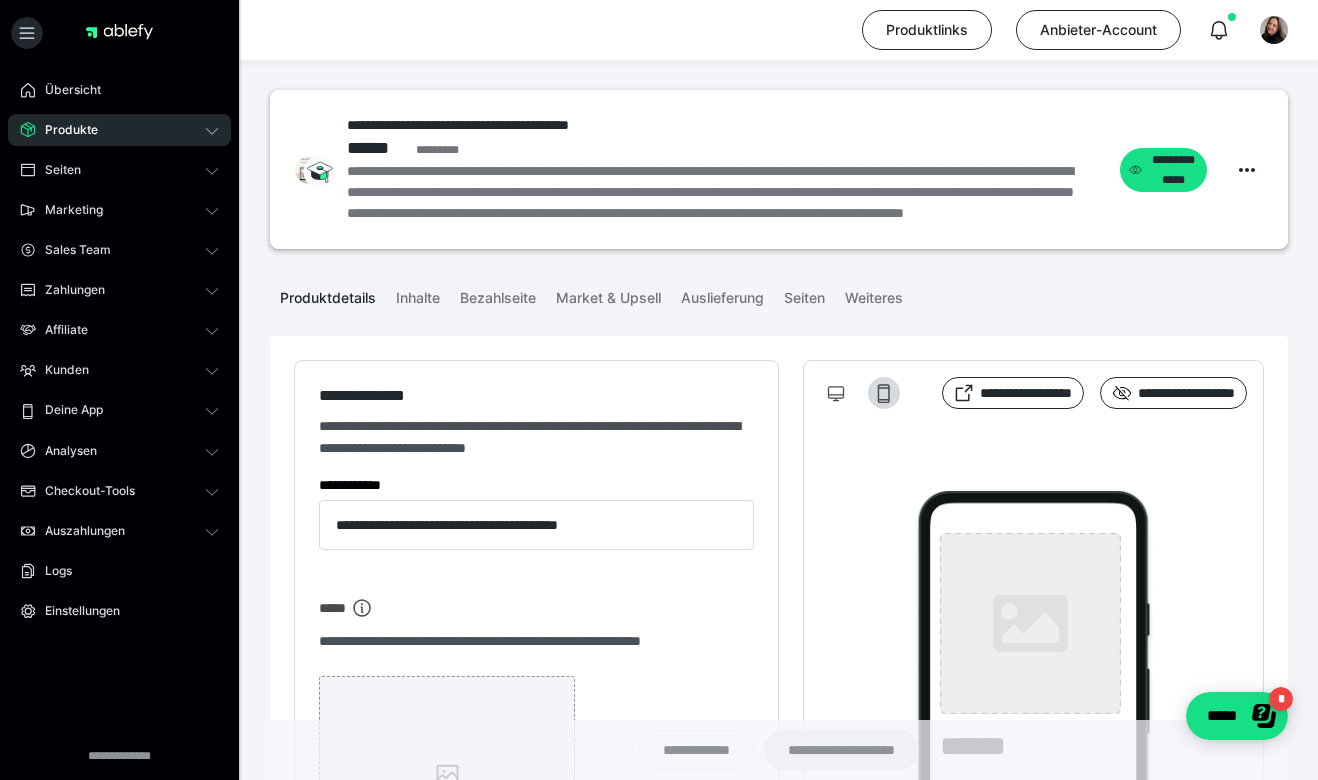 type on "**********" 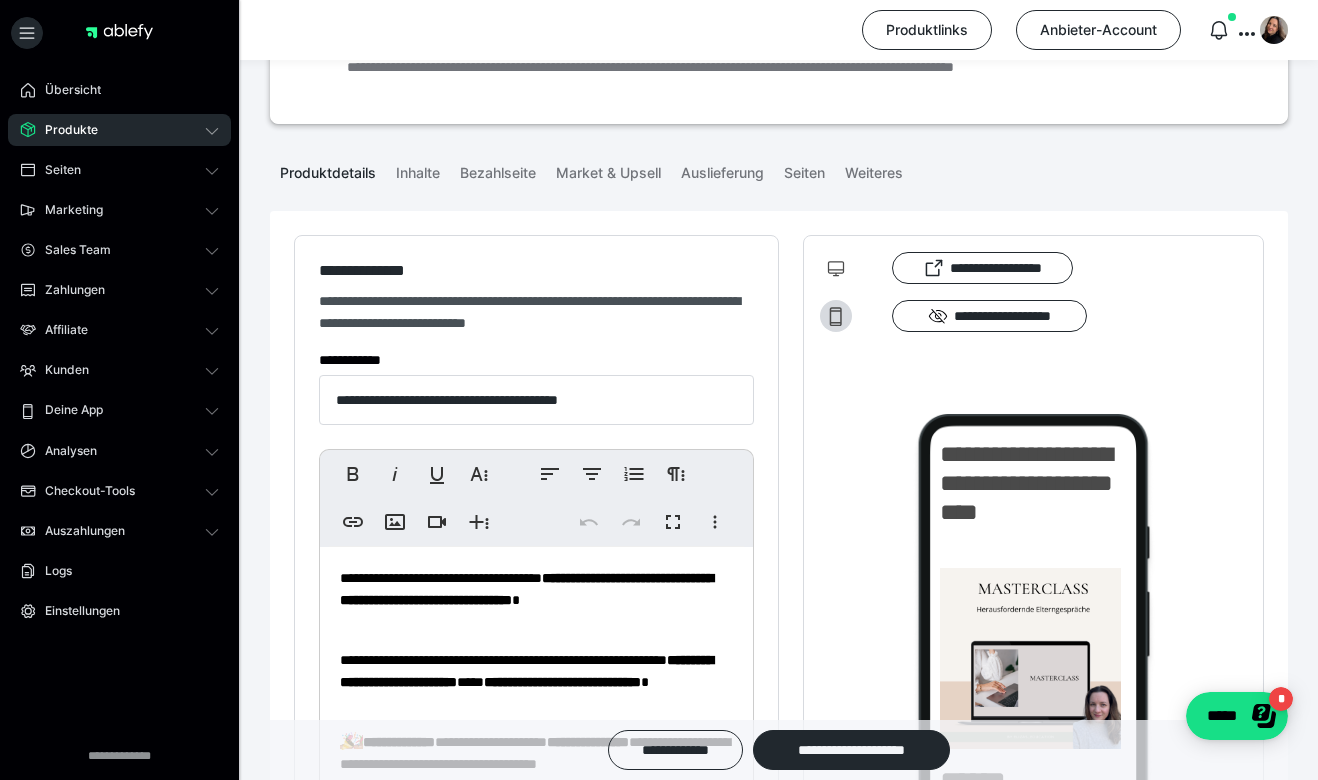 scroll, scrollTop: 163, scrollLeft: 0, axis: vertical 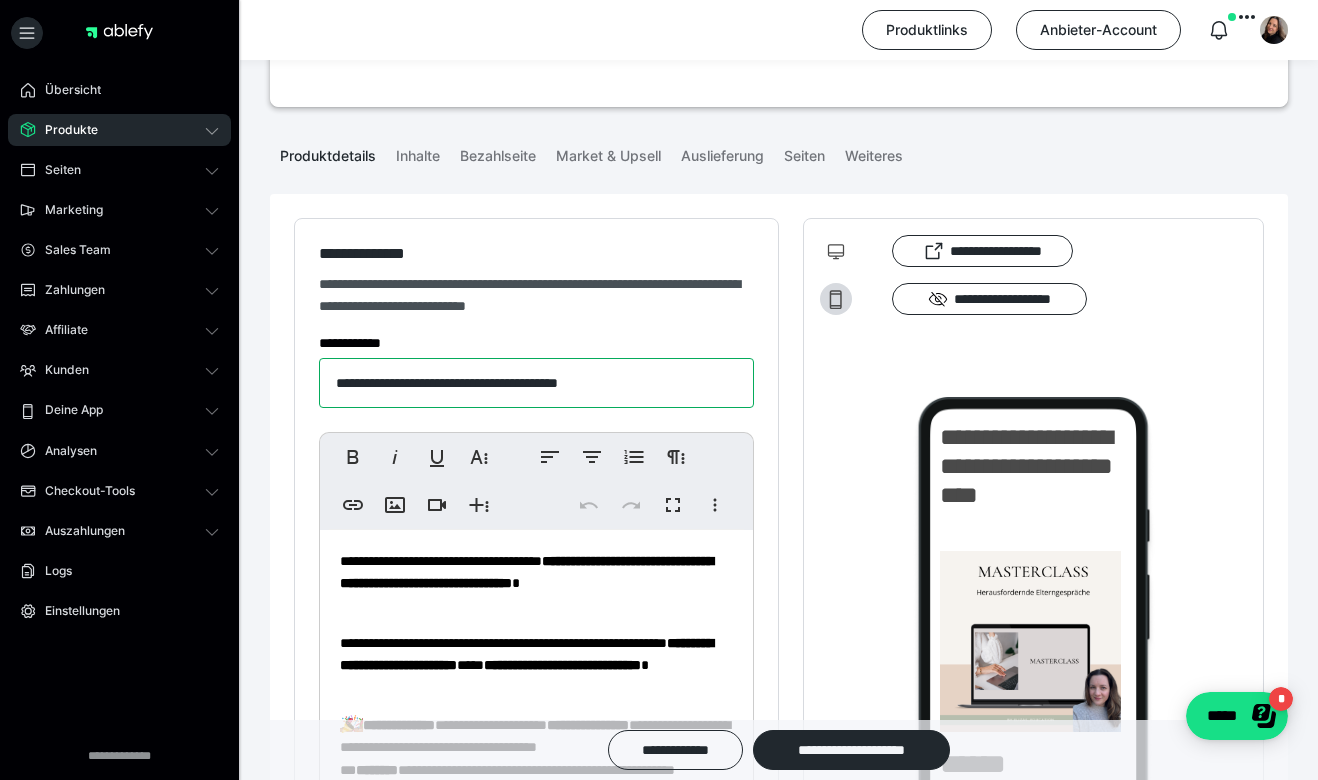 click on "**********" at bounding box center [536, 383] 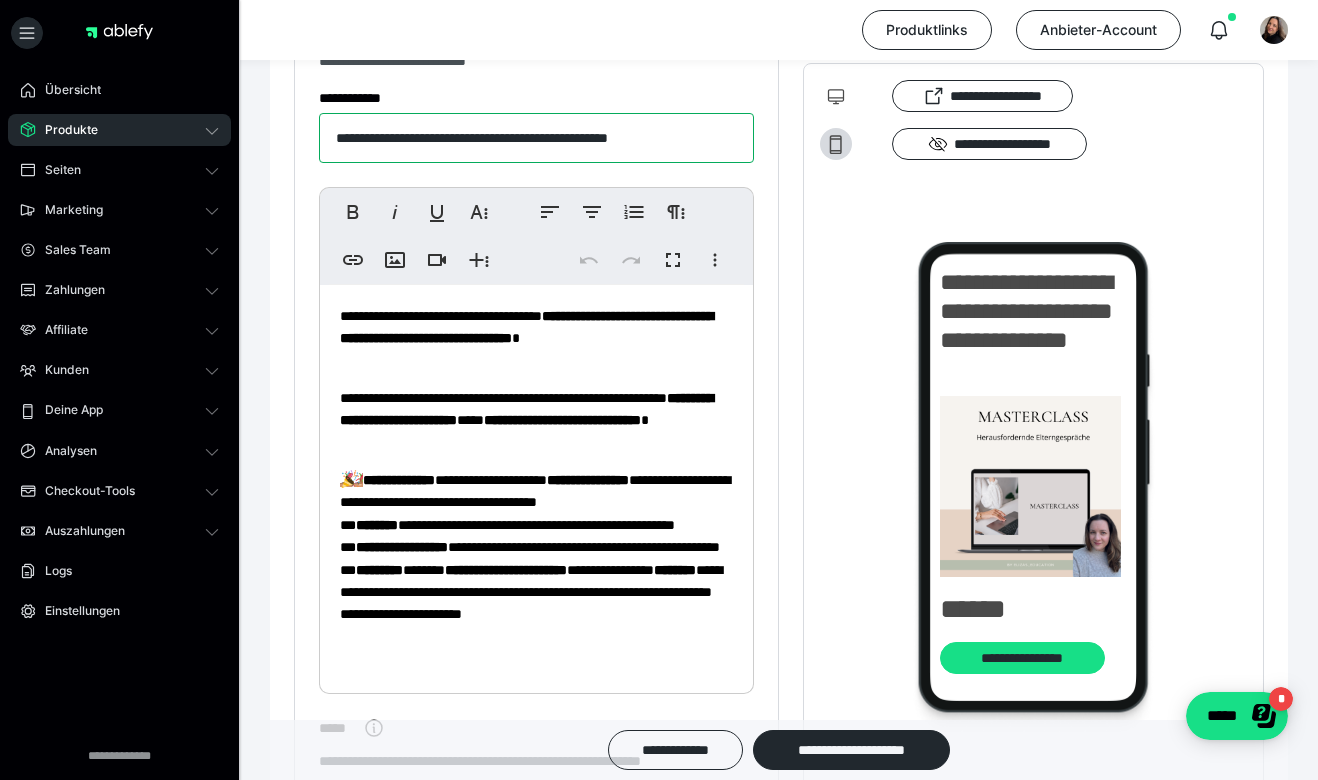 scroll, scrollTop: 411, scrollLeft: 0, axis: vertical 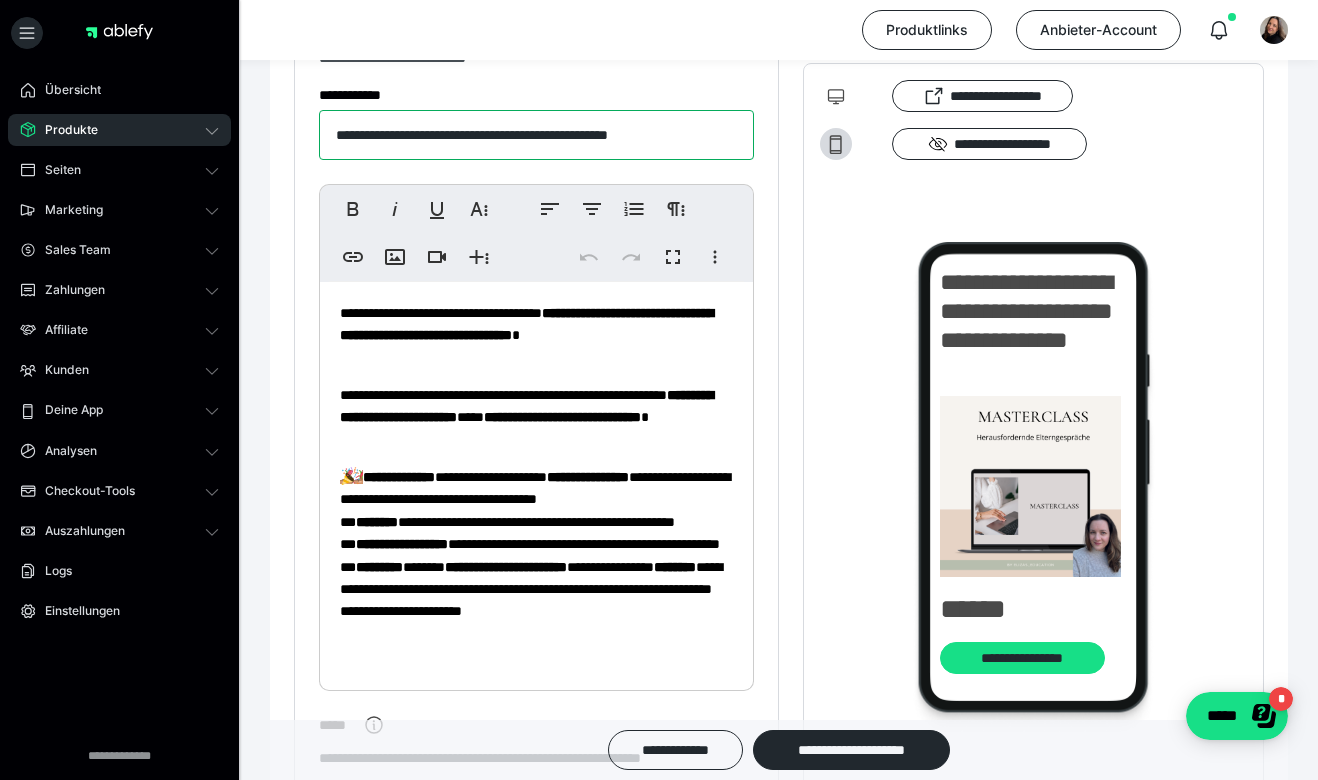 type on "**********" 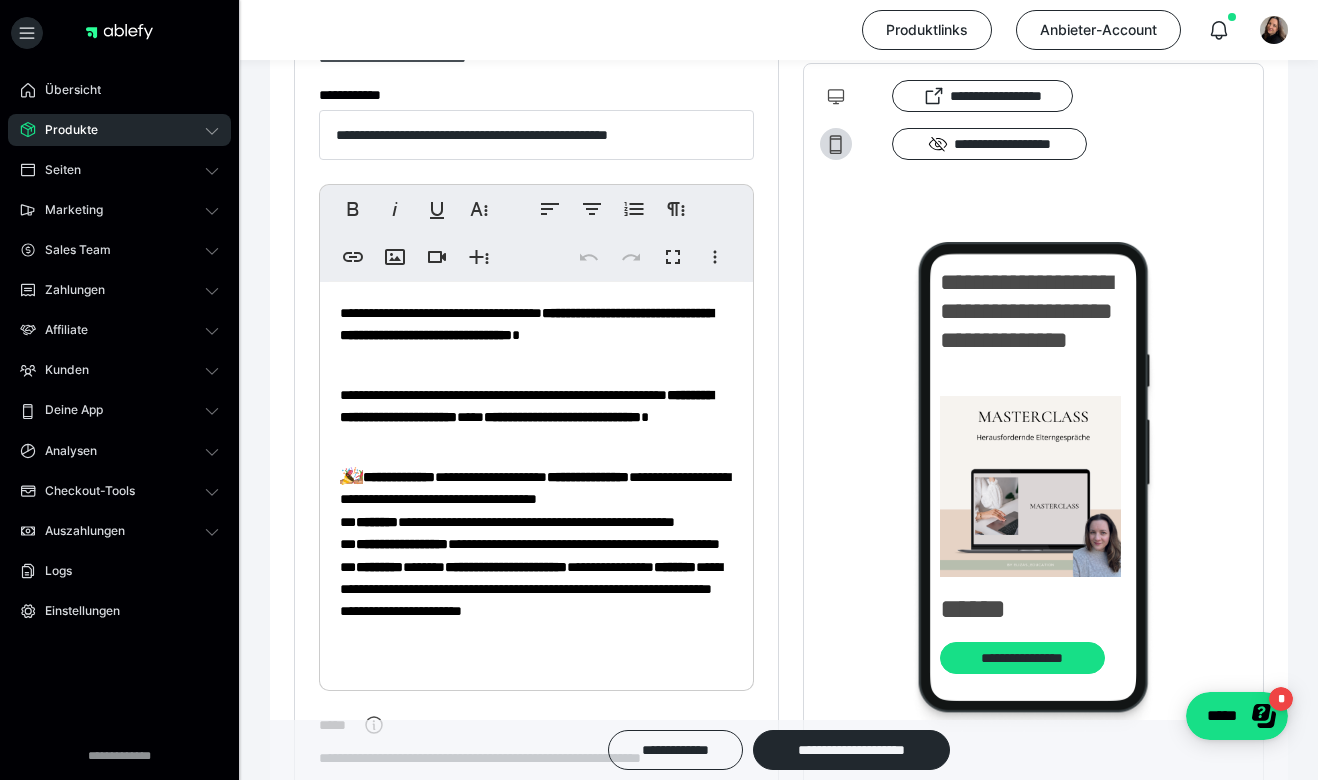 click on "**********" at bounding box center (536, 795) 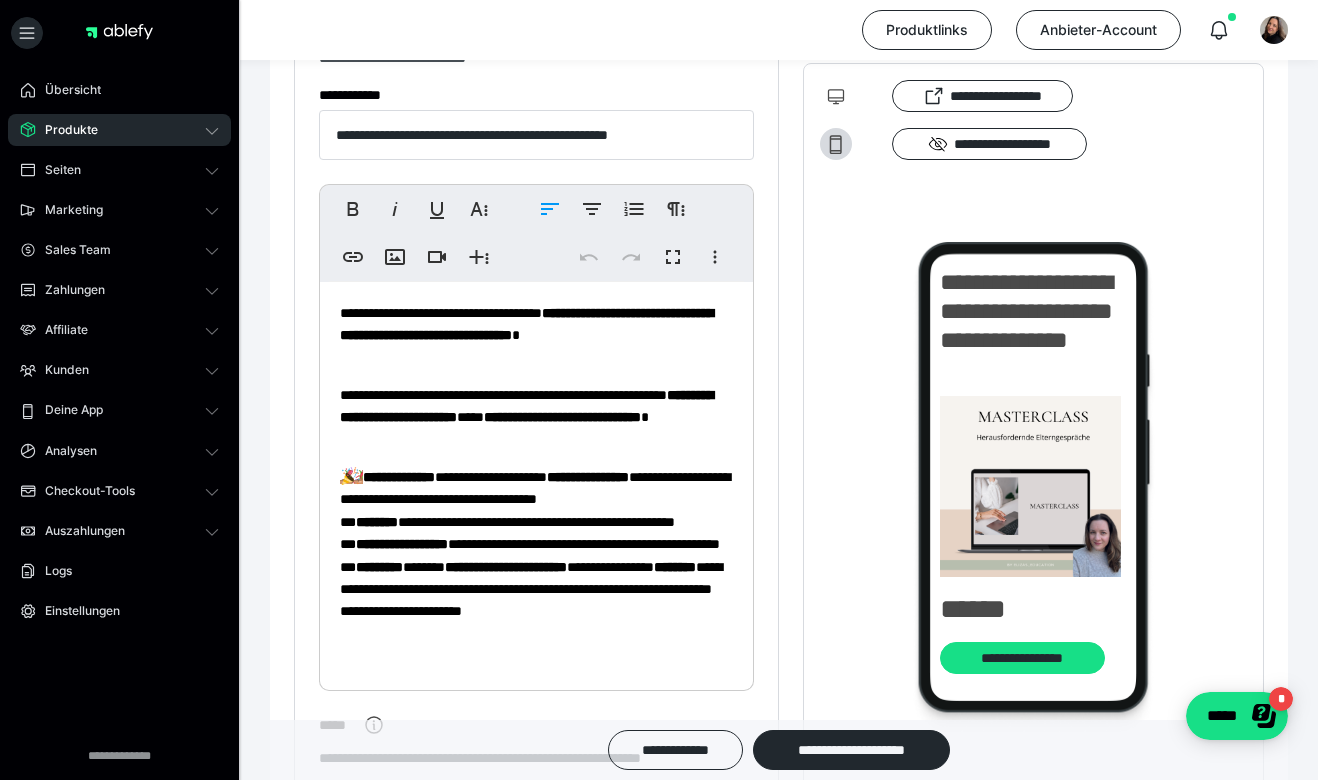 click on "**********" at bounding box center [526, 324] 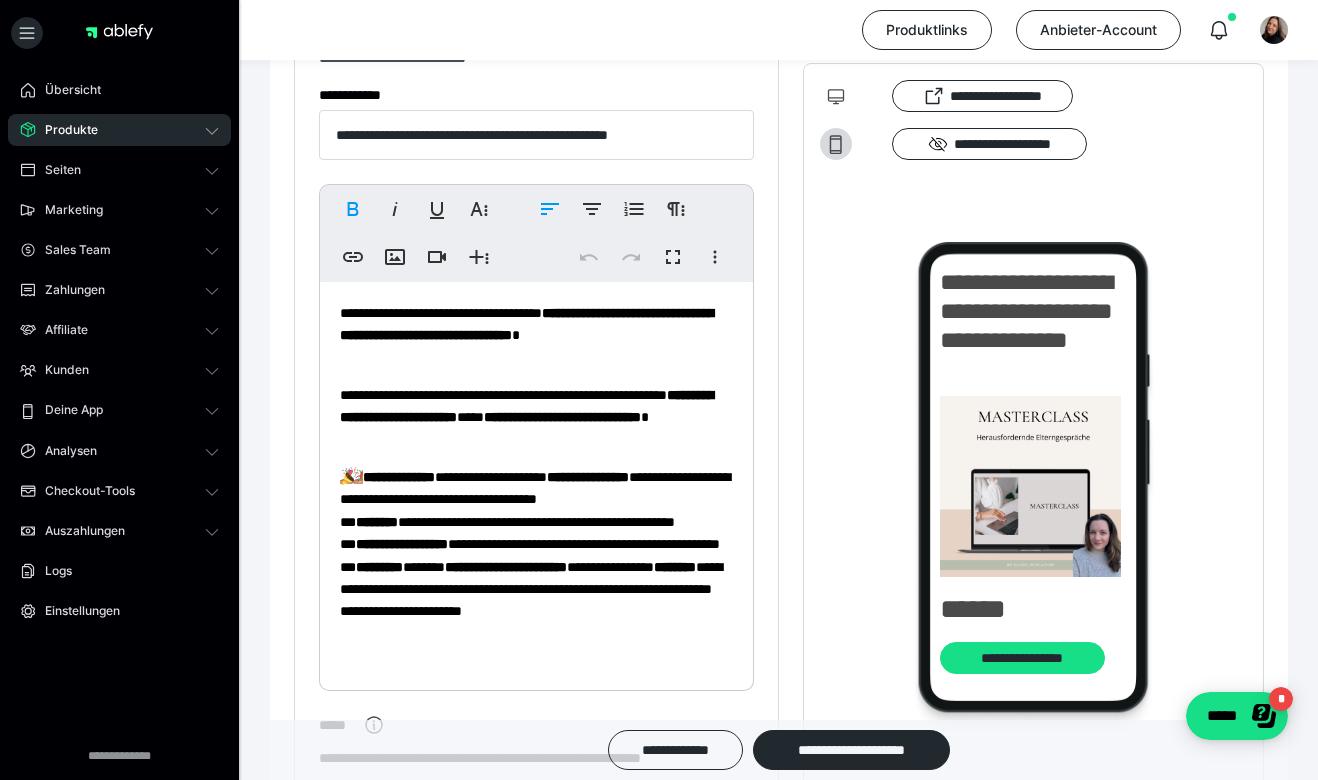 type 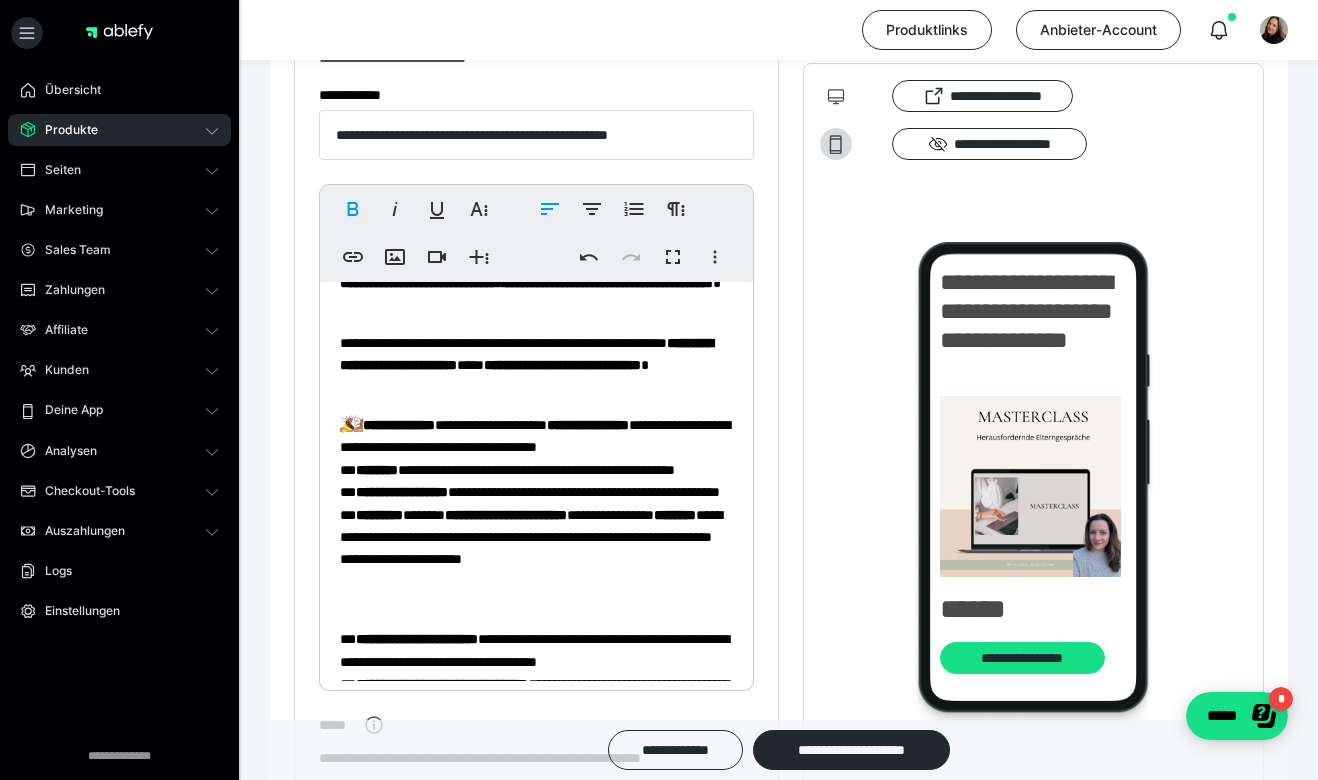 scroll, scrollTop: 54, scrollLeft: 0, axis: vertical 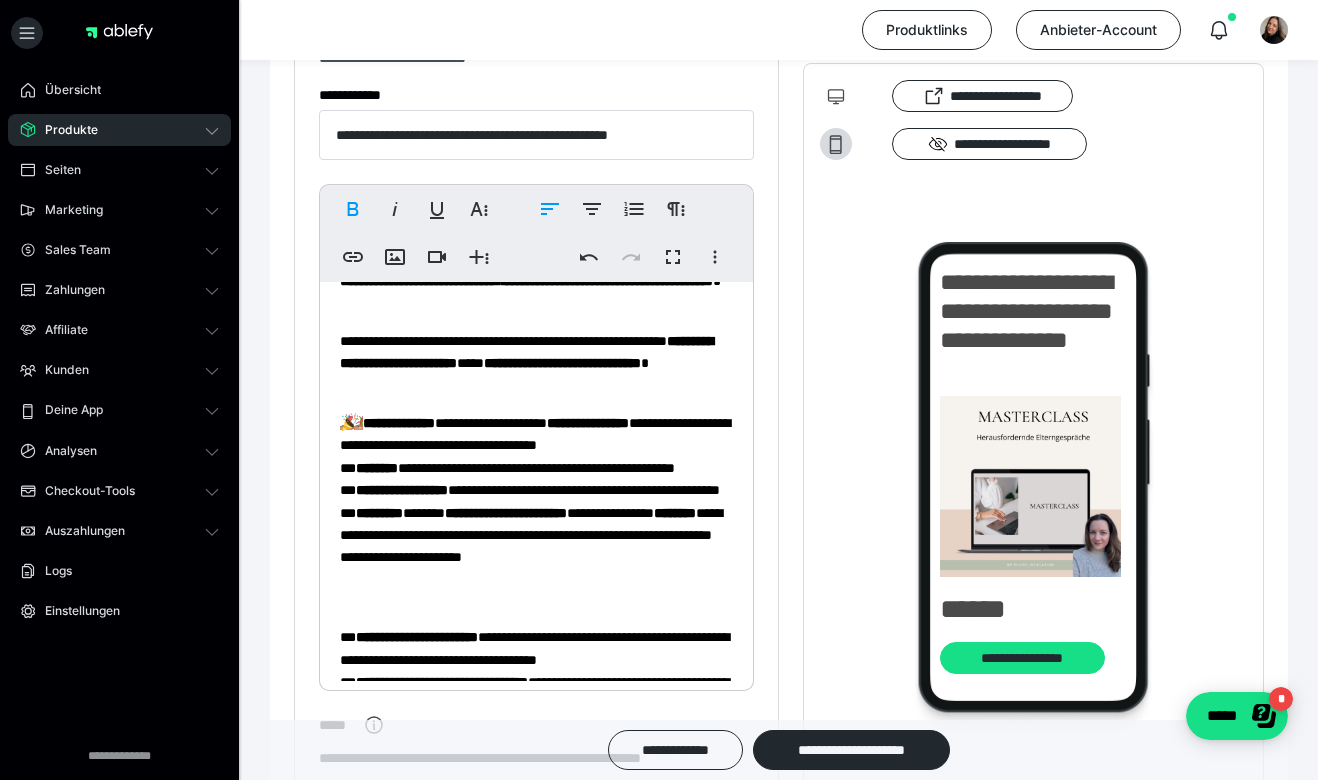 click on "**********" at bounding box center (536, 363) 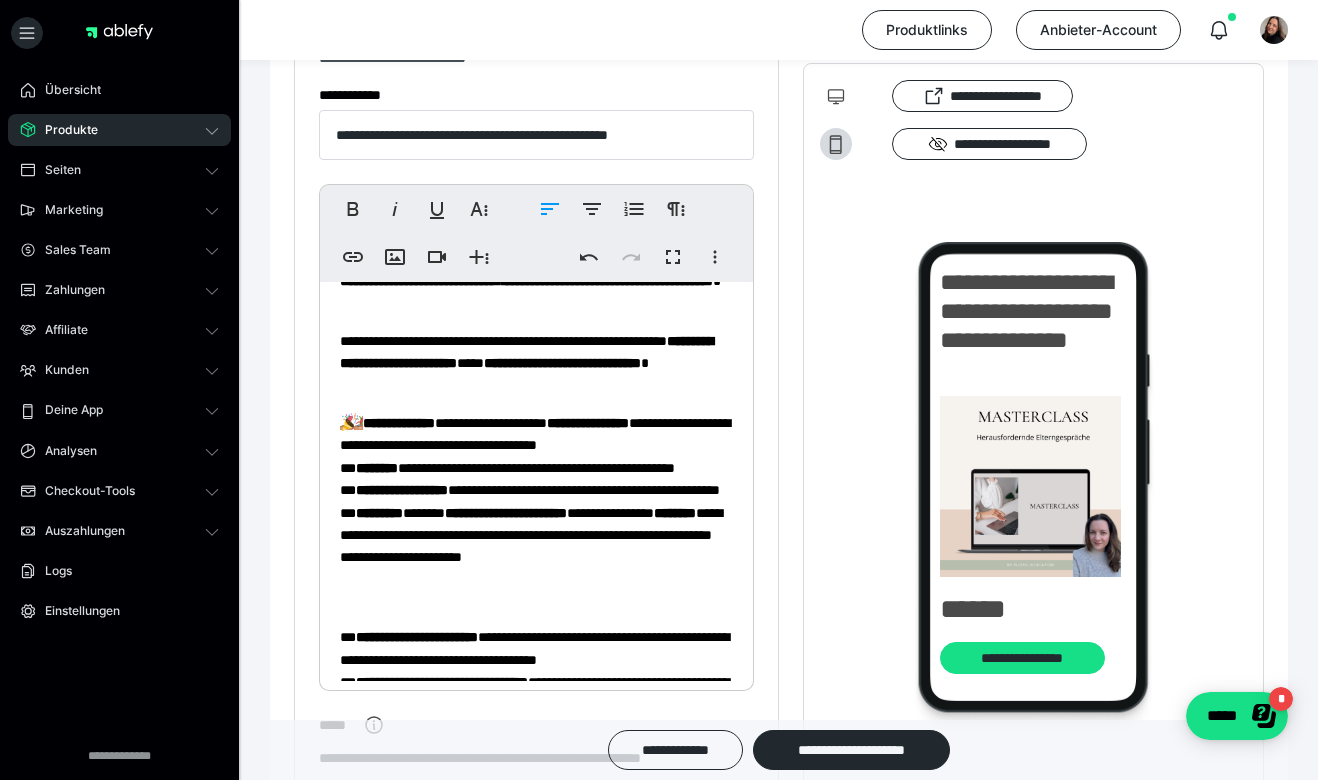 click on "**********" at bounding box center [536, 363] 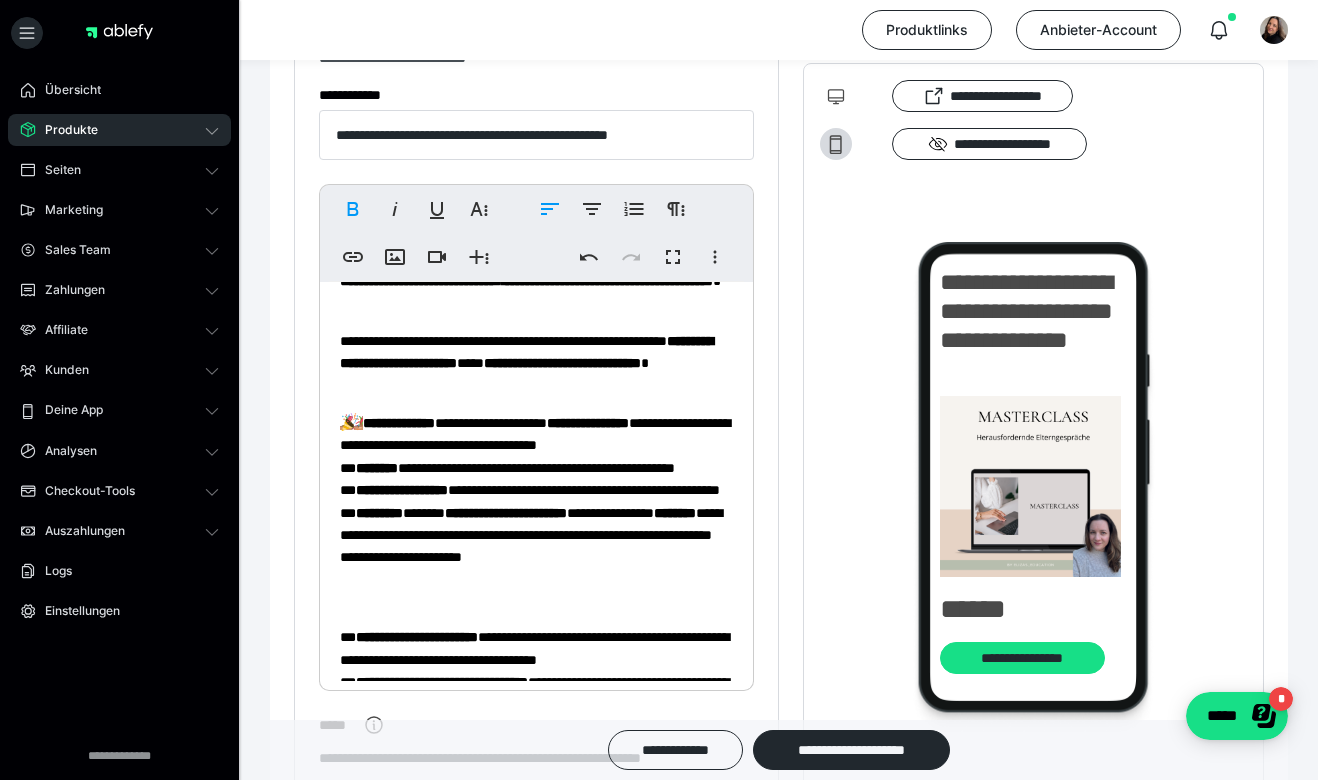 click on "**********" at bounding box center (536, 363) 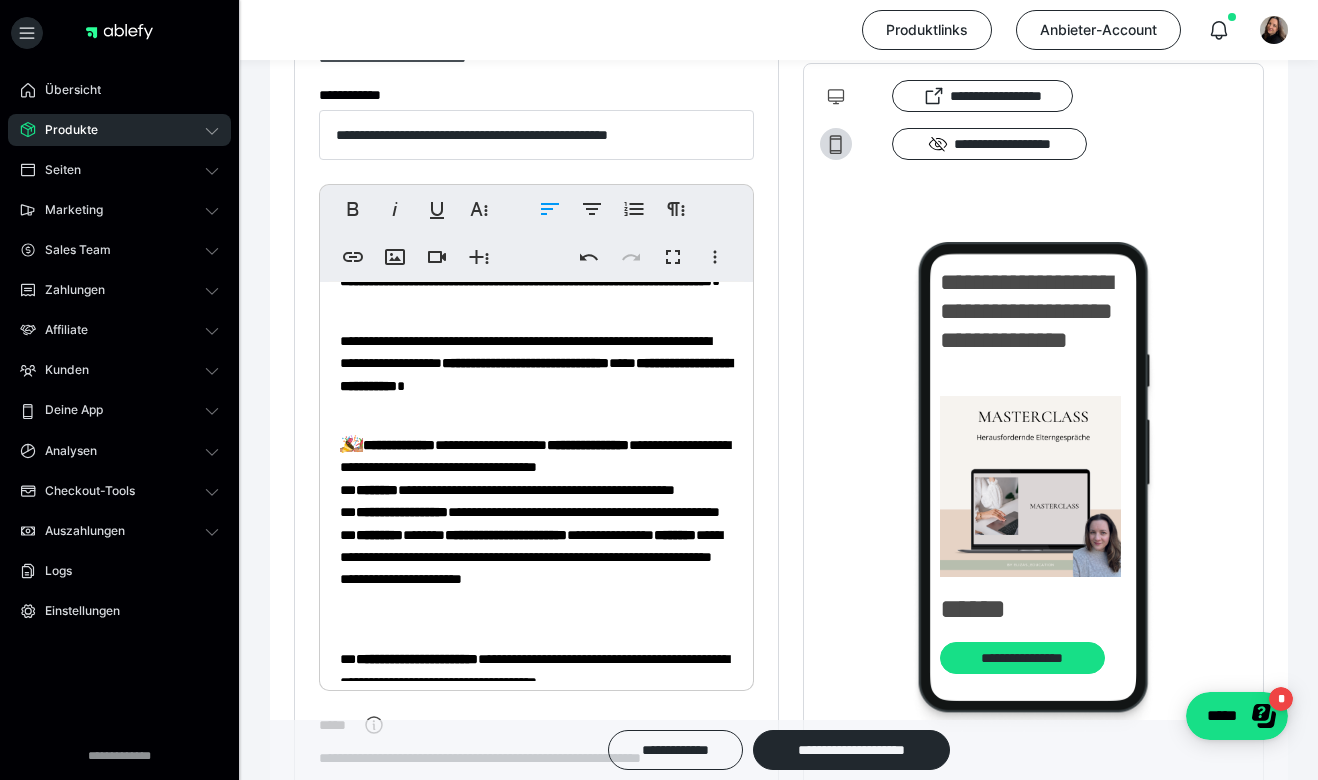 click on "**********" at bounding box center [536, 374] 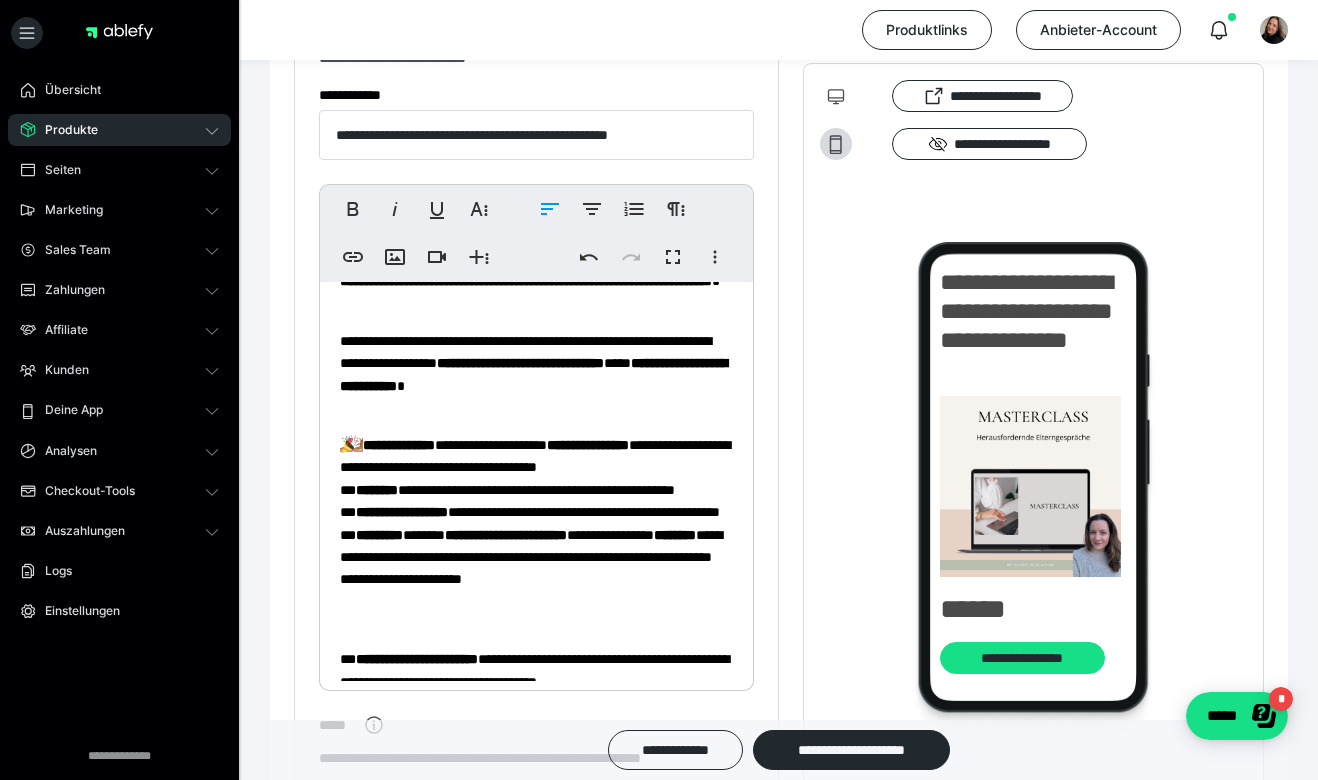click on "**********" at bounding box center (536, 374) 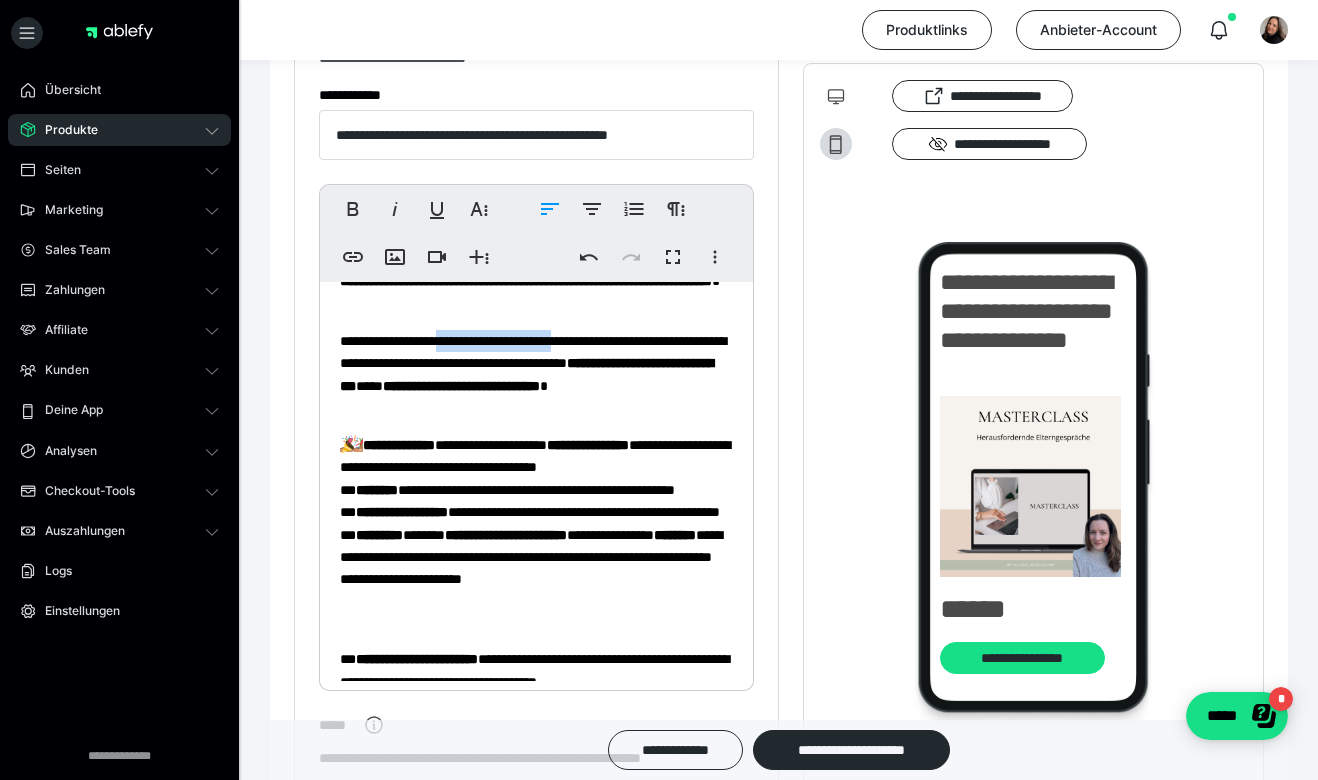 drag, startPoint x: 457, startPoint y: 342, endPoint x: 593, endPoint y: 340, distance: 136.01471 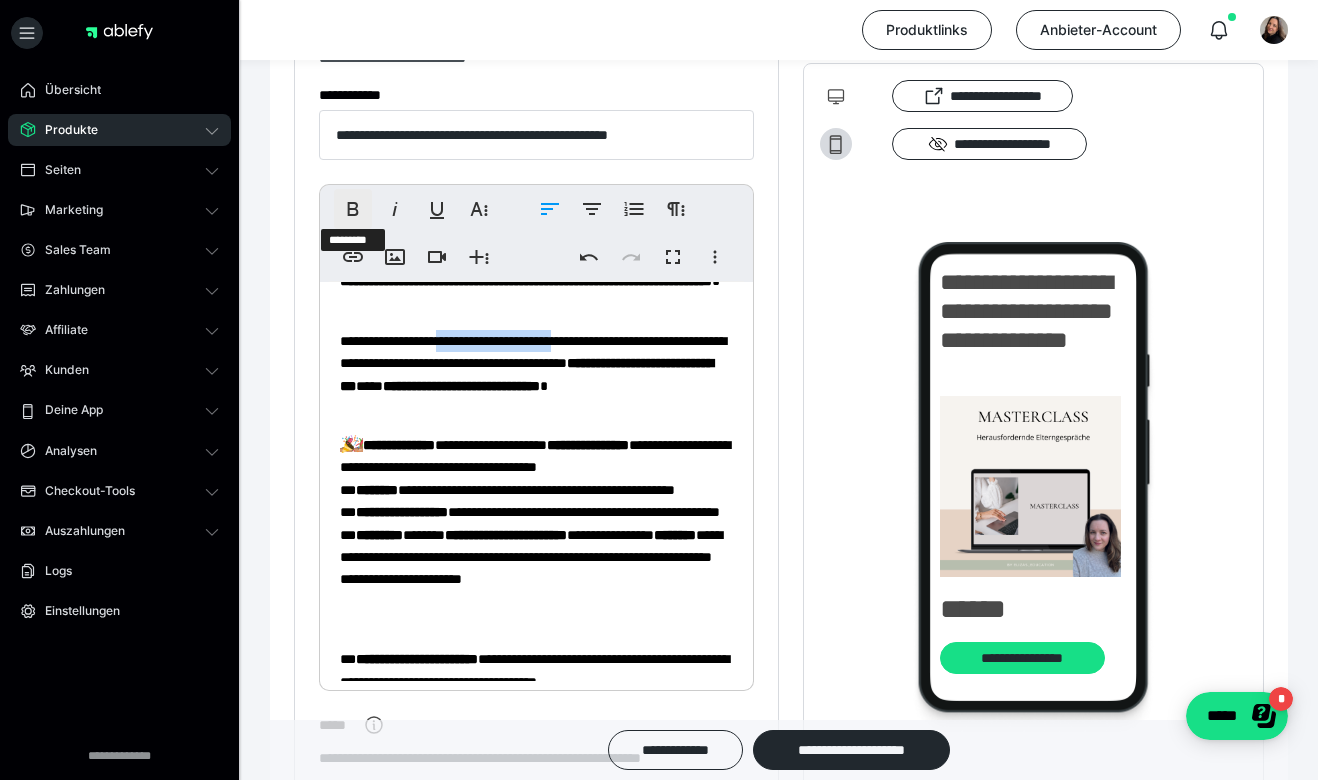 click 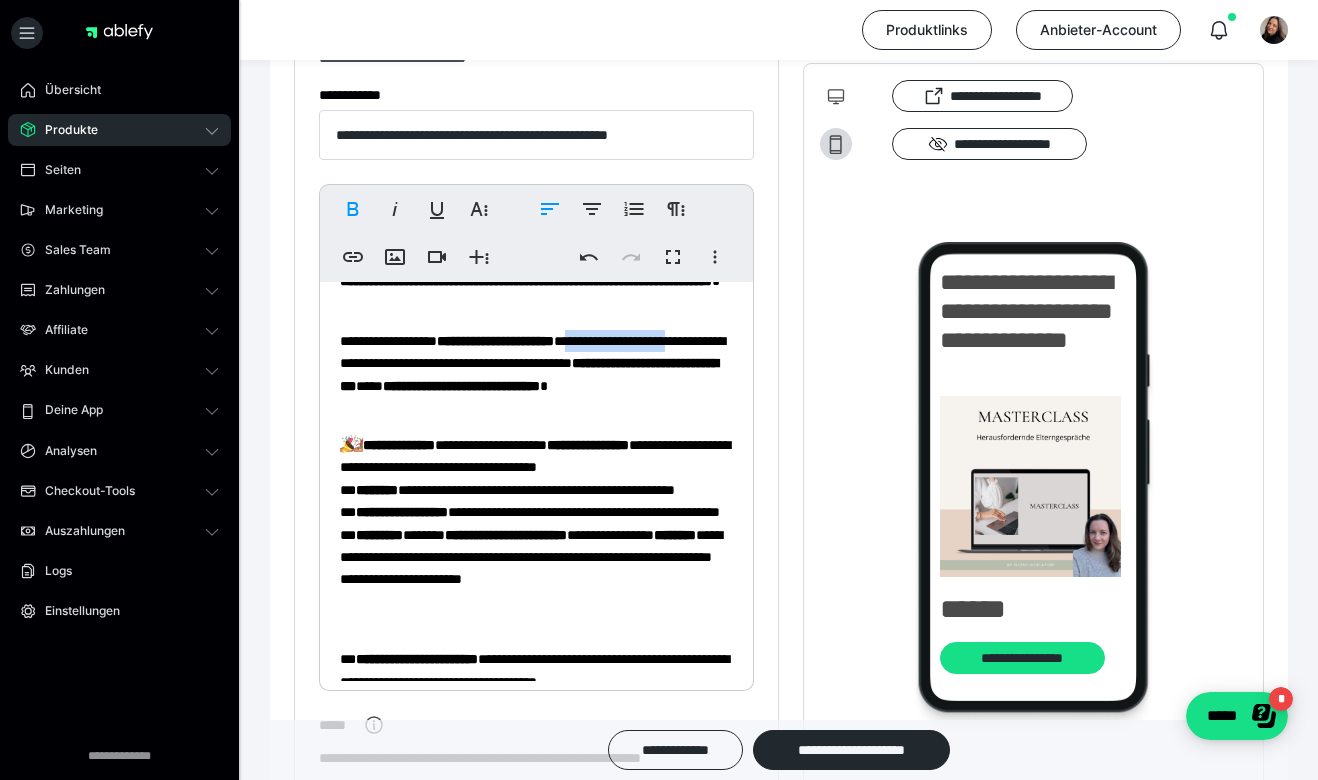 drag, startPoint x: 613, startPoint y: 339, endPoint x: 382, endPoint y: 370, distance: 233.0708 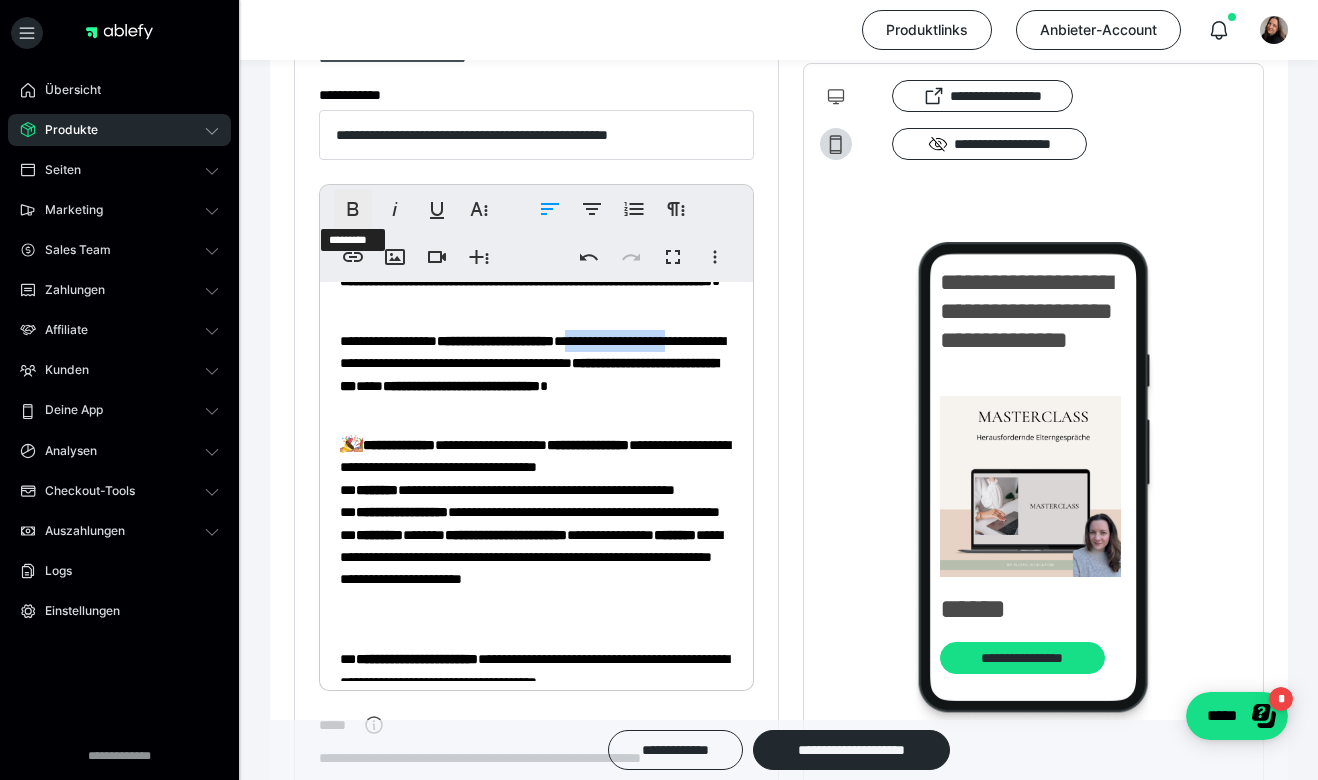 click 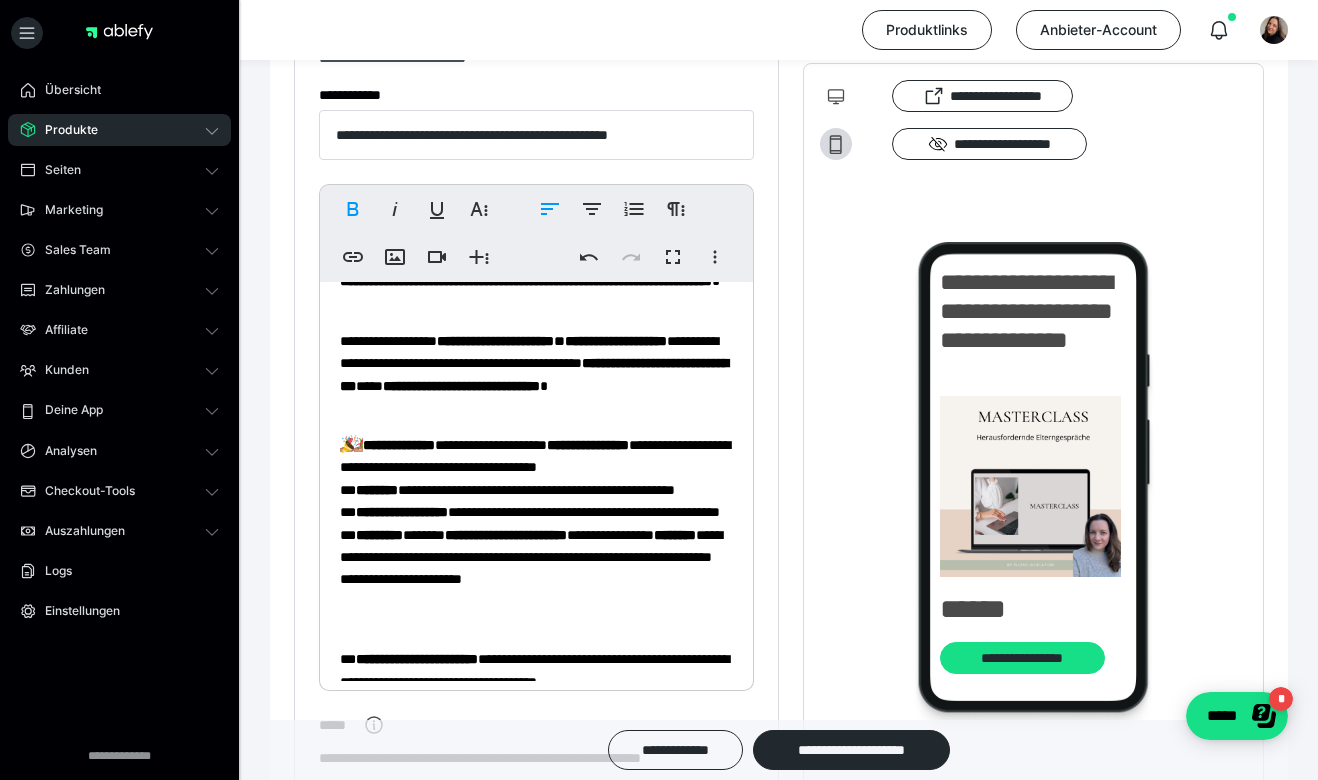 click on "**********" at bounding box center (536, 374) 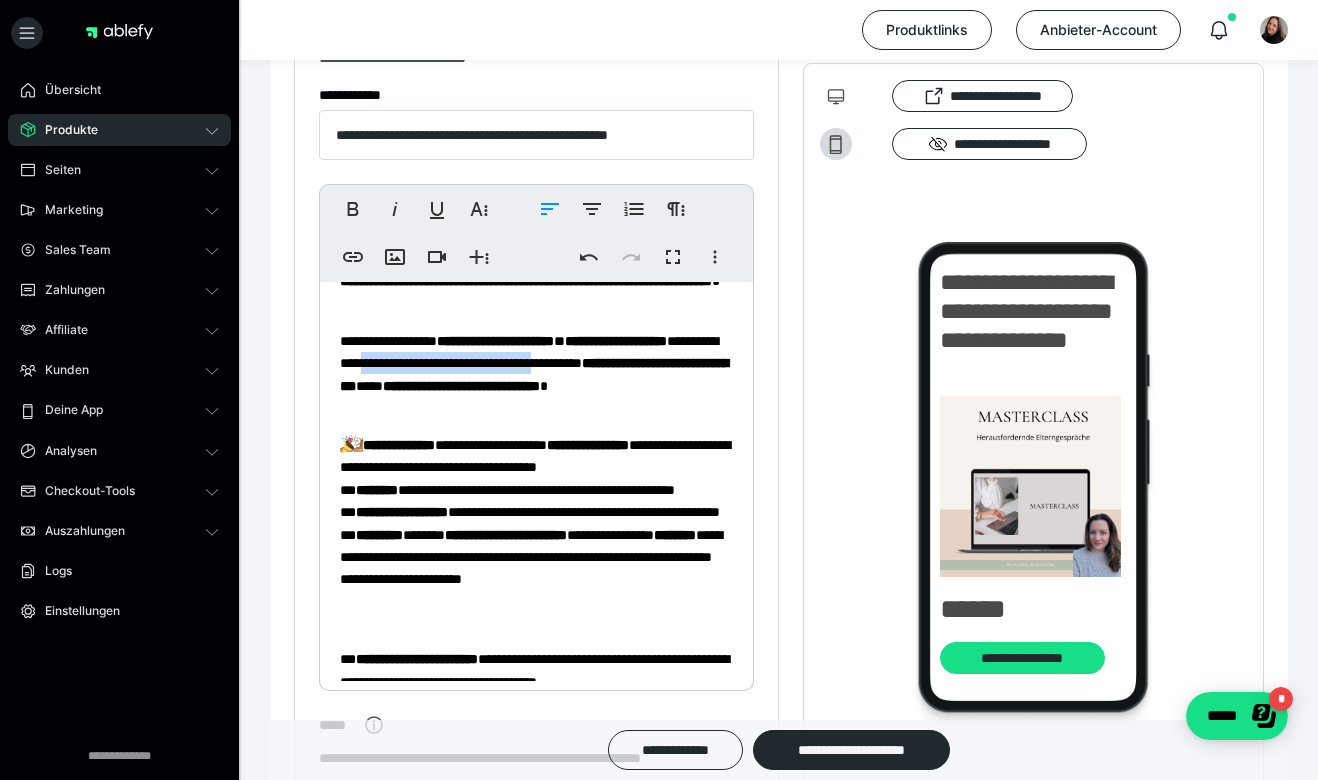 drag, startPoint x: 476, startPoint y: 365, endPoint x: 694, endPoint y: 361, distance: 218.0367 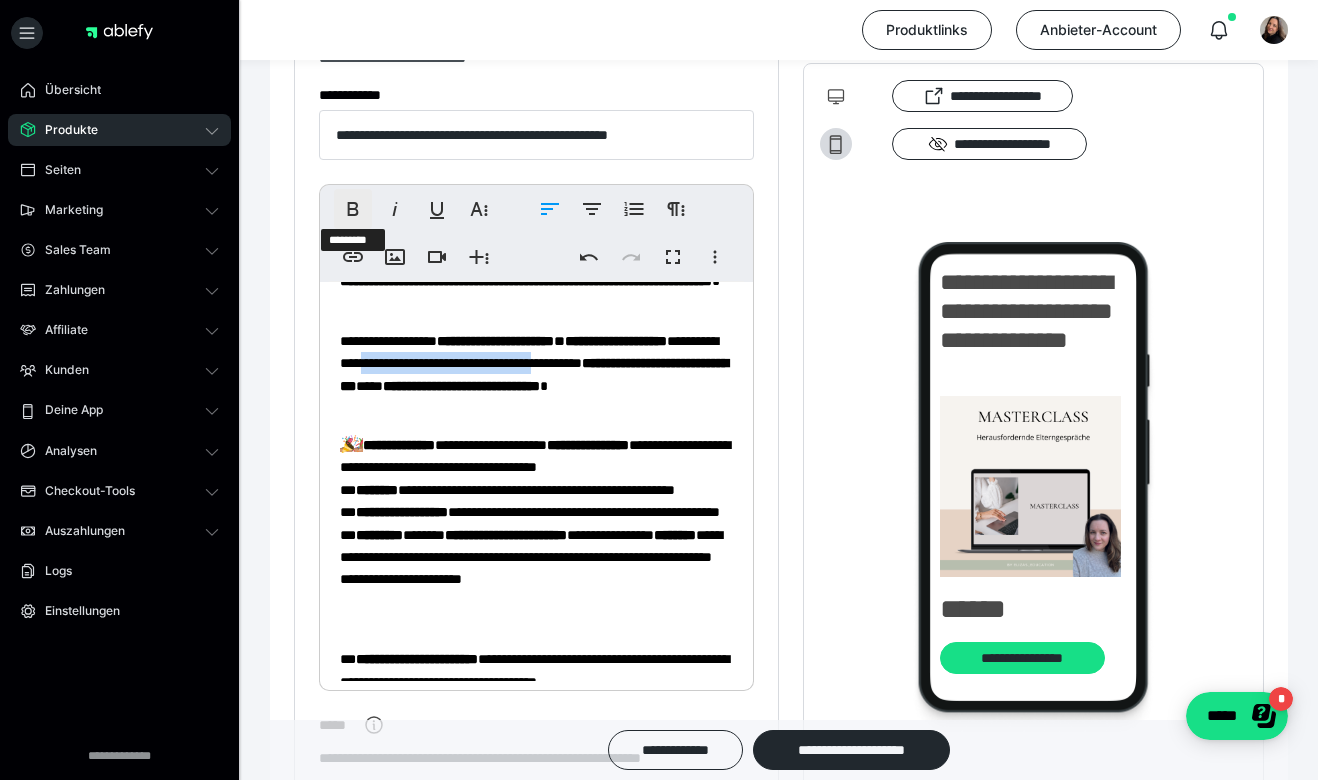 click 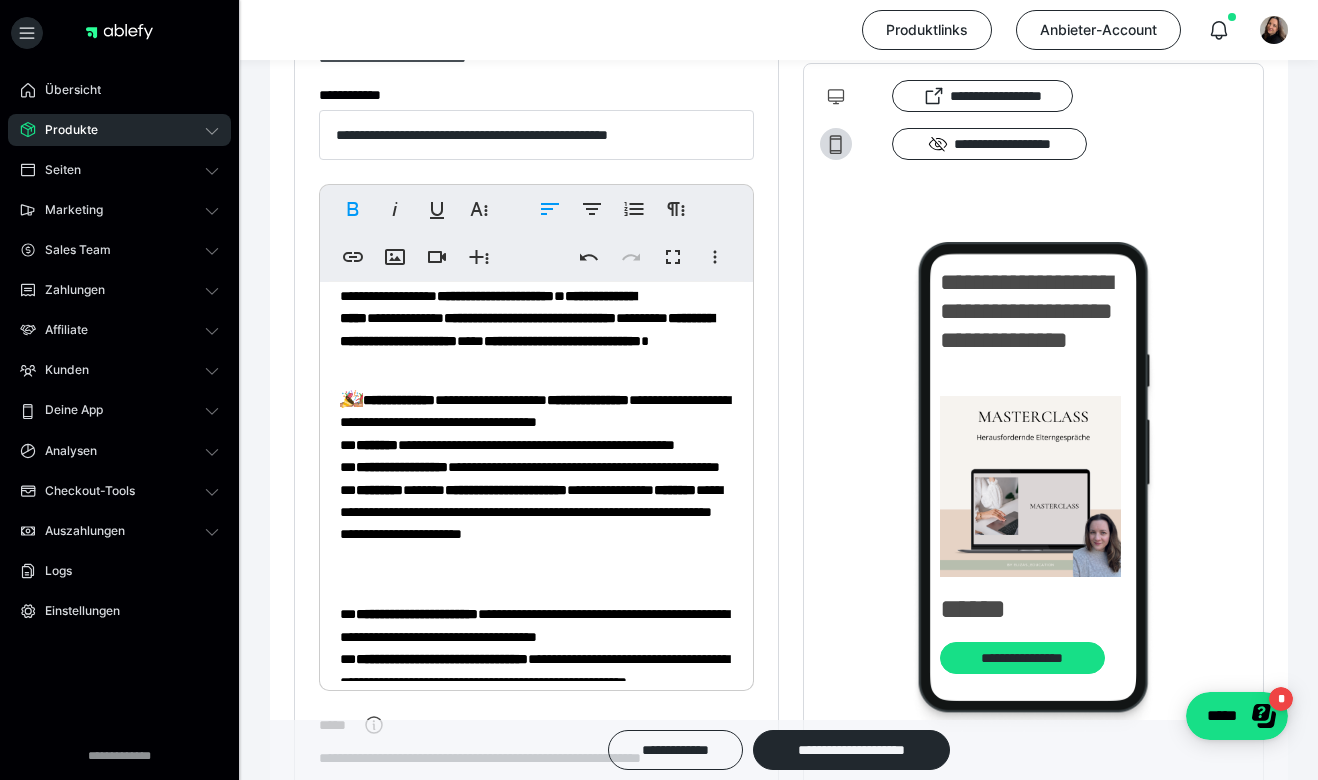 scroll, scrollTop: 109, scrollLeft: 0, axis: vertical 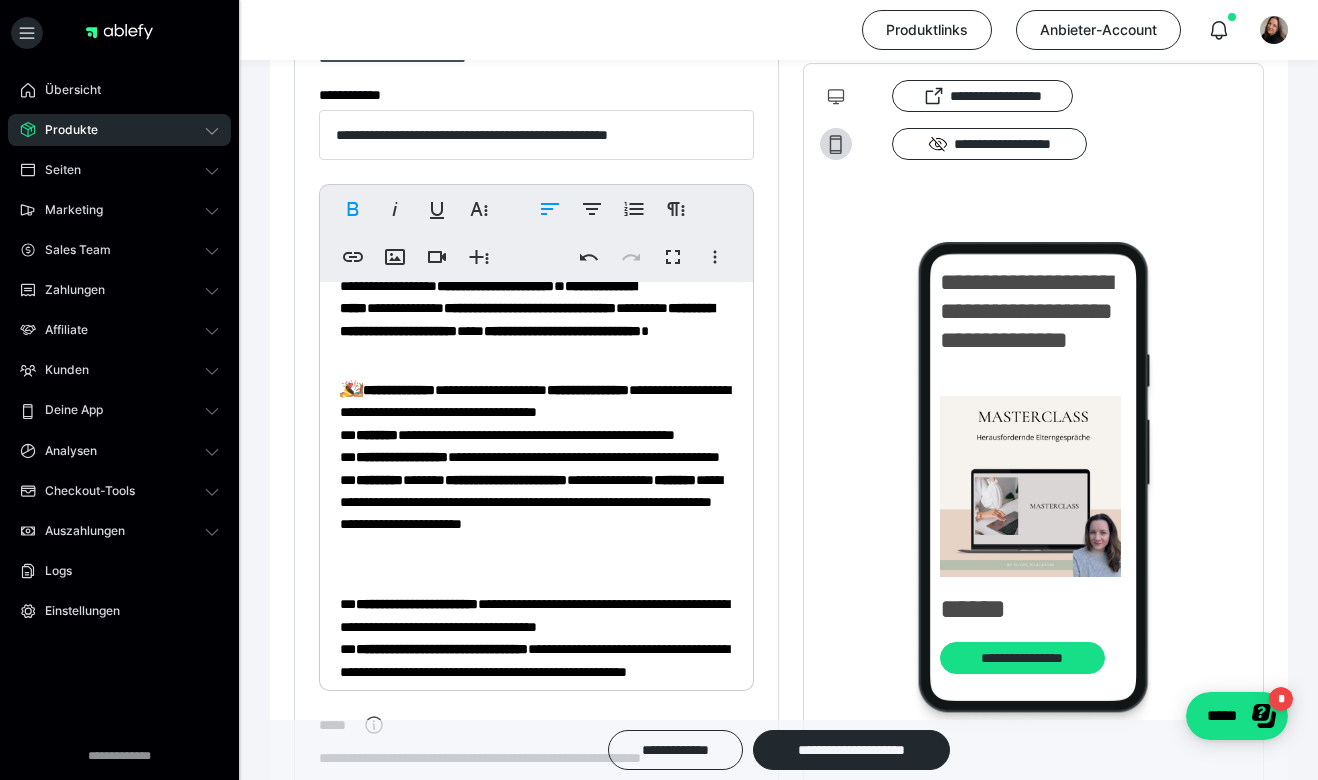 click on "**********" at bounding box center (536, 478) 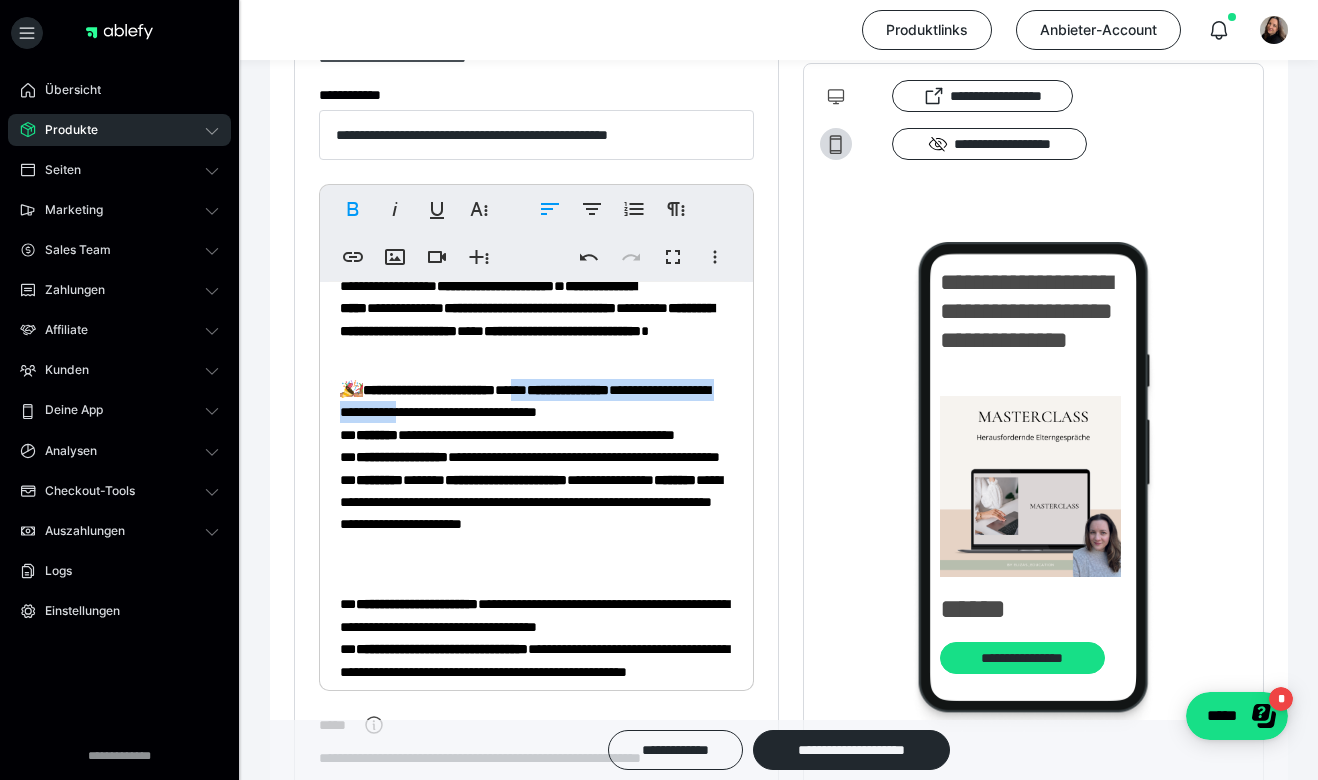 drag, startPoint x: 505, startPoint y: 415, endPoint x: 563, endPoint y: 391, distance: 62.76942 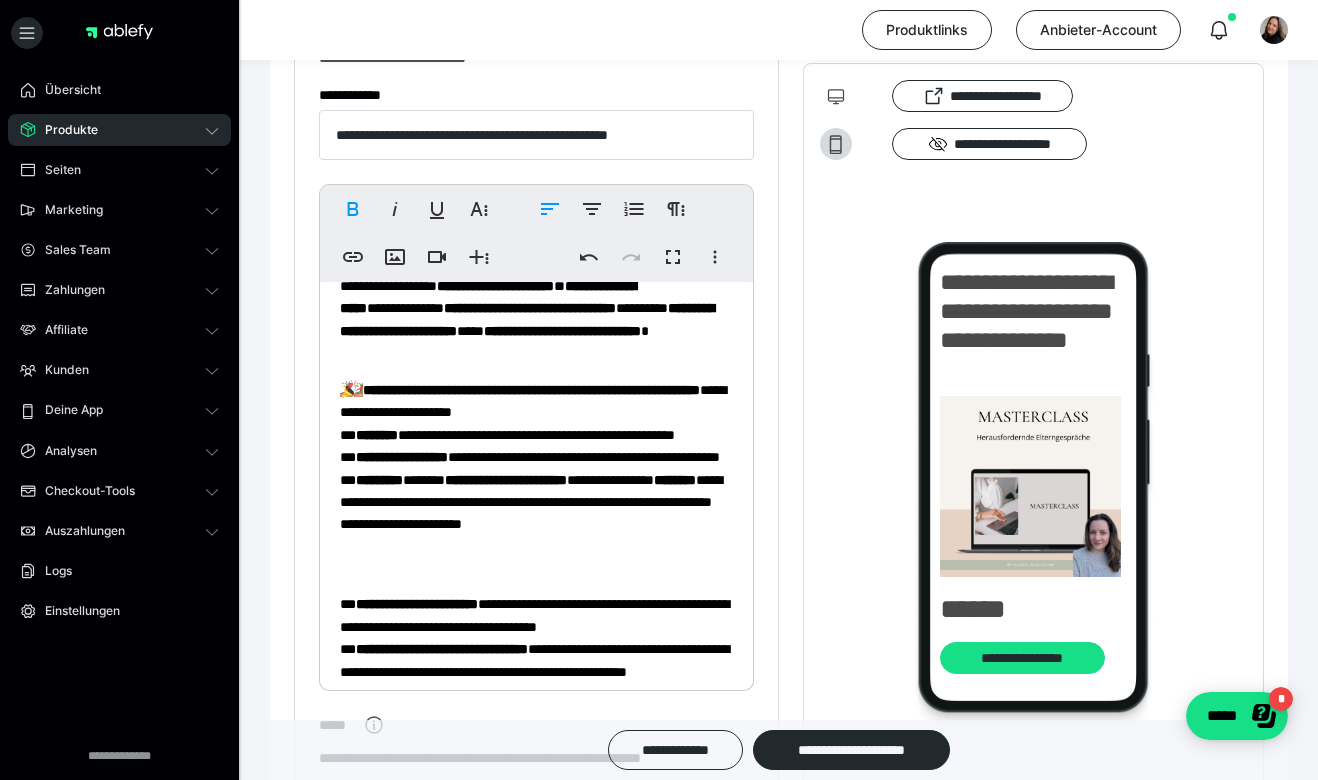 click on "**********" at bounding box center (402, 457) 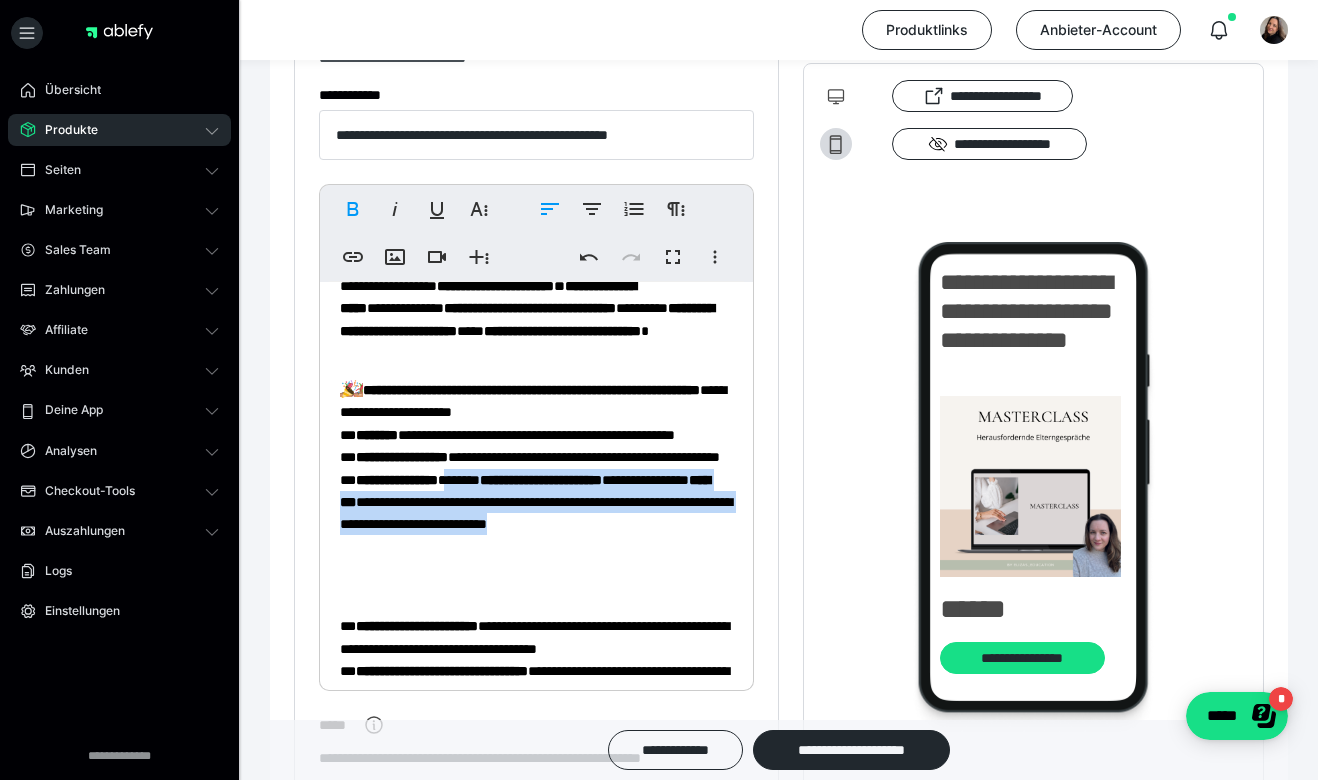 drag, startPoint x: 489, startPoint y: 592, endPoint x: 490, endPoint y: 519, distance: 73.00685 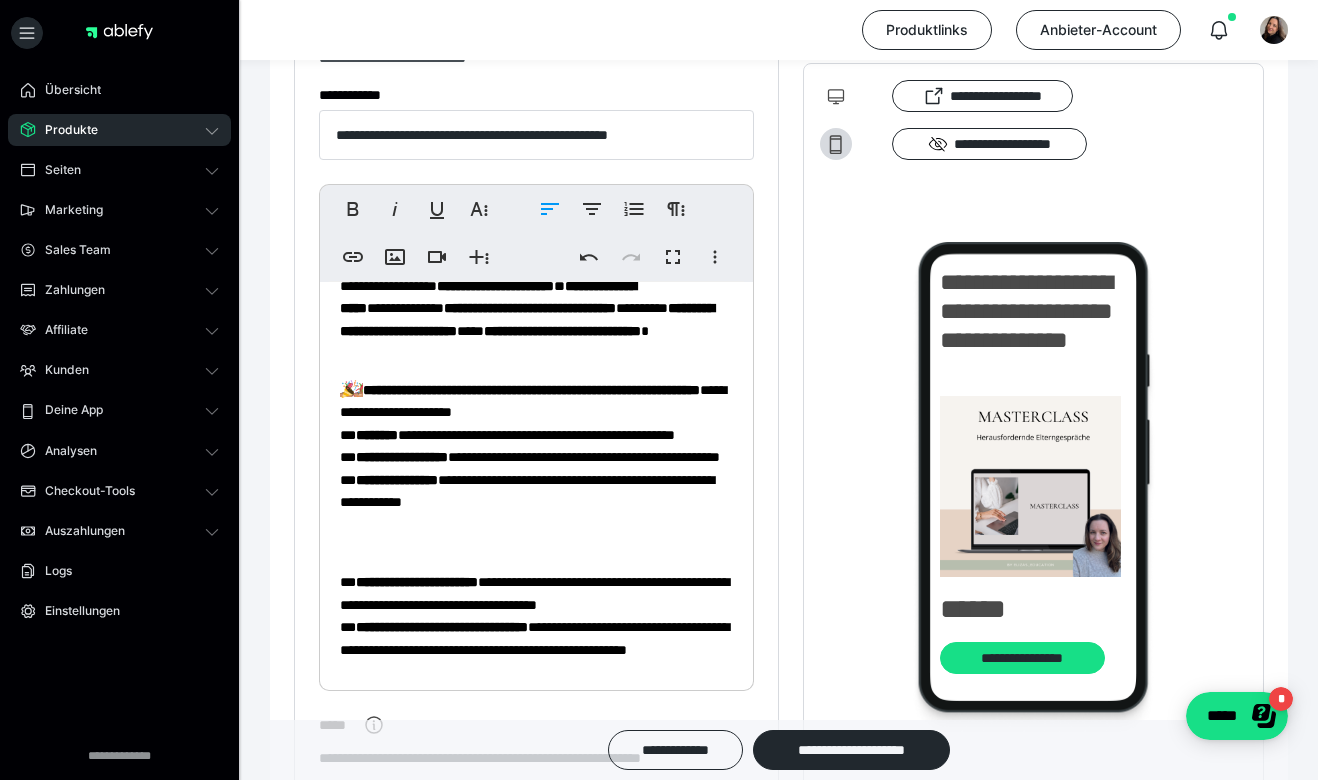 click on "**********" at bounding box center (536, 467) 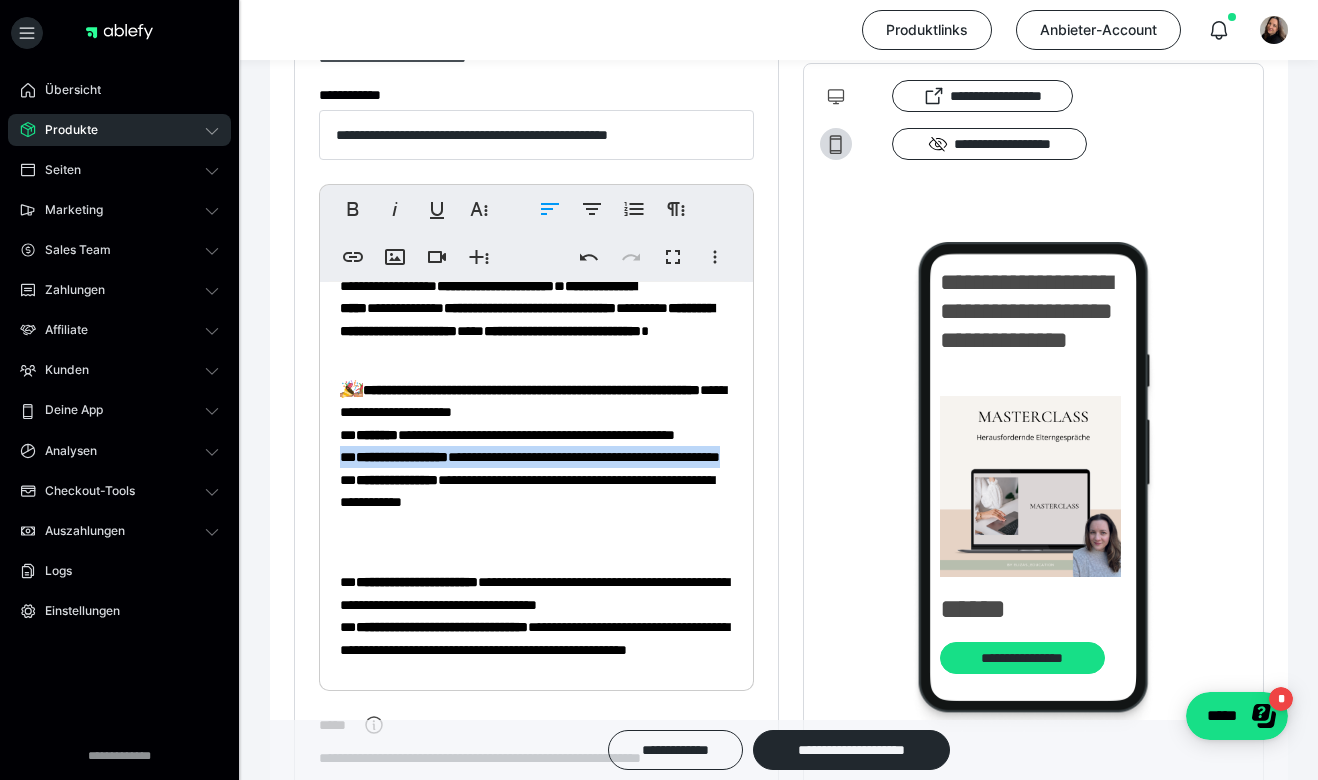 drag, startPoint x: 466, startPoint y: 502, endPoint x: 339, endPoint y: 479, distance: 129.06587 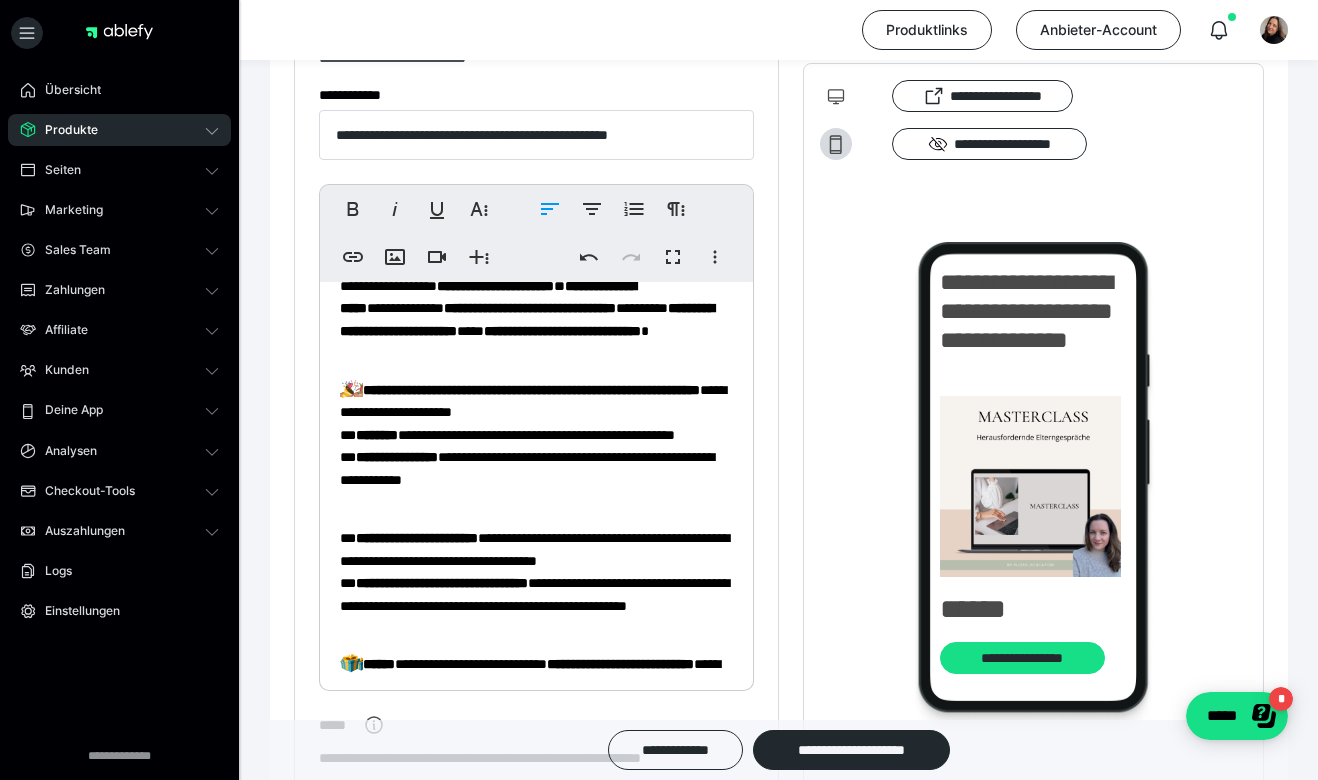 click on "**********" at bounding box center [531, 390] 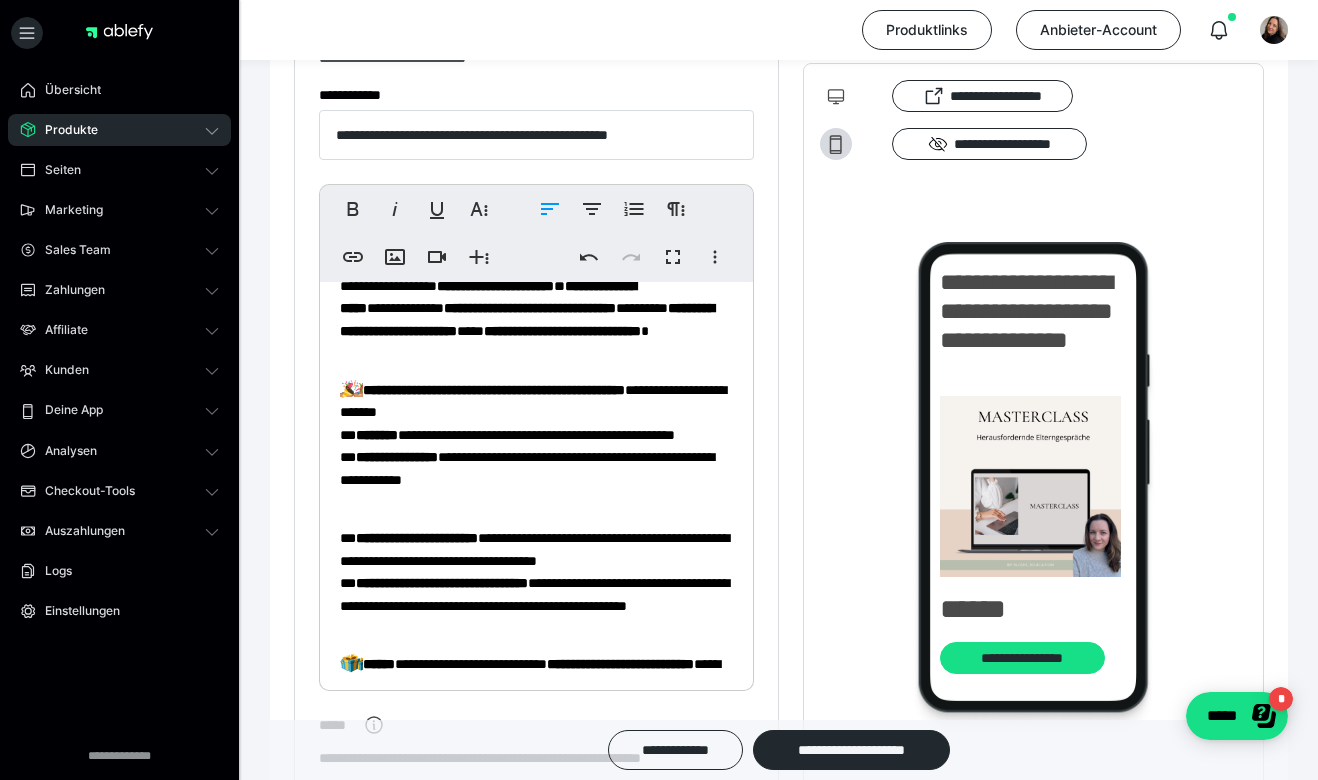 click on "**********" at bounding box center (536, 445) 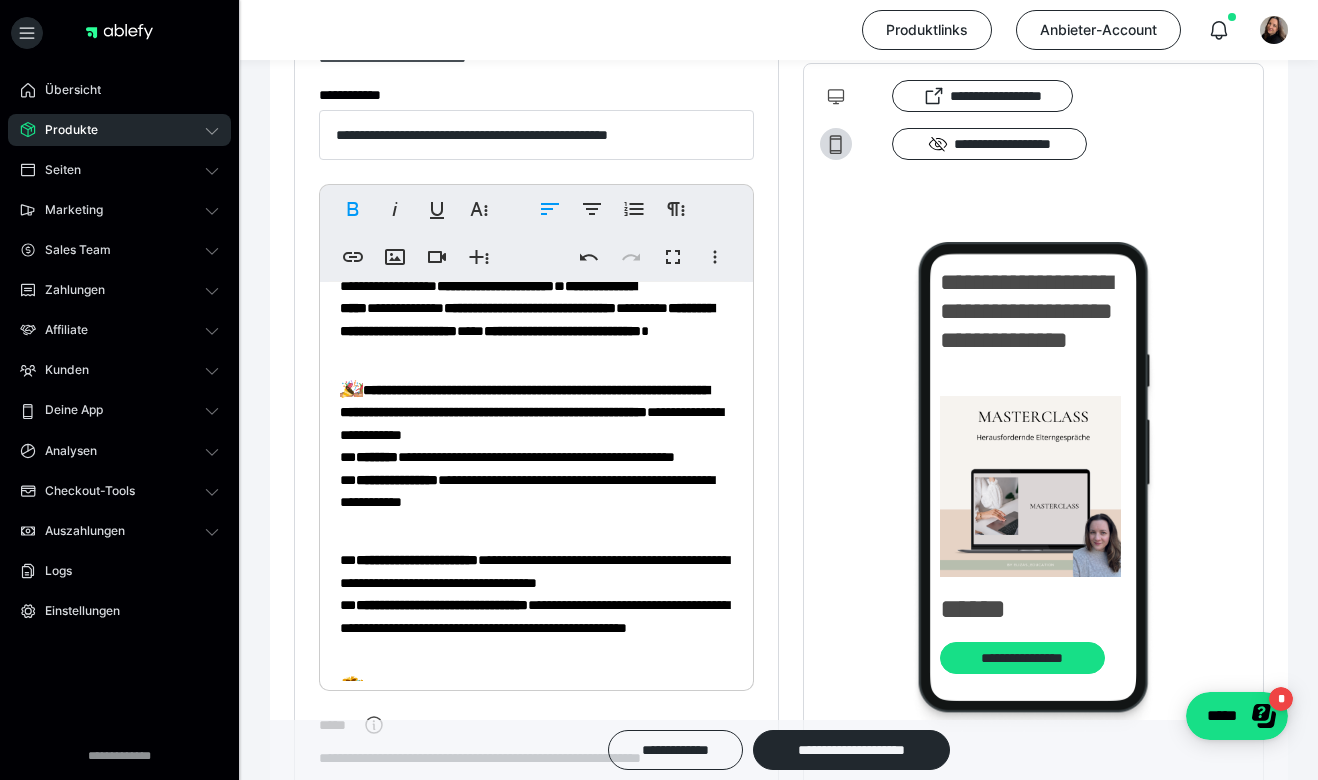 click on "**********" at bounding box center [524, 401] 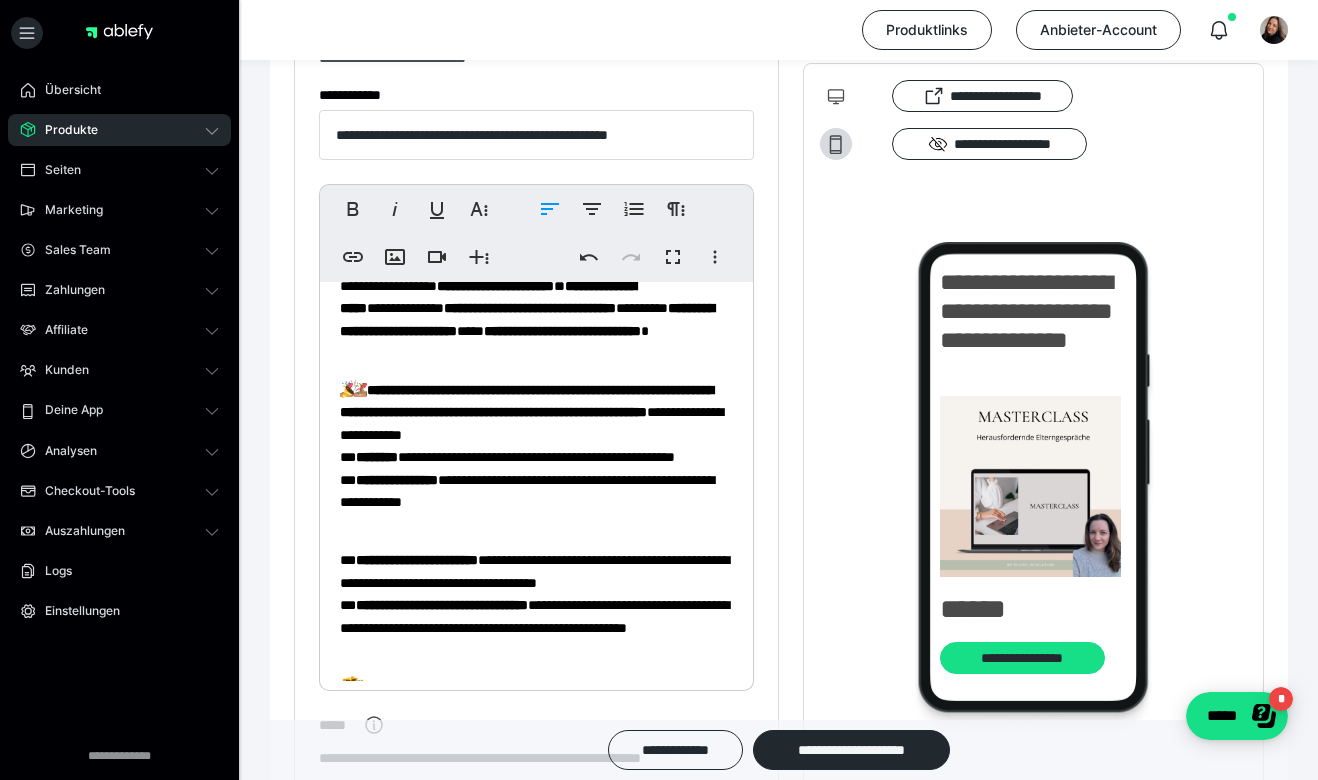 click on "**********" at bounding box center (536, 456) 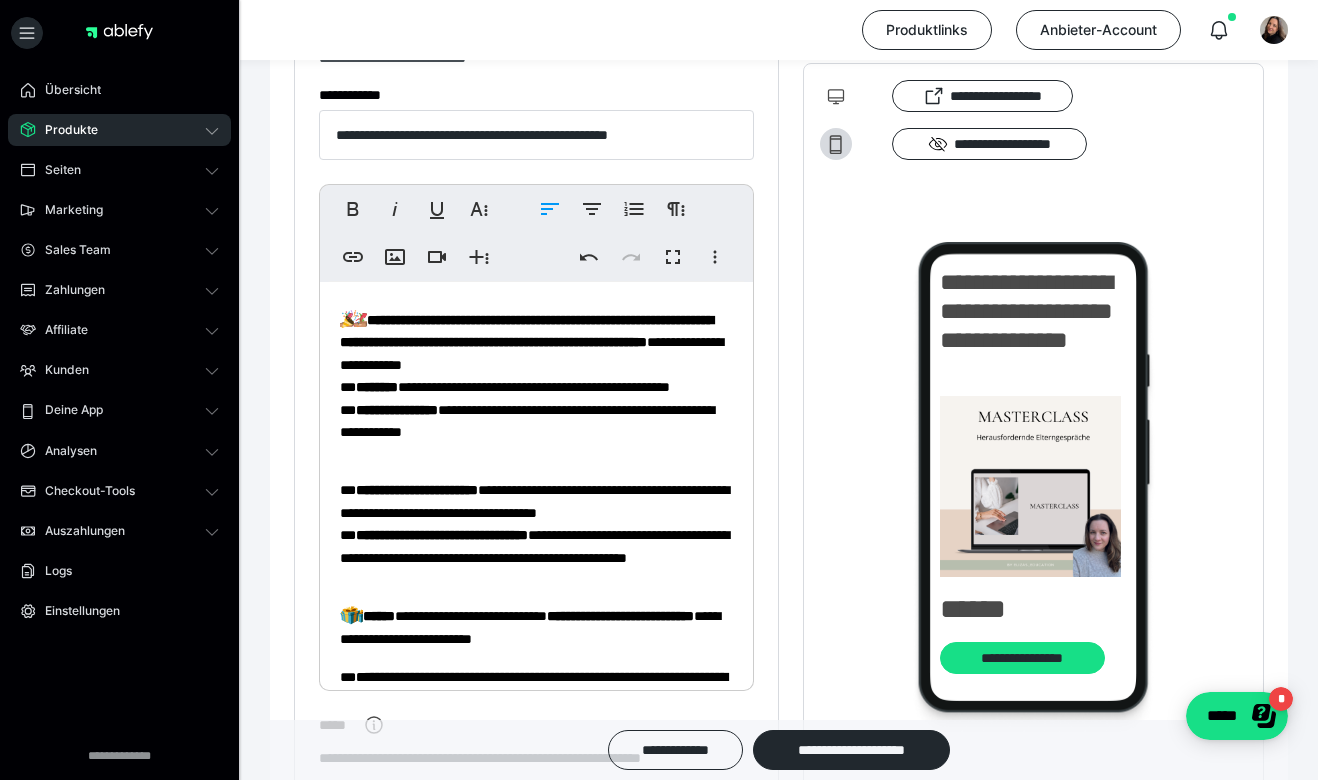 scroll, scrollTop: 180, scrollLeft: 0, axis: vertical 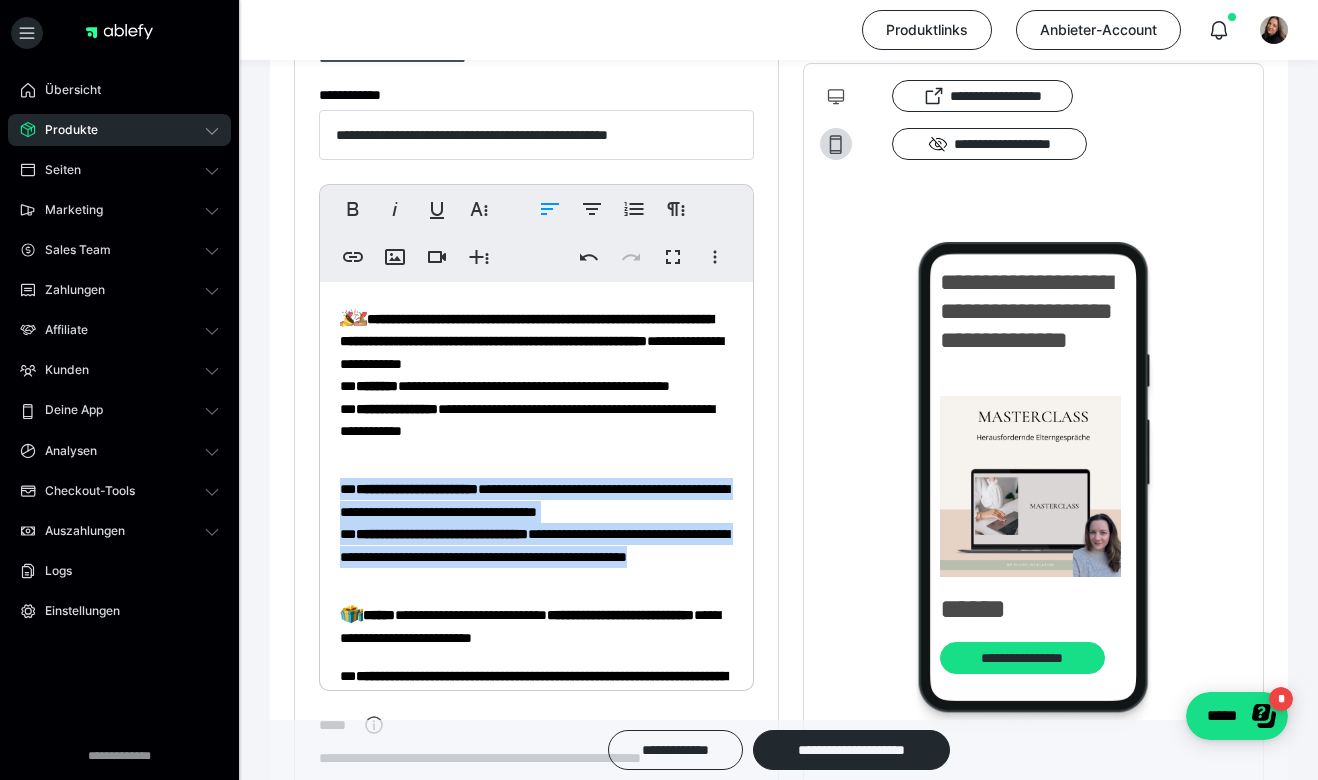 drag, startPoint x: 553, startPoint y: 581, endPoint x: 334, endPoint y: 479, distance: 241.58849 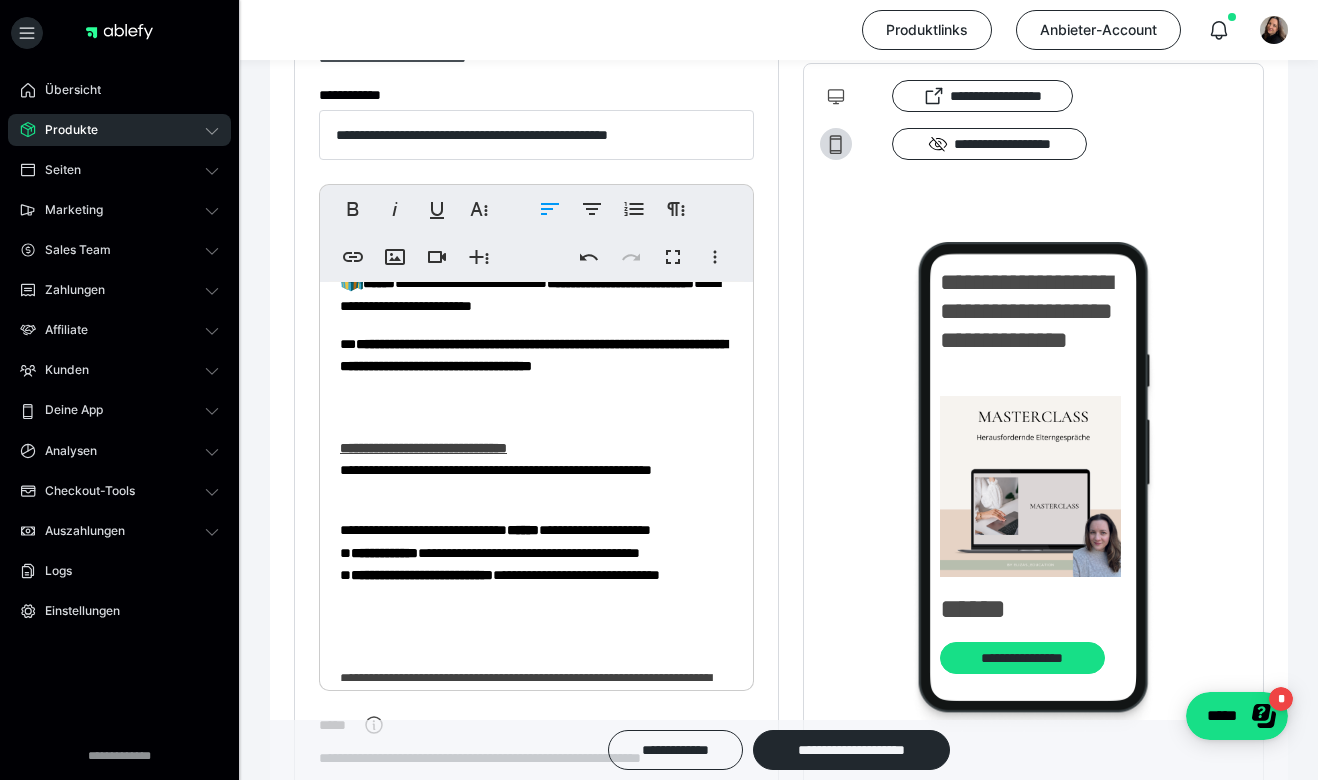 scroll, scrollTop: 389, scrollLeft: 0, axis: vertical 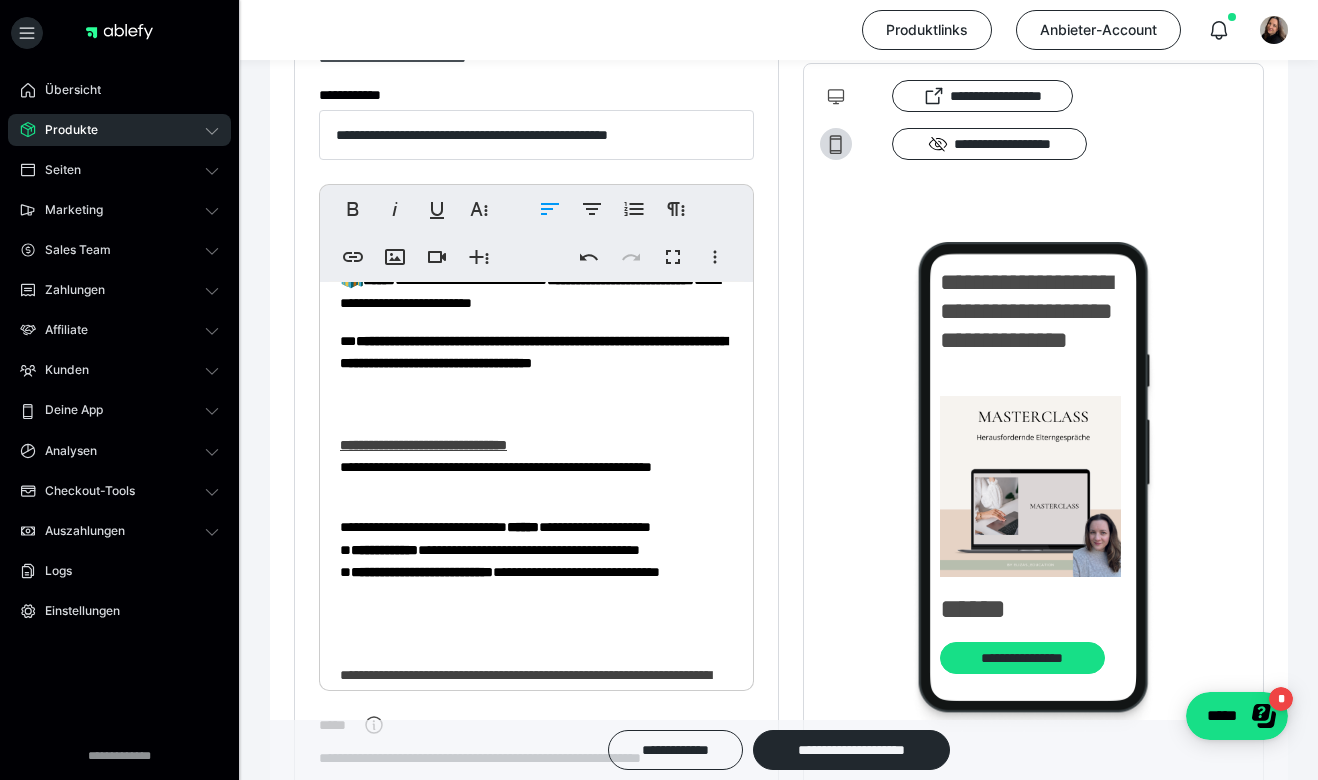 click on "**********" at bounding box center (384, 550) 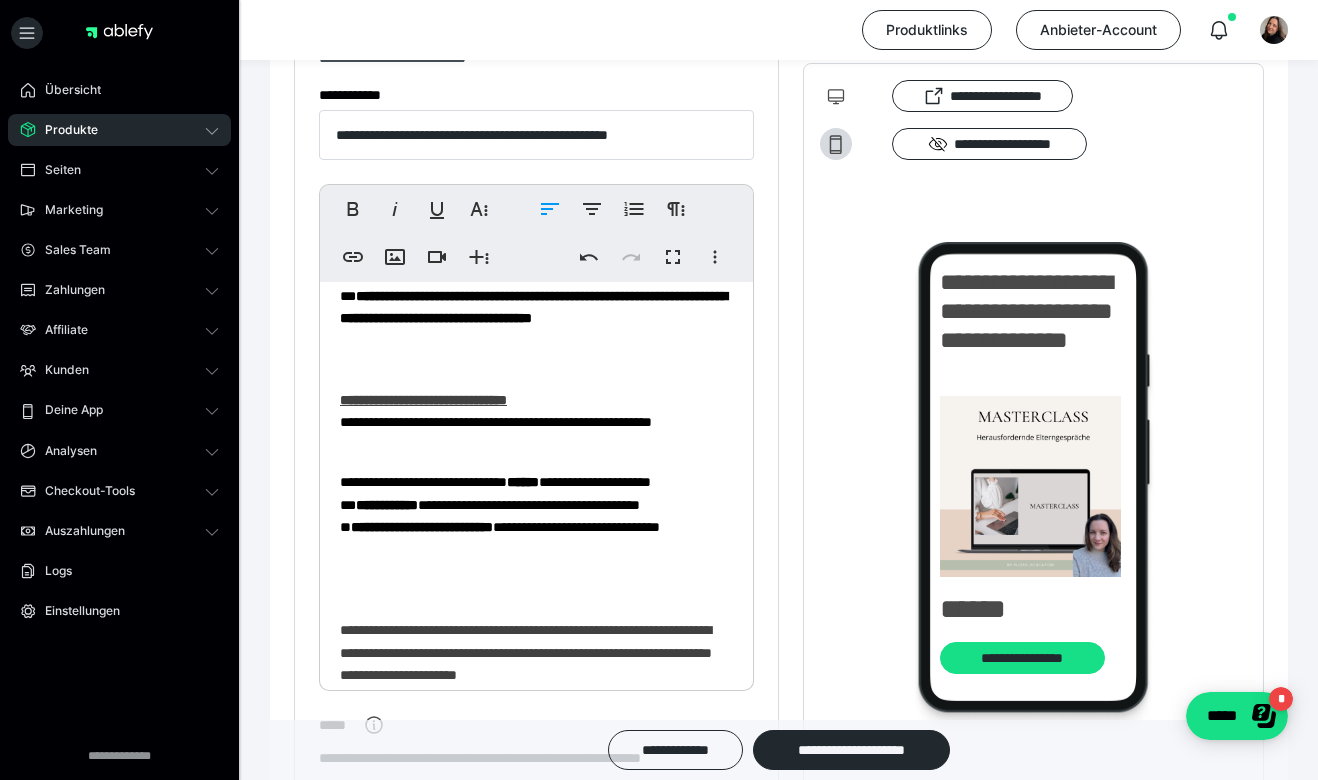 scroll, scrollTop: 445, scrollLeft: 0, axis: vertical 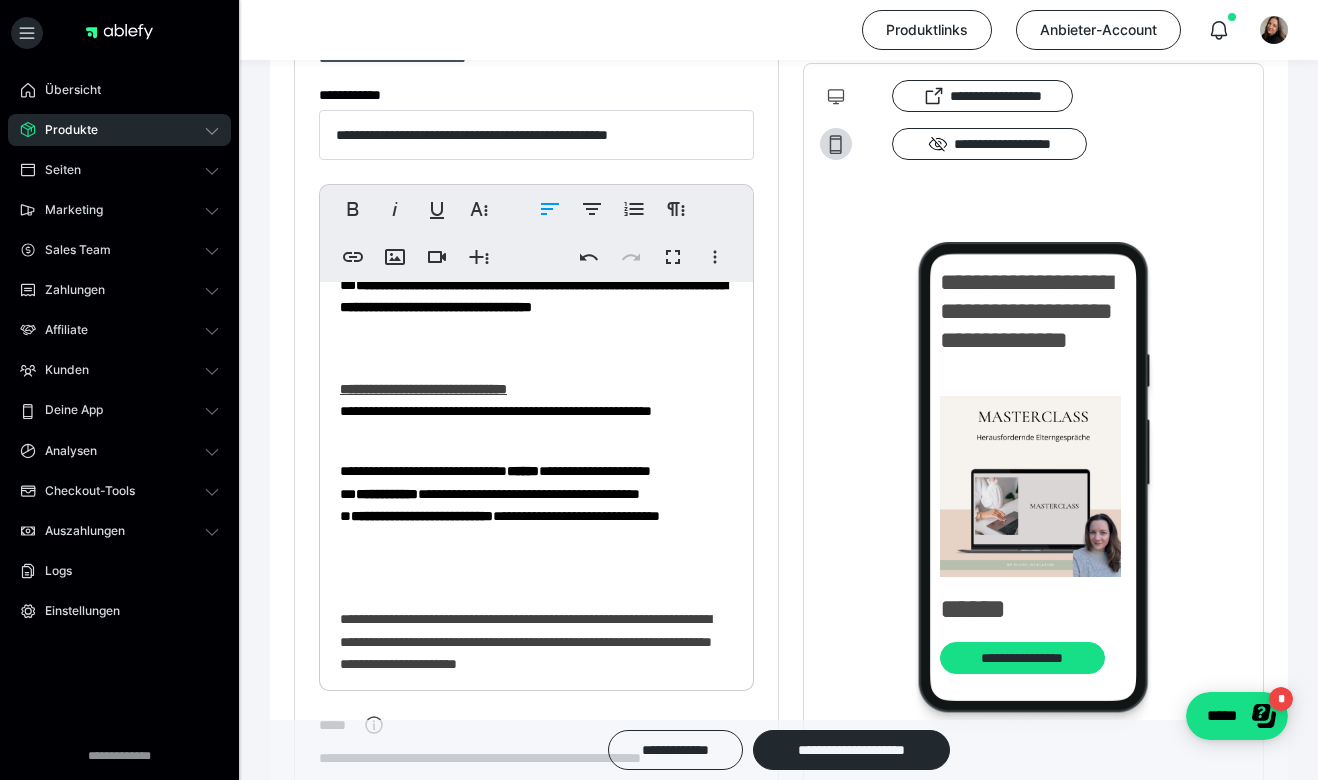 click on "**********" at bounding box center (422, 516) 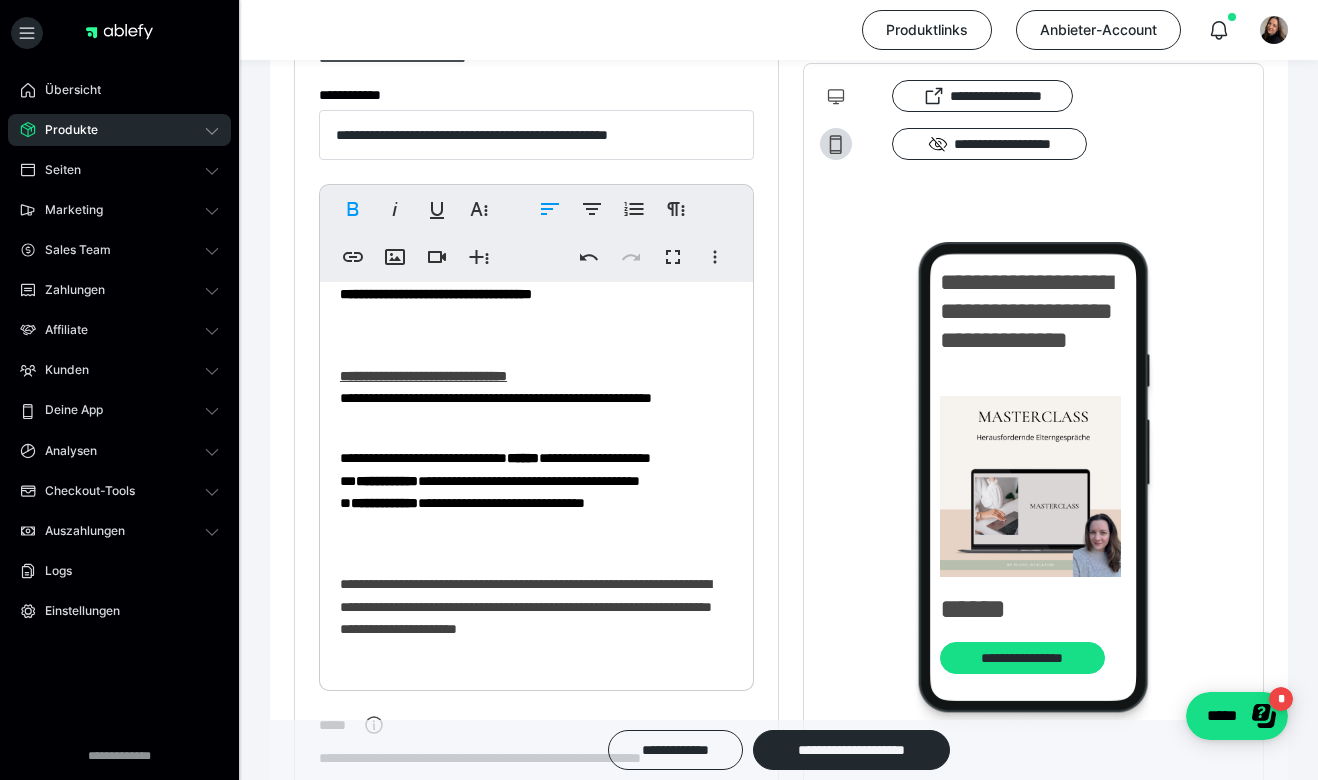 scroll, scrollTop: 458, scrollLeft: 0, axis: vertical 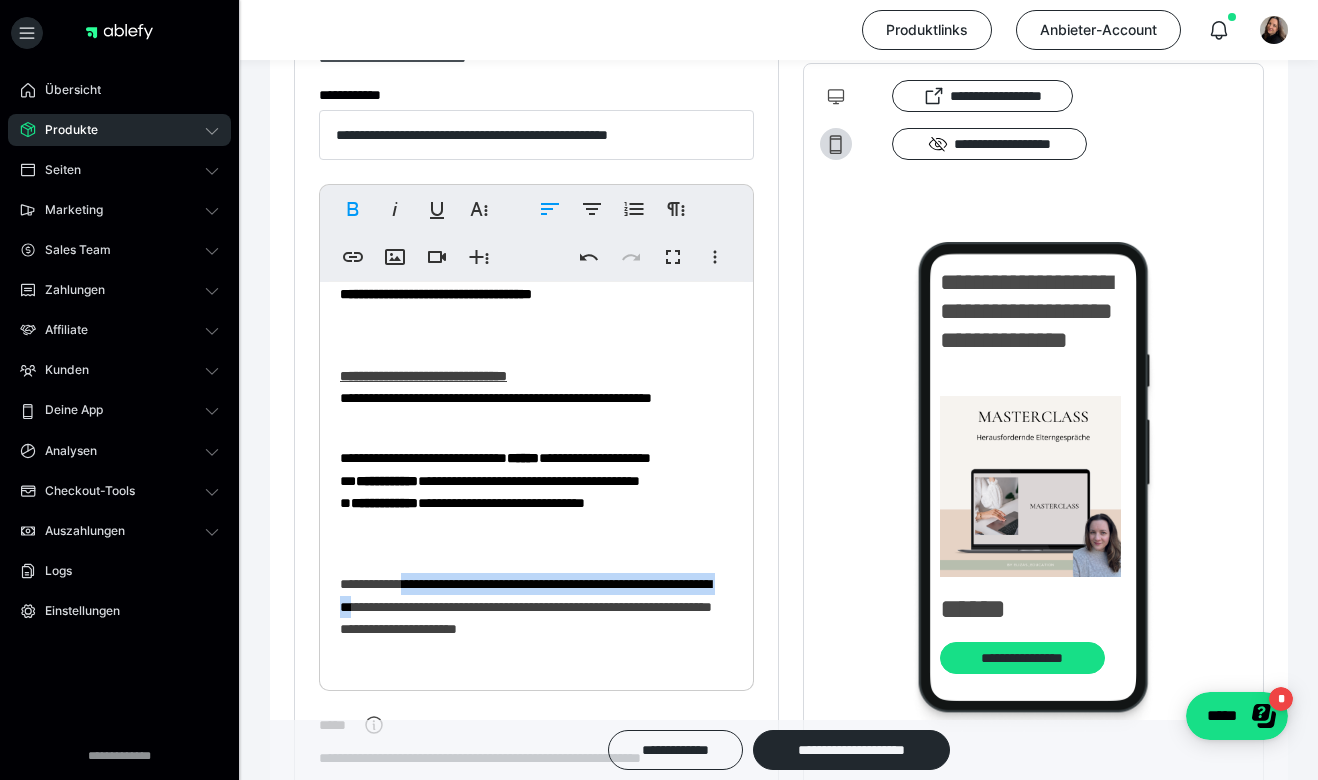 drag, startPoint x: 461, startPoint y: 608, endPoint x: 418, endPoint y: 580, distance: 51.312767 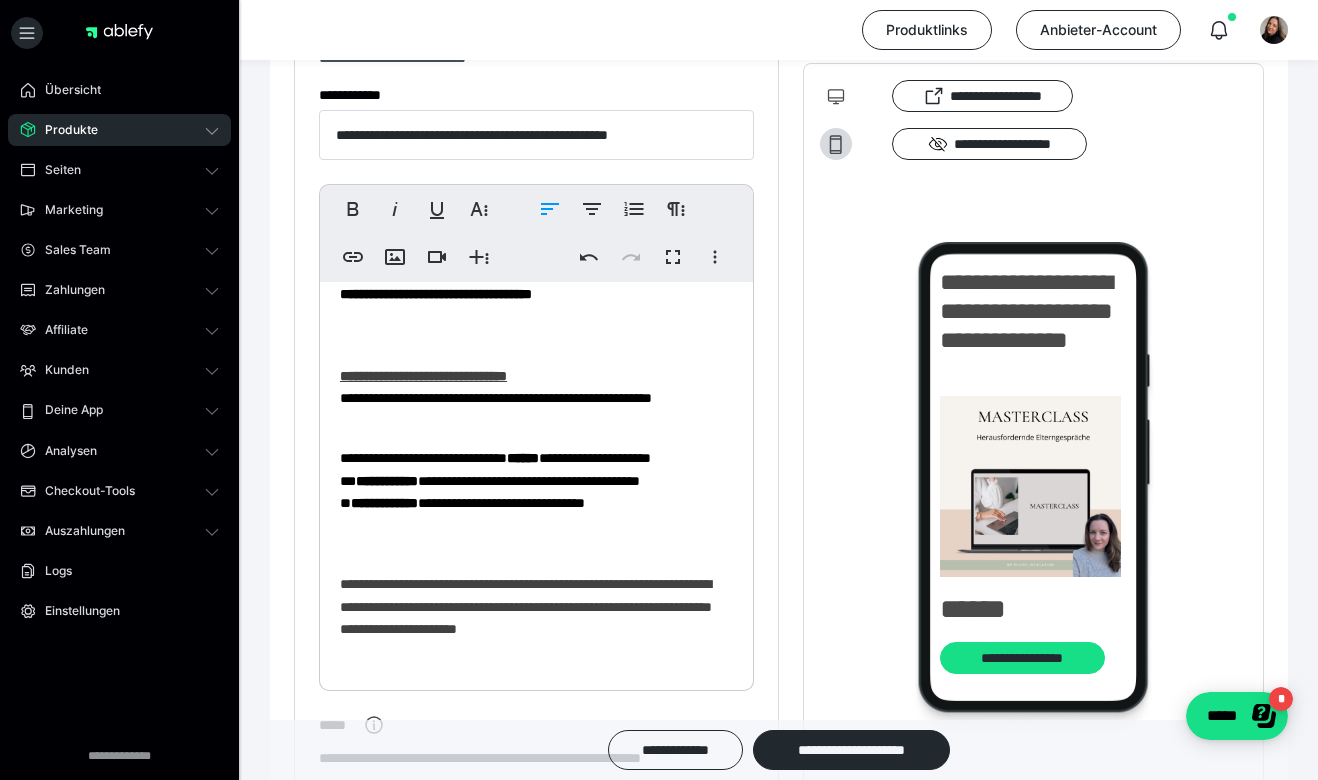 scroll, scrollTop: 436, scrollLeft: 0, axis: vertical 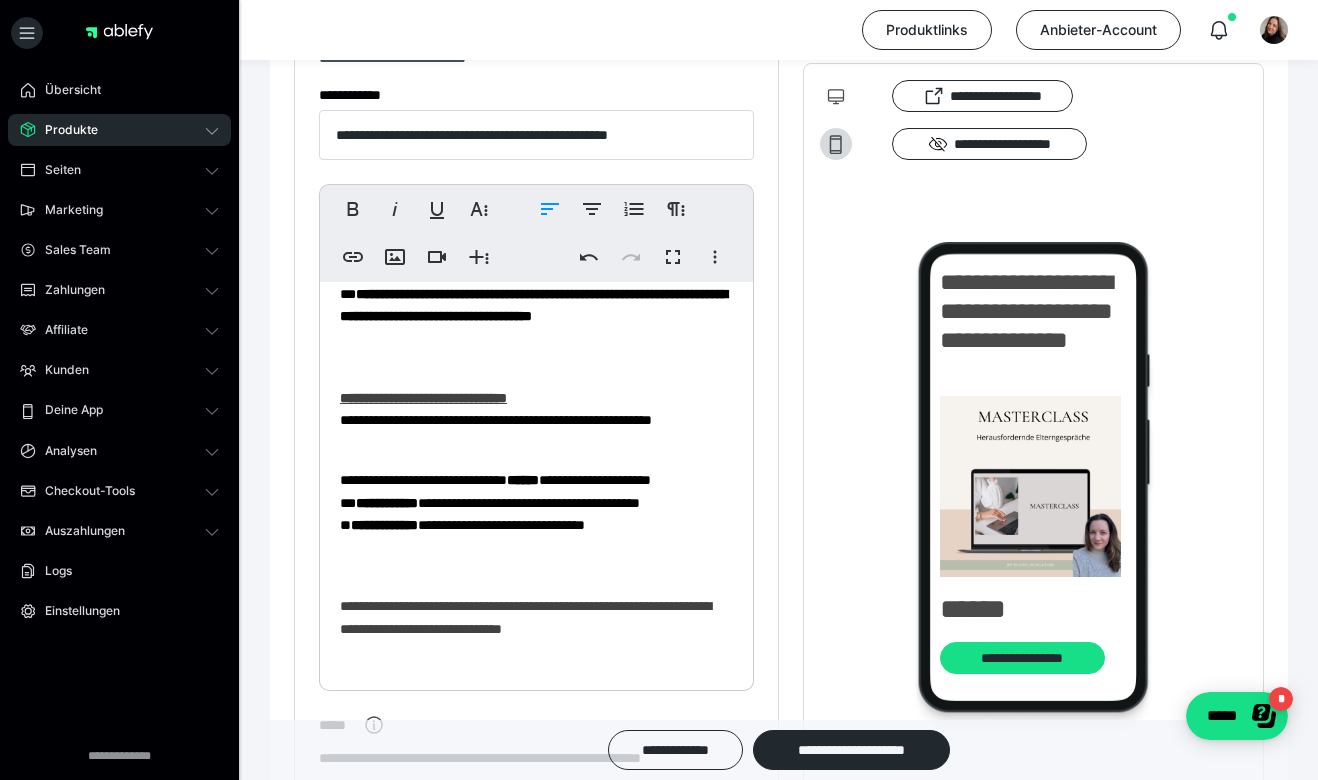 click on "**********" at bounding box center [536, 263] 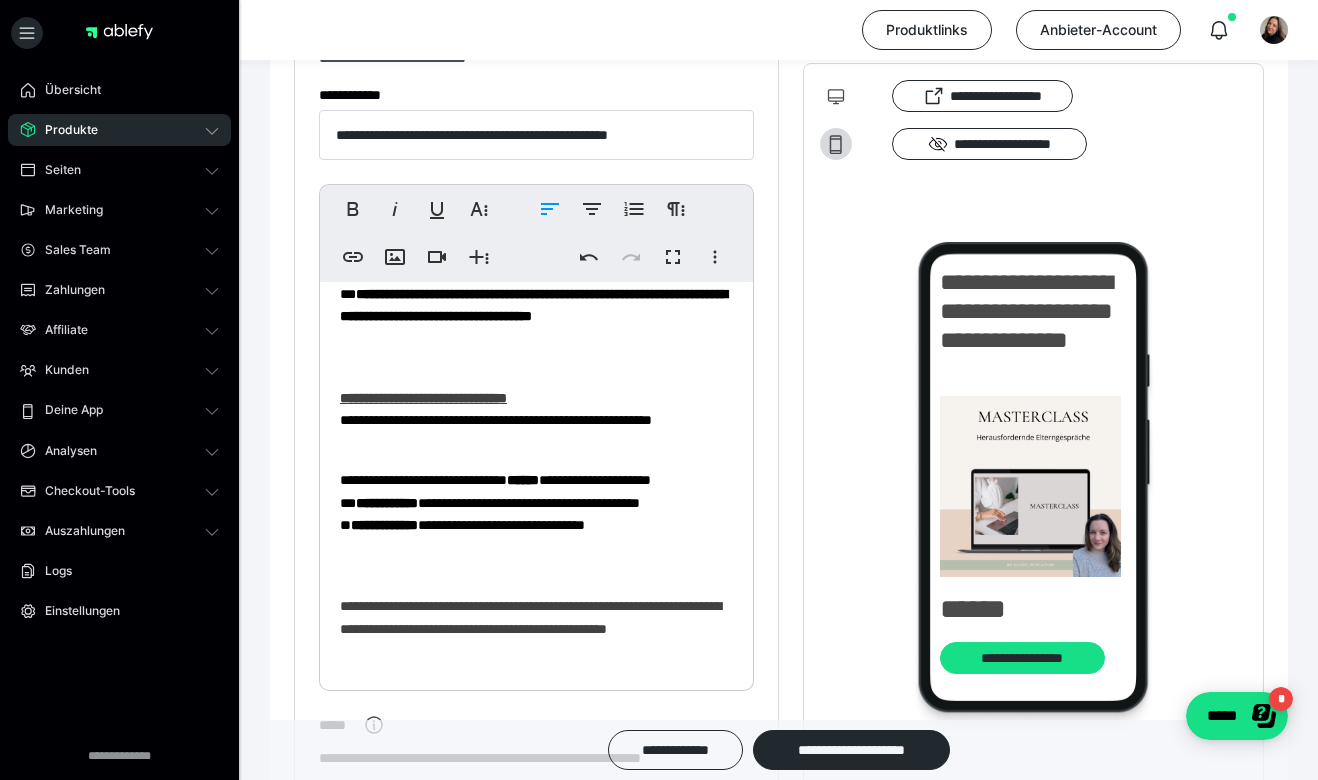 click on "**********" at bounding box center [536, 274] 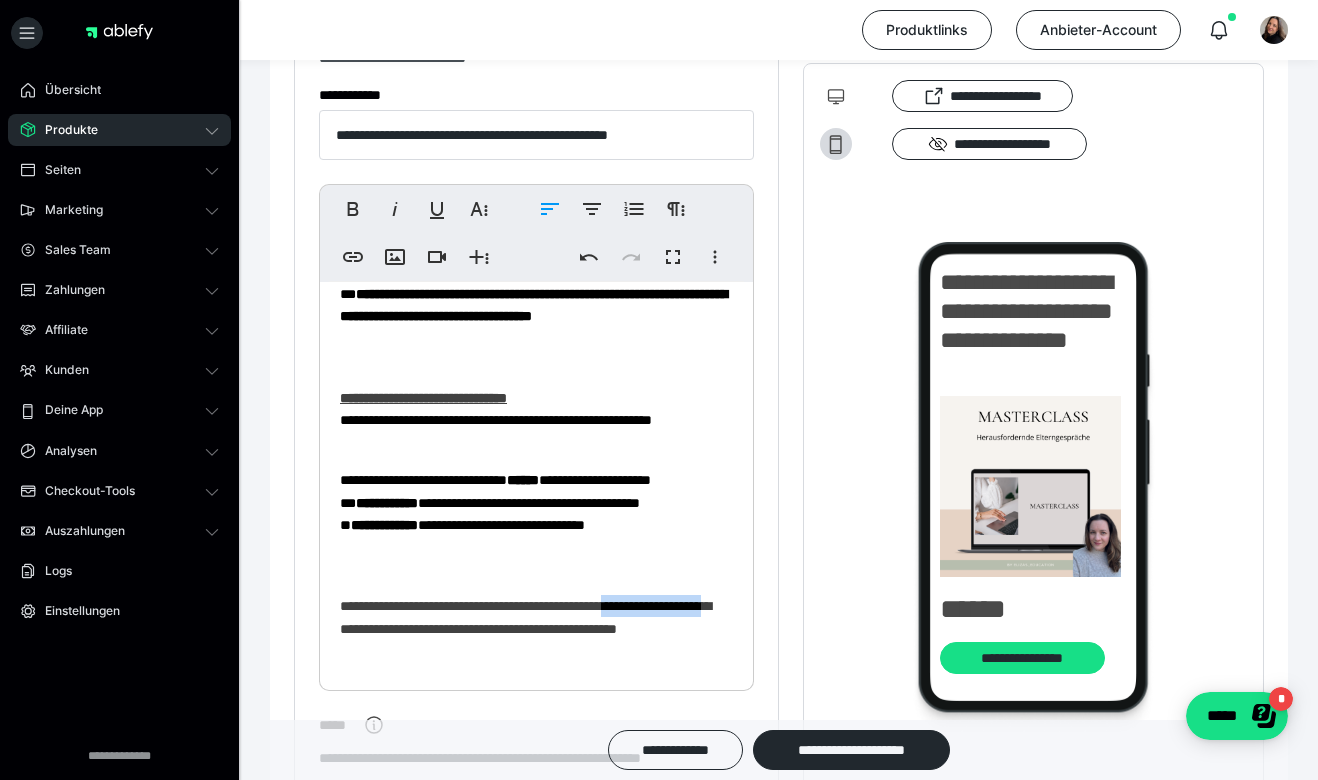 drag, startPoint x: 684, startPoint y: 599, endPoint x: 429, endPoint y: 633, distance: 257.25668 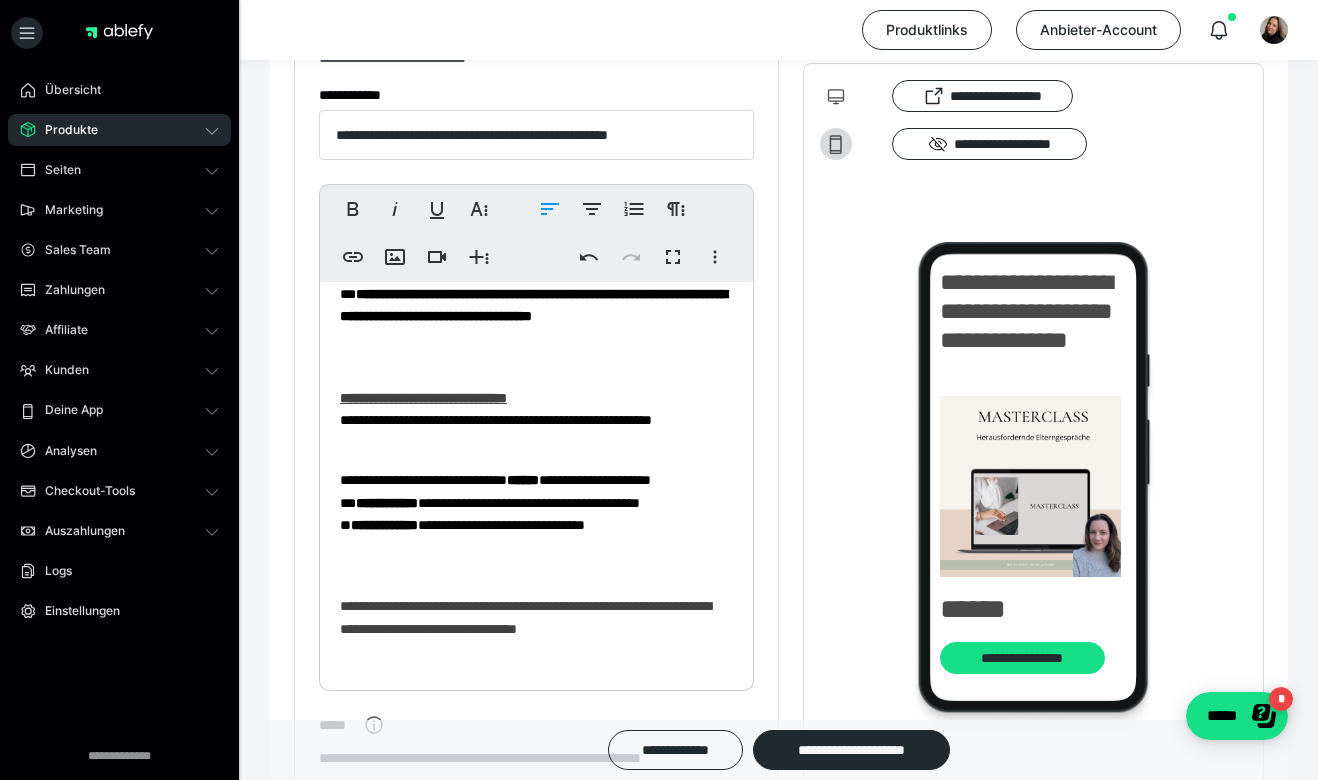 click on "**********" at bounding box center (536, 263) 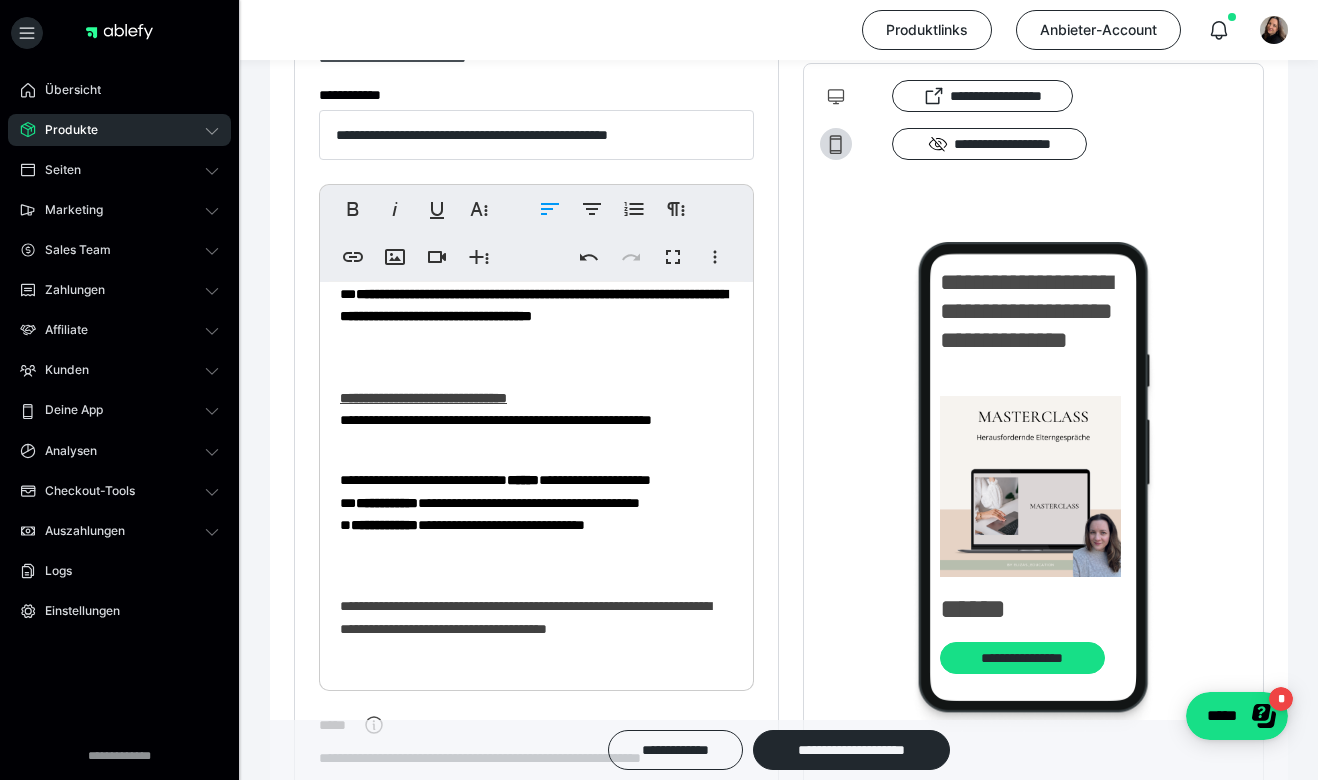 click on "**********" at bounding box center [536, 263] 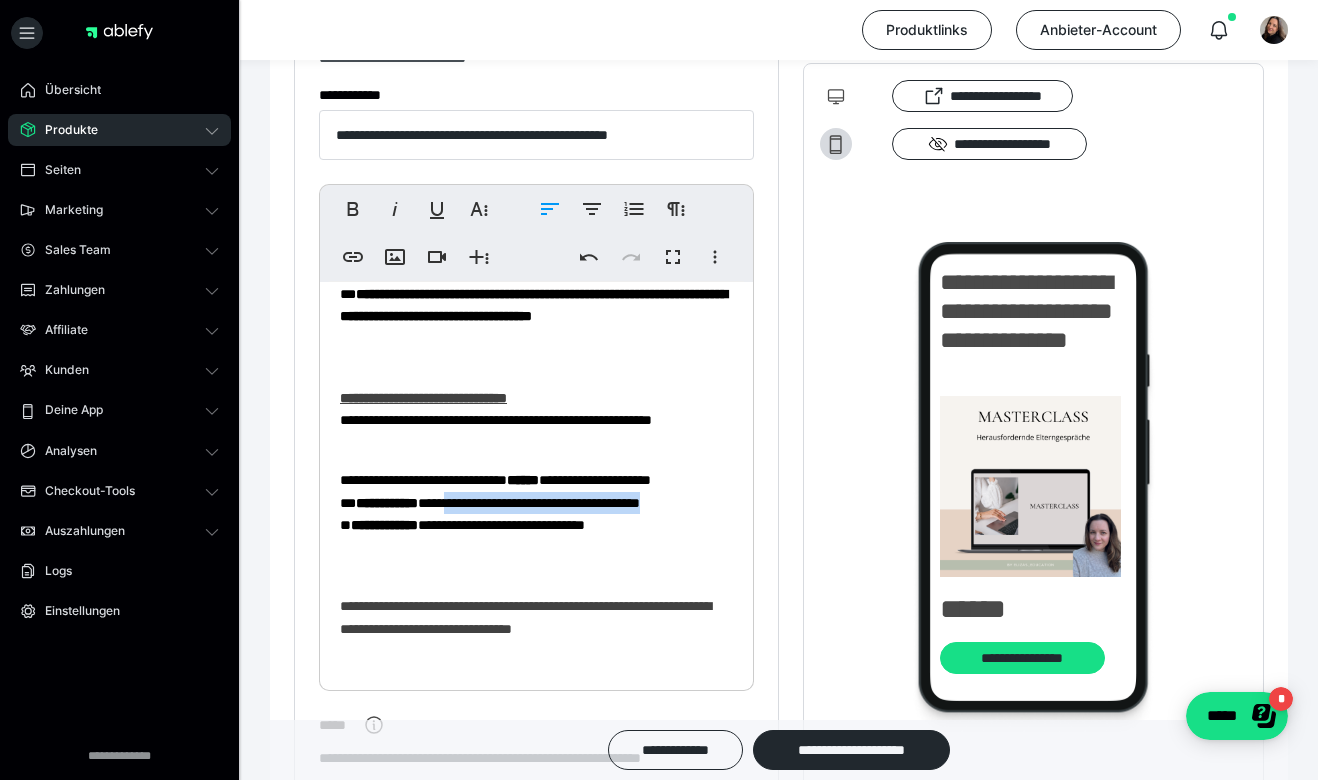 drag, startPoint x: 440, startPoint y: 546, endPoint x: 484, endPoint y: 523, distance: 49.648766 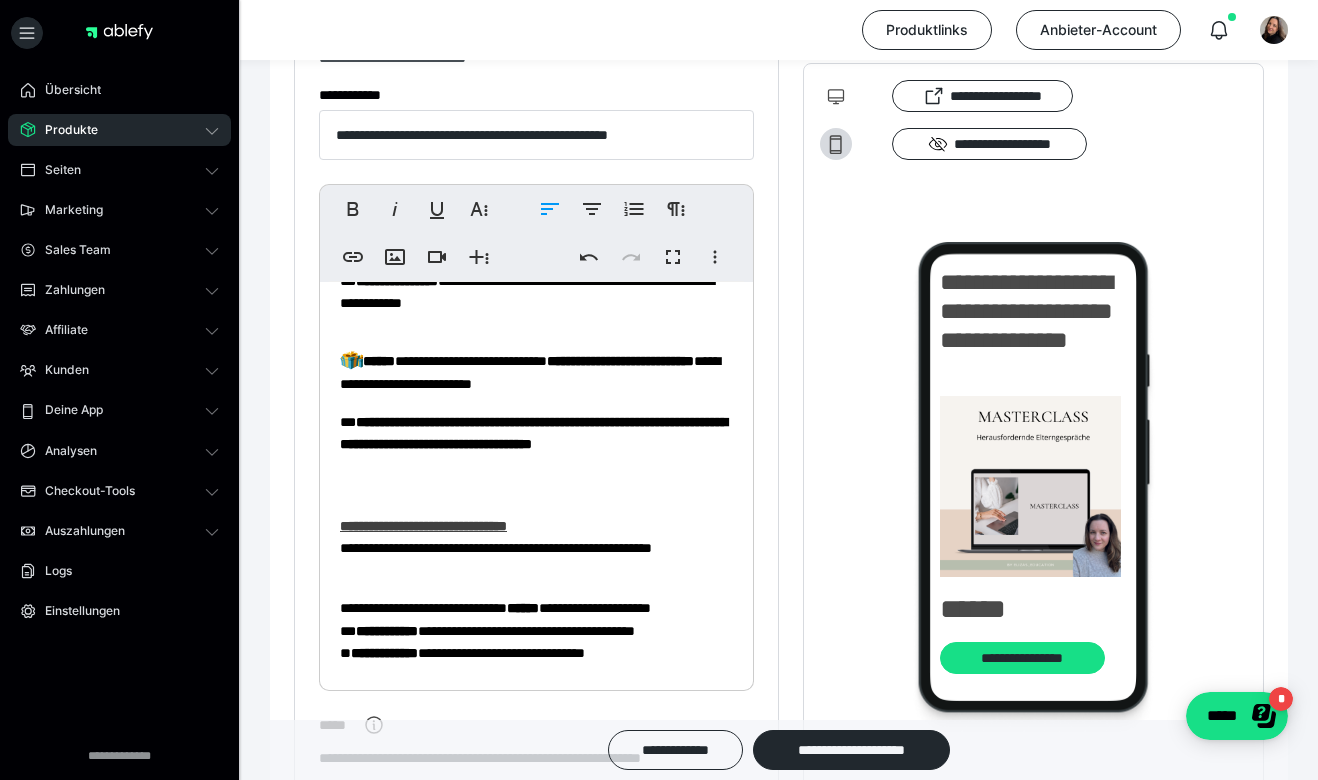 scroll, scrollTop: 300, scrollLeft: 0, axis: vertical 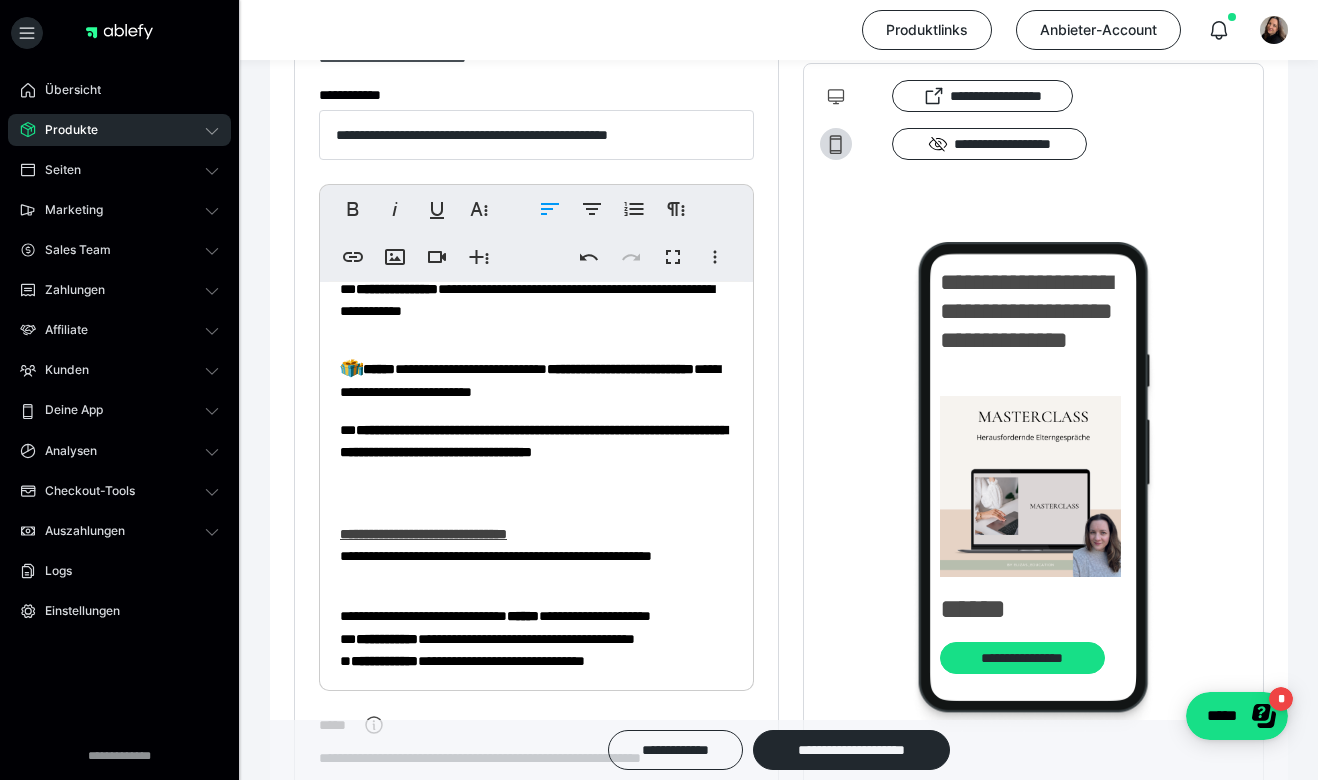 click at bounding box center (351, 368) 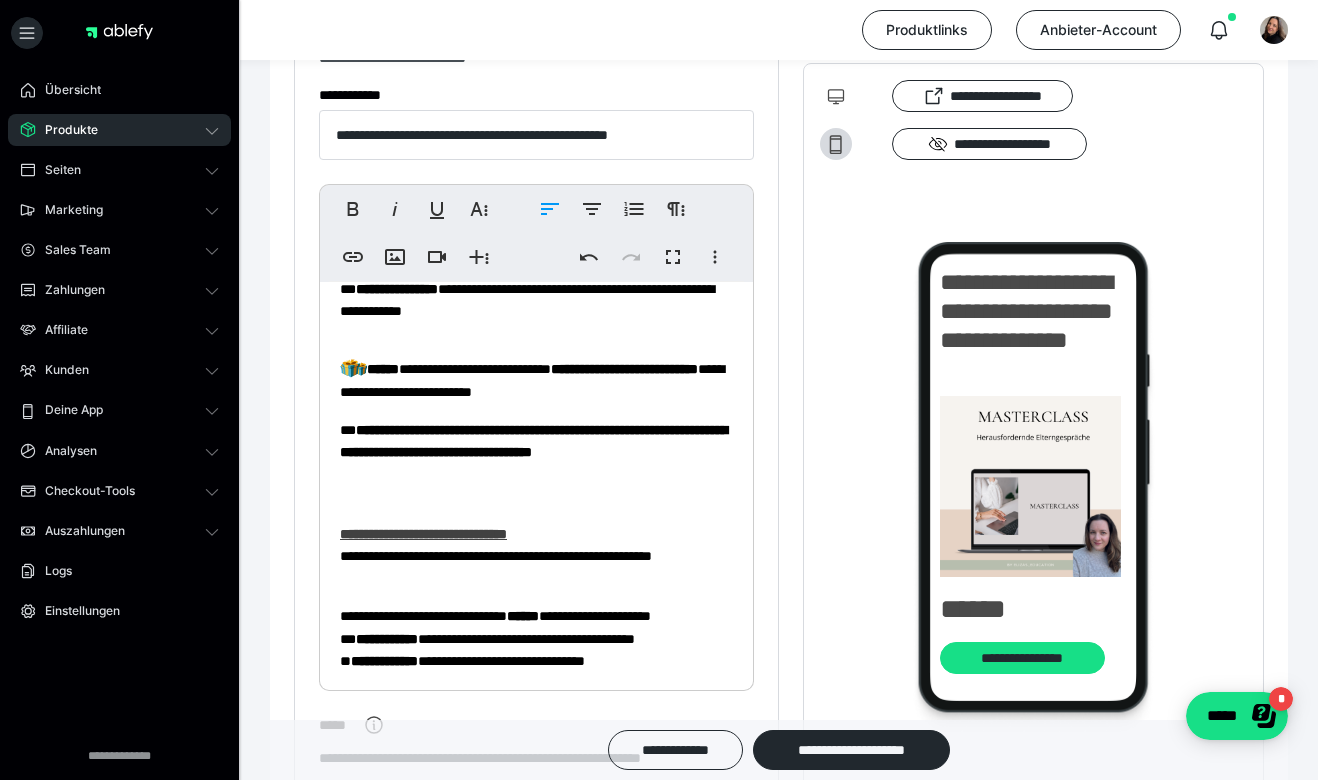 click on "**********" at bounding box center (397, 289) 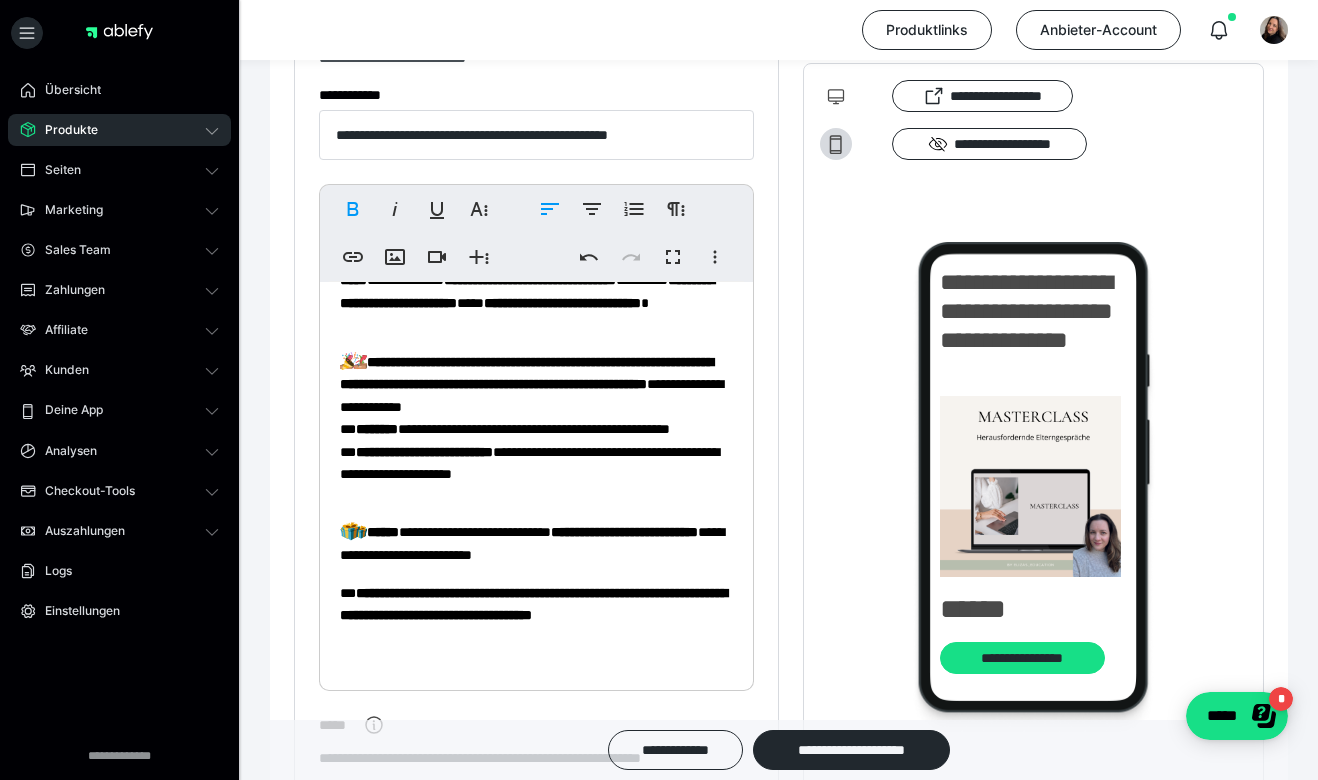 scroll, scrollTop: 133, scrollLeft: 0, axis: vertical 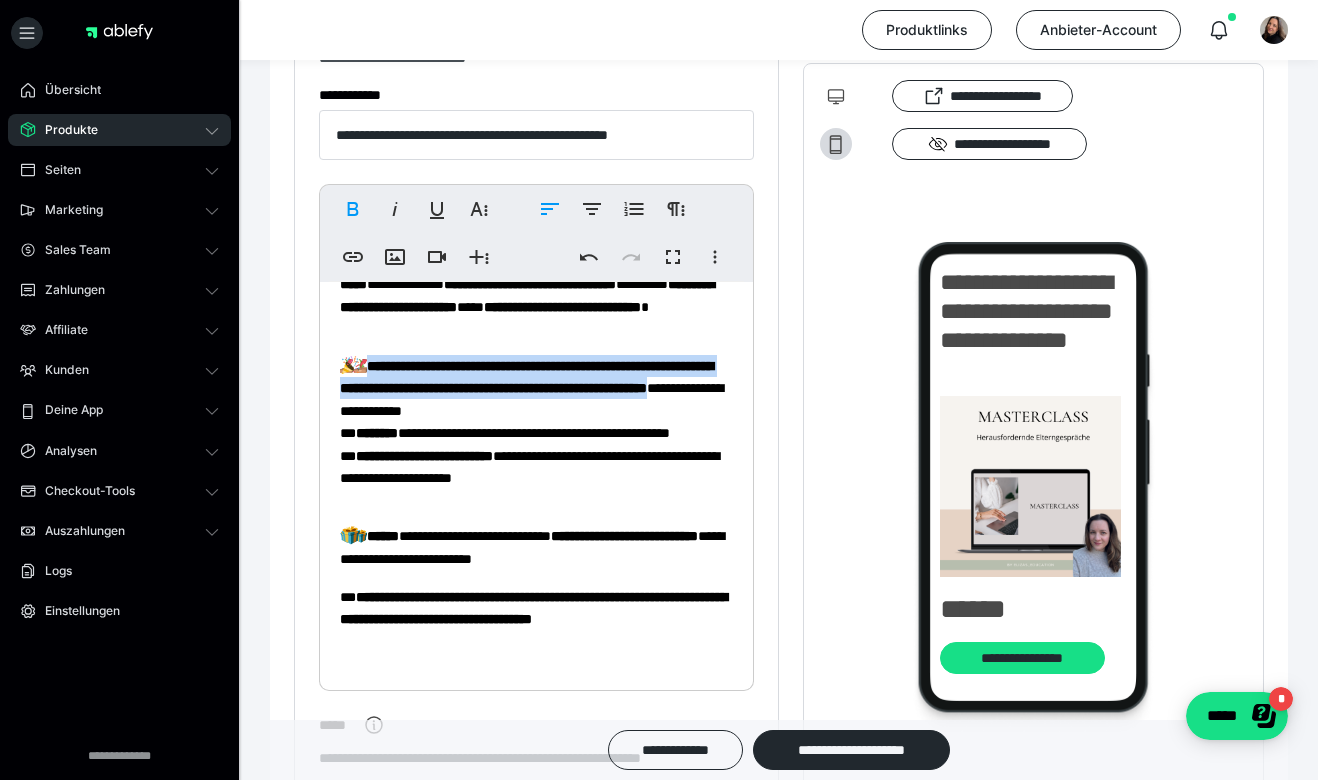 drag, startPoint x: 369, startPoint y: 364, endPoint x: 490, endPoint y: 414, distance: 130.92365 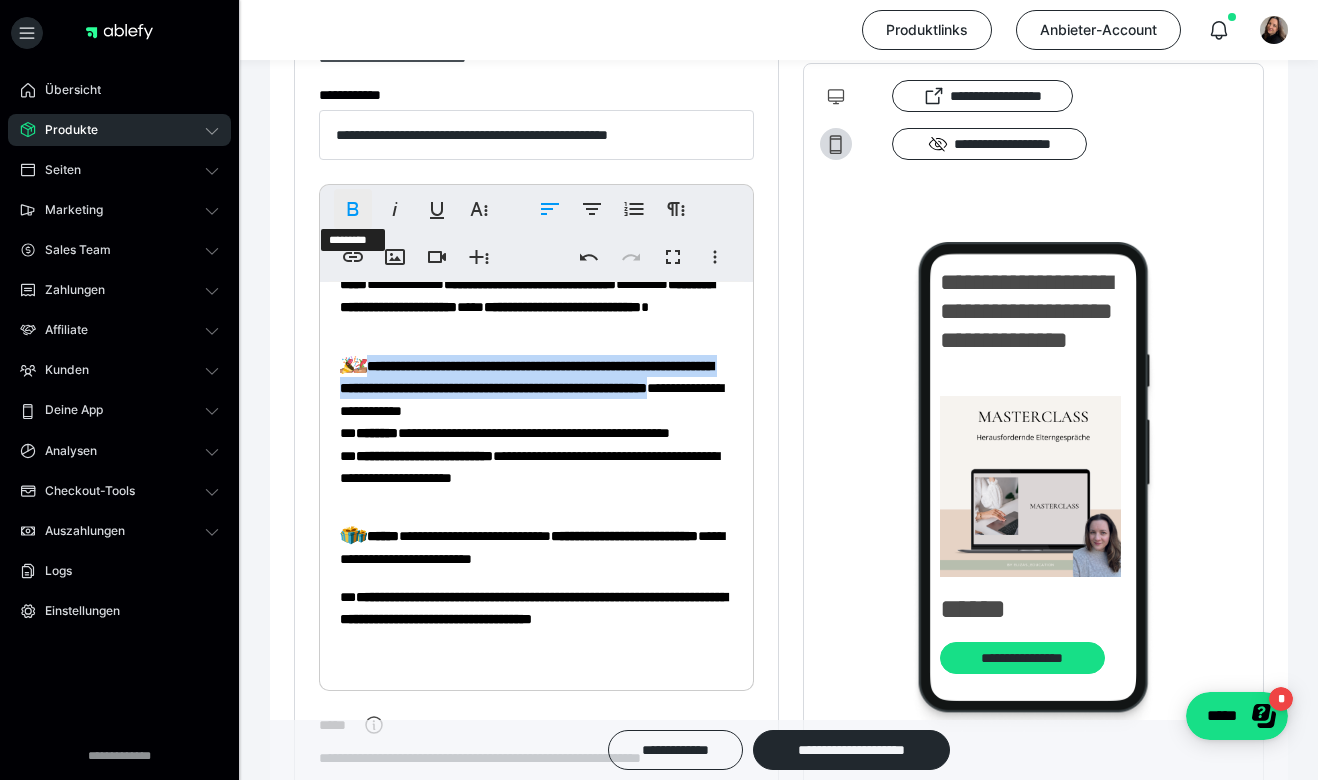 click 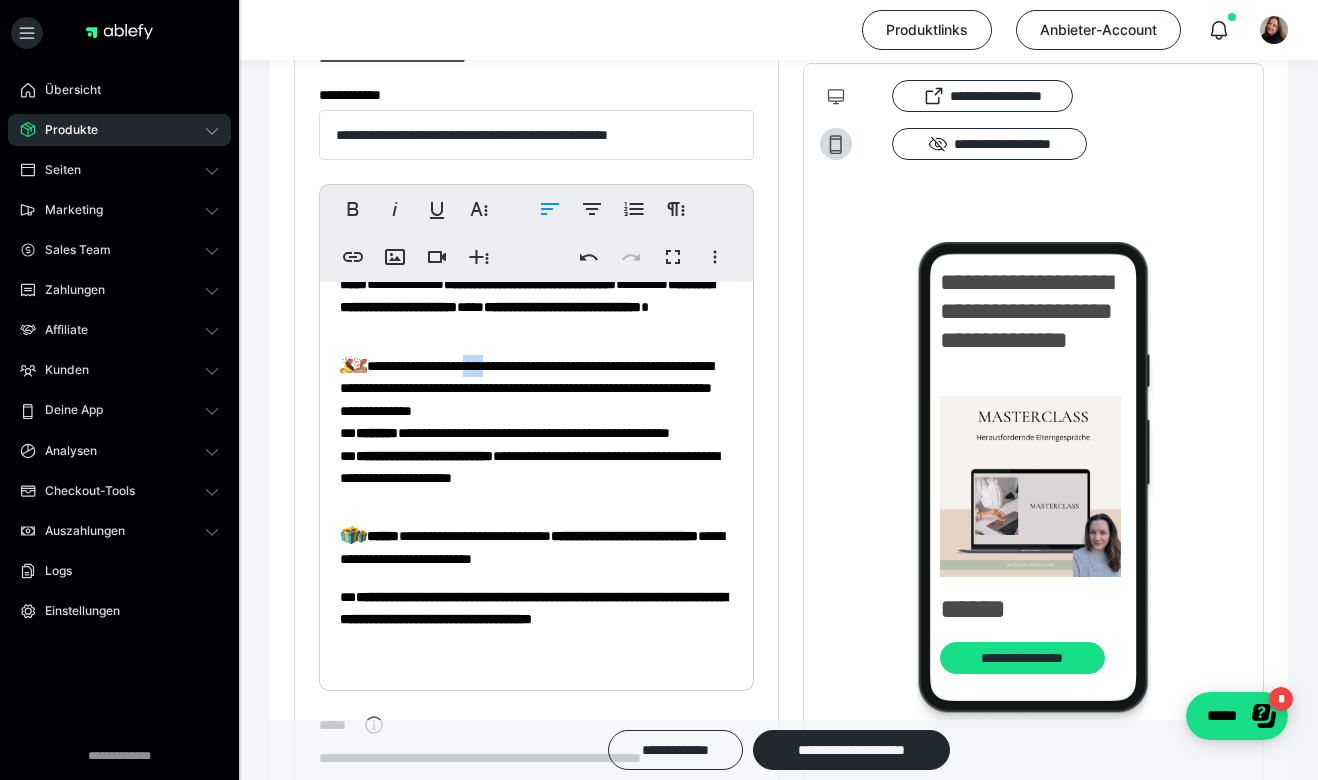 drag, startPoint x: 488, startPoint y: 369, endPoint x: 511, endPoint y: 370, distance: 23.021729 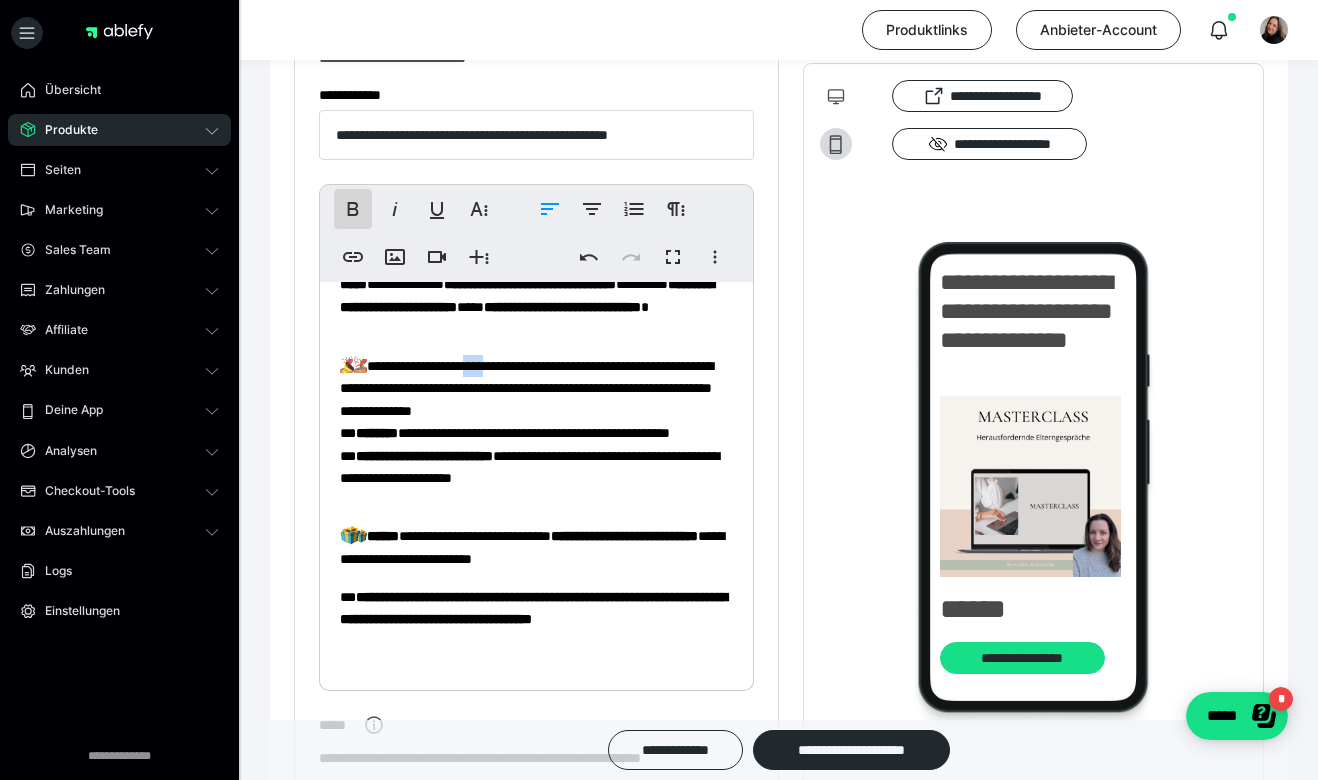 click 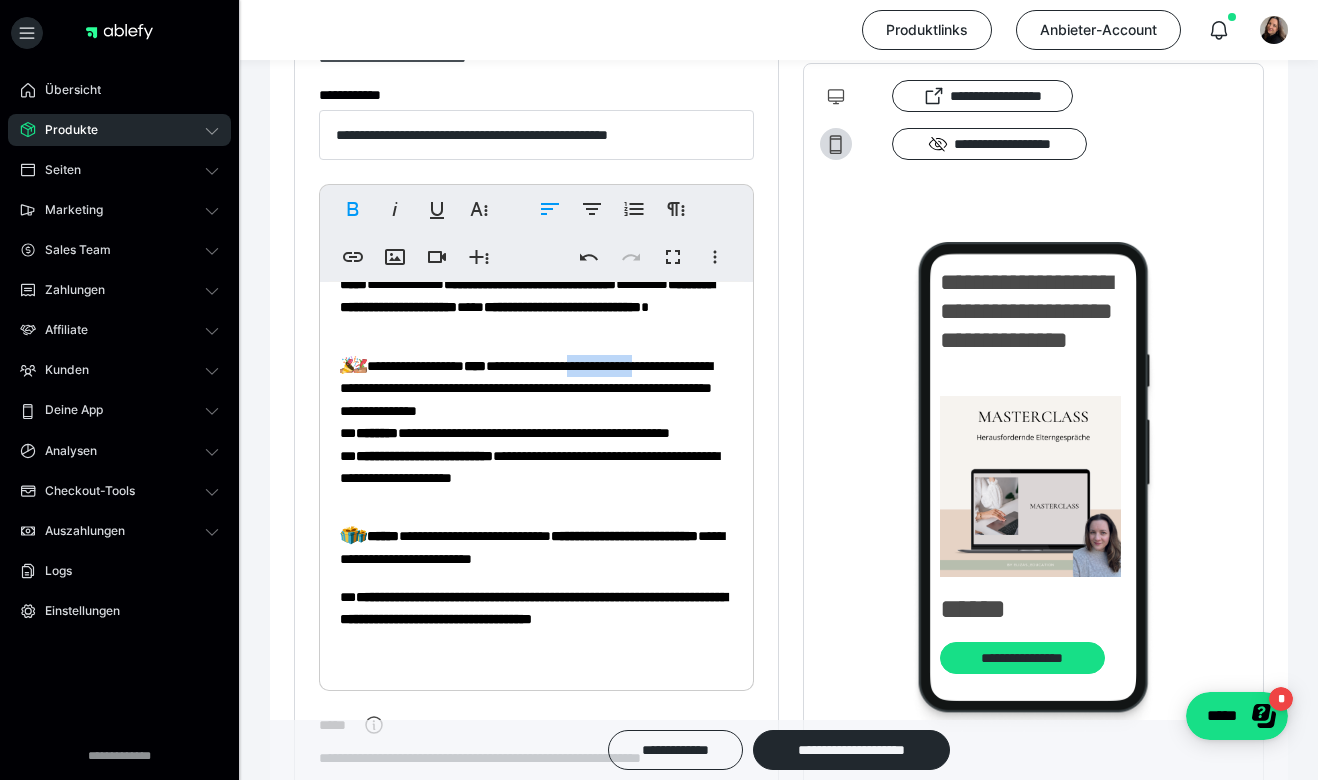 drag, startPoint x: 604, startPoint y: 368, endPoint x: 689, endPoint y: 363, distance: 85.146935 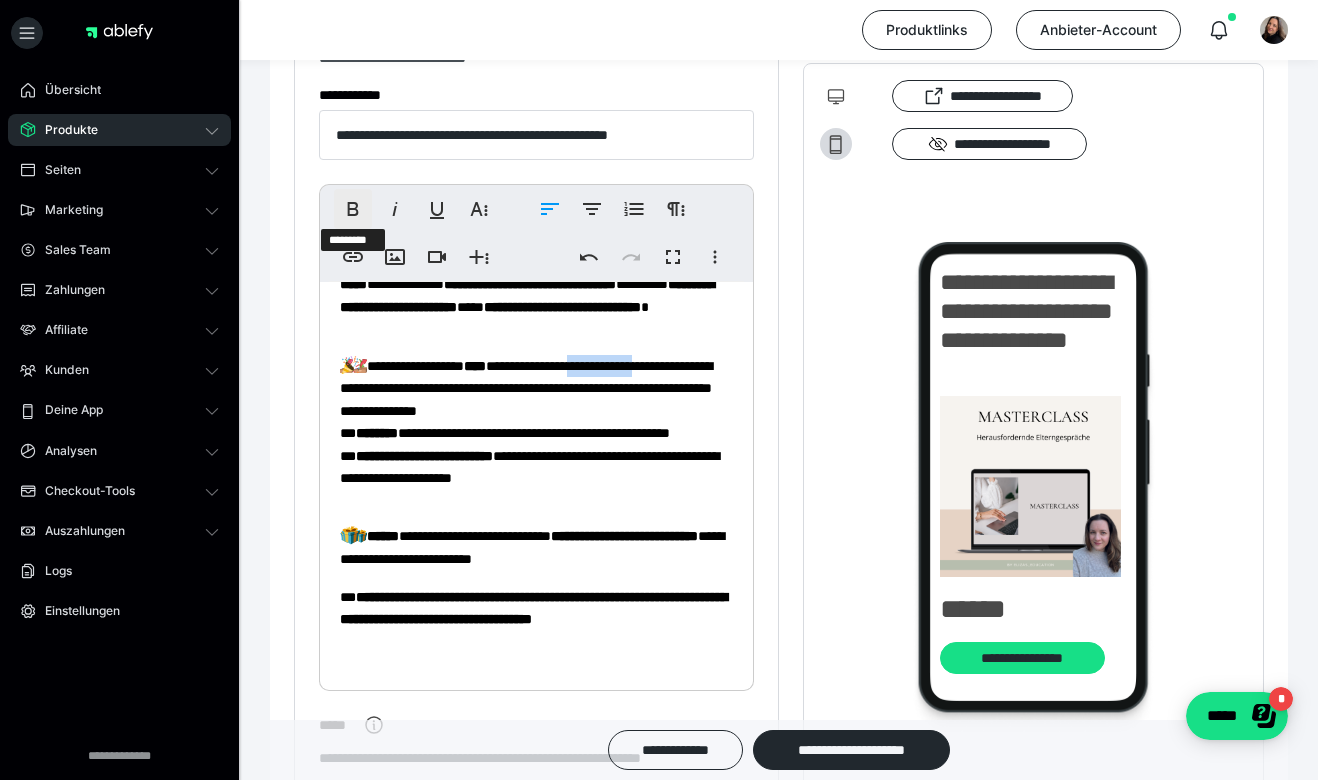 click 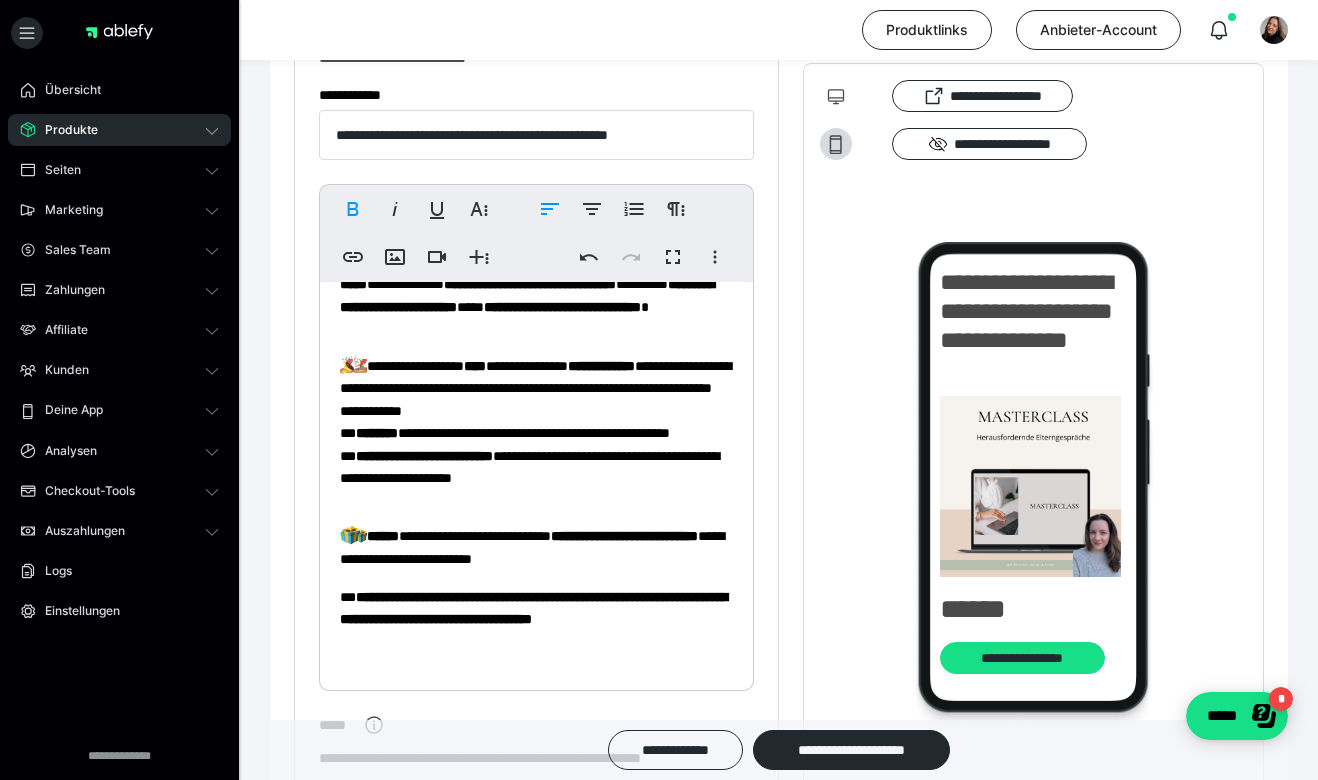 click on "**********" at bounding box center [536, 432] 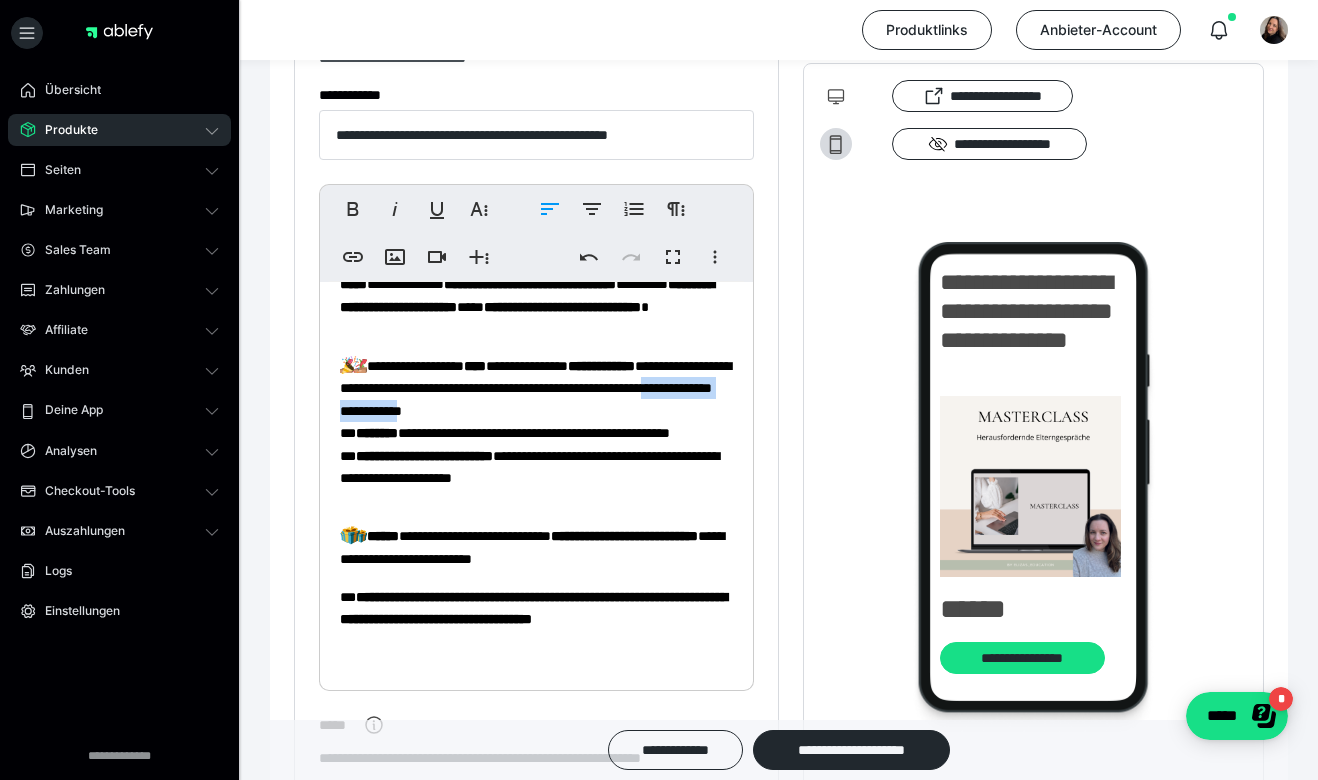 drag, startPoint x: 589, startPoint y: 408, endPoint x: 433, endPoint y: 414, distance: 156.11534 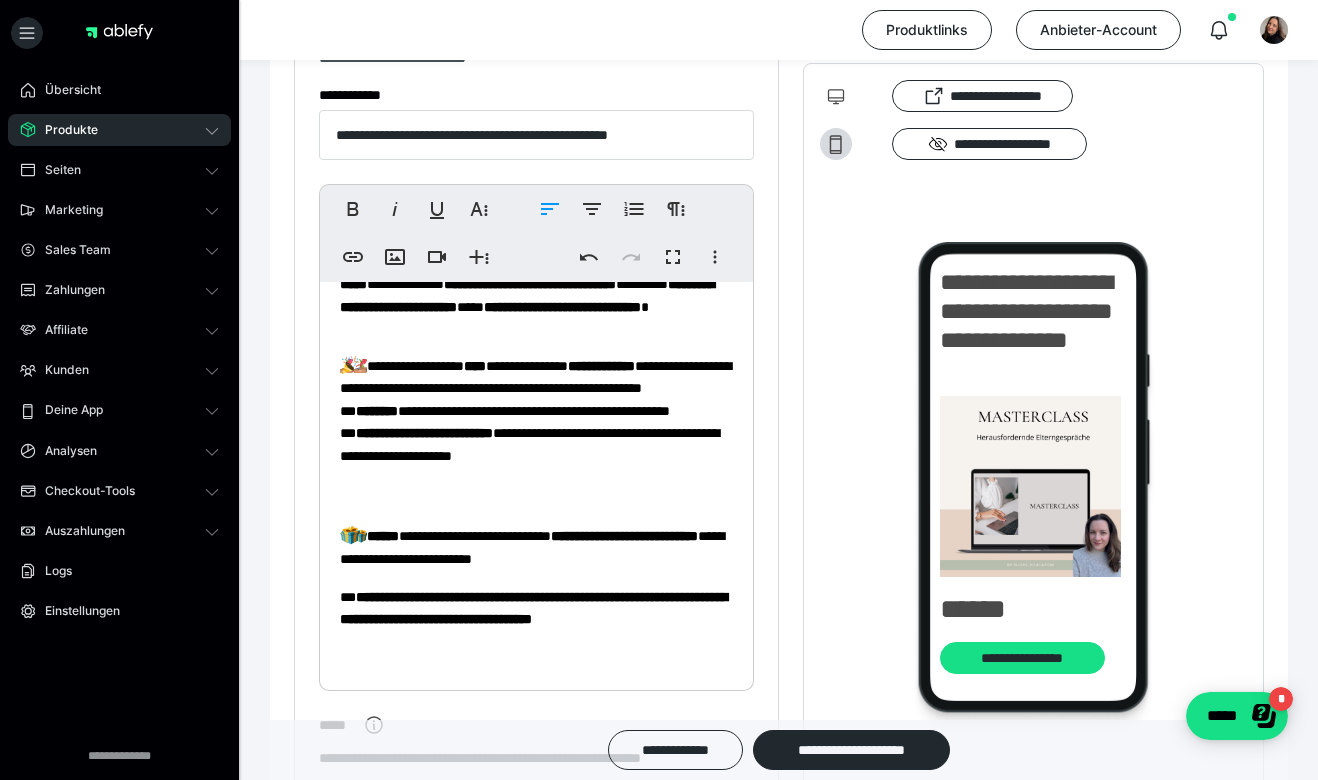 click on "**********" at bounding box center [536, 432] 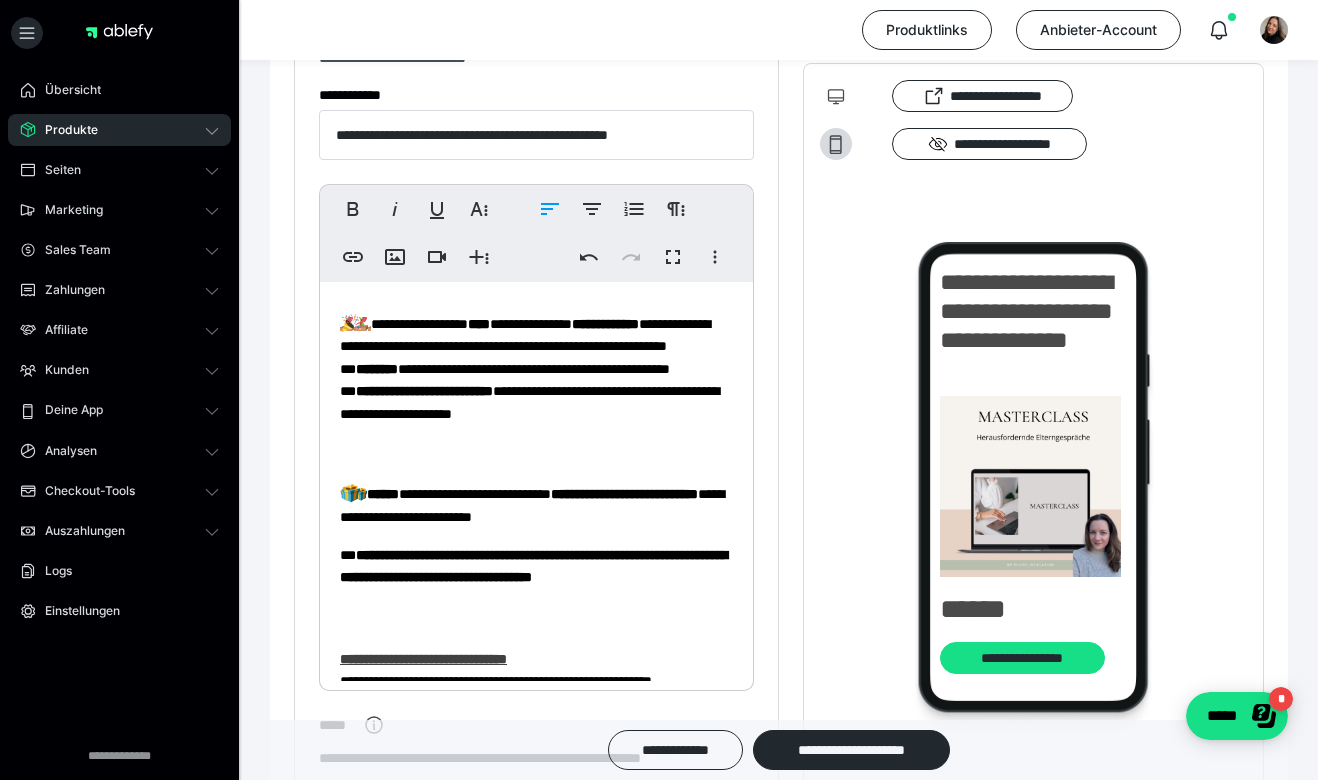 scroll, scrollTop: 181, scrollLeft: 0, axis: vertical 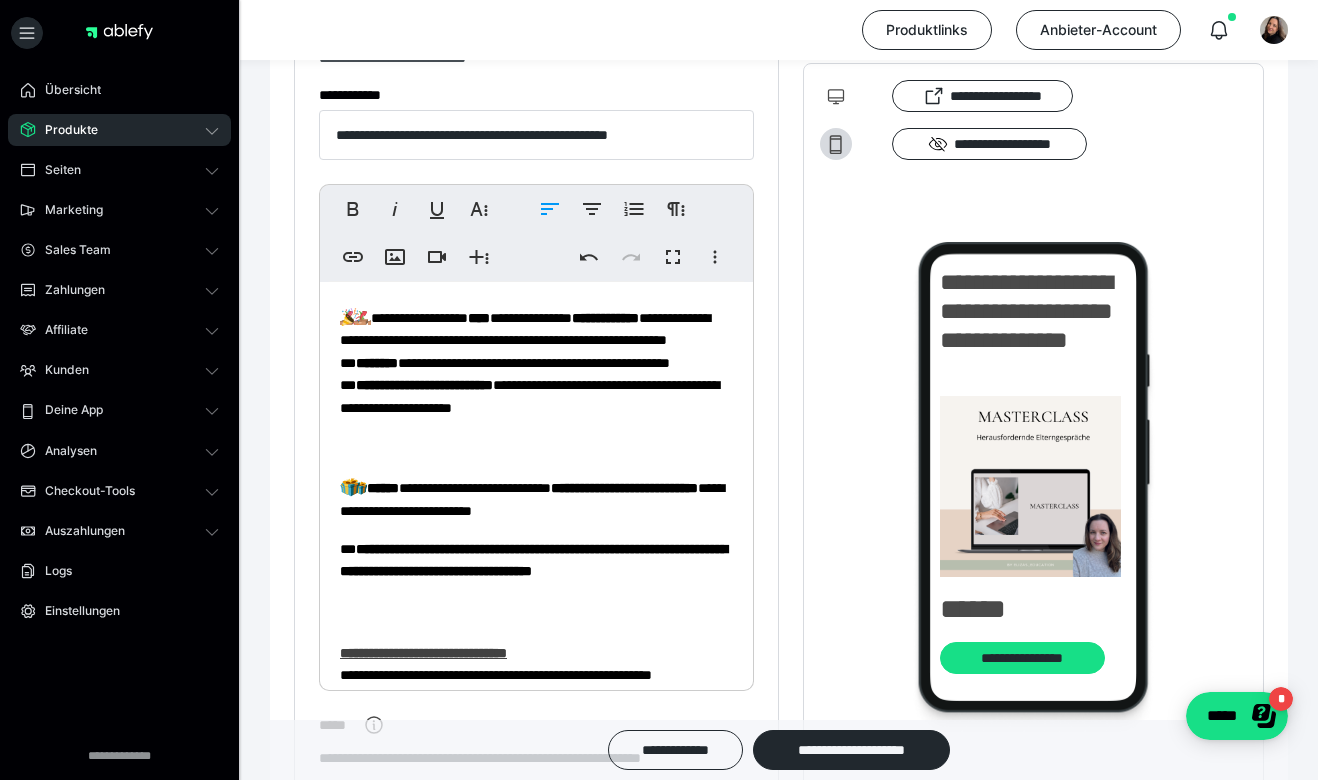 click on "**********" at bounding box center (536, 384) 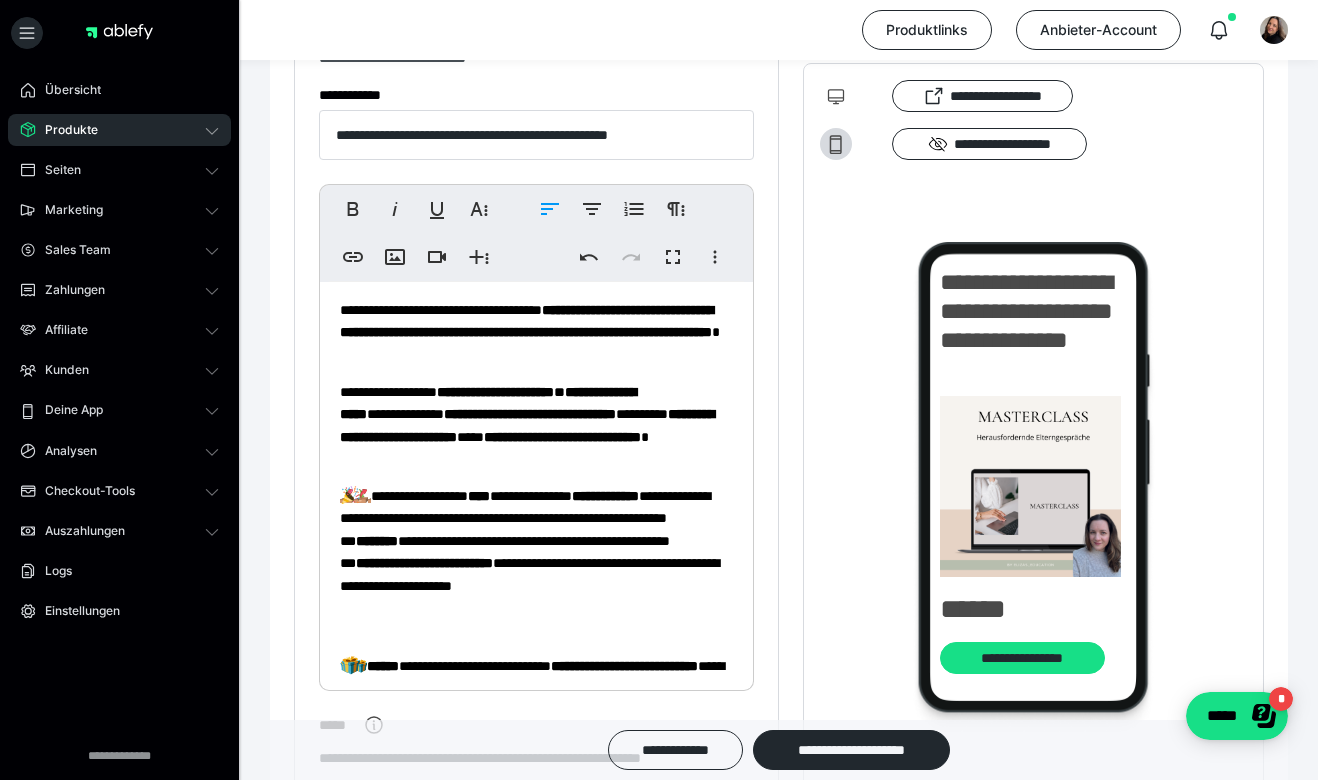 scroll, scrollTop: 0, scrollLeft: 0, axis: both 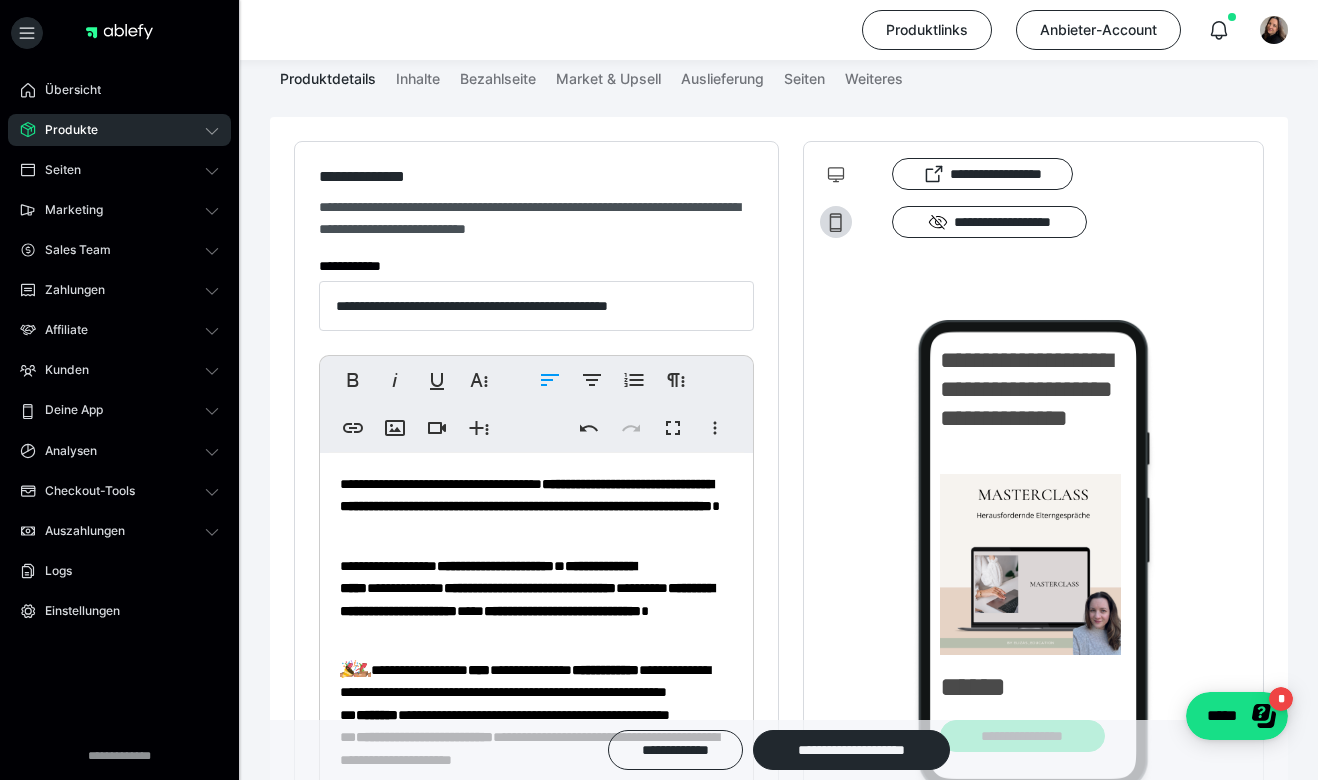 click on "**********" at bounding box center [536, 506] 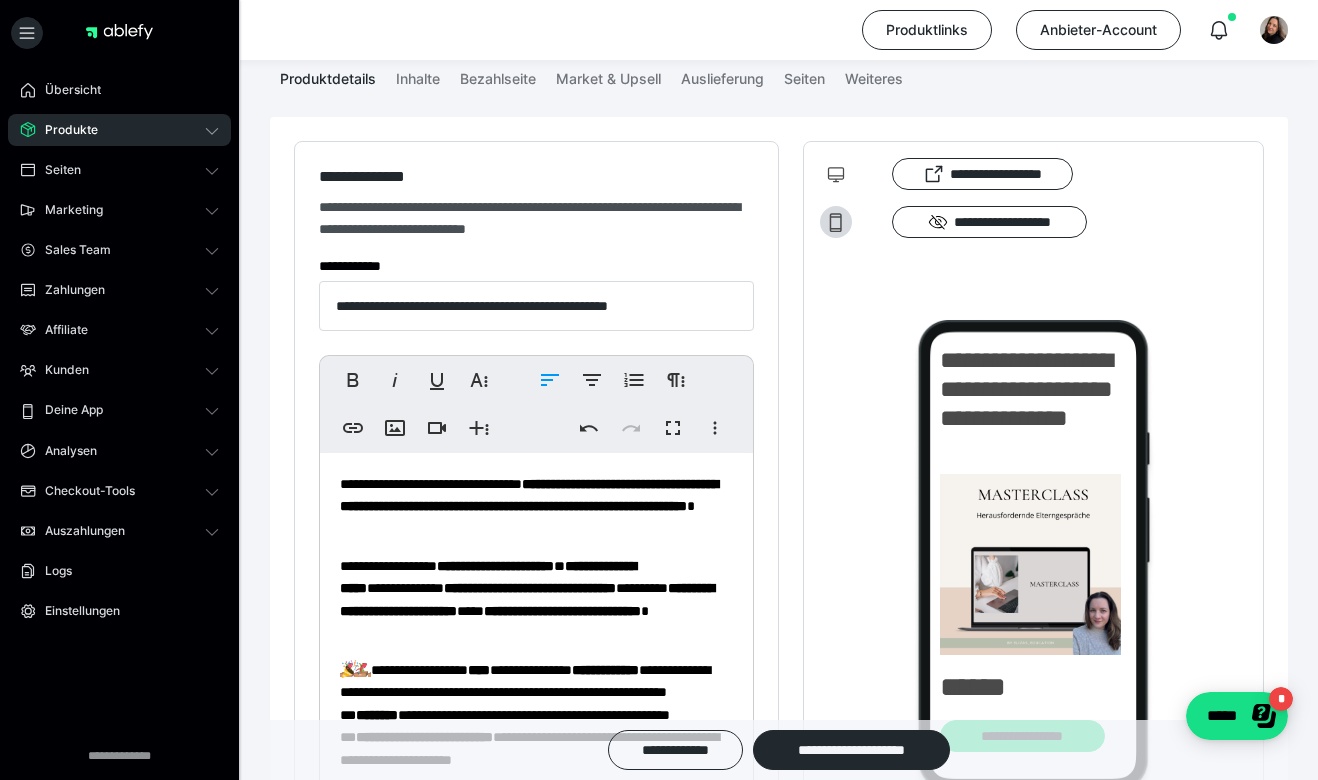 click on "**********" at bounding box center (536, 506) 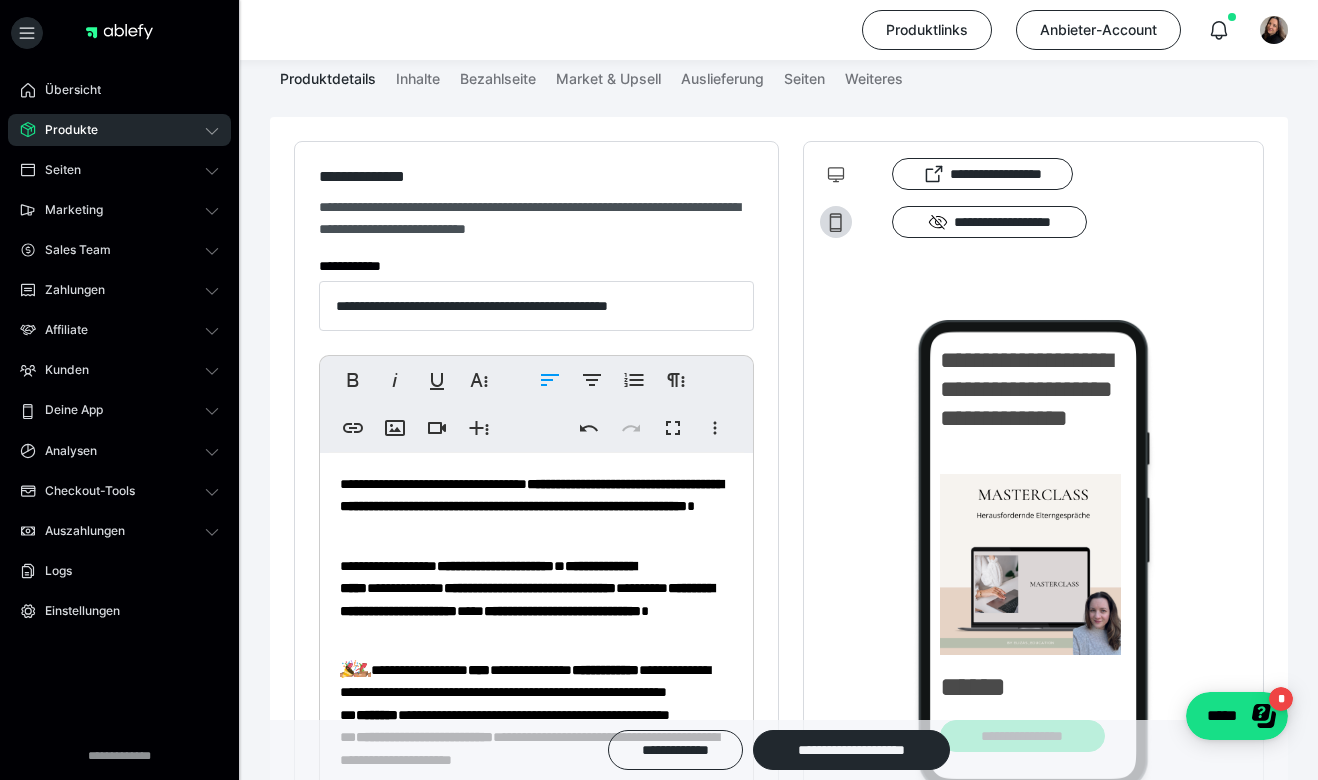 scroll, scrollTop: 0, scrollLeft: 0, axis: both 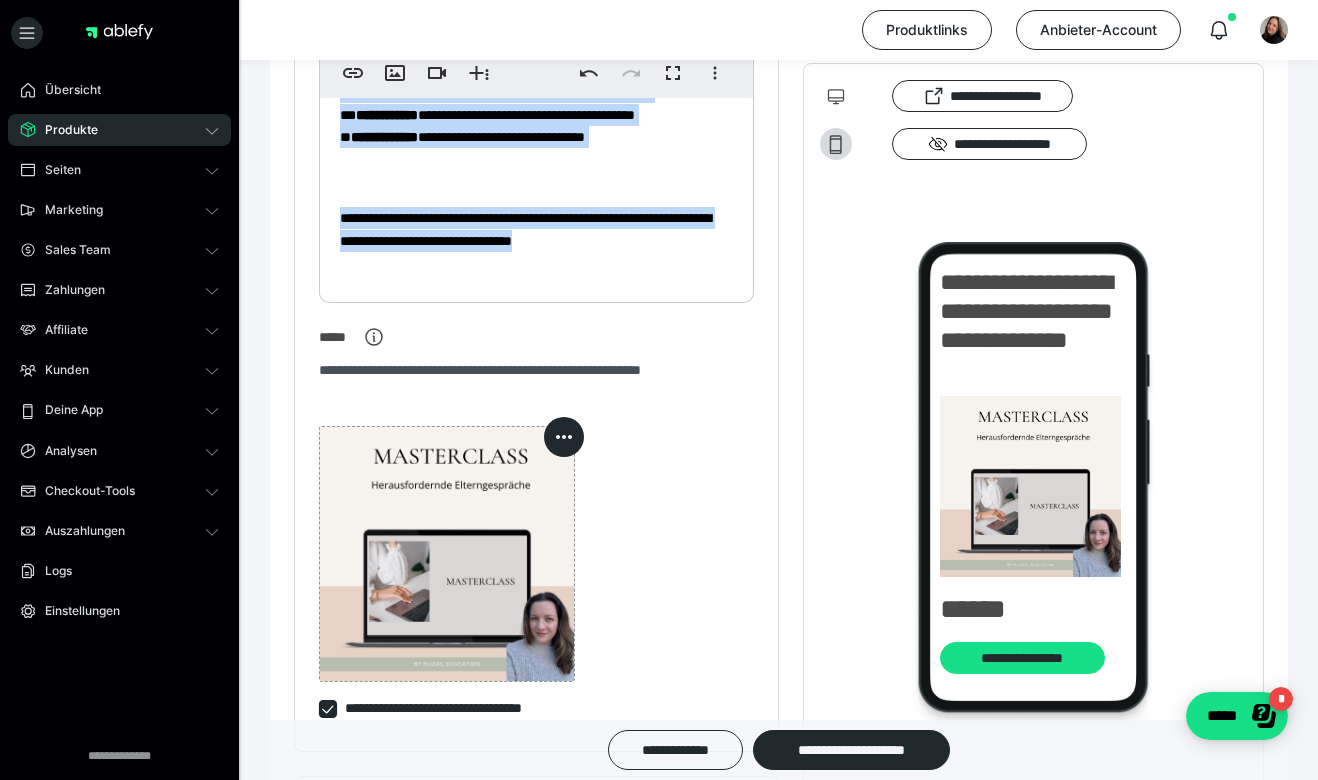 drag, startPoint x: 342, startPoint y: 481, endPoint x: 668, endPoint y: 244, distance: 403.04468 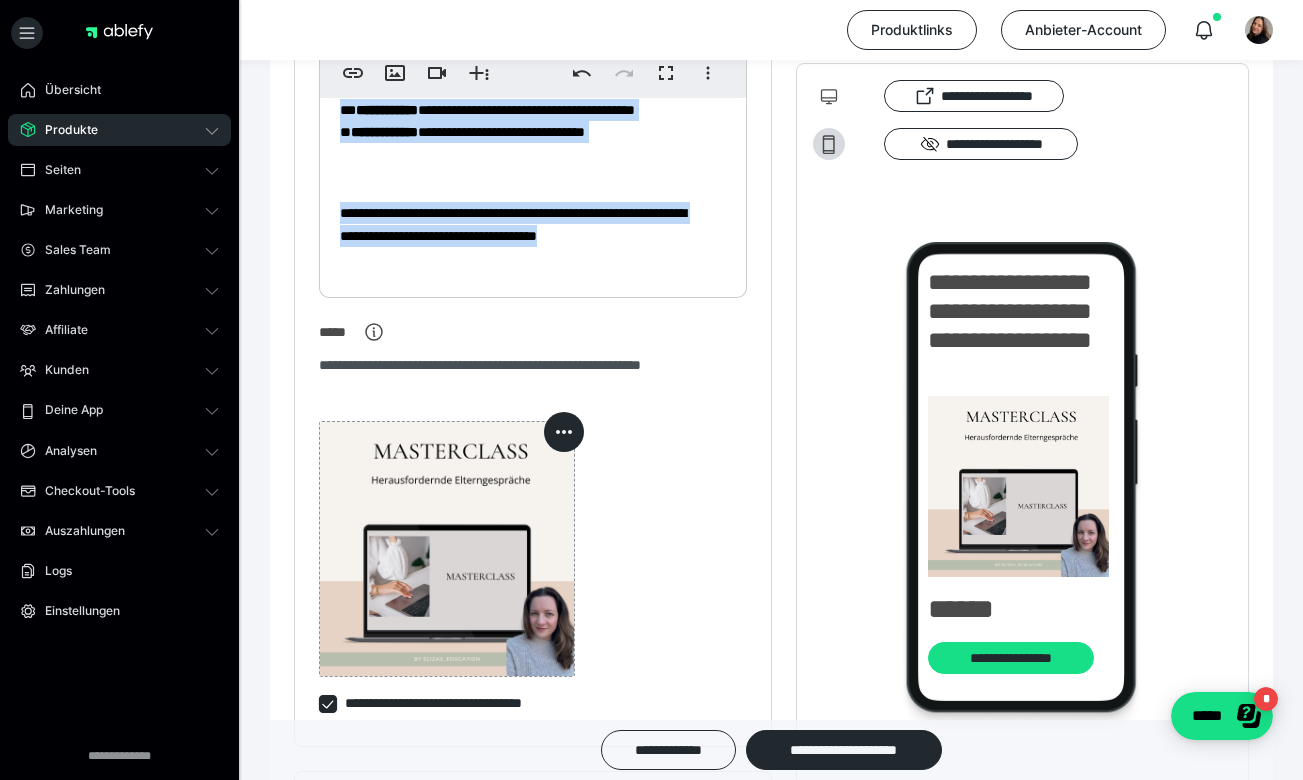 scroll, scrollTop: 946, scrollLeft: 0, axis: vertical 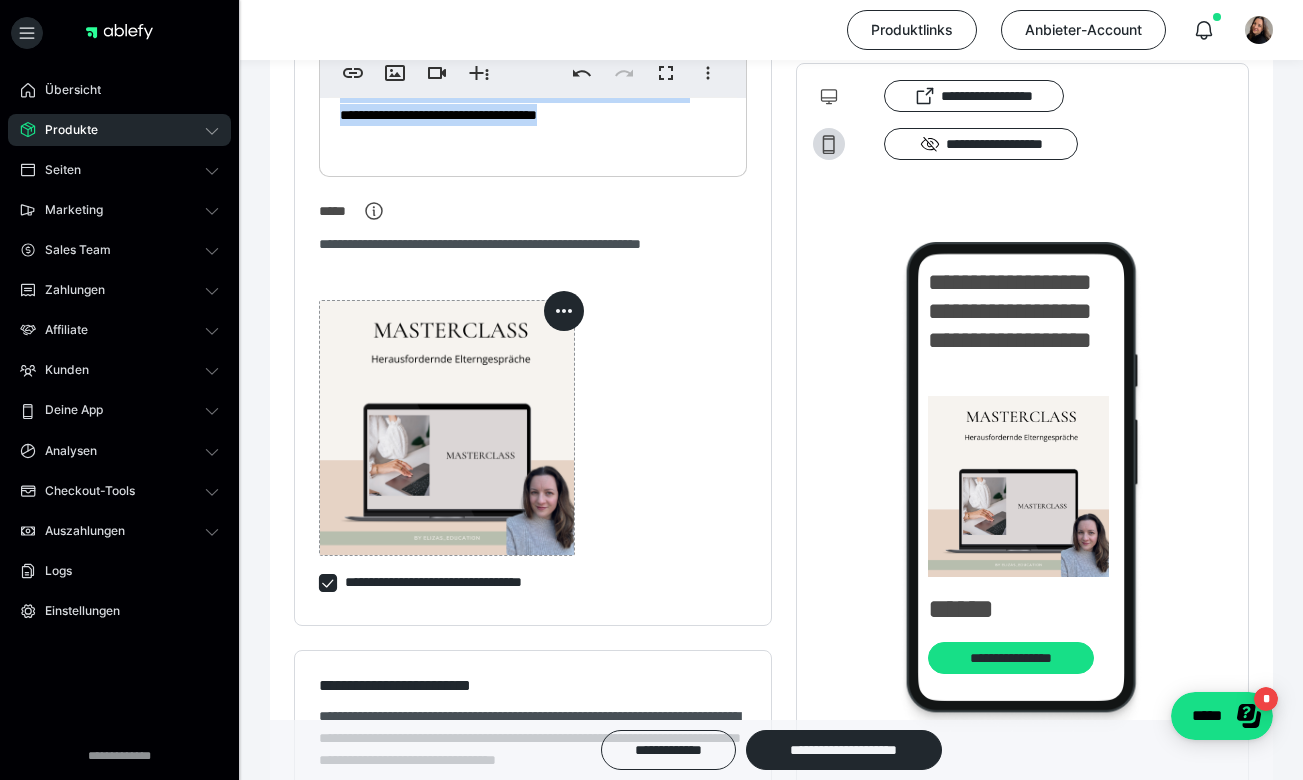 click at bounding box center (564, 311) 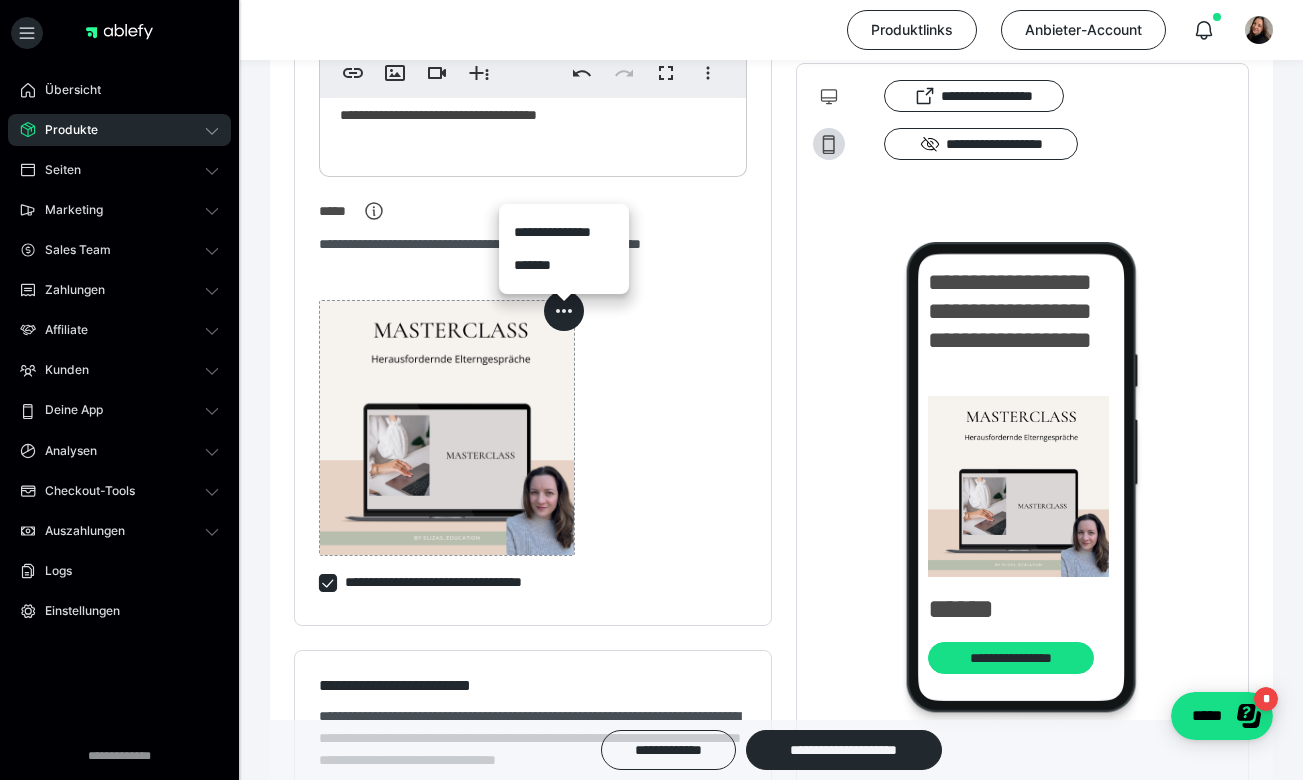 click on "*******" at bounding box center [564, 265] 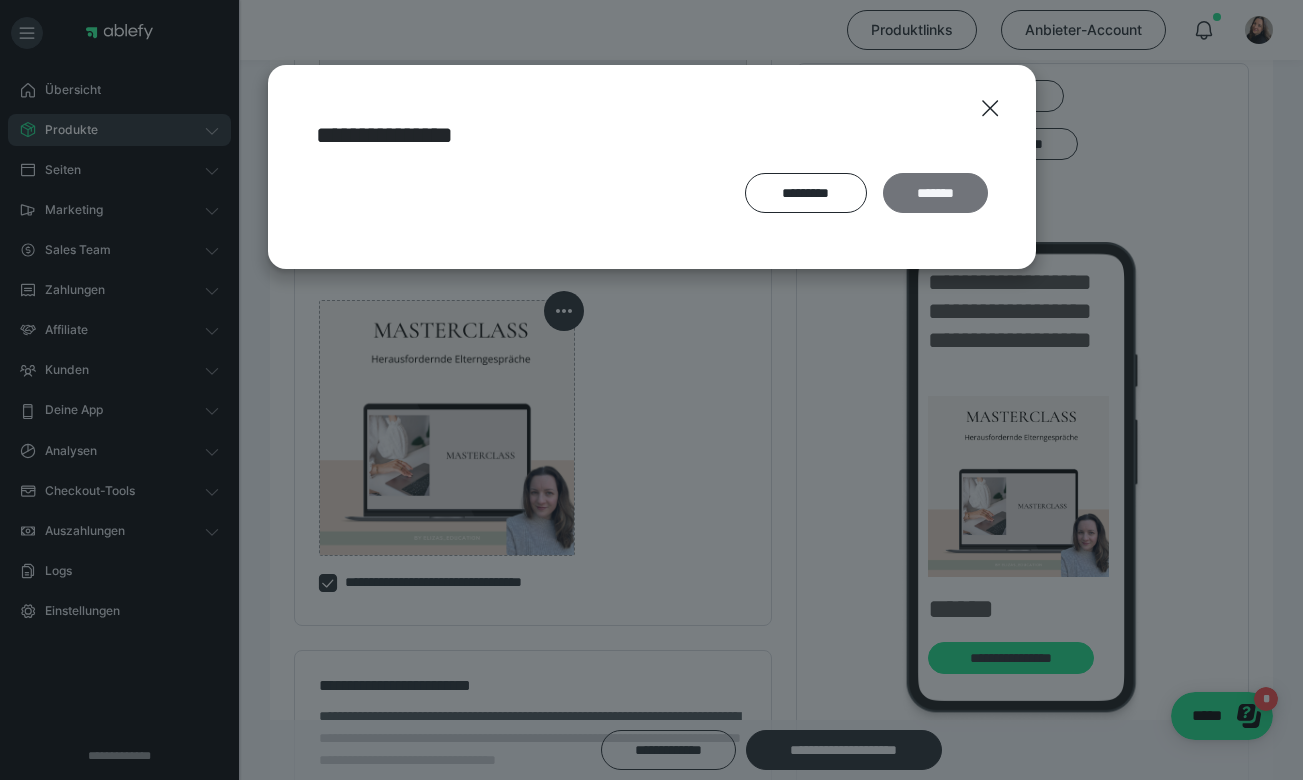 click on "*******" at bounding box center [935, 193] 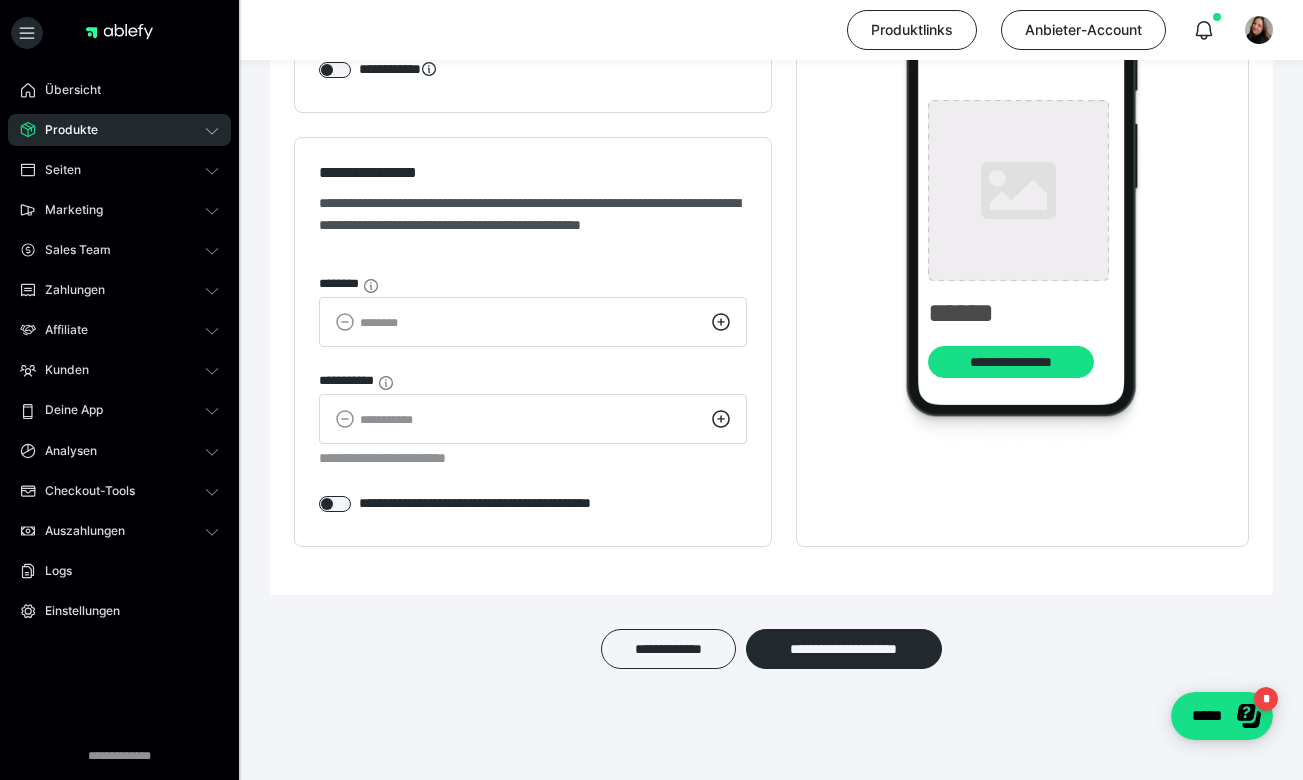 scroll, scrollTop: 538, scrollLeft: 0, axis: vertical 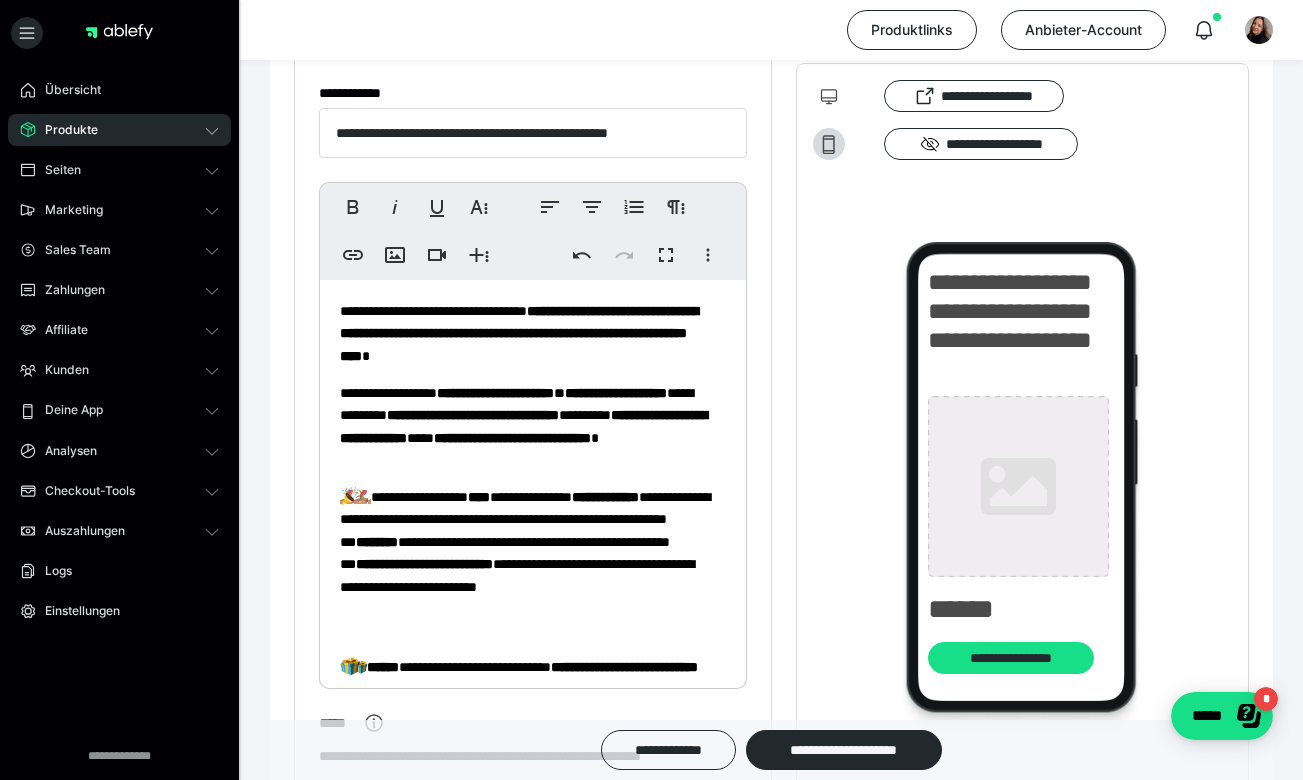click on "**********" at bounding box center [525, 708] 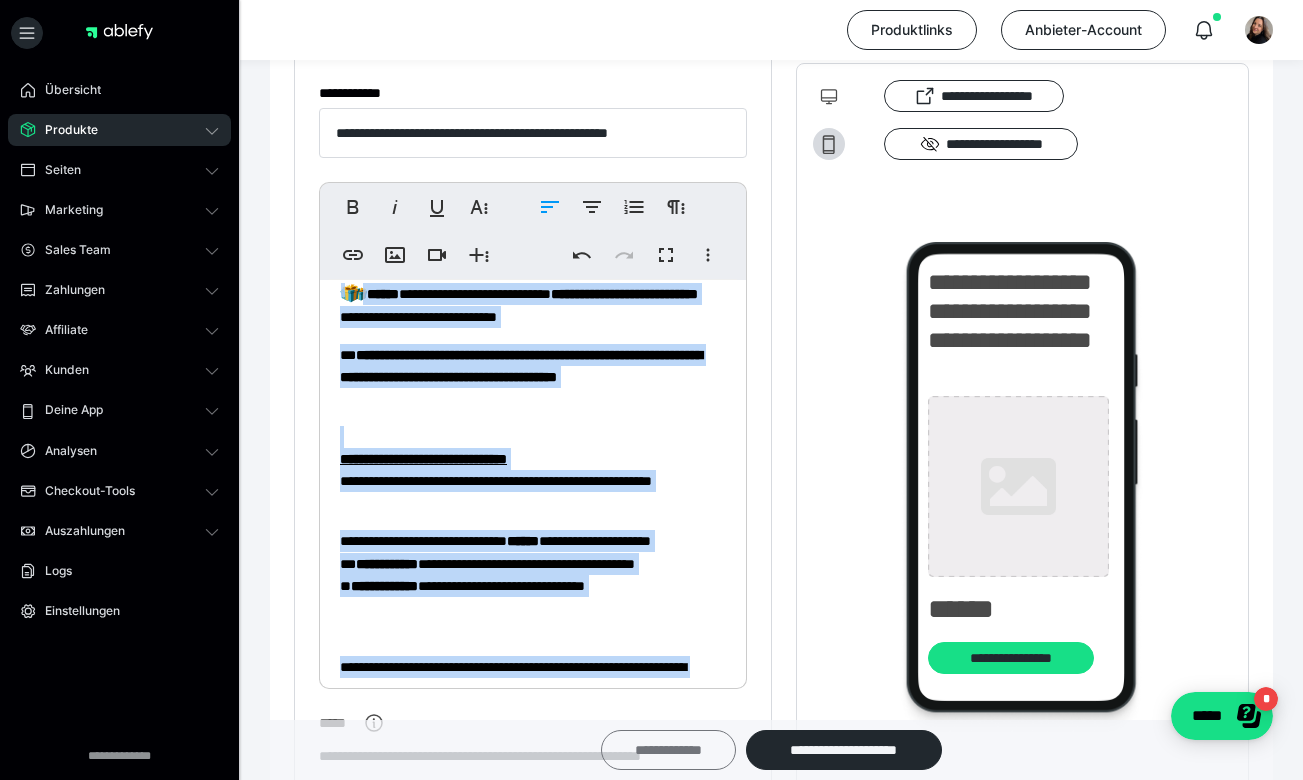 scroll, scrollTop: 458, scrollLeft: 0, axis: vertical 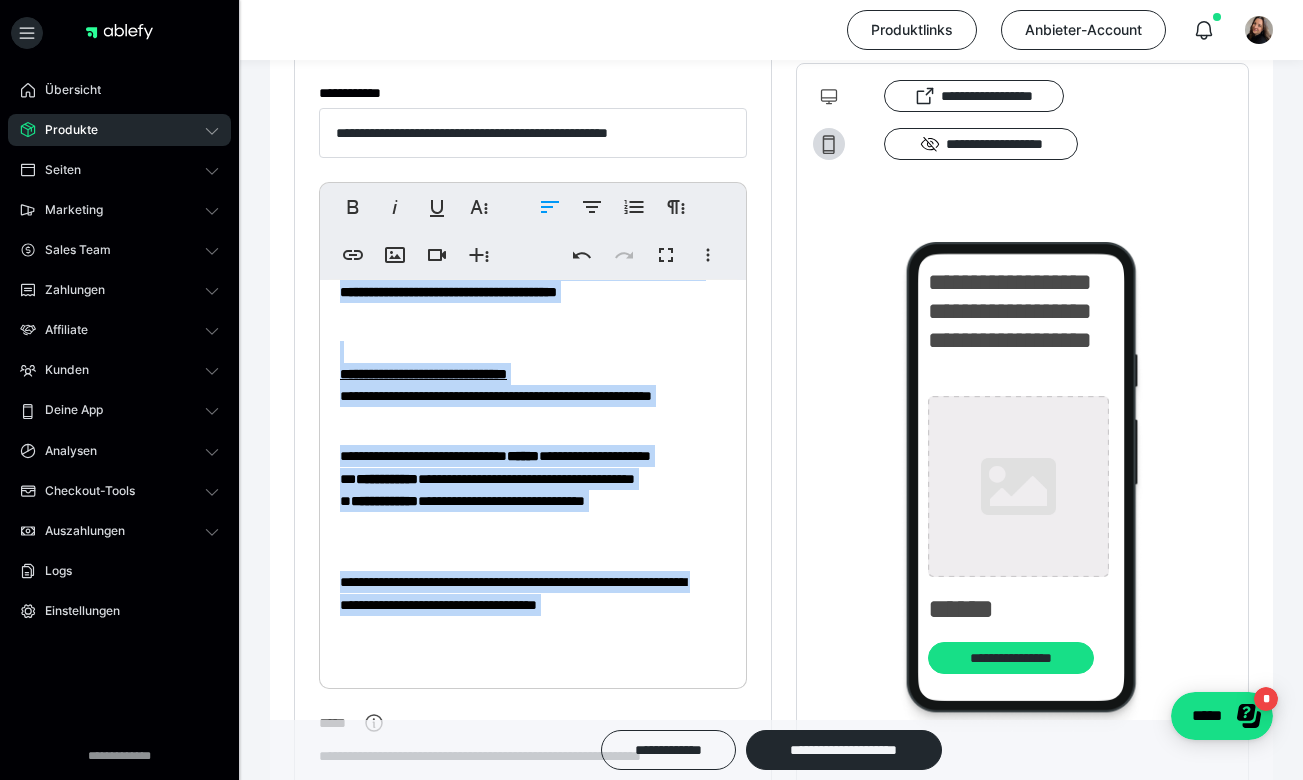 drag, startPoint x: 343, startPoint y: 308, endPoint x: 490, endPoint y: 657, distance: 378.69513 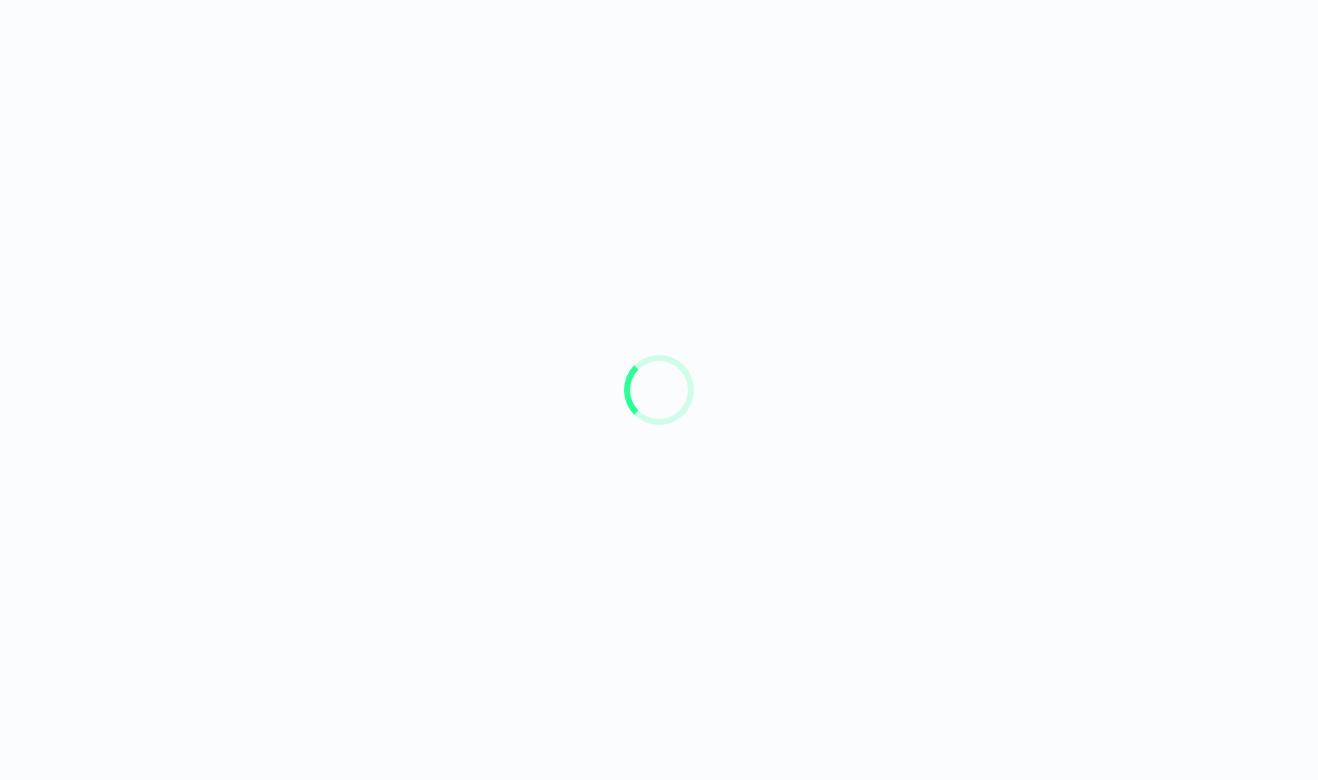 scroll, scrollTop: 0, scrollLeft: 0, axis: both 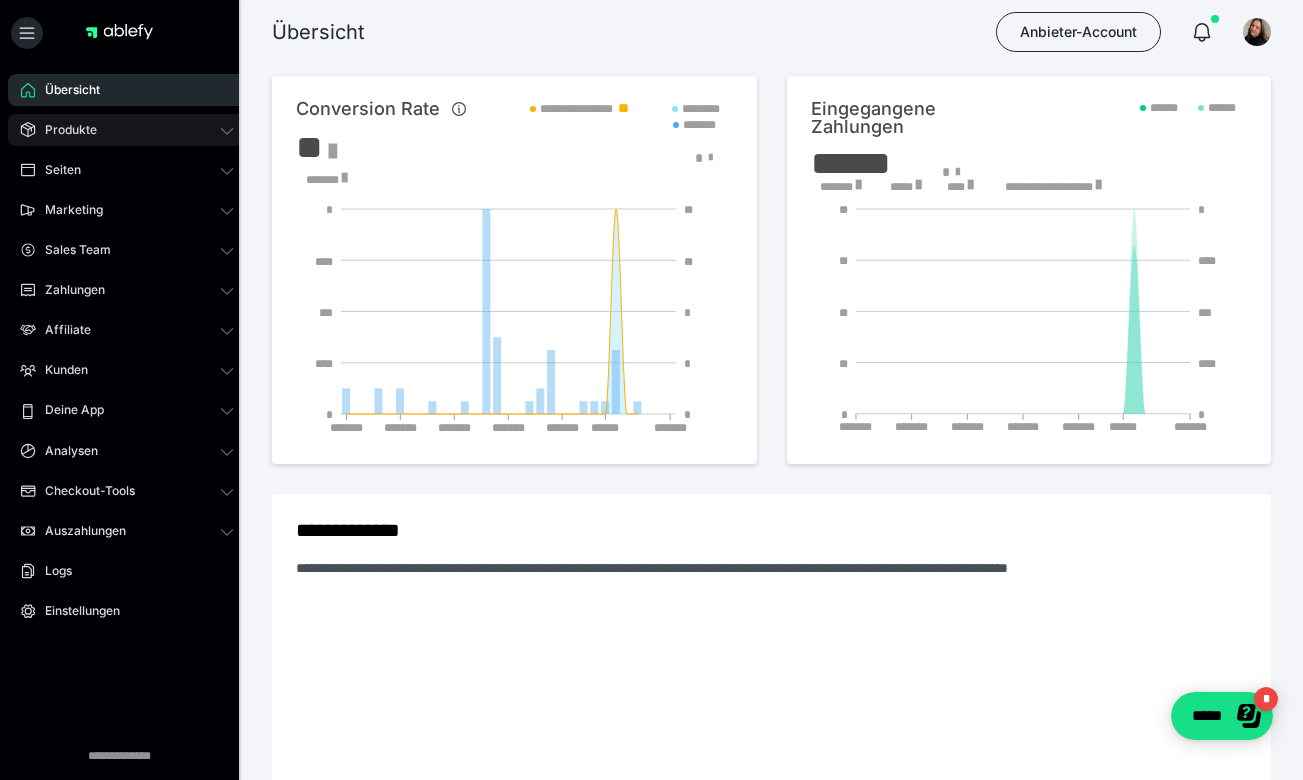 click on "Produkte" at bounding box center (127, 130) 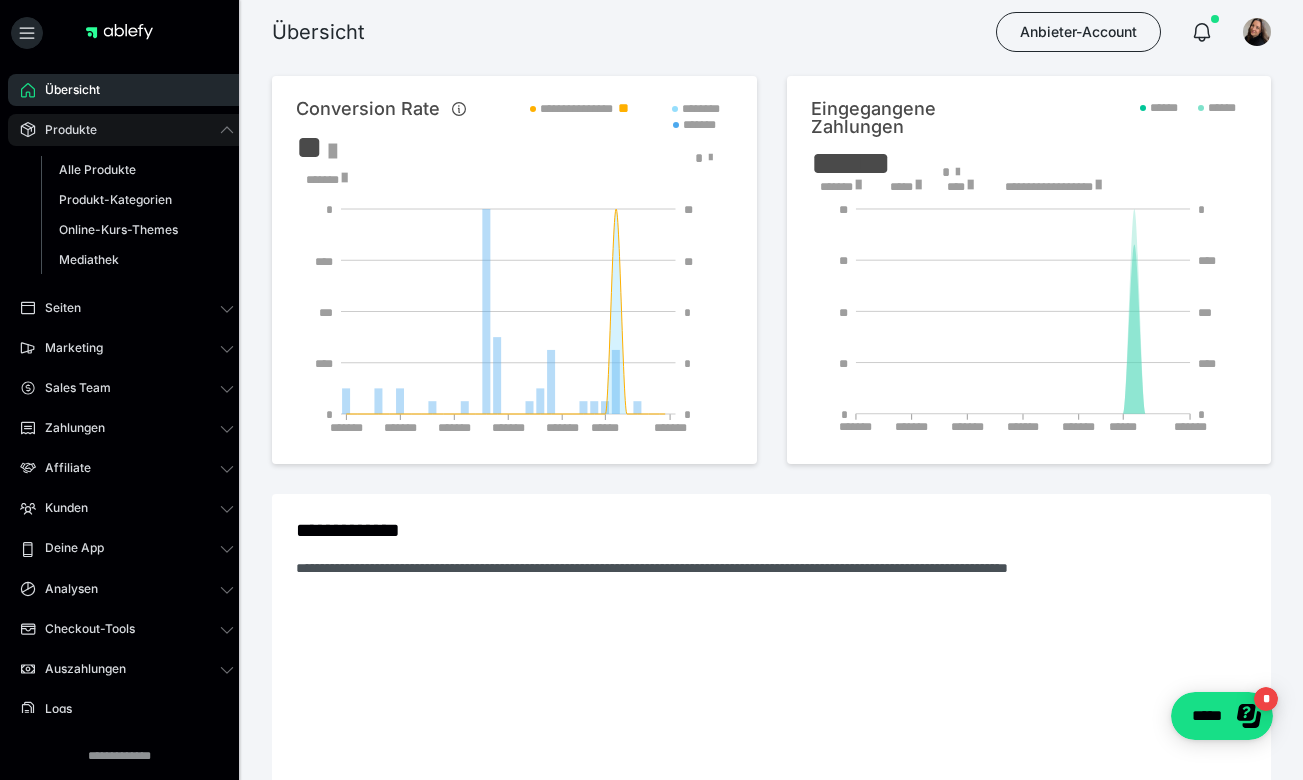 scroll, scrollTop: 0, scrollLeft: 0, axis: both 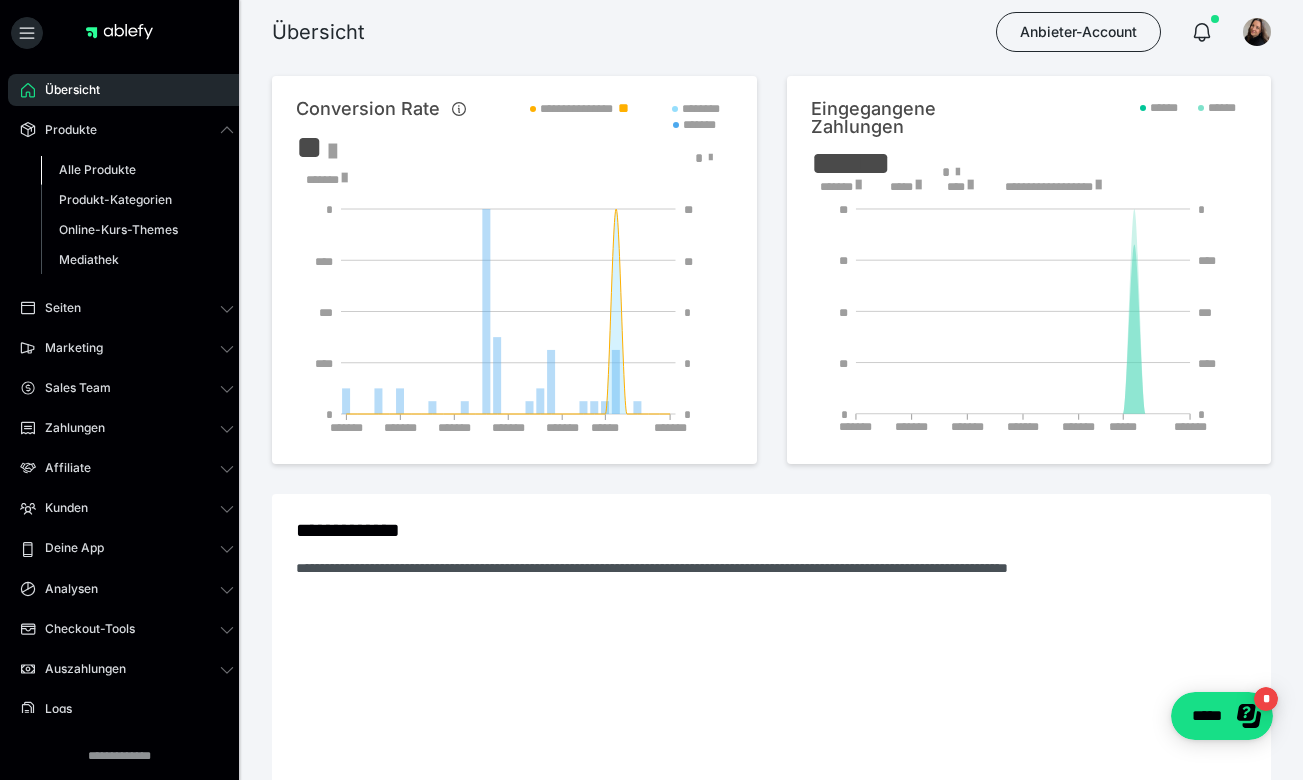 click on "Alle Produkte" at bounding box center [97, 169] 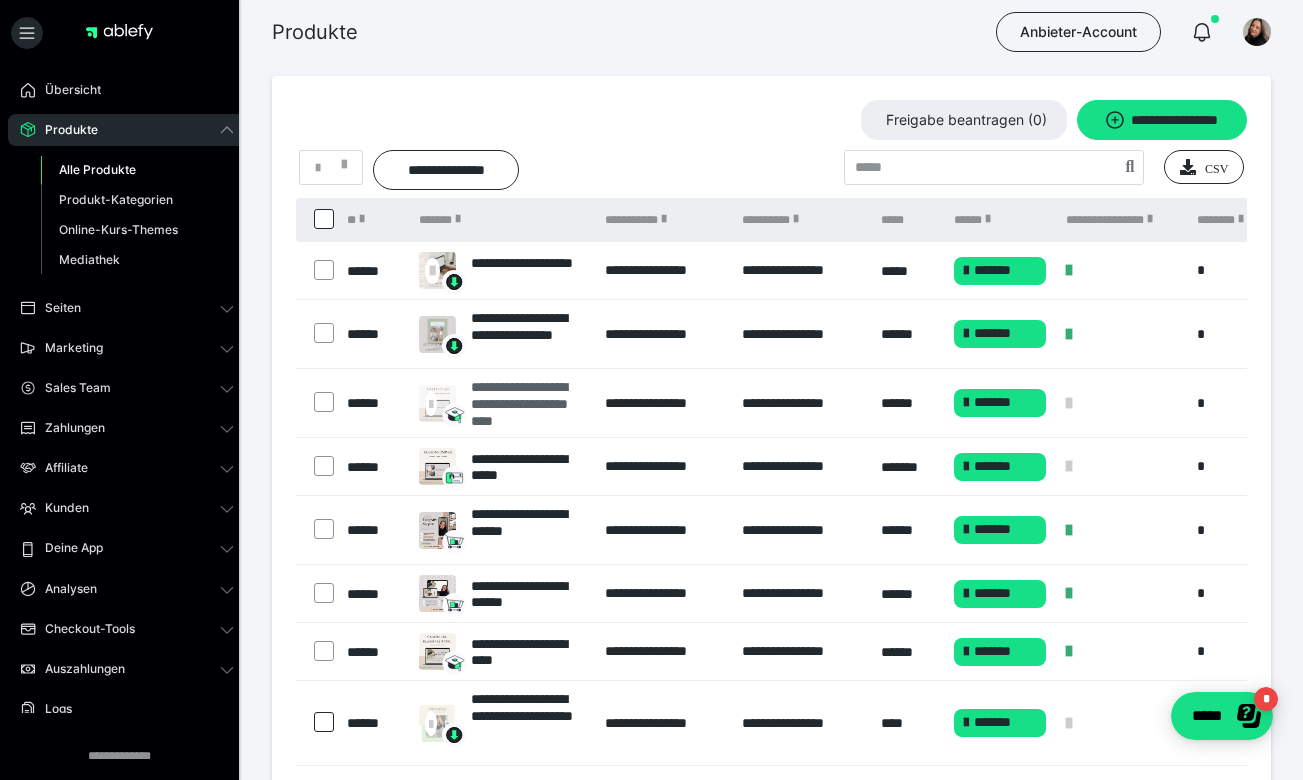 click on "**********" at bounding box center [528, 403] 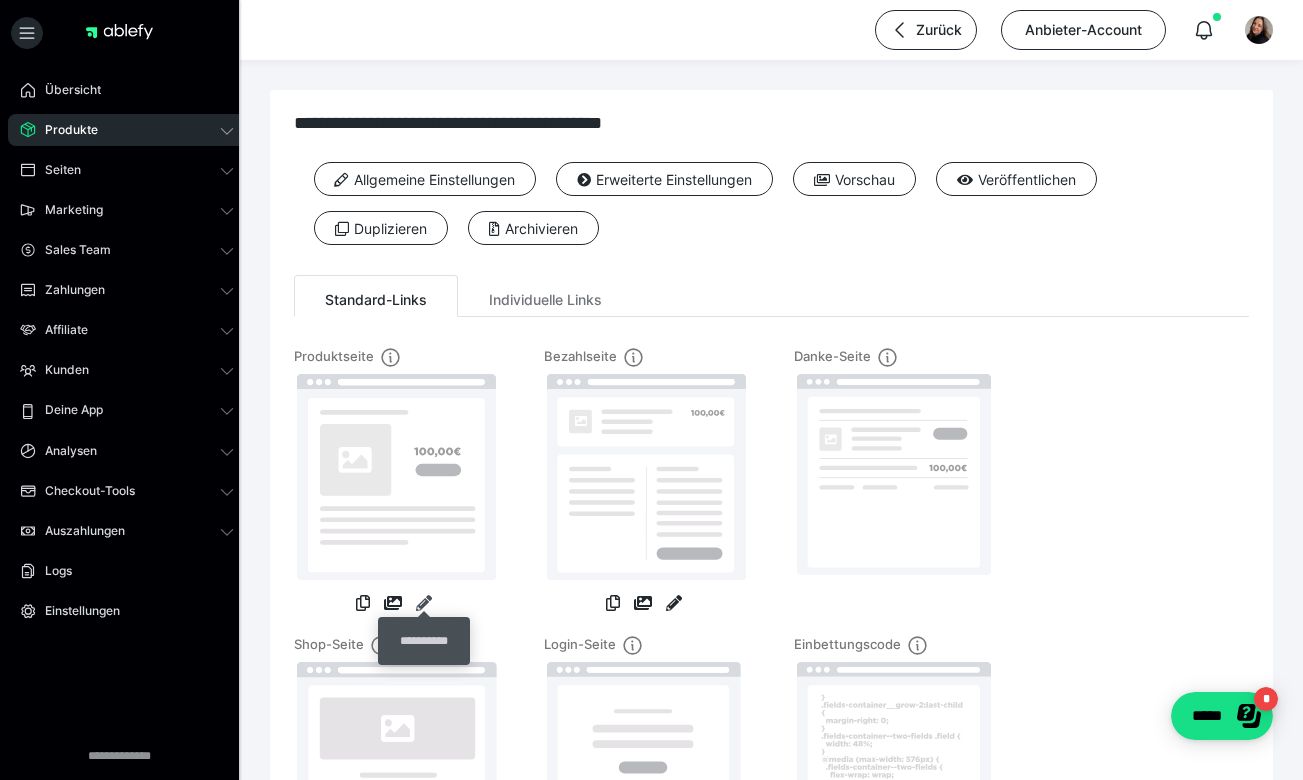 click at bounding box center (424, 603) 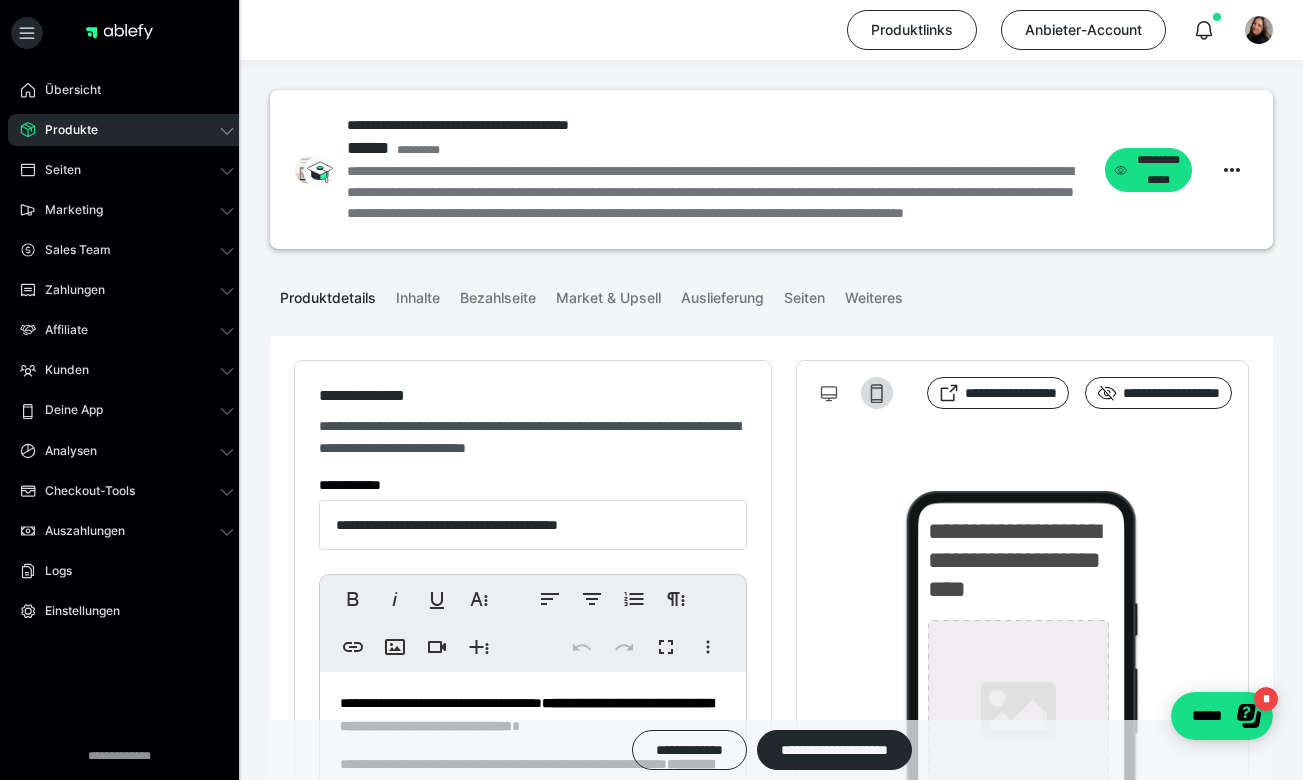 type on "**********" 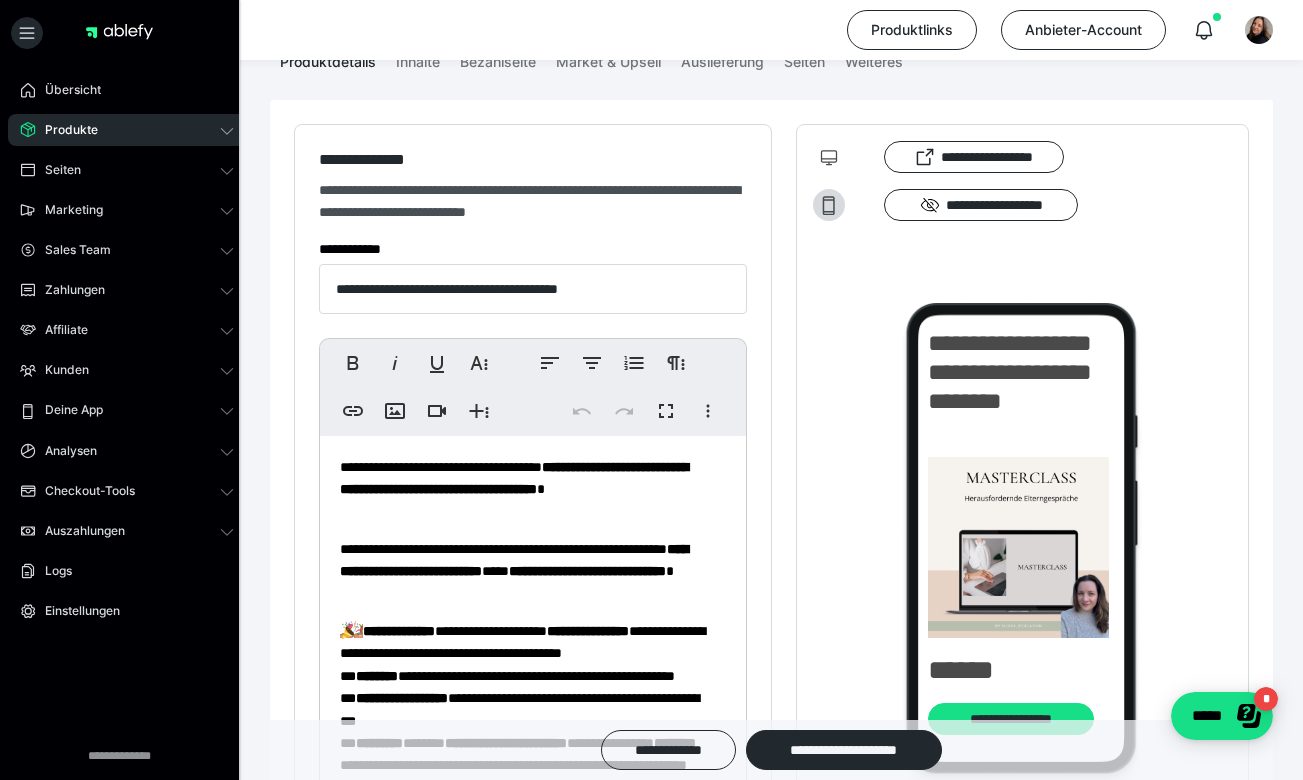 scroll, scrollTop: 584, scrollLeft: 0, axis: vertical 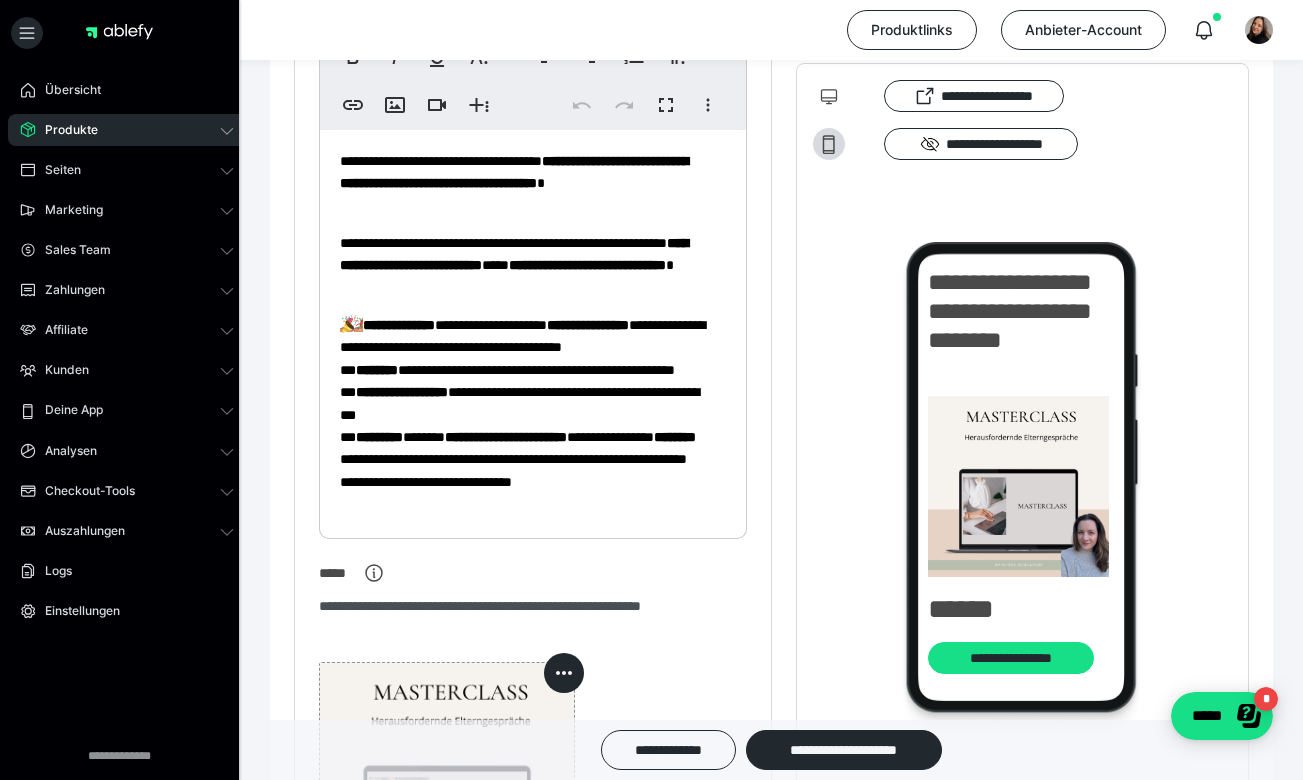 click on "**********" at bounding box center (525, 183) 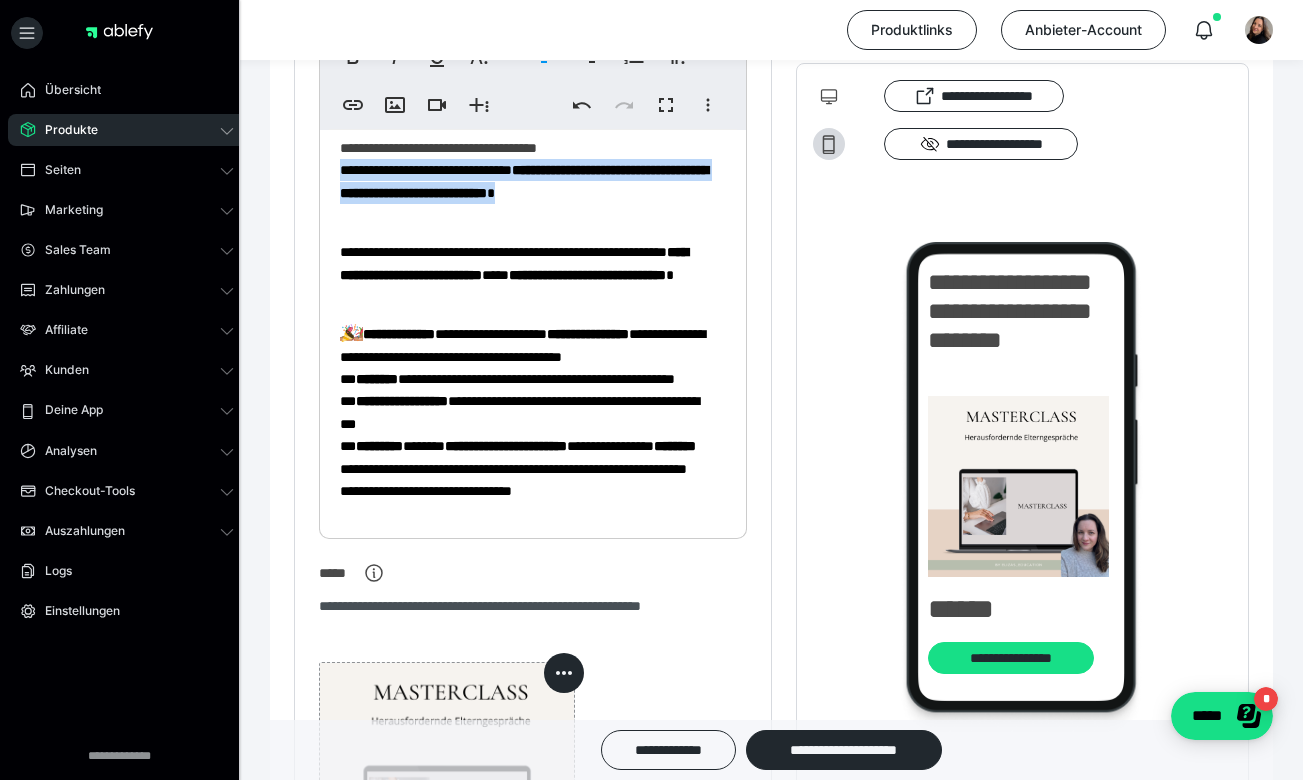 scroll, scrollTop: 746, scrollLeft: 0, axis: vertical 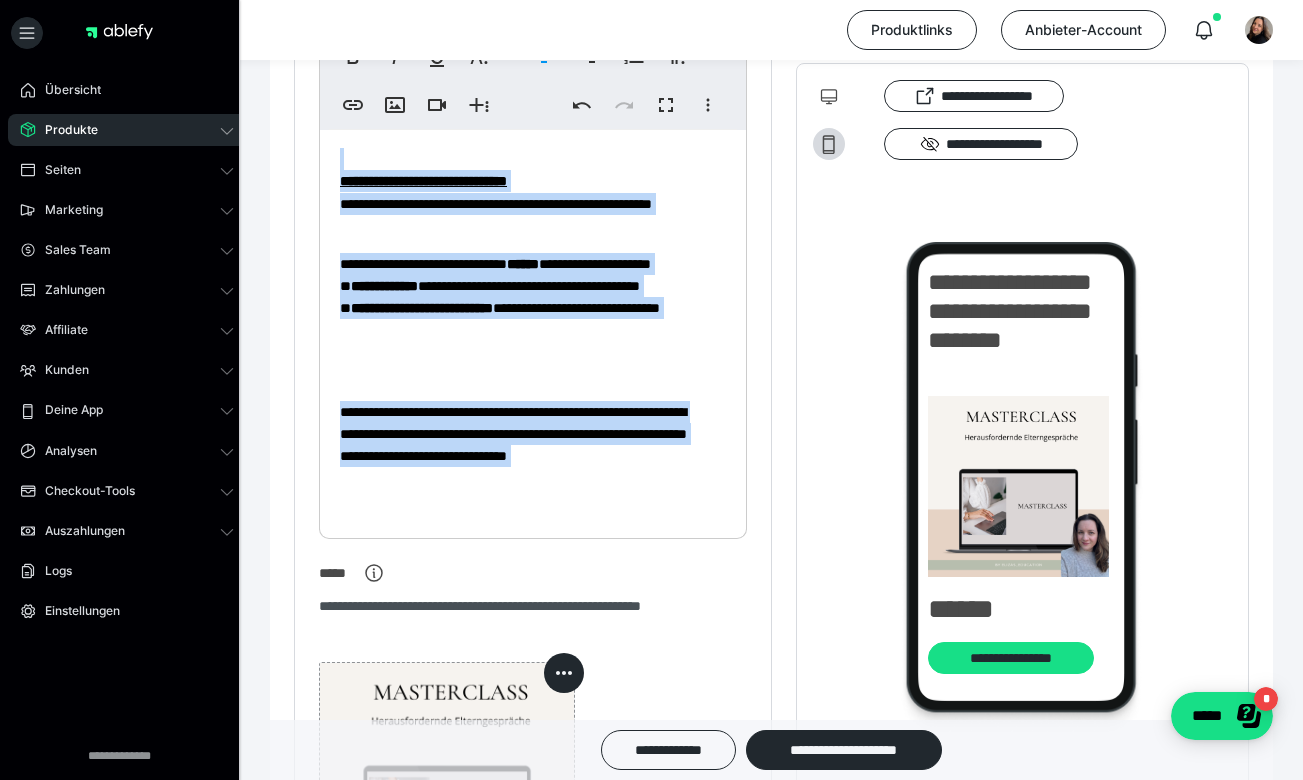 drag, startPoint x: 335, startPoint y: 187, endPoint x: 503, endPoint y: 639, distance: 482.21158 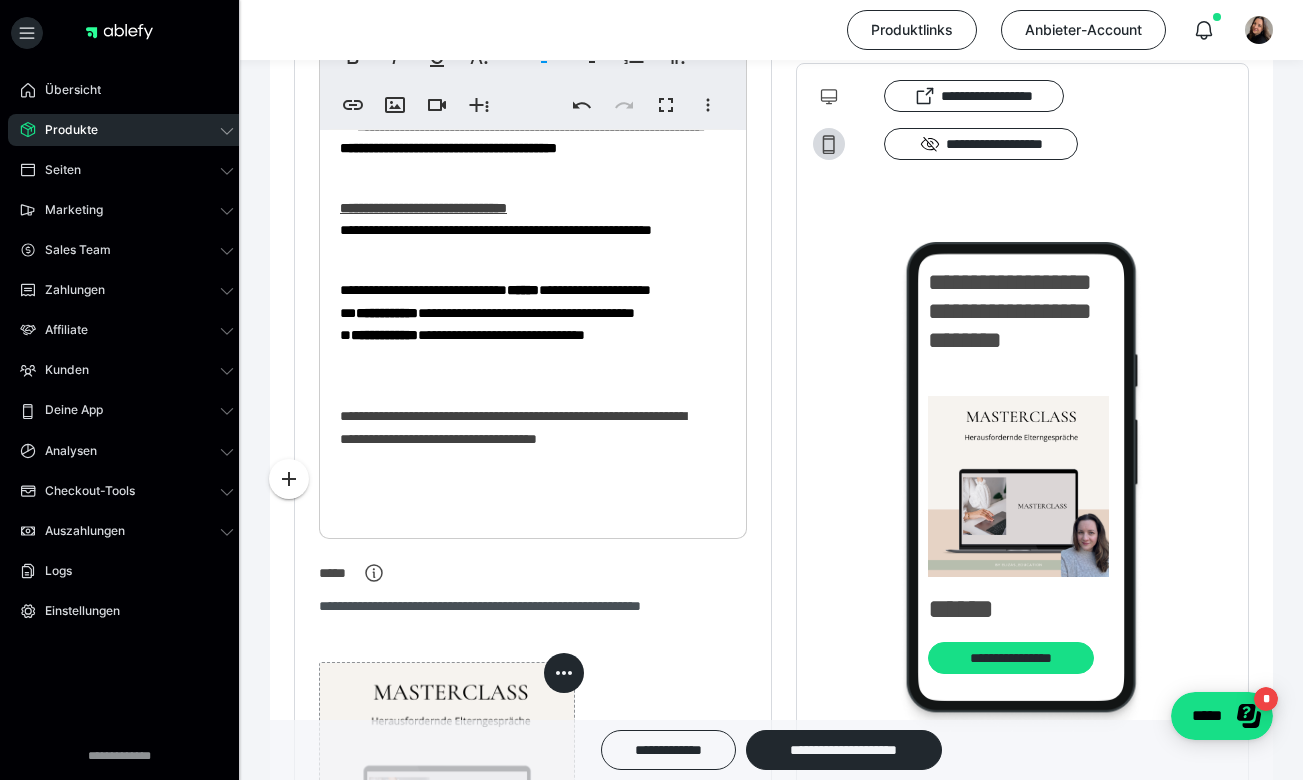 scroll, scrollTop: 413, scrollLeft: 0, axis: vertical 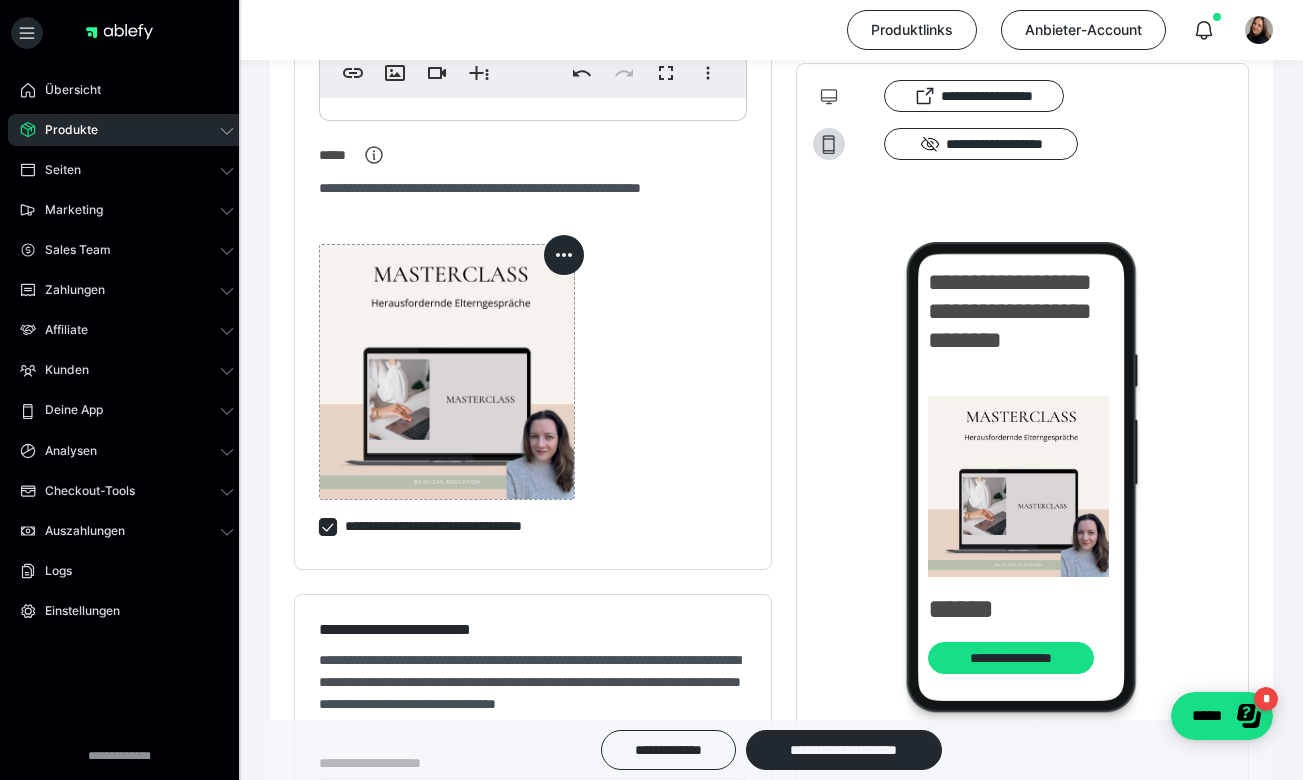 click 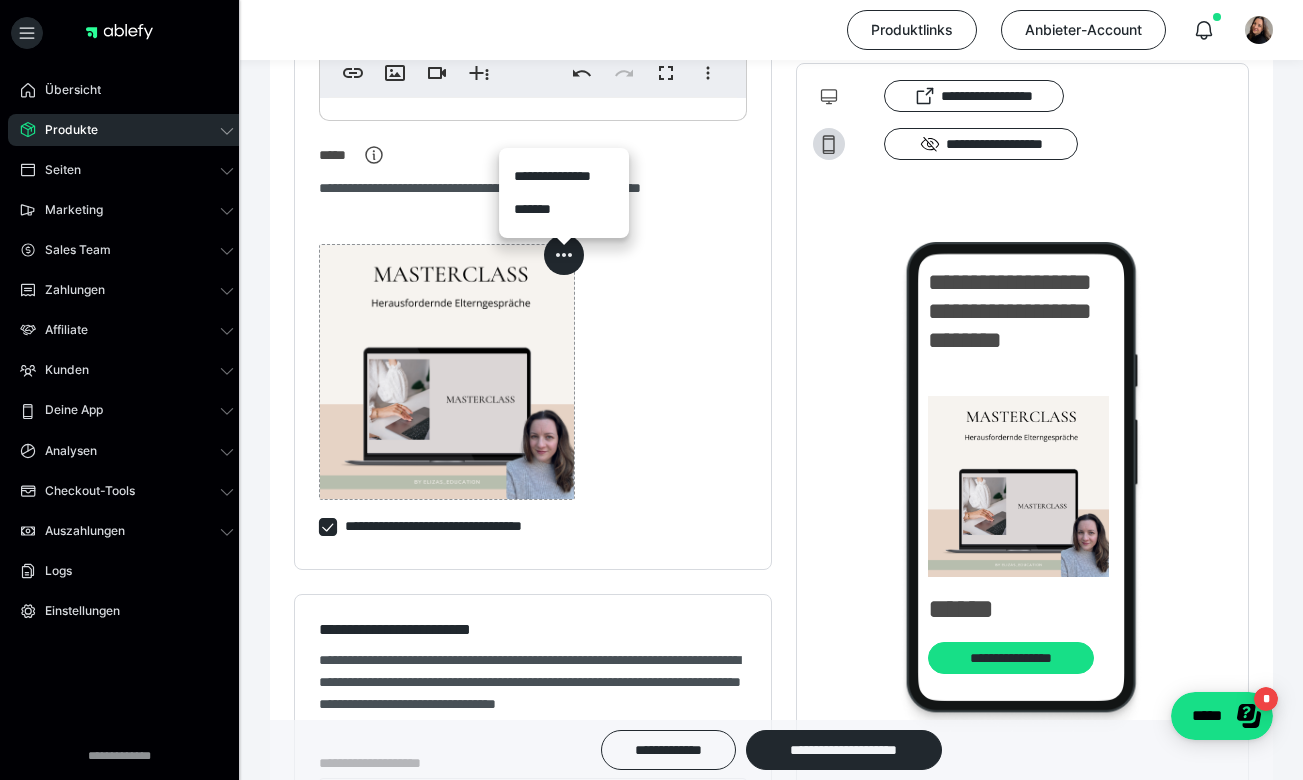 click on "*******" at bounding box center [564, 209] 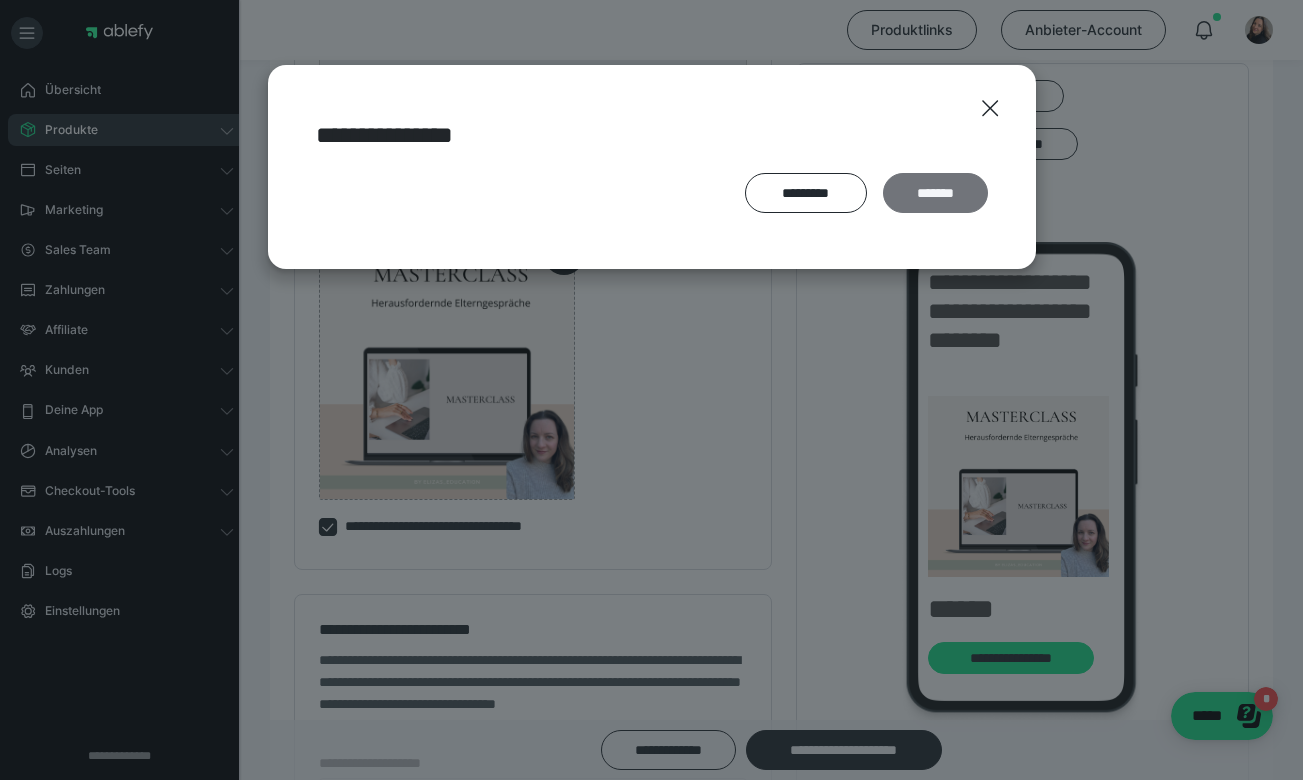 click on "*******" at bounding box center (935, 193) 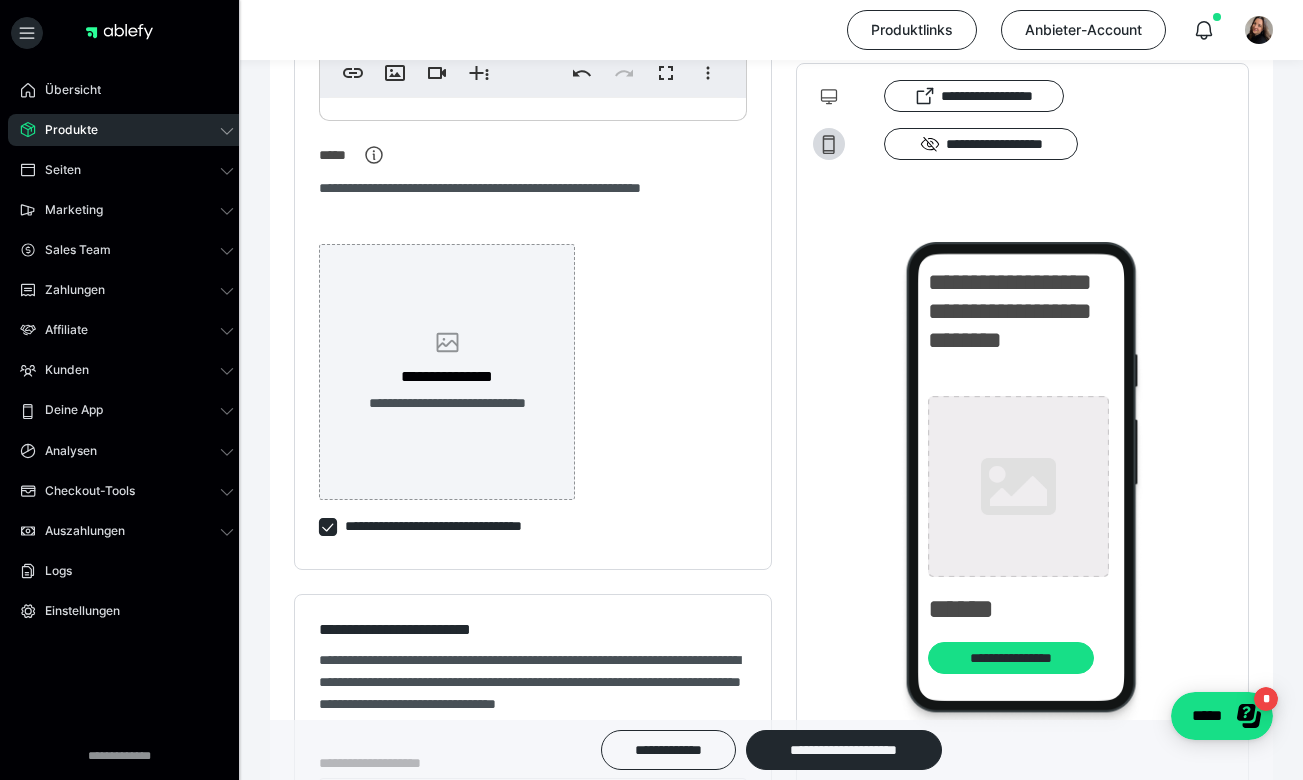 click on "**********" at bounding box center [447, 372] 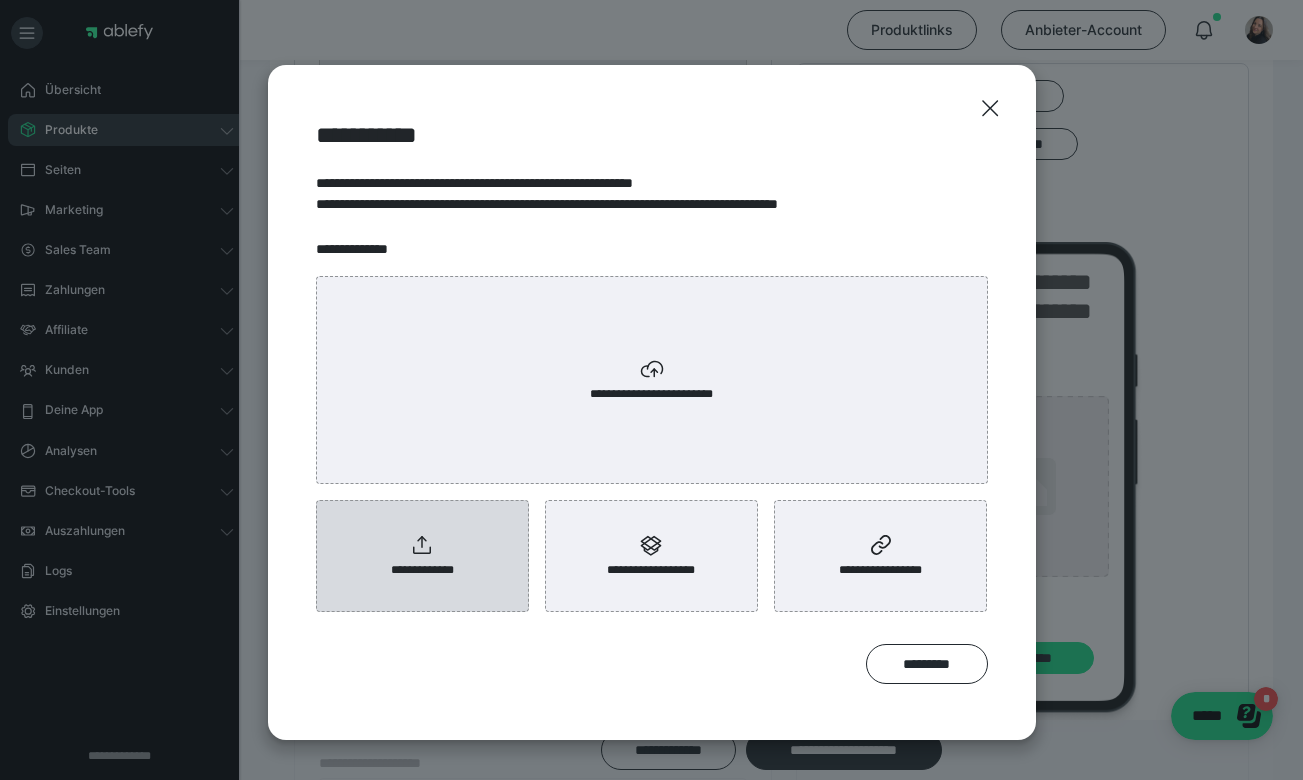 click on "**********" at bounding box center [422, 570] 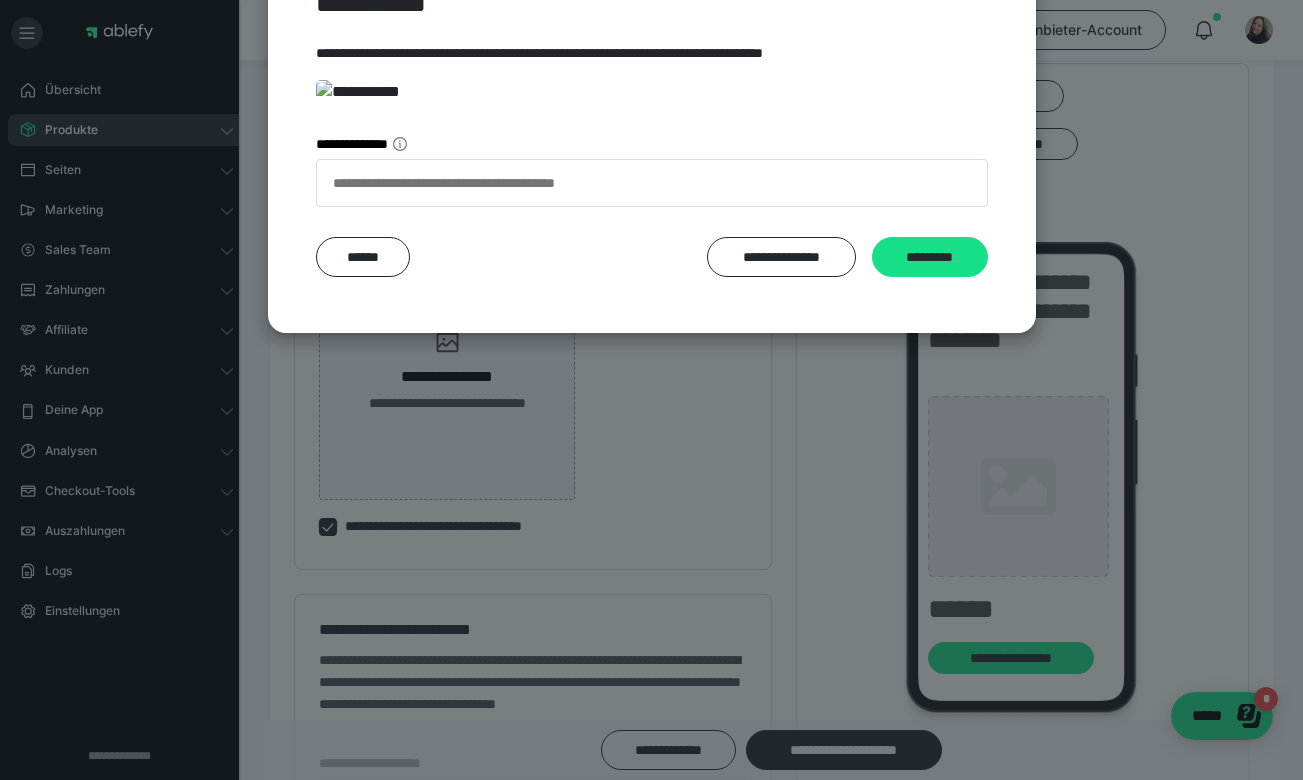 scroll, scrollTop: 330, scrollLeft: 0, axis: vertical 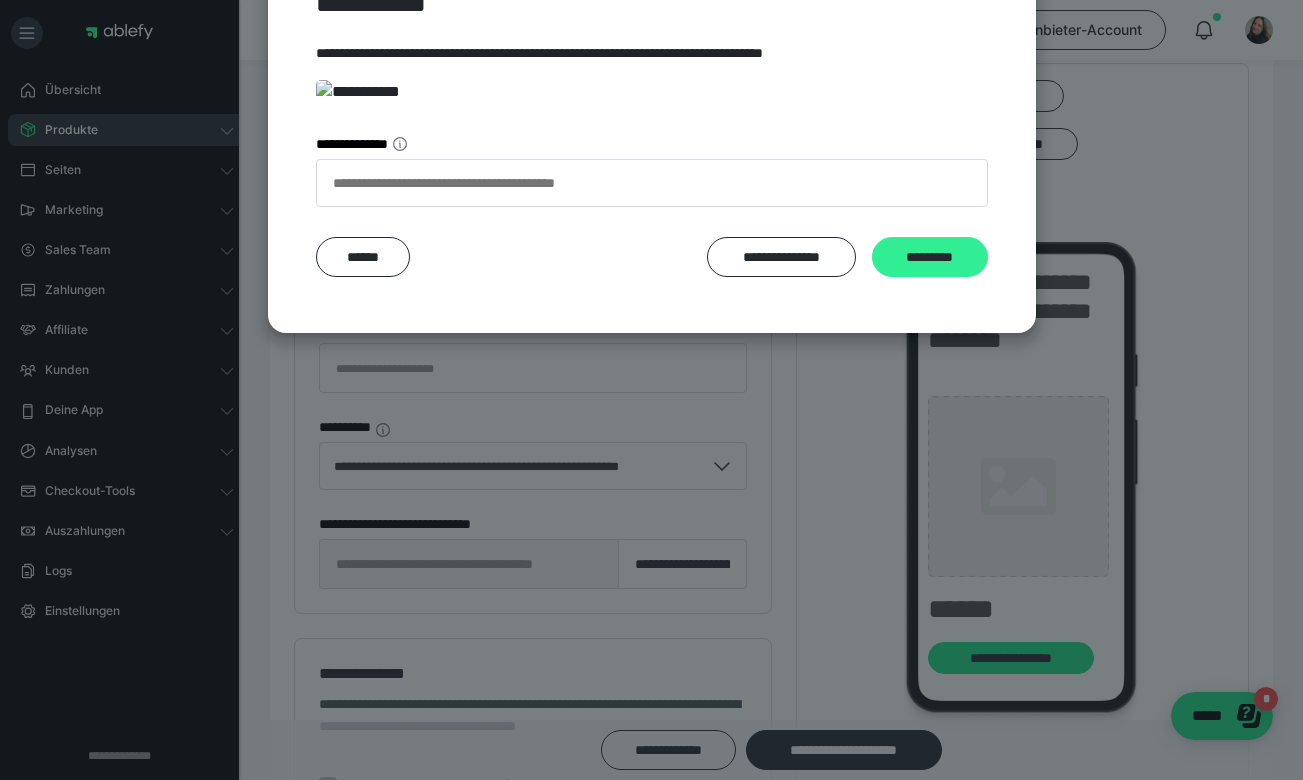 click on "*********" at bounding box center (930, 257) 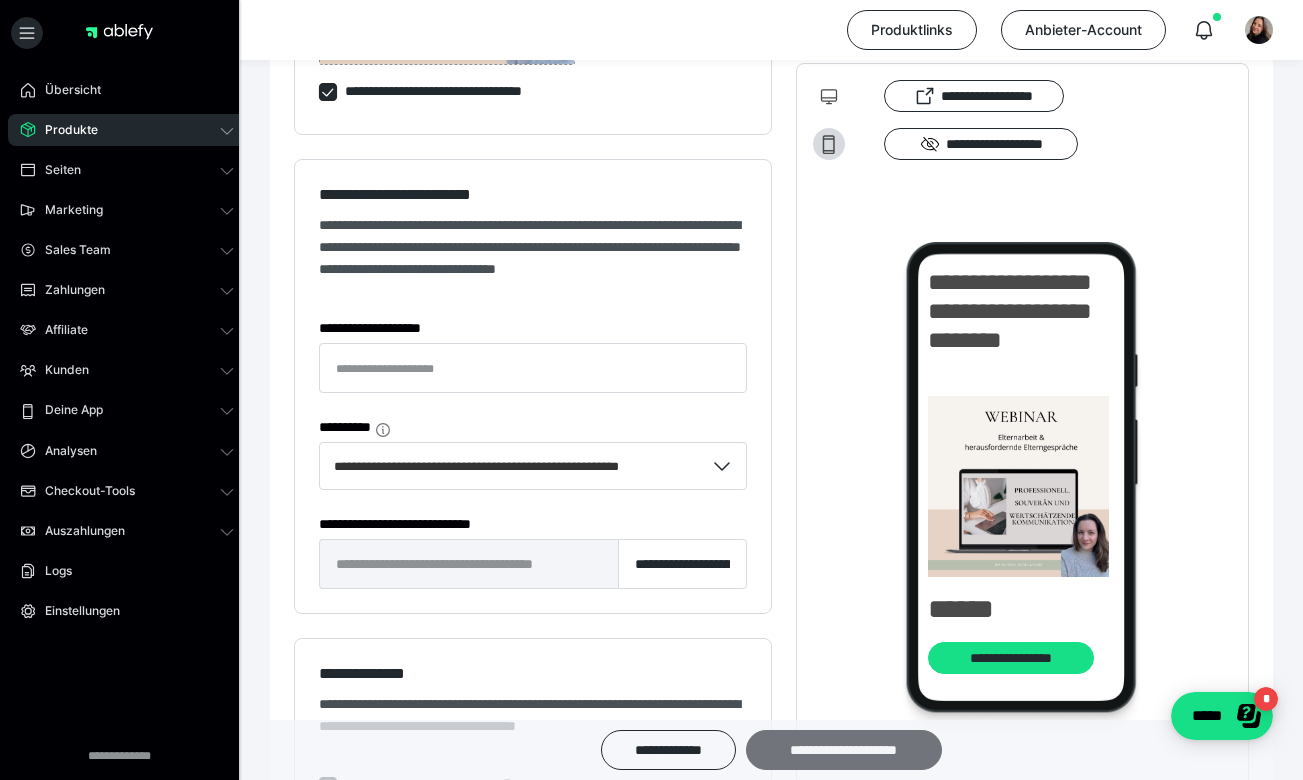 click on "**********" at bounding box center (844, 750) 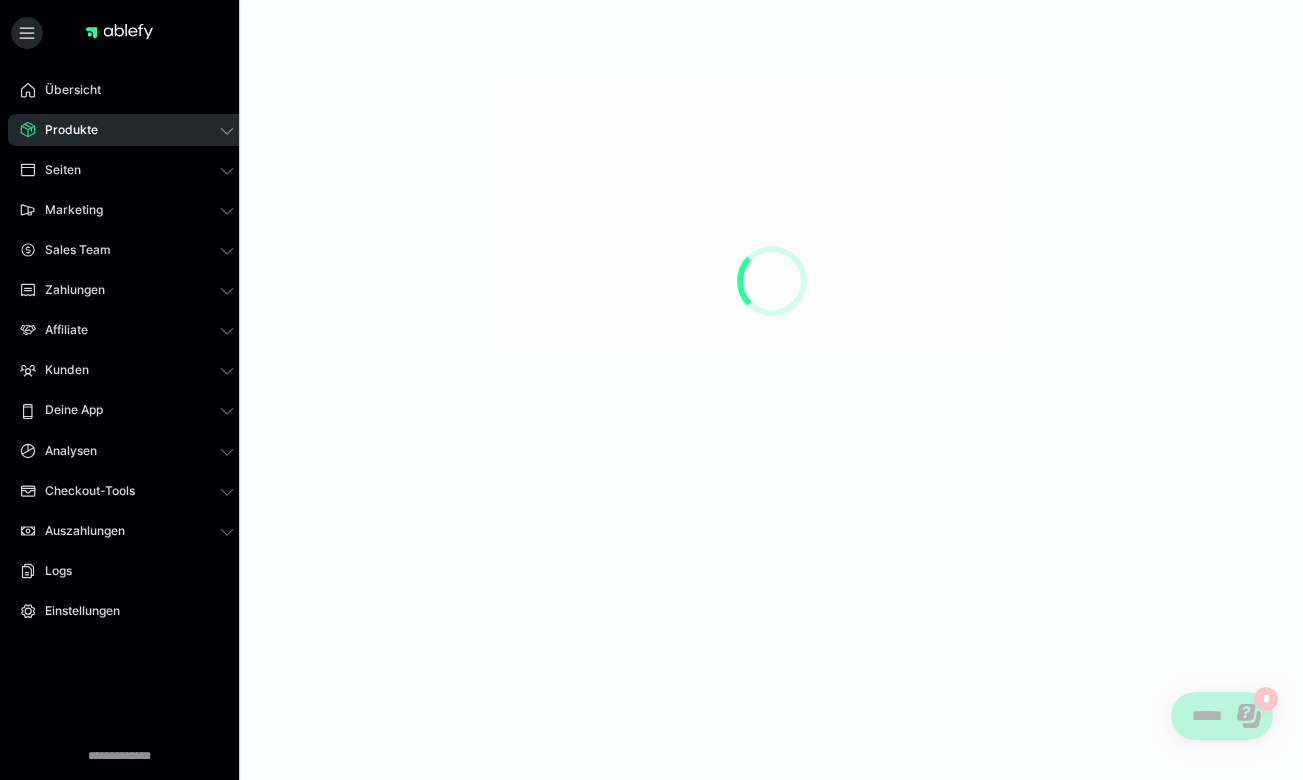 scroll, scrollTop: 0, scrollLeft: 0, axis: both 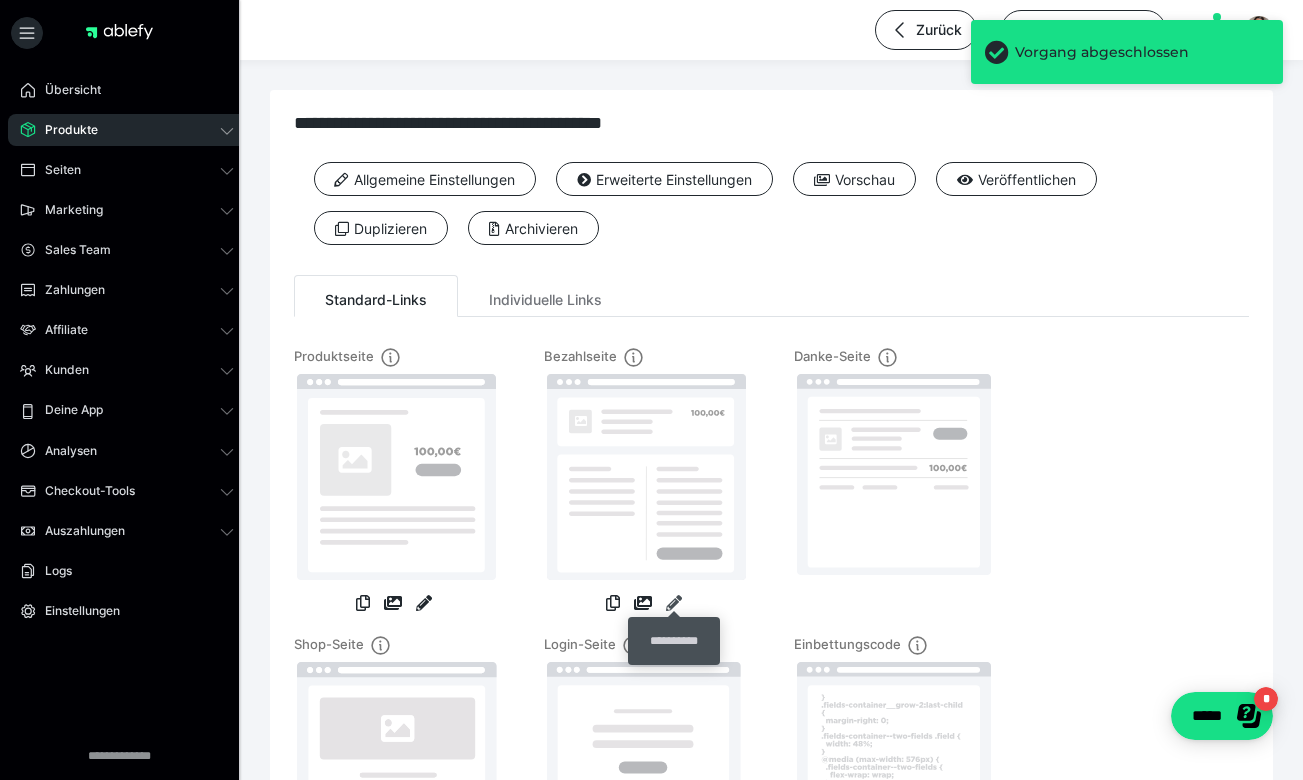 click at bounding box center [674, 603] 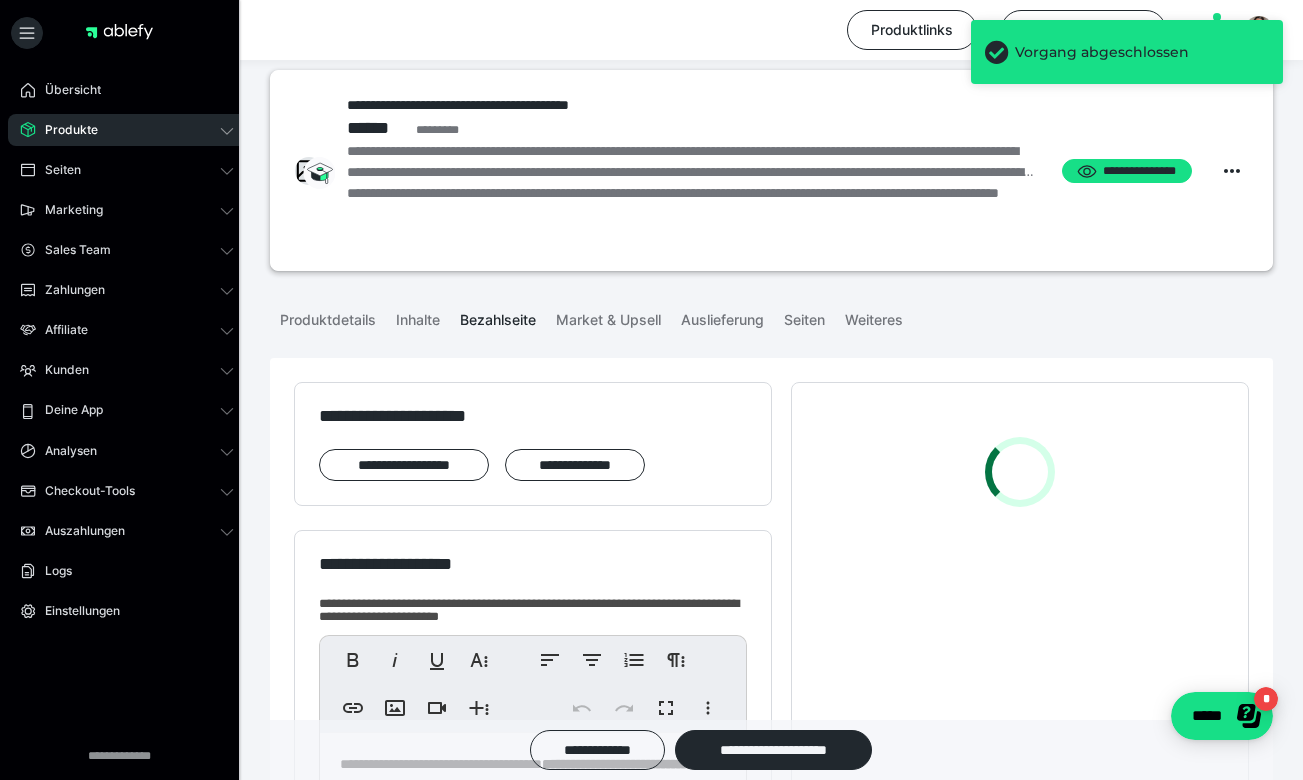 scroll, scrollTop: 367, scrollLeft: 0, axis: vertical 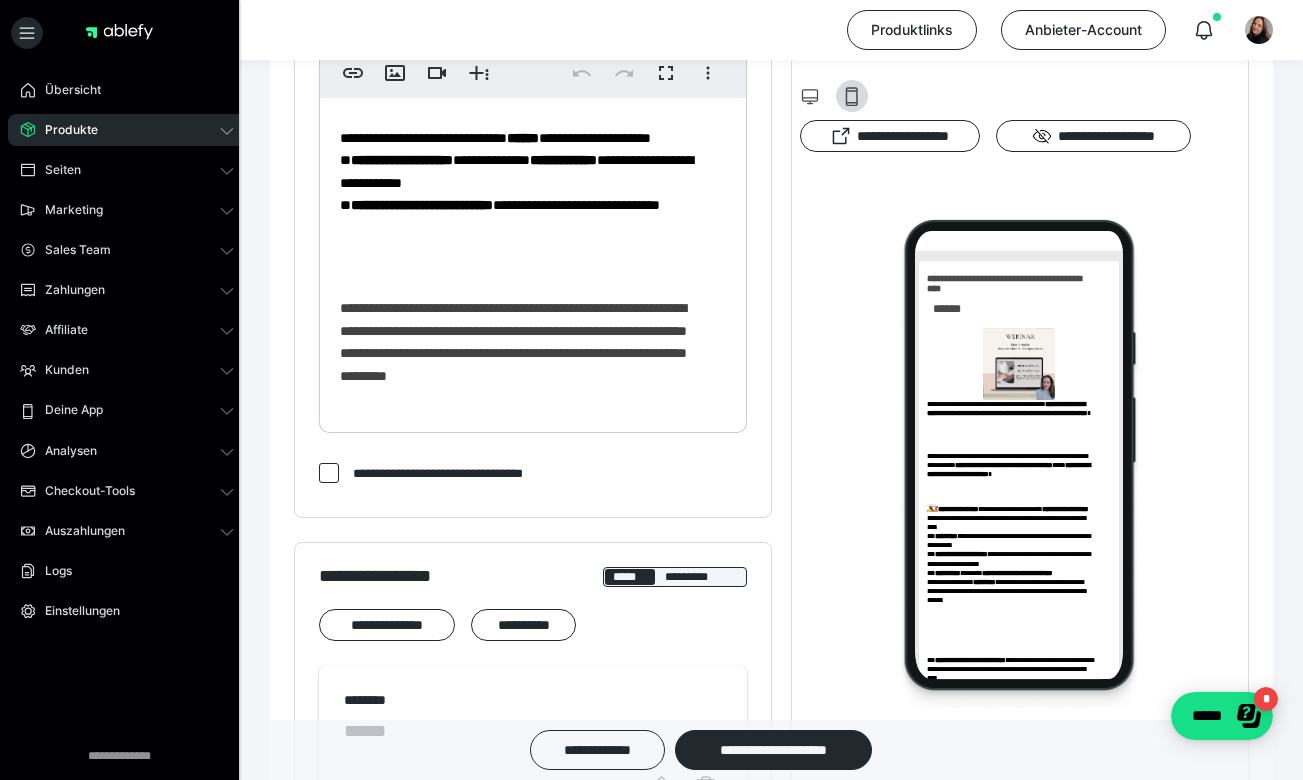 drag, startPoint x: 485, startPoint y: 398, endPoint x: 473, endPoint y: 401, distance: 12.369317 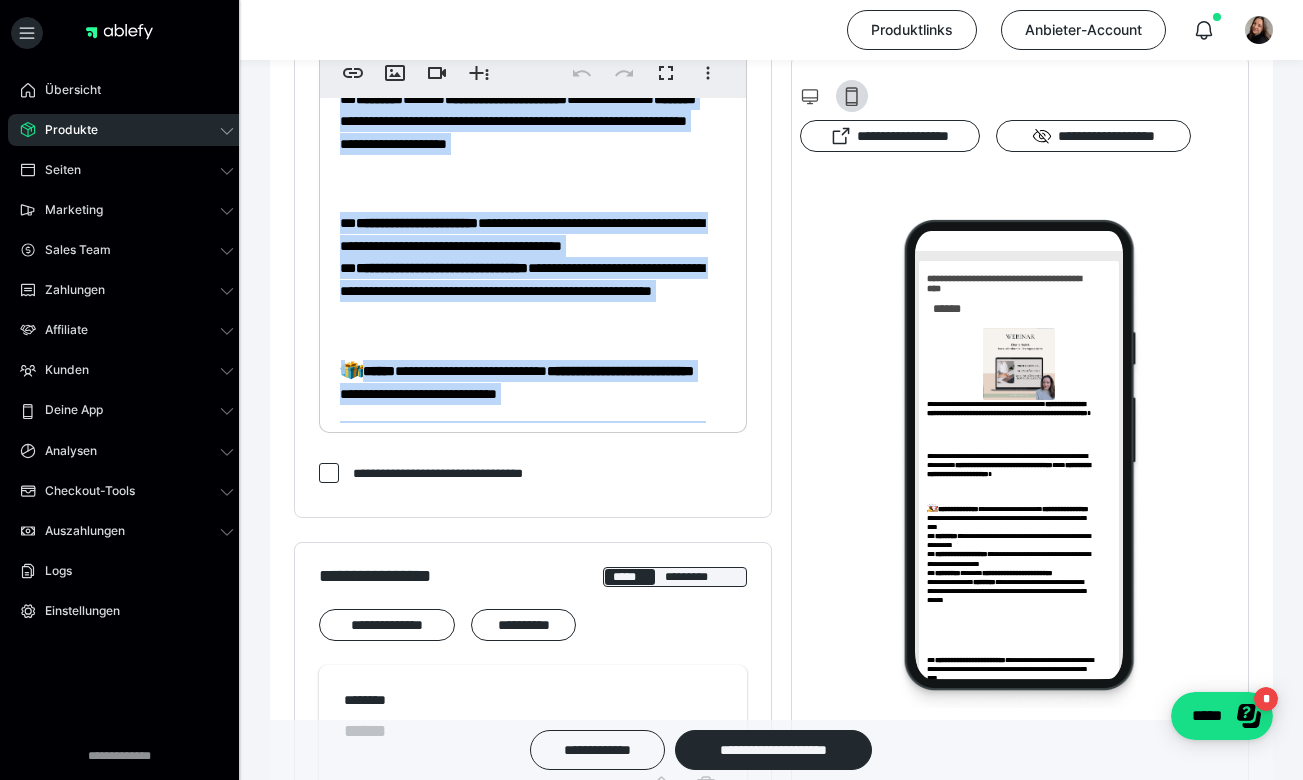scroll, scrollTop: 52, scrollLeft: 0, axis: vertical 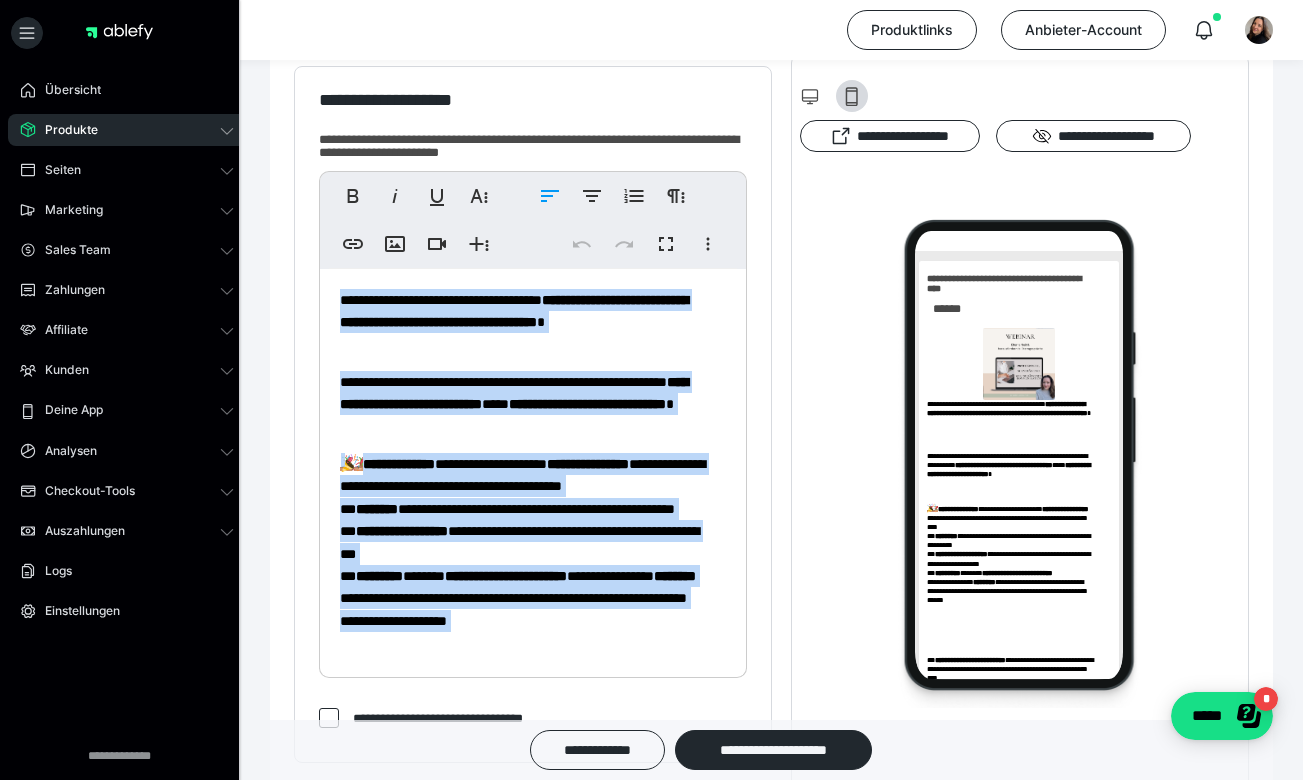 drag, startPoint x: 442, startPoint y: 407, endPoint x: 325, endPoint y: -21, distance: 443.70374 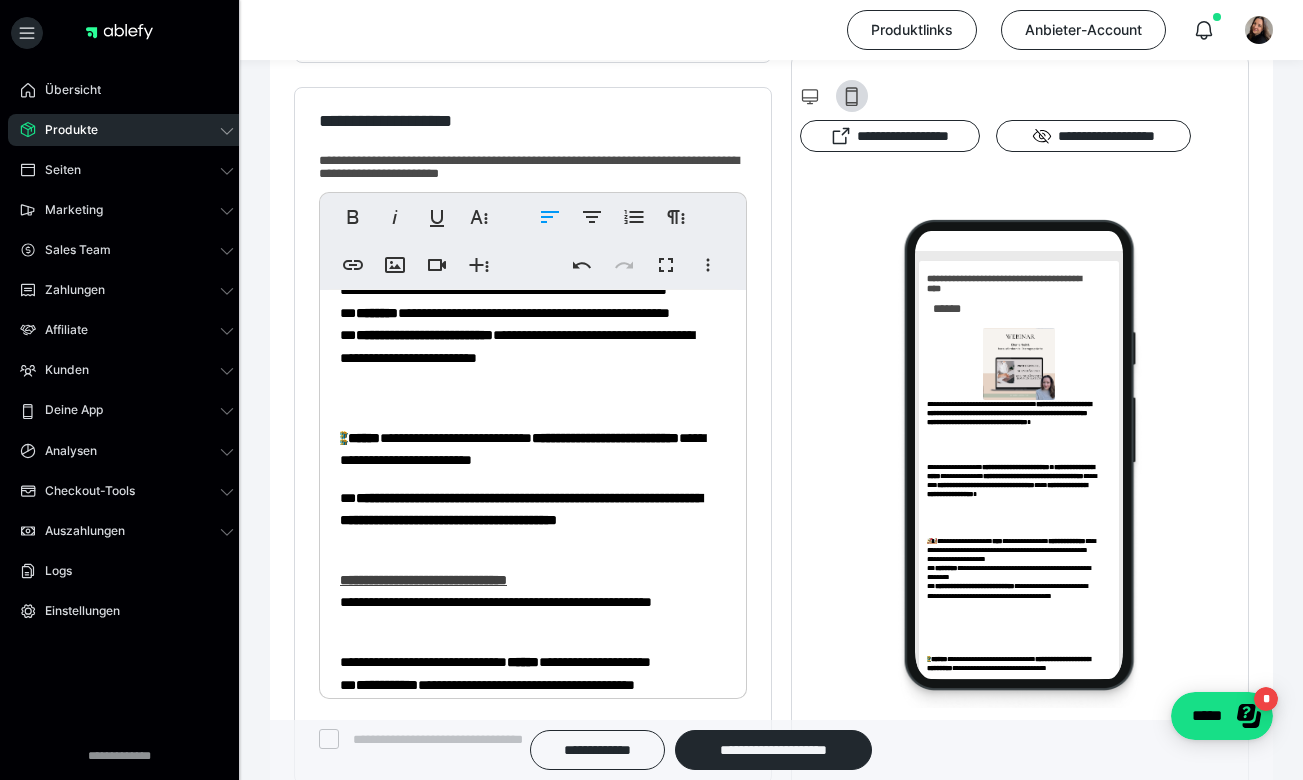 scroll, scrollTop: 413, scrollLeft: 0, axis: vertical 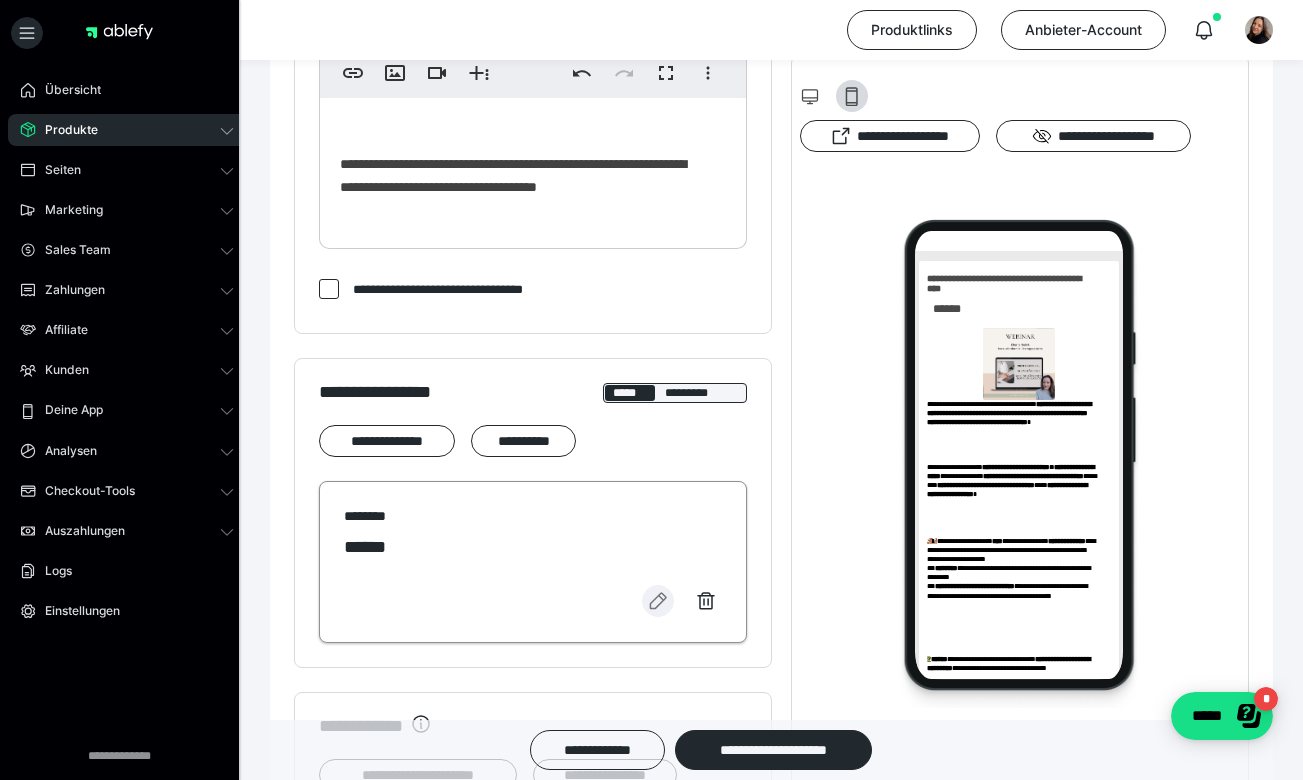 click 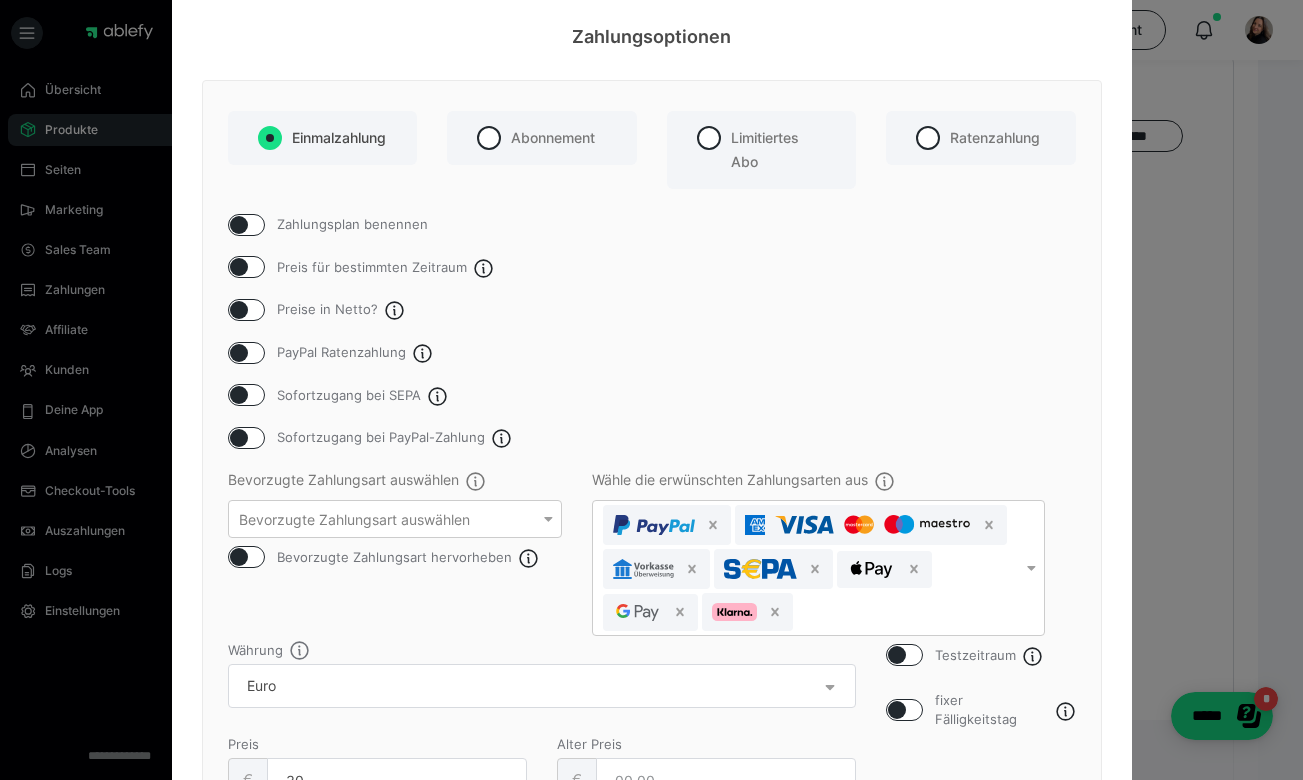 scroll, scrollTop: 383, scrollLeft: 0, axis: vertical 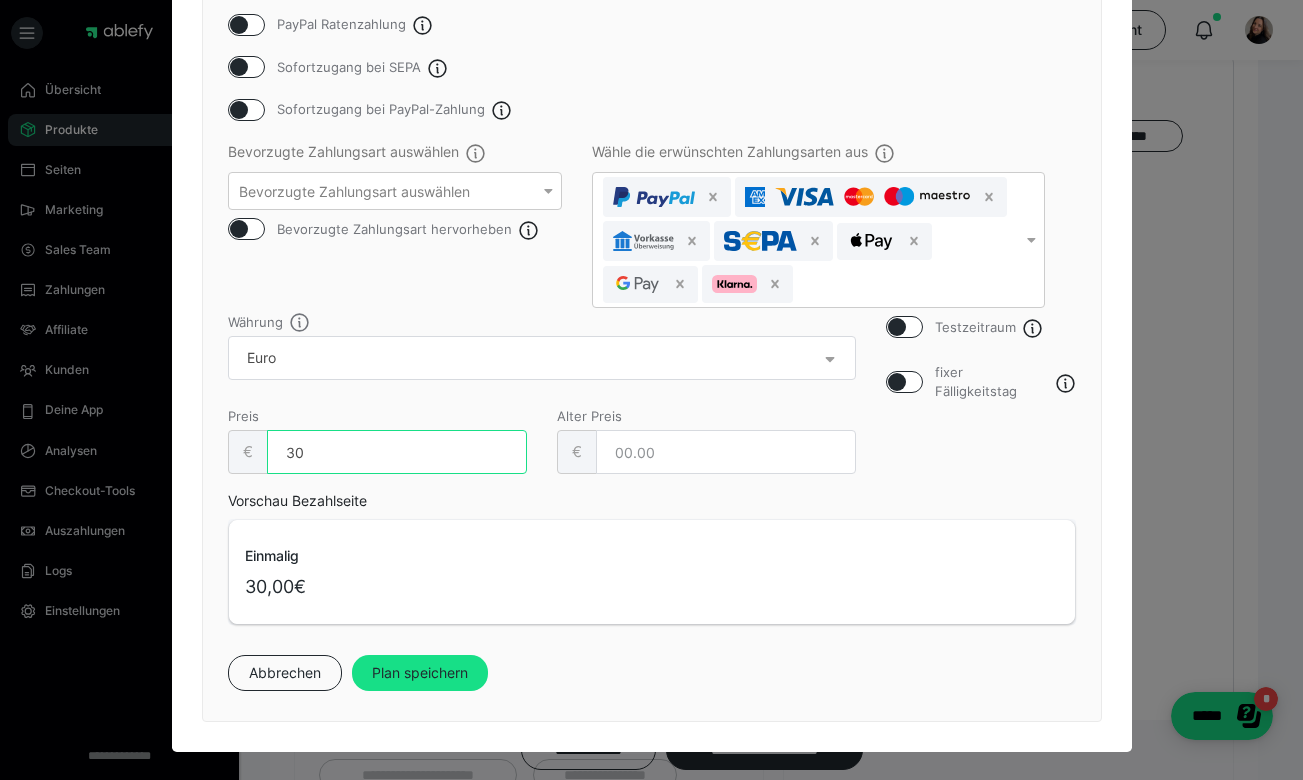 click on "30" at bounding box center (397, 452) 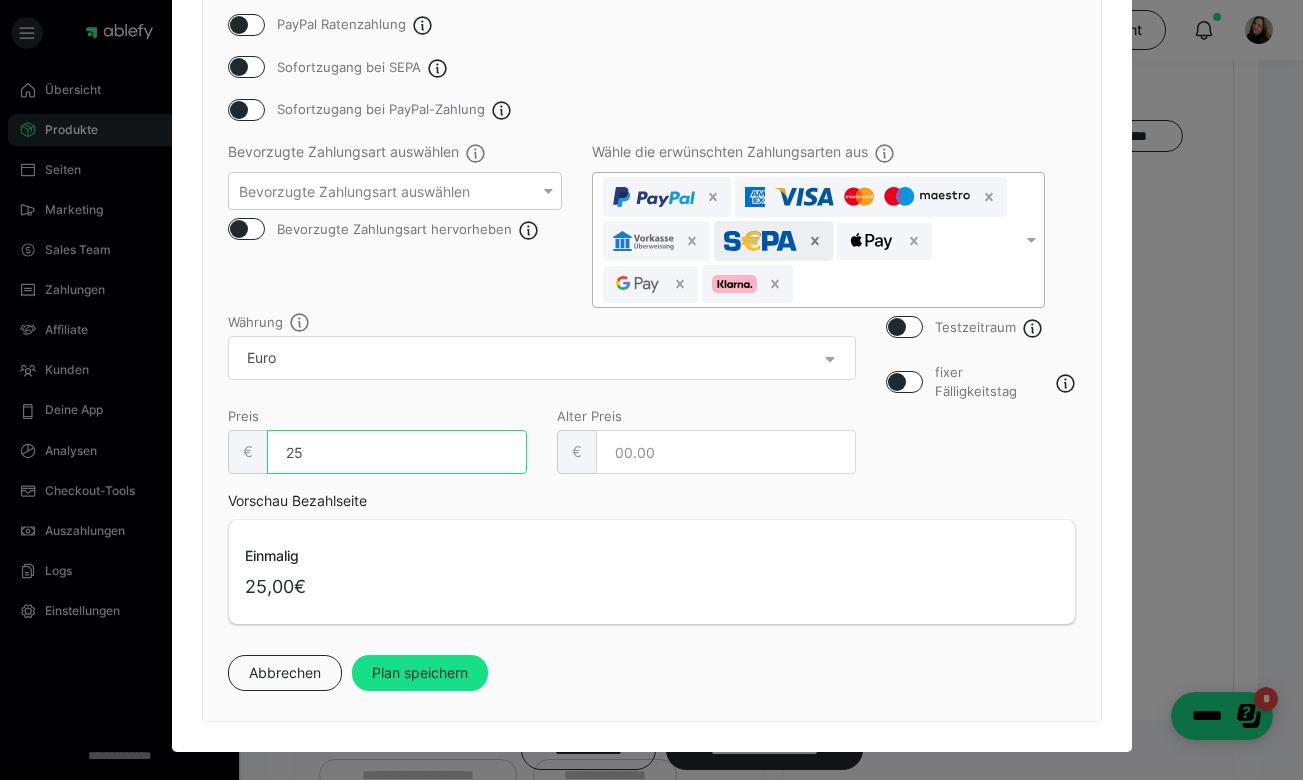 click 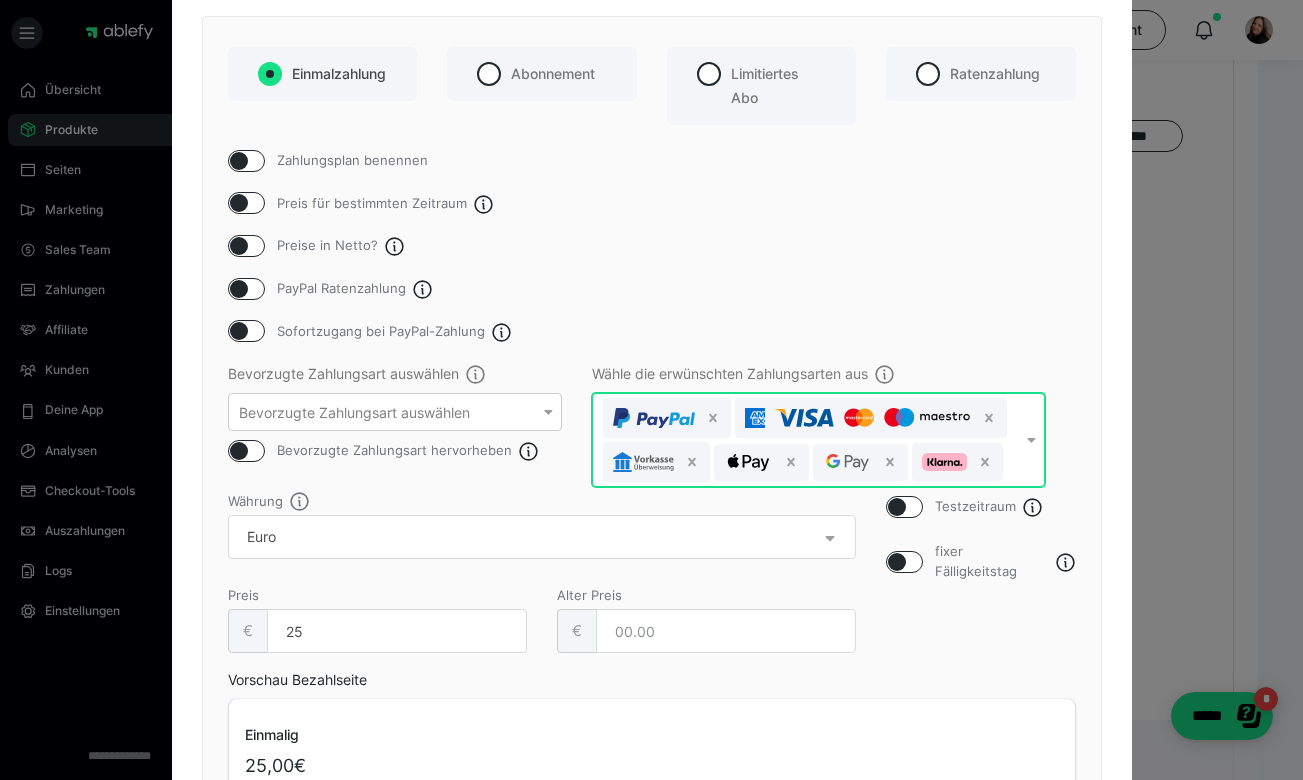 scroll, scrollTop: 92, scrollLeft: 0, axis: vertical 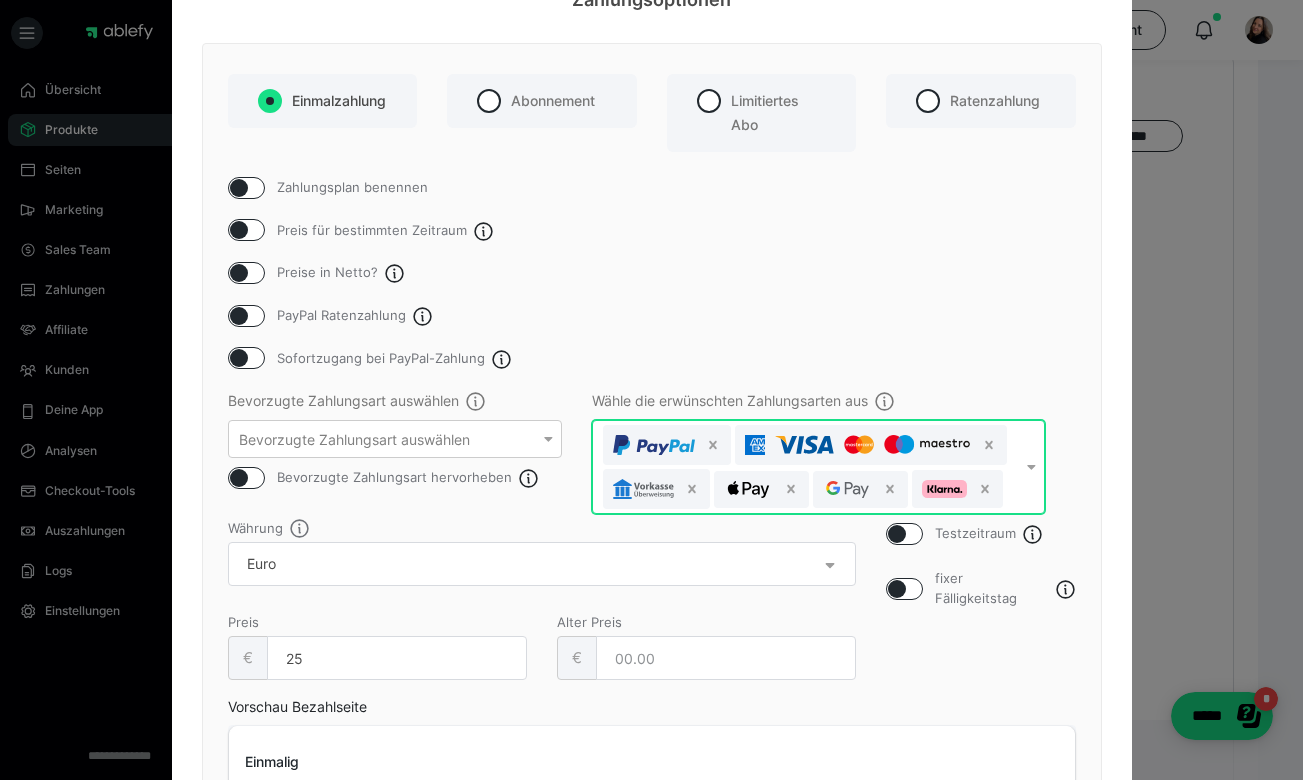 click at bounding box center (239, 358) 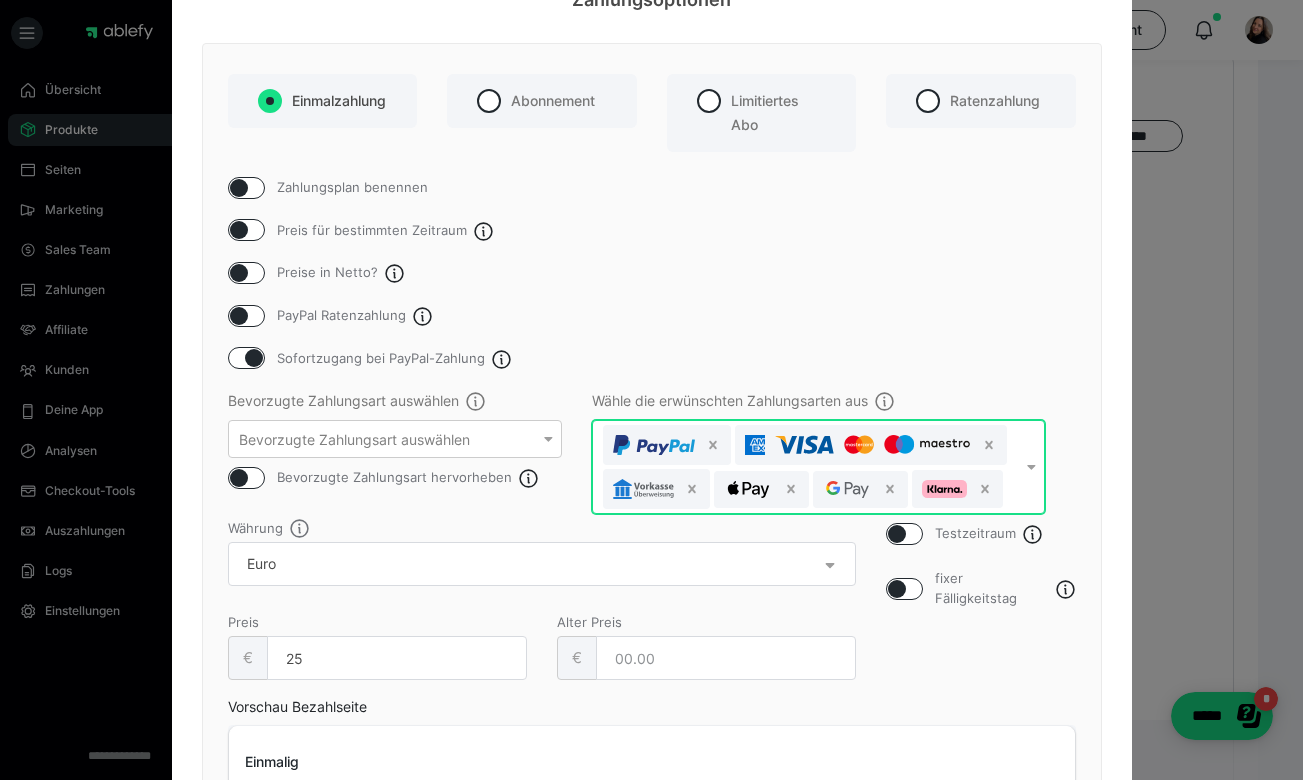 checkbox on "true" 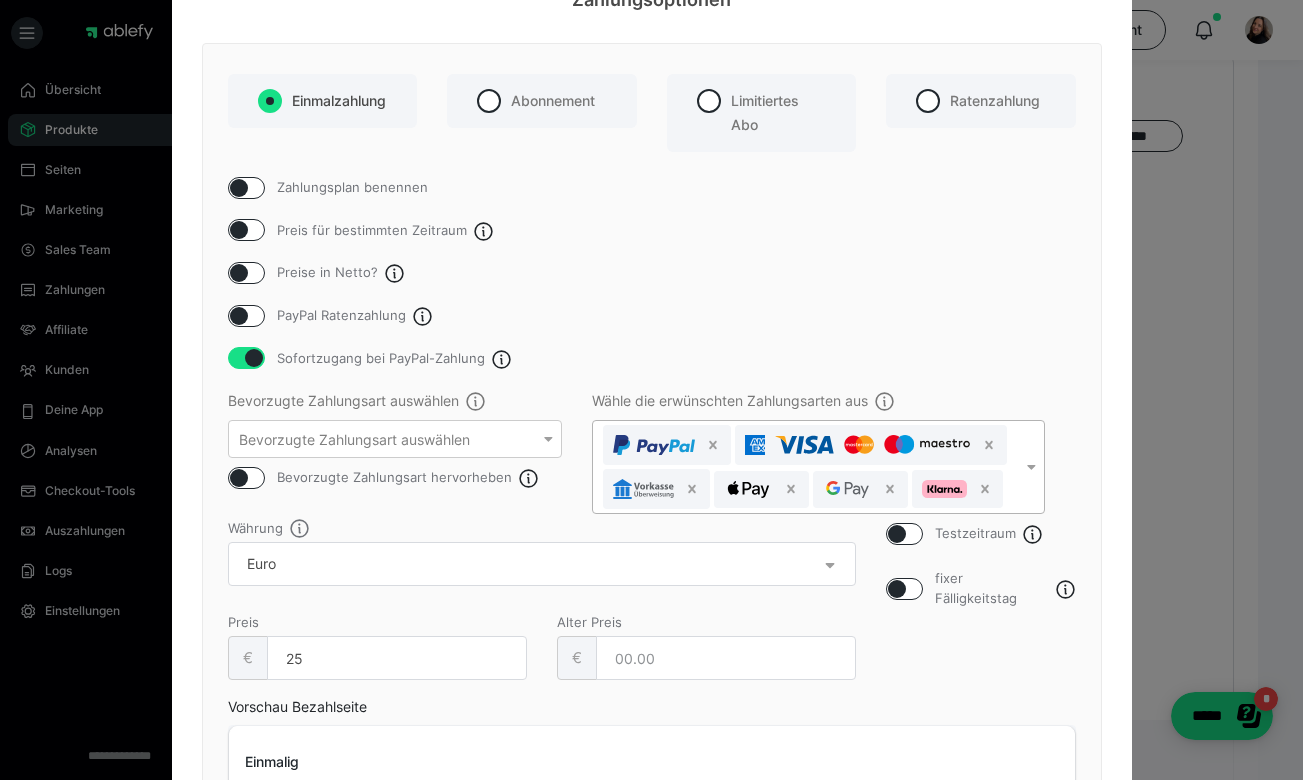 click on "Bevorzugte Zahlungsart auswählen Bevorzugte Zahlungsart auswählen" at bounding box center [395, 424] 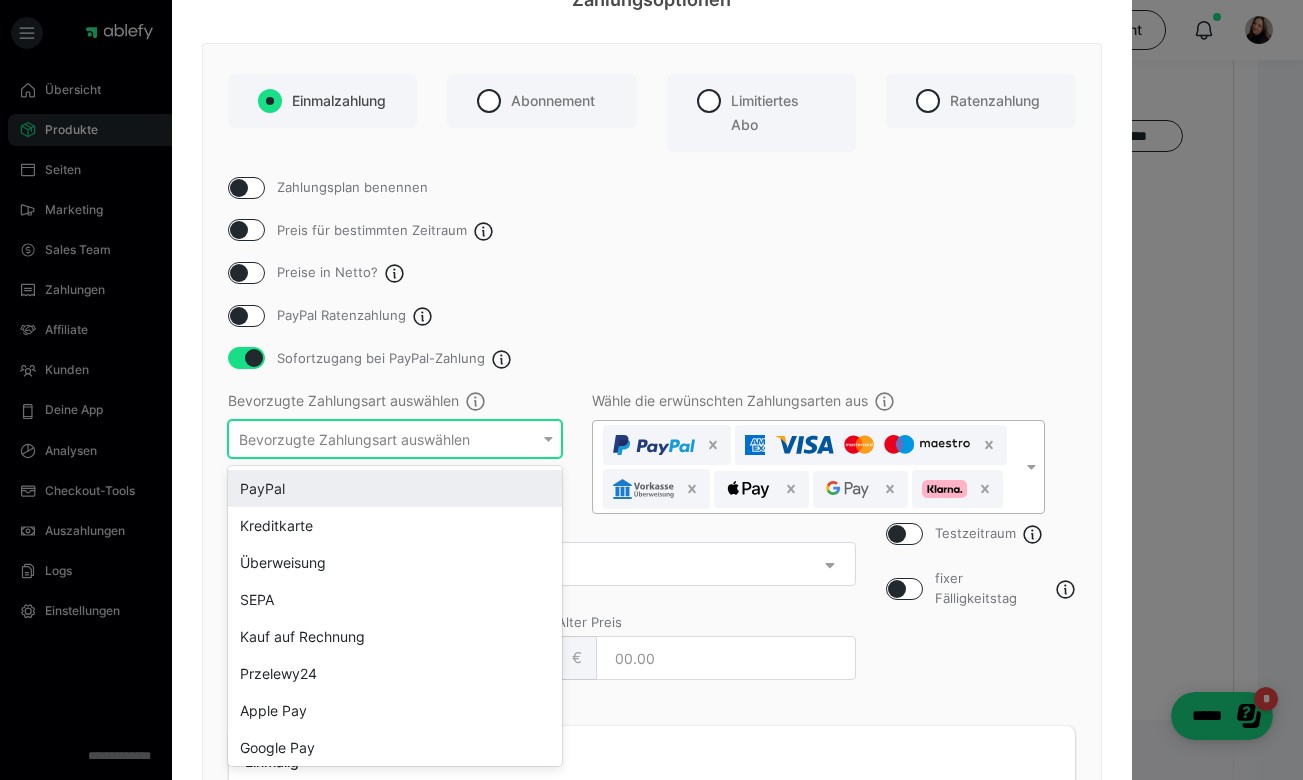 click on "Bevorzugte Zahlungsart auswählen" at bounding box center (354, 439) 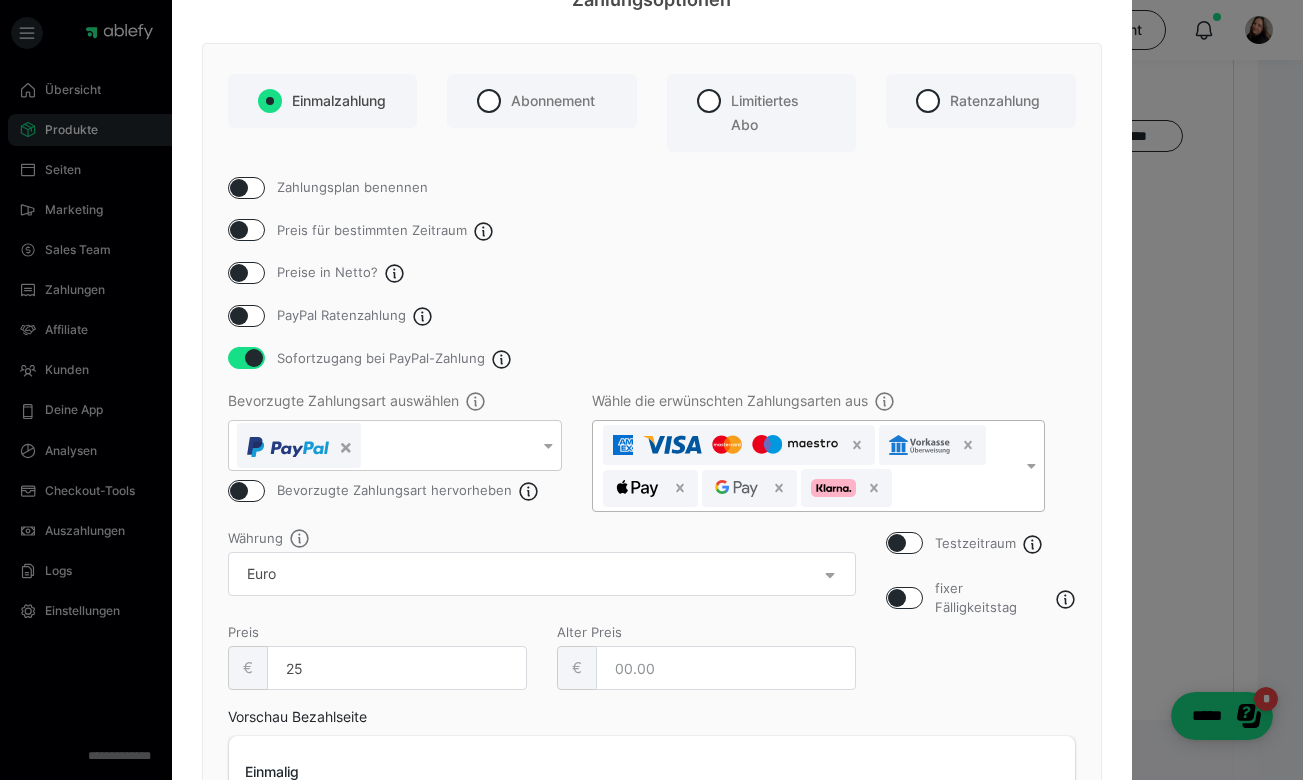 click on "Zahlungsplan benennen Preis für bestimmten Zeitraum Preise in Netto? PayPal Ratenzahlung Sofortzugang bei PayPal-Zahlung Bevorzugte Zahlungsart auswählen Bevorzugte Zahlungsart hervorheben Wähle die erwünschten Zahlungsarten aus Testzeitraum fixer Fälligkeitstag Währung Preis € 25 Alter Preis € Vorschau Bezahlseite Einmalig 25,00€" at bounding box center (652, 509) 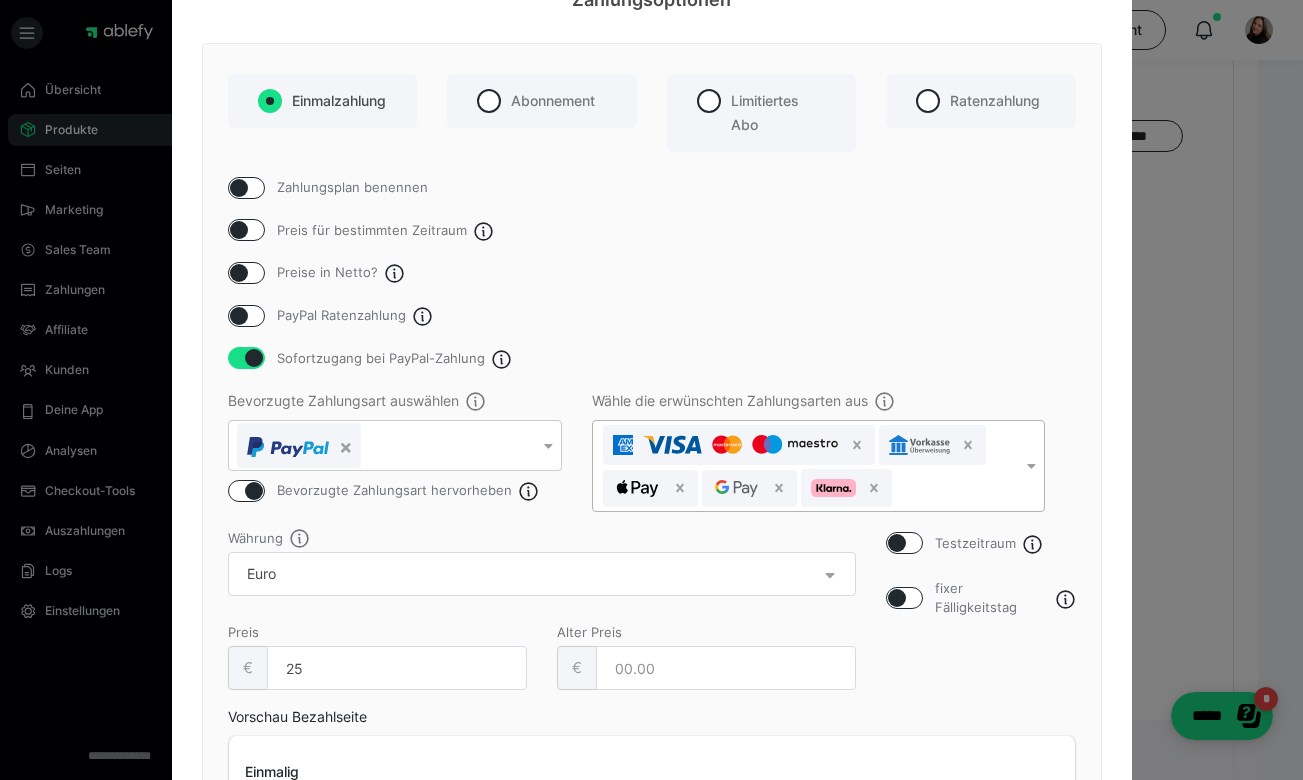 checkbox on "true" 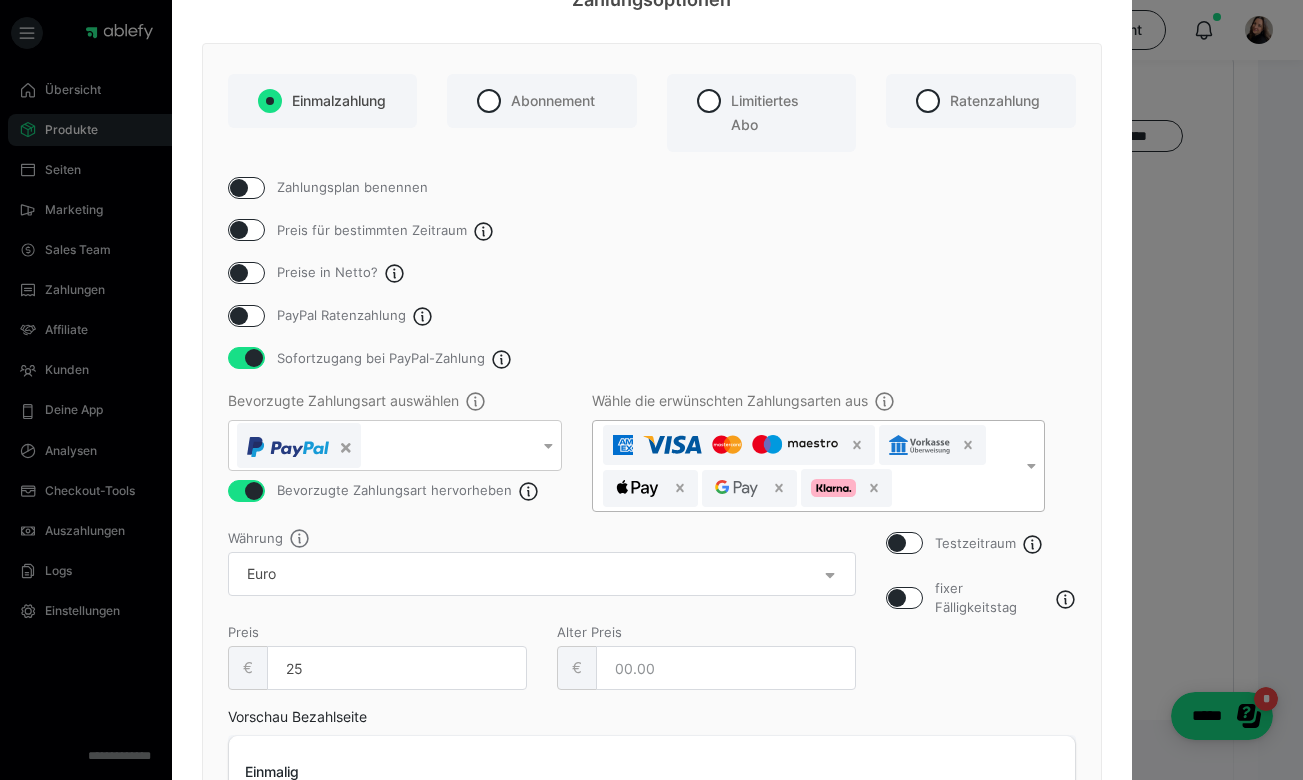 click on "Sofortzugang bei PayPal-Zahlung" at bounding box center [652, 358] 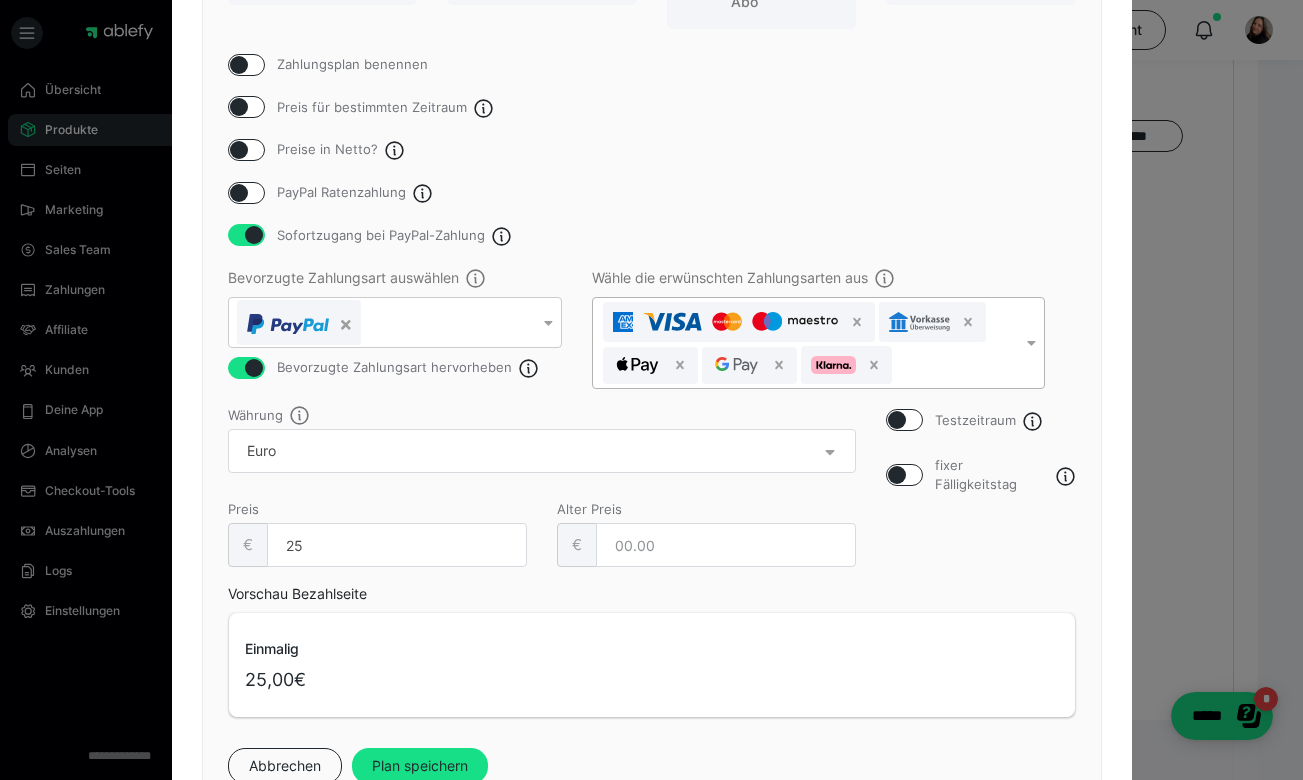 scroll, scrollTop: 308, scrollLeft: 0, axis: vertical 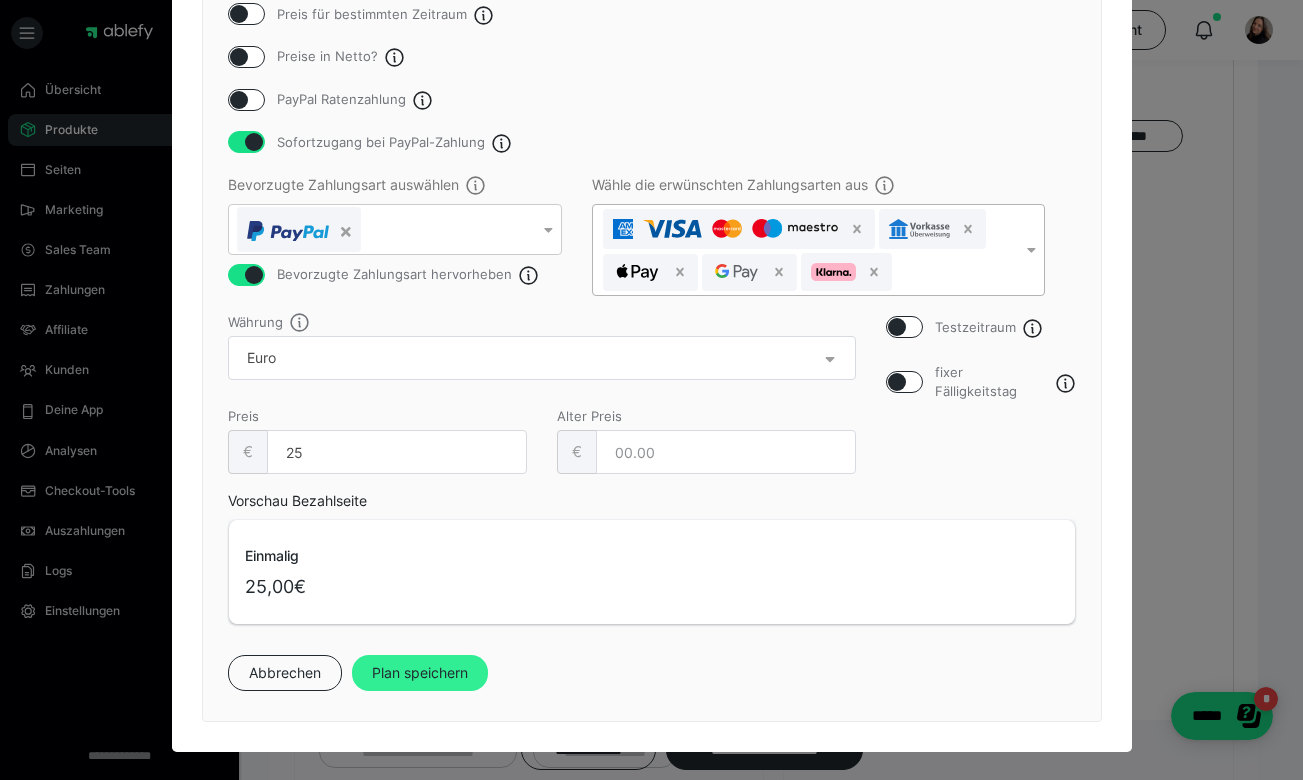 click on "Plan speichern" at bounding box center (420, 673) 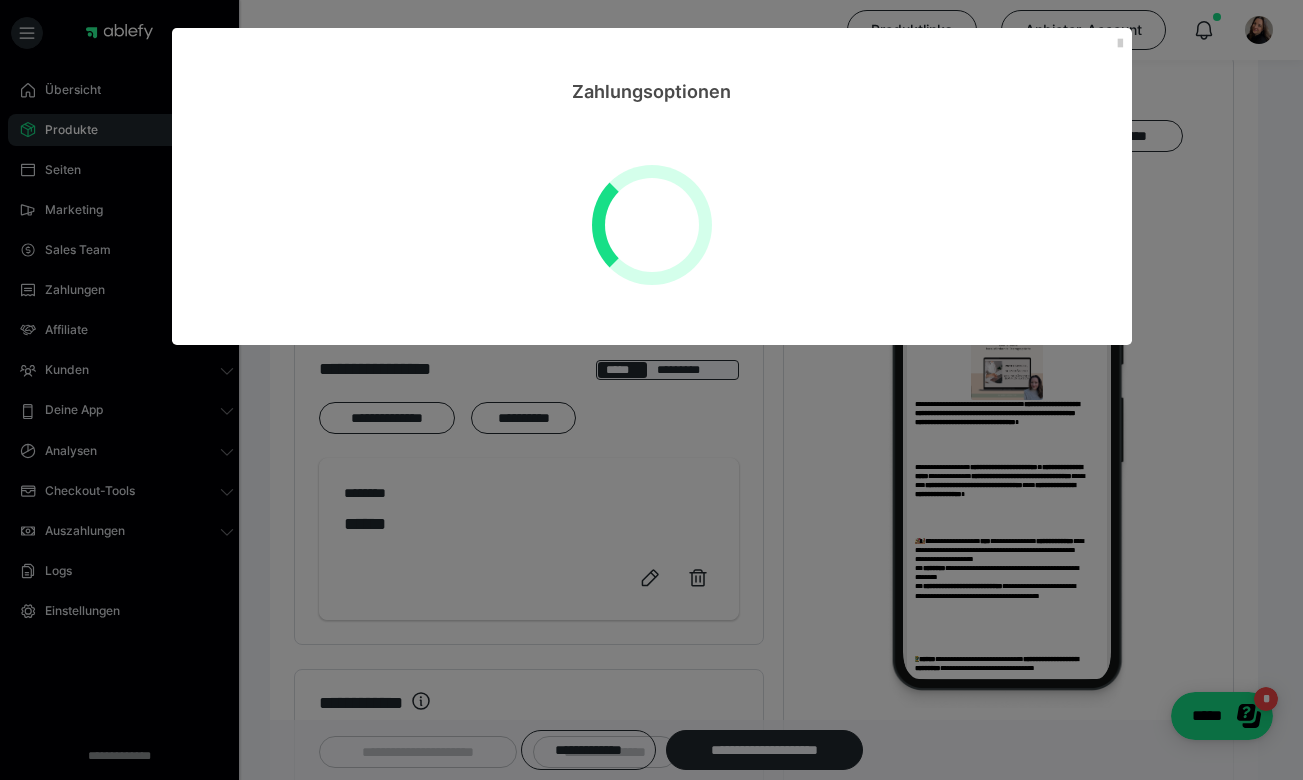scroll, scrollTop: 0, scrollLeft: 0, axis: both 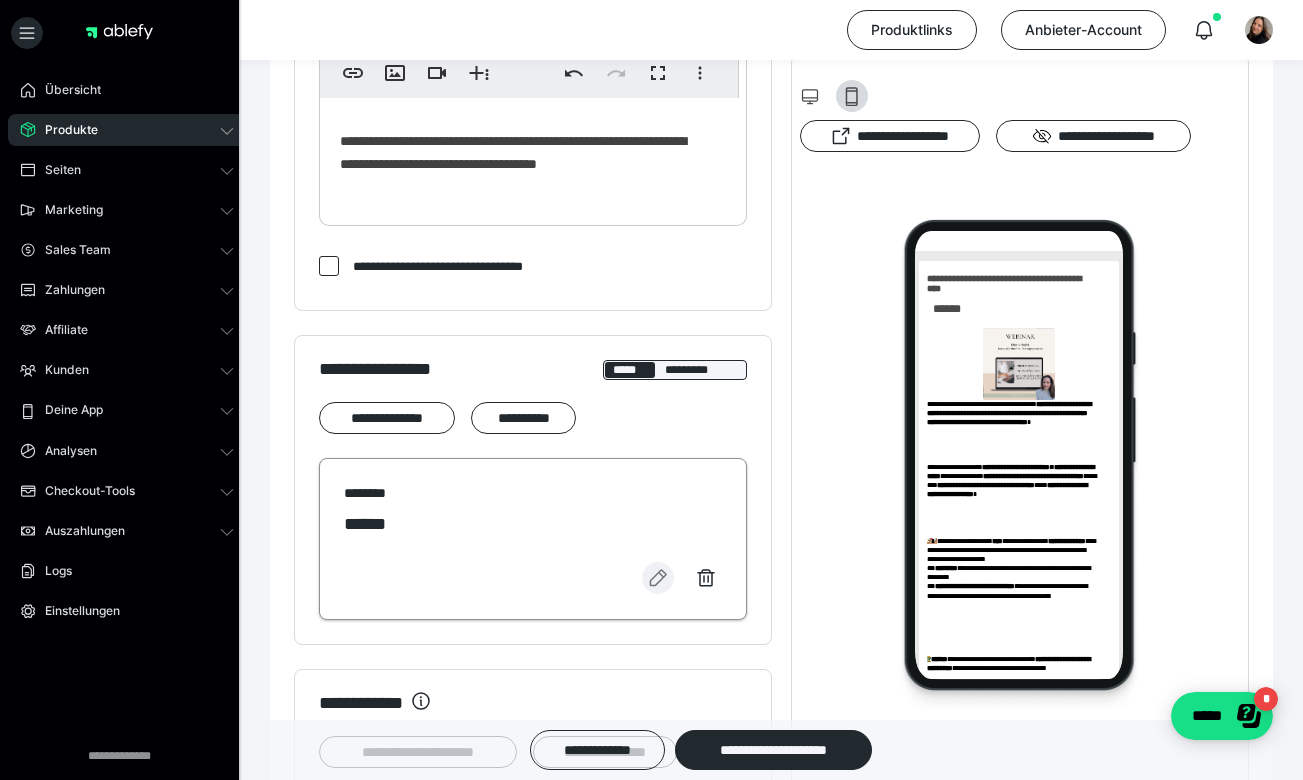 click 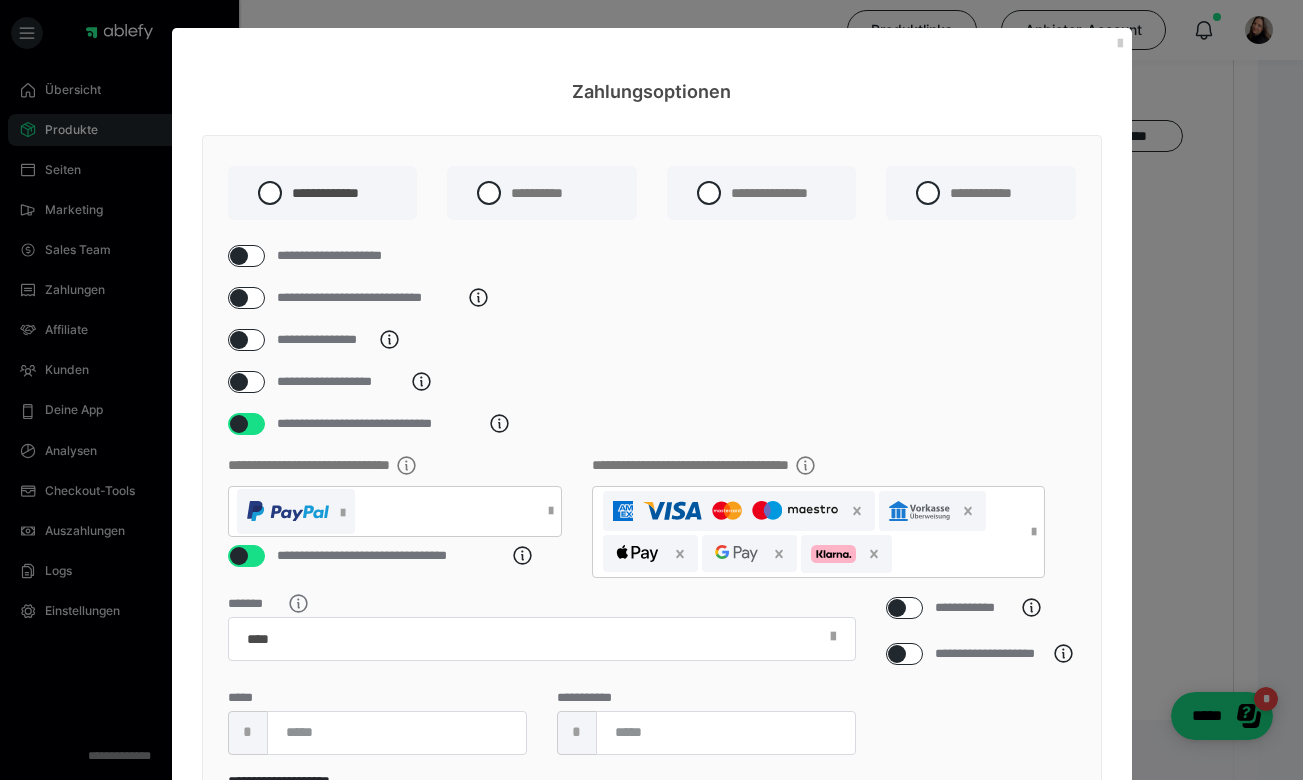 scroll, scrollTop: 308, scrollLeft: 0, axis: vertical 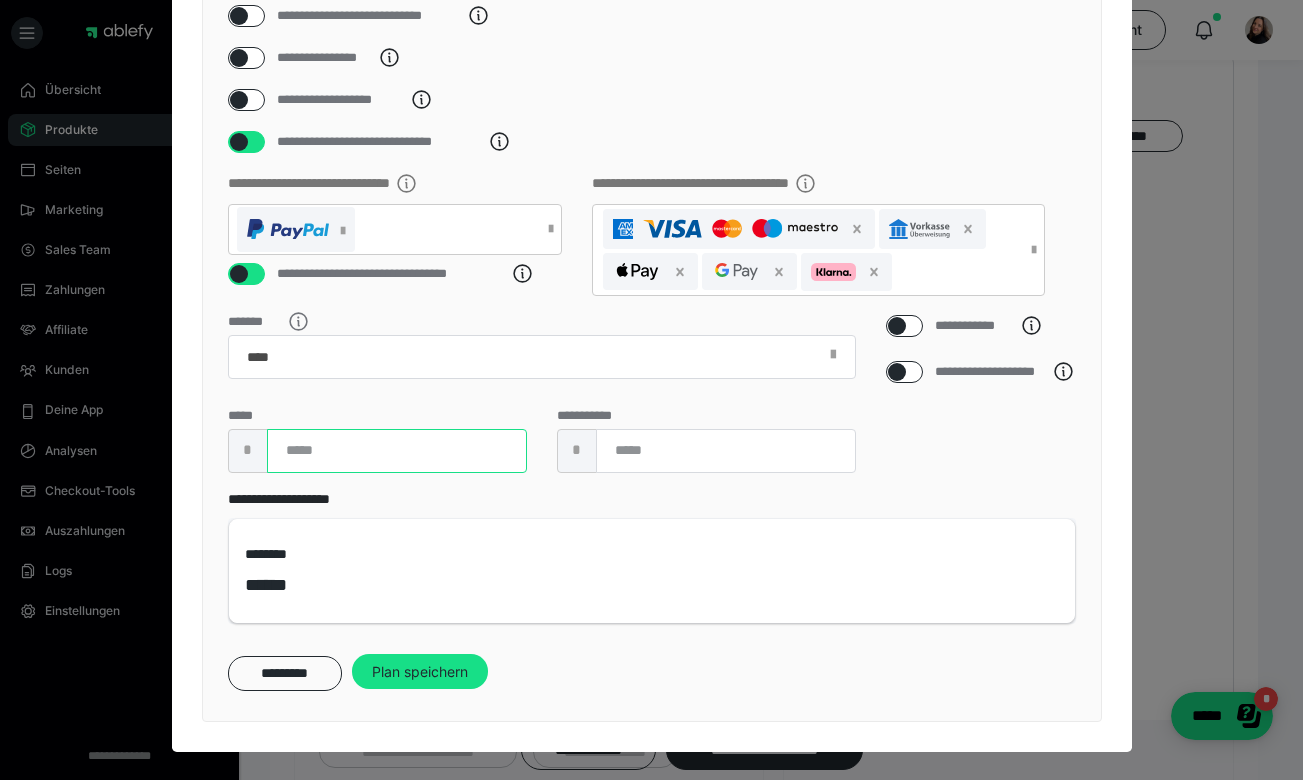 click on "**" at bounding box center (397, 451) 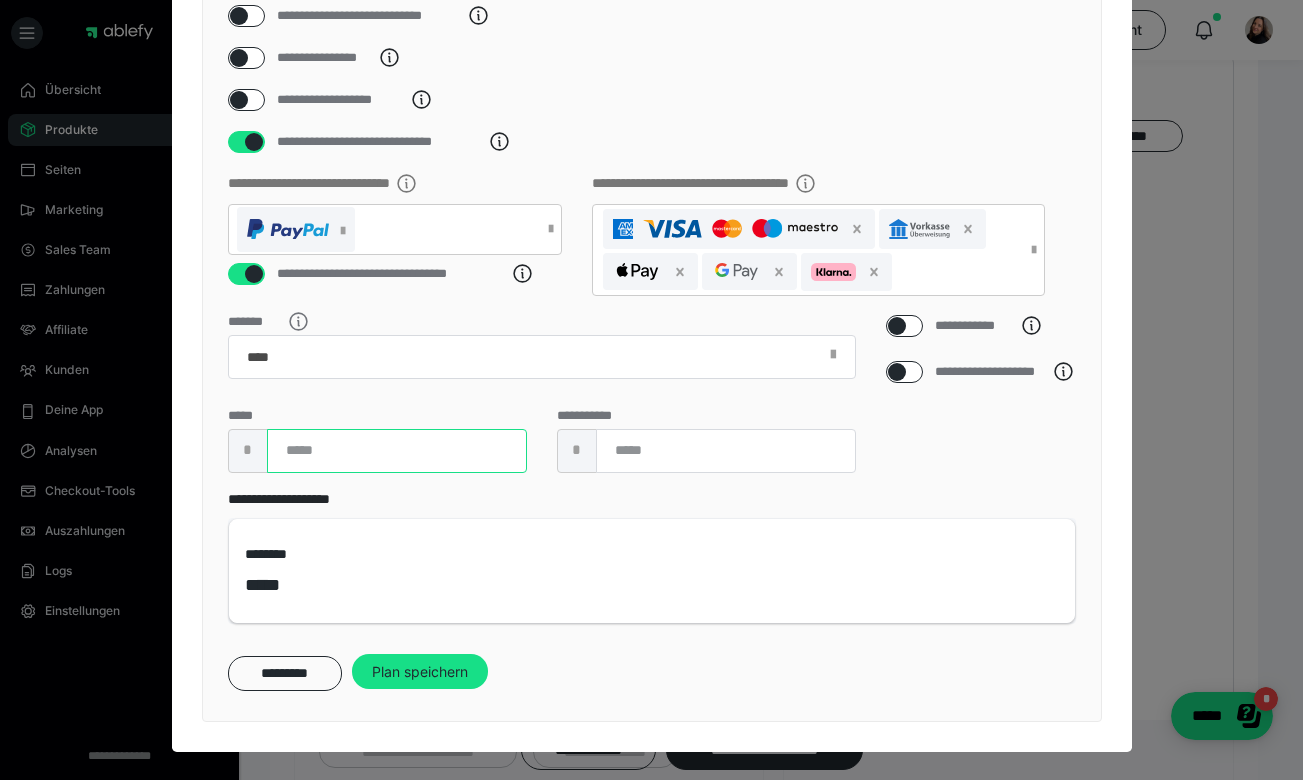 type on "**" 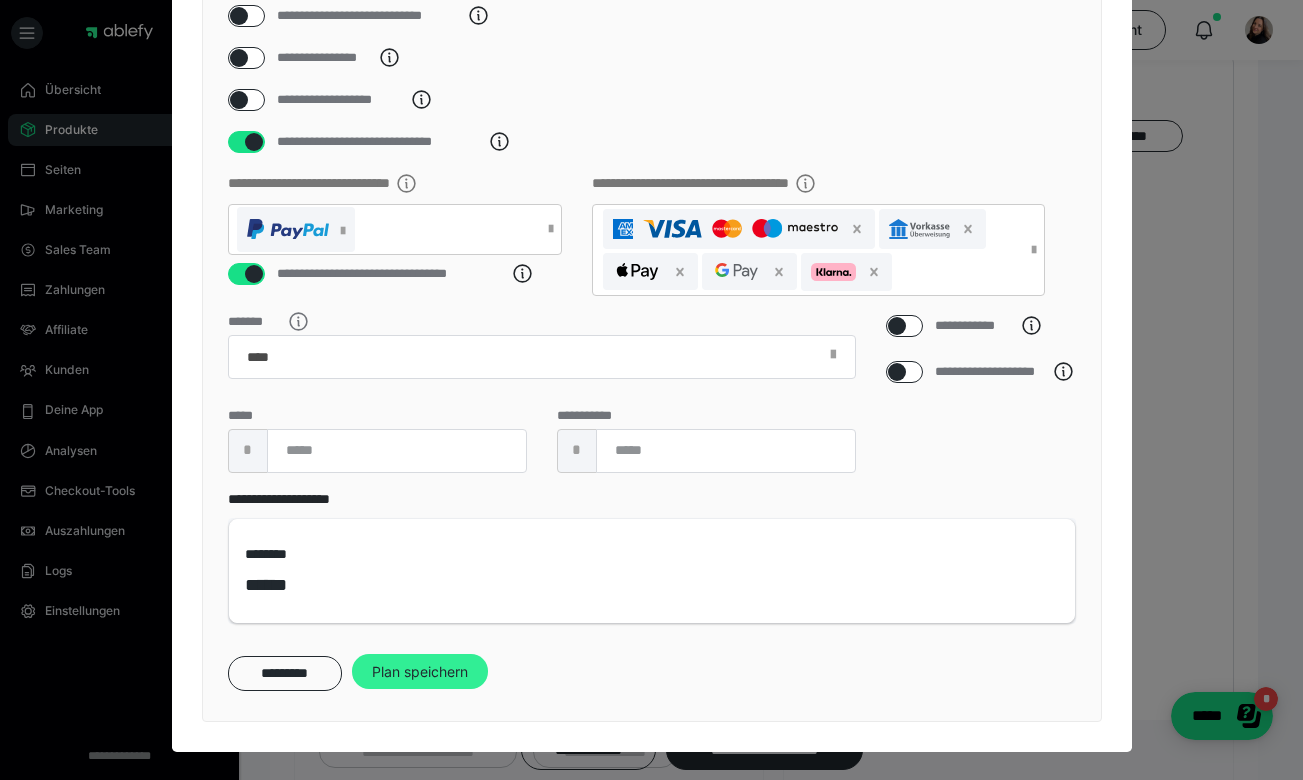 click on "Plan speichern" at bounding box center (420, 672) 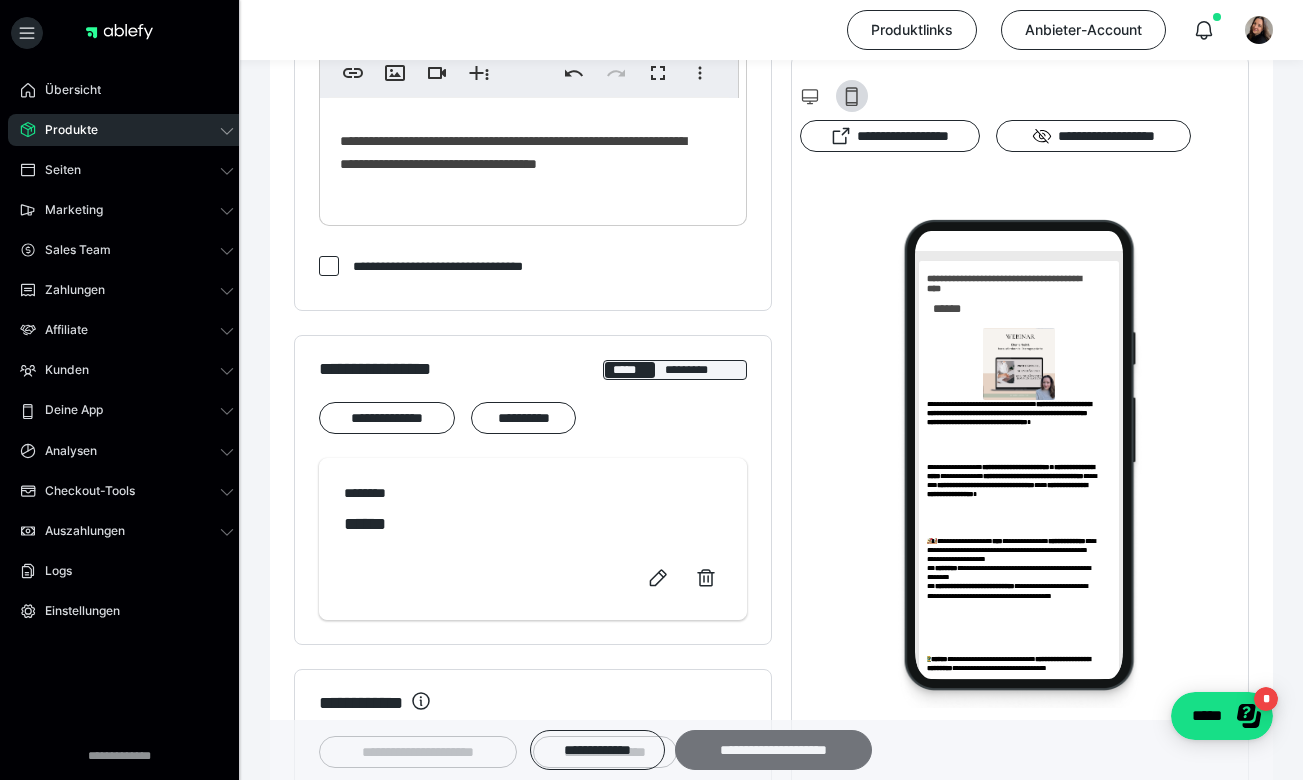 click on "**********" at bounding box center [773, 750] 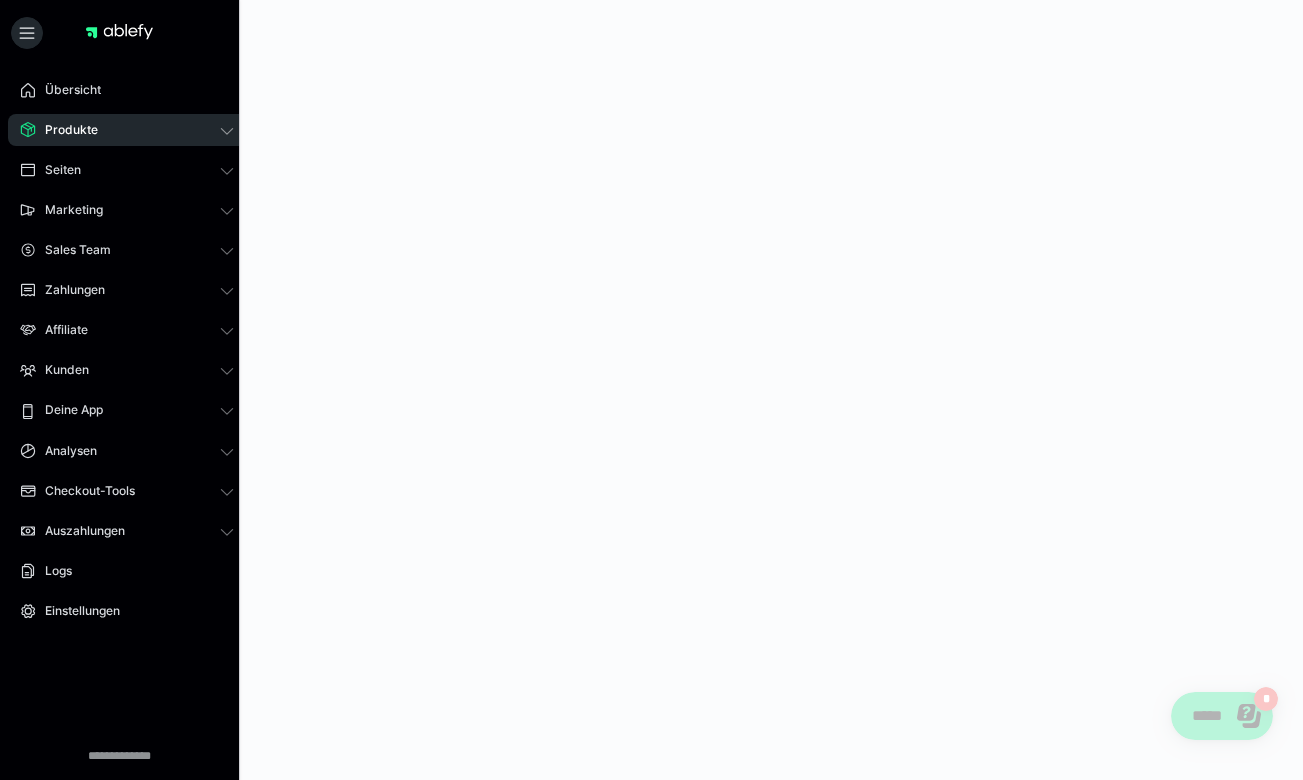 scroll, scrollTop: 0, scrollLeft: 0, axis: both 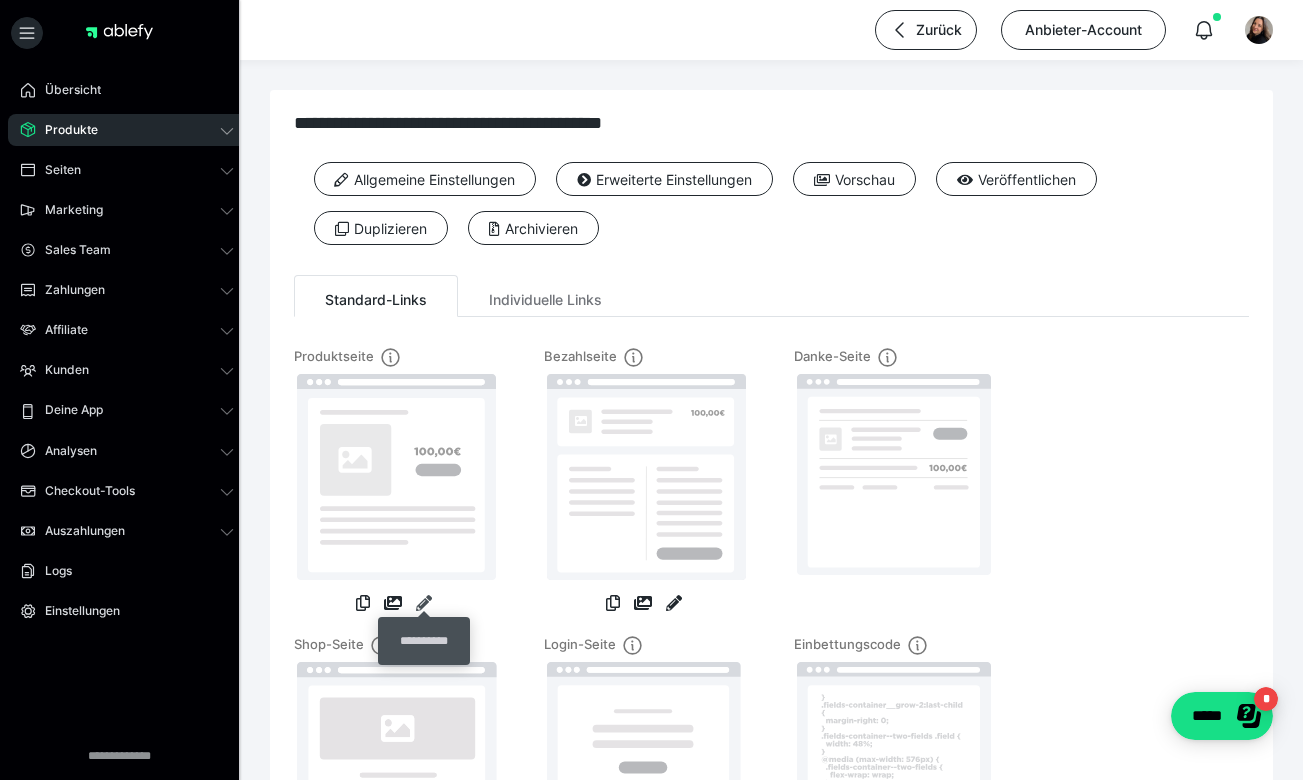 click at bounding box center (424, 603) 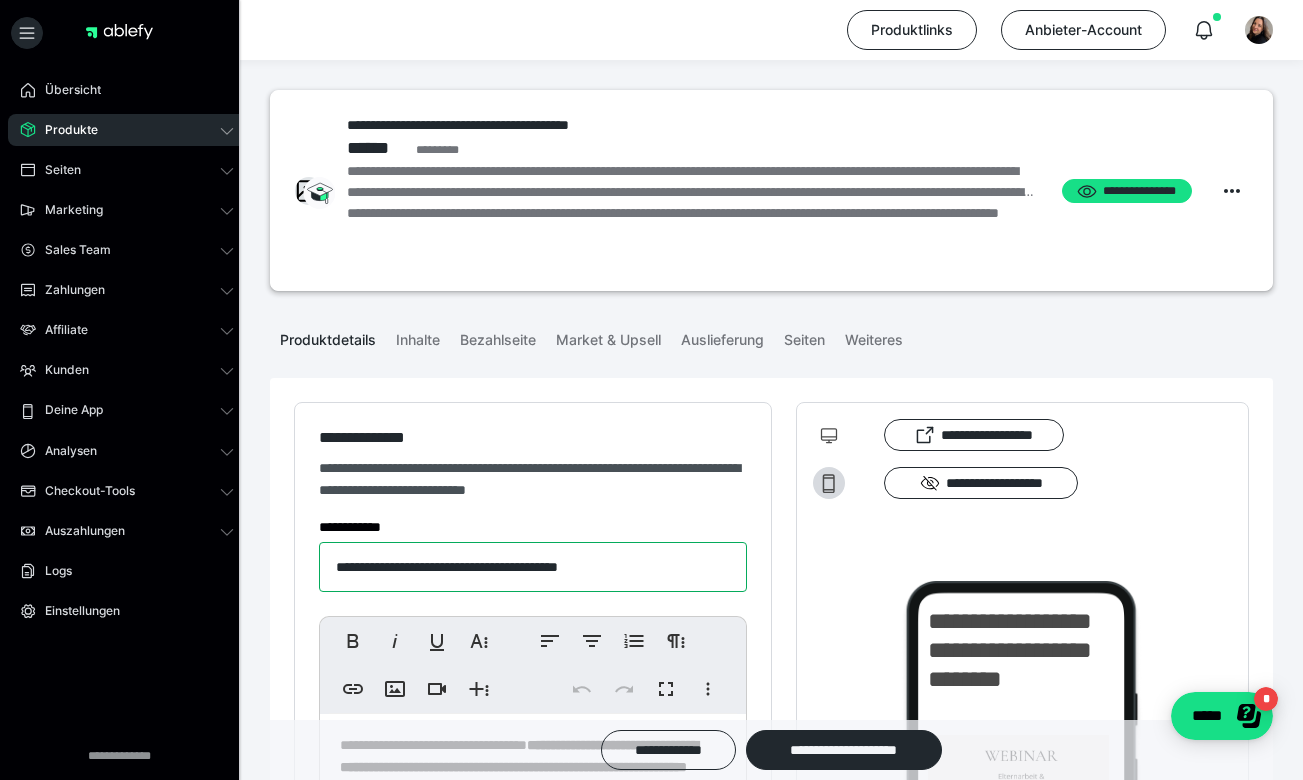 drag, startPoint x: 431, startPoint y: 568, endPoint x: 288, endPoint y: 568, distance: 143 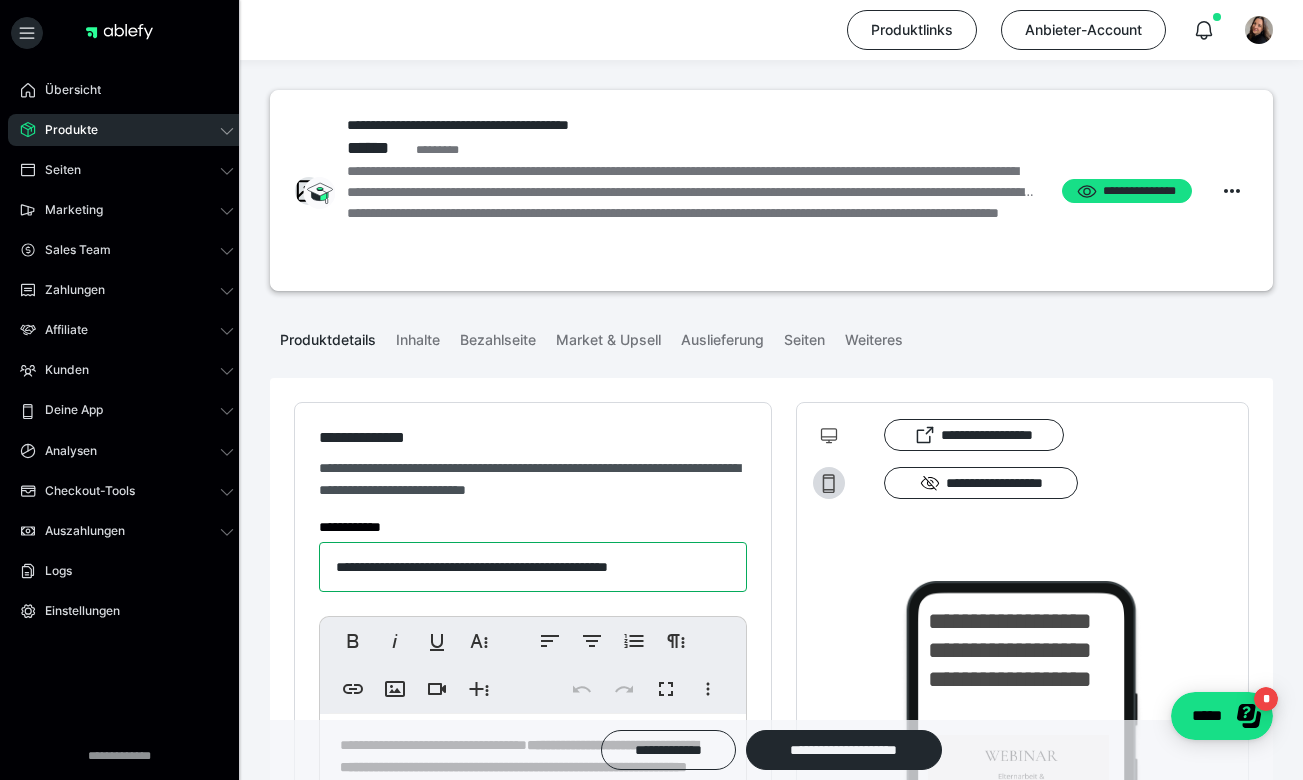 click on "**********" at bounding box center (533, 567) 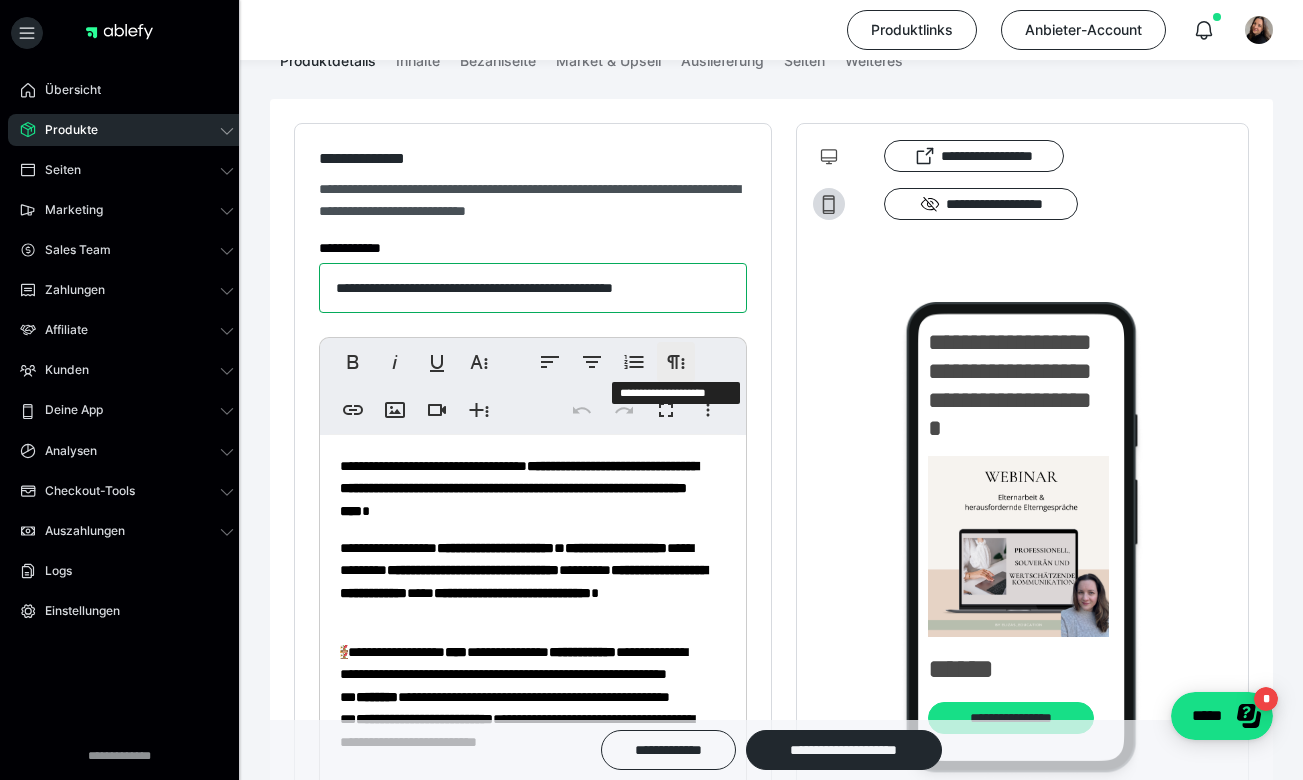 scroll, scrollTop: 366, scrollLeft: 0, axis: vertical 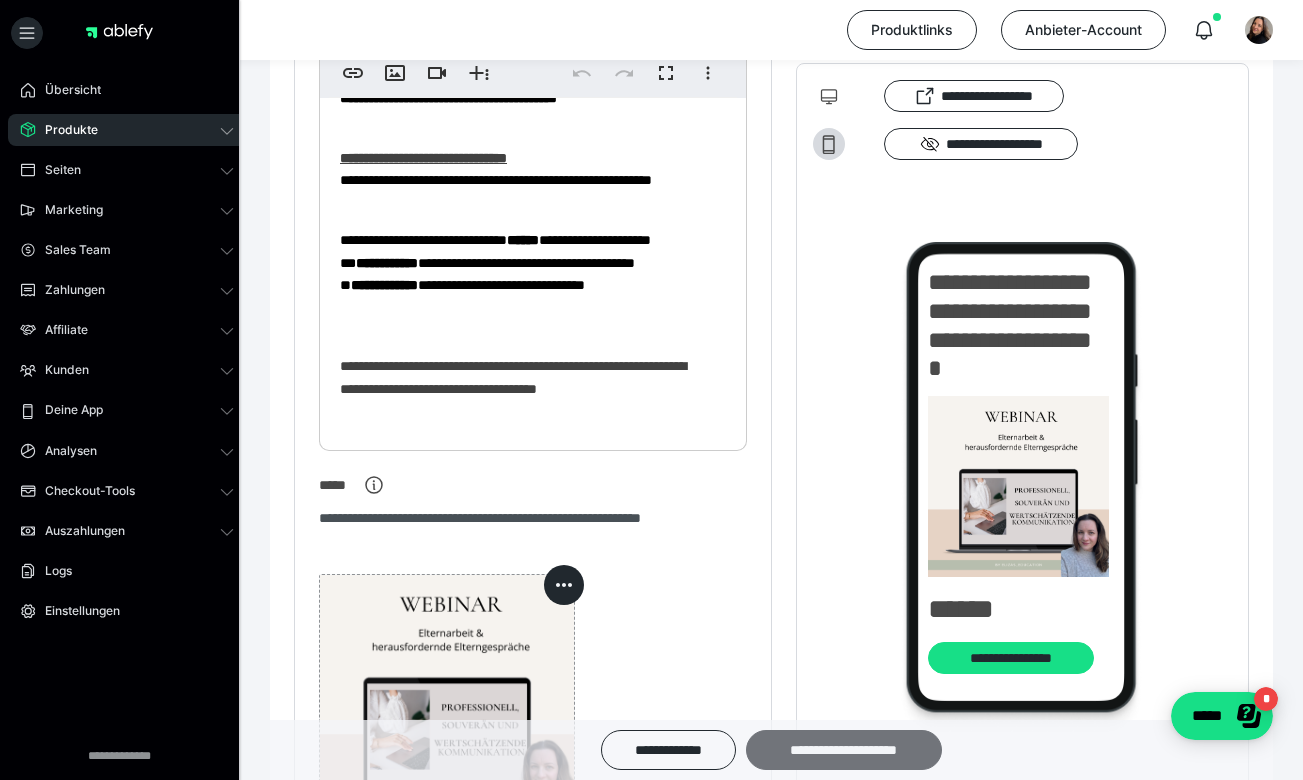 type on "**********" 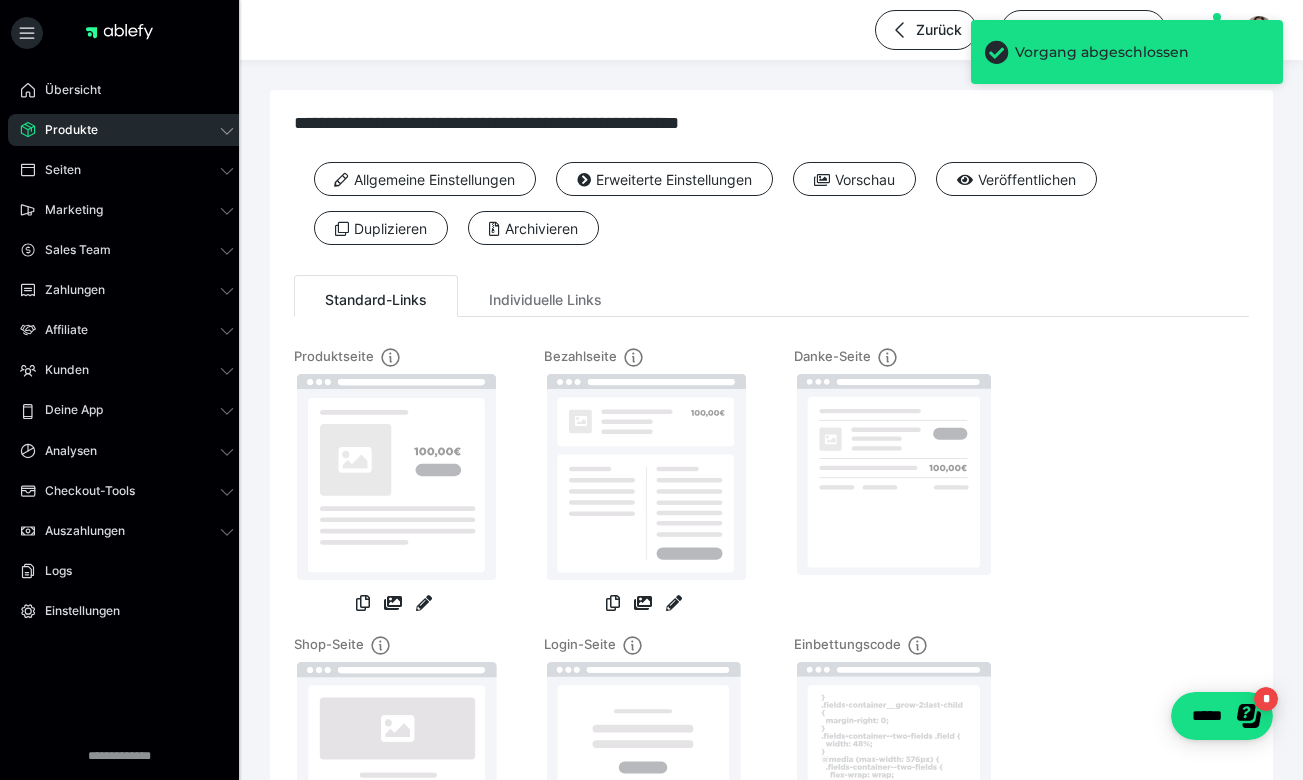 click on "Produkte" at bounding box center (127, 130) 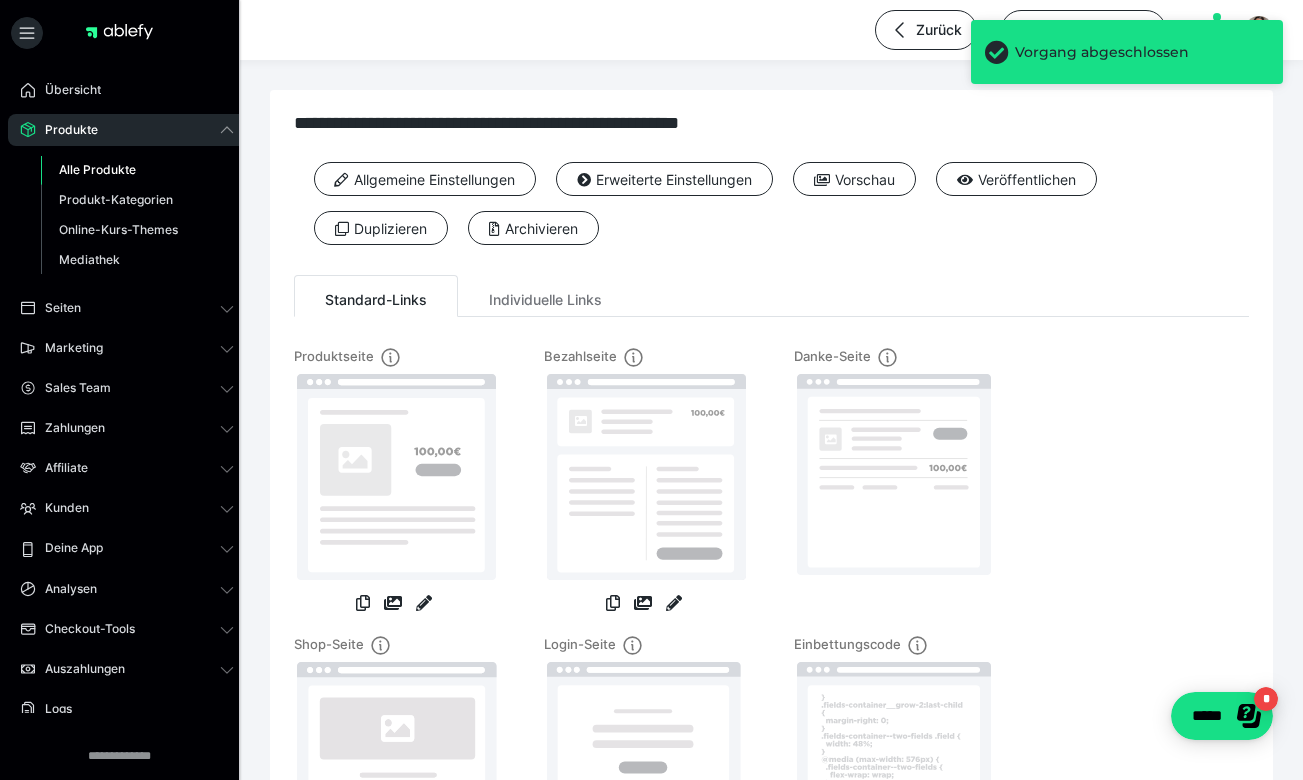 click on "Alle Produkte" at bounding box center (97, 169) 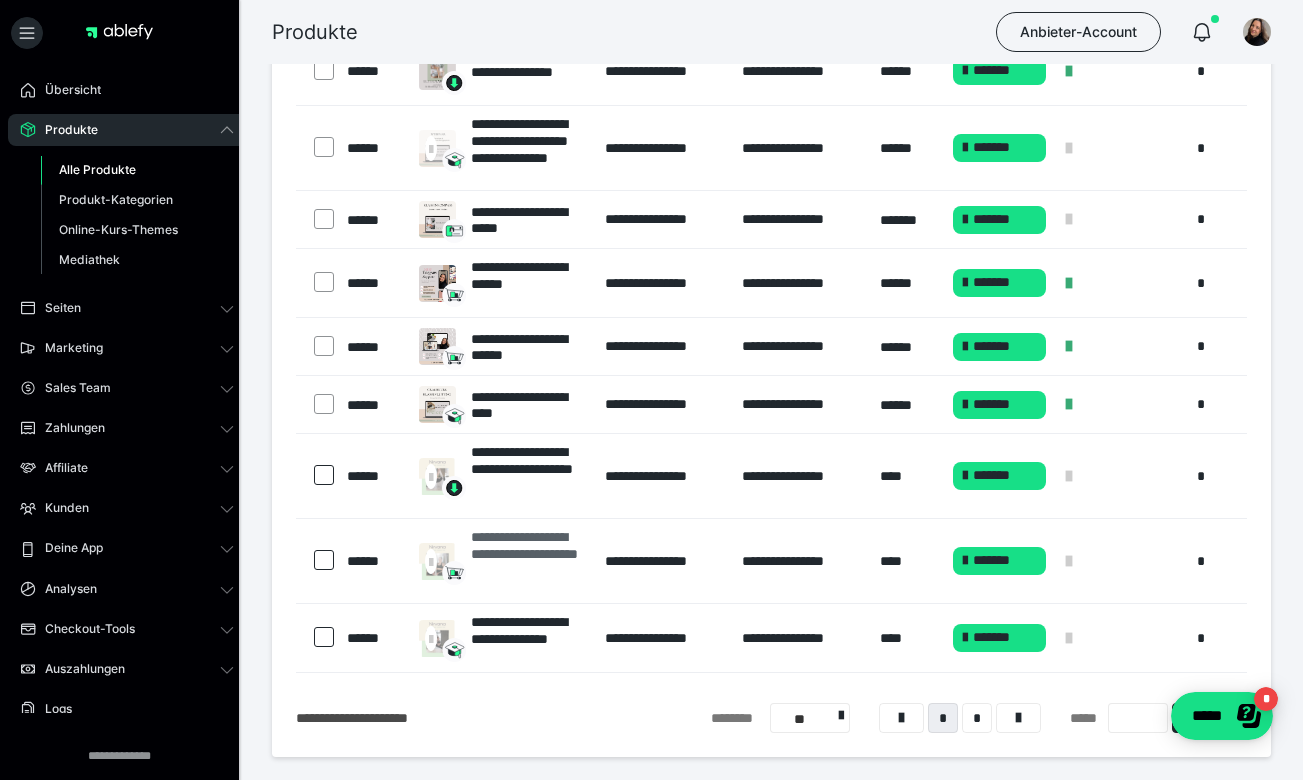 scroll, scrollTop: 0, scrollLeft: 0, axis: both 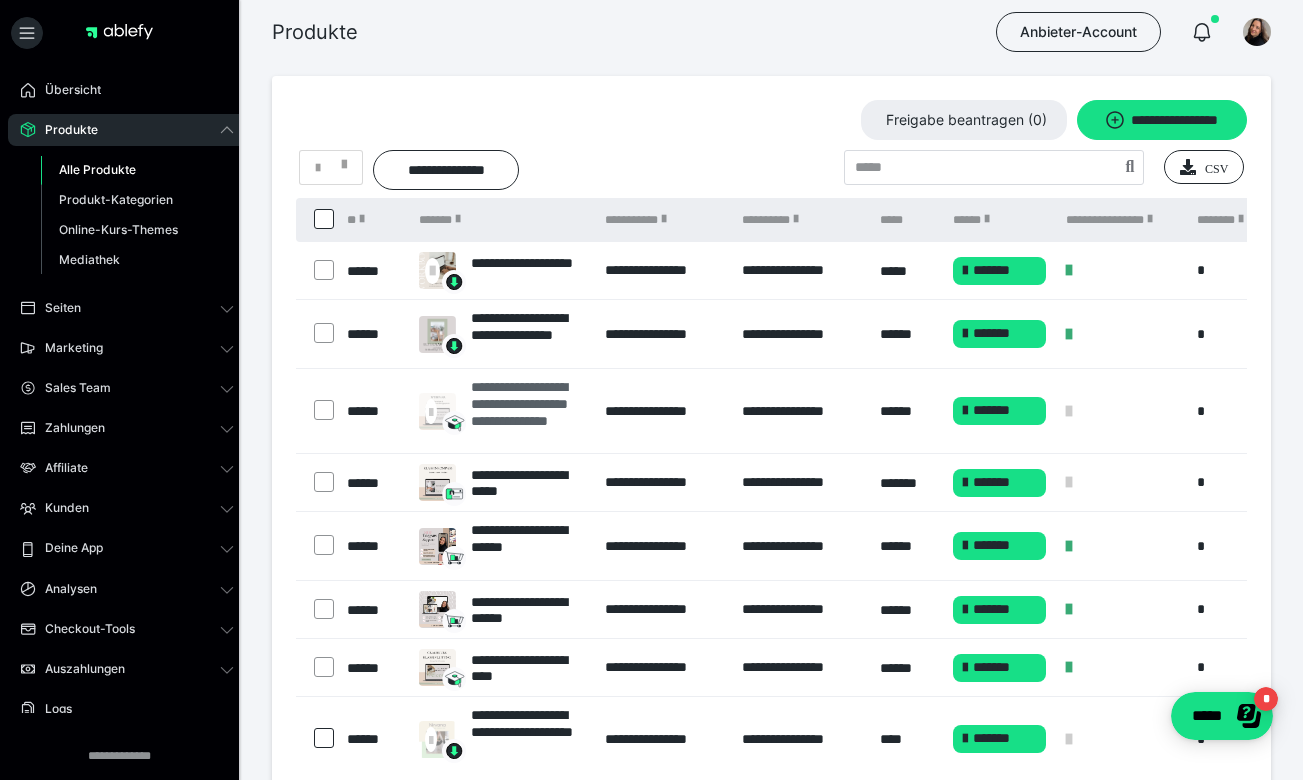 click on "**********" at bounding box center [528, 411] 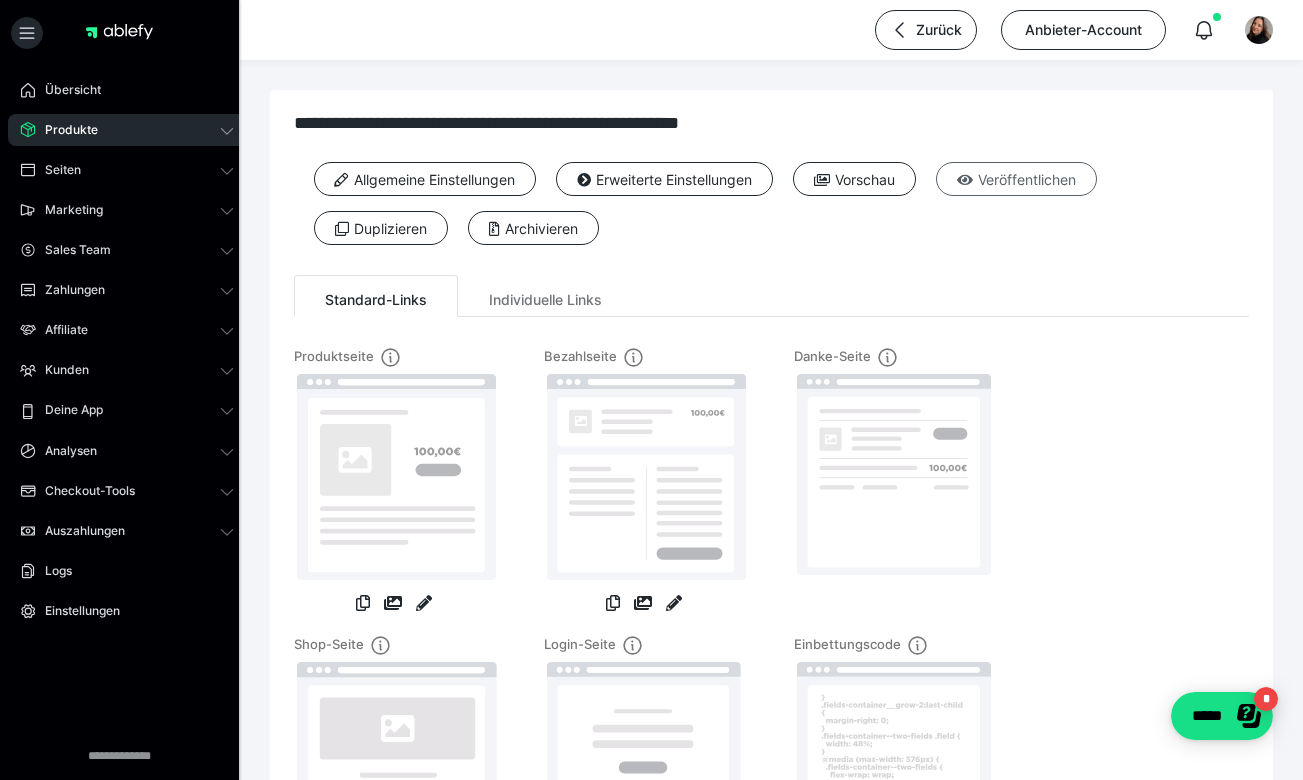 click at bounding box center [965, 180] 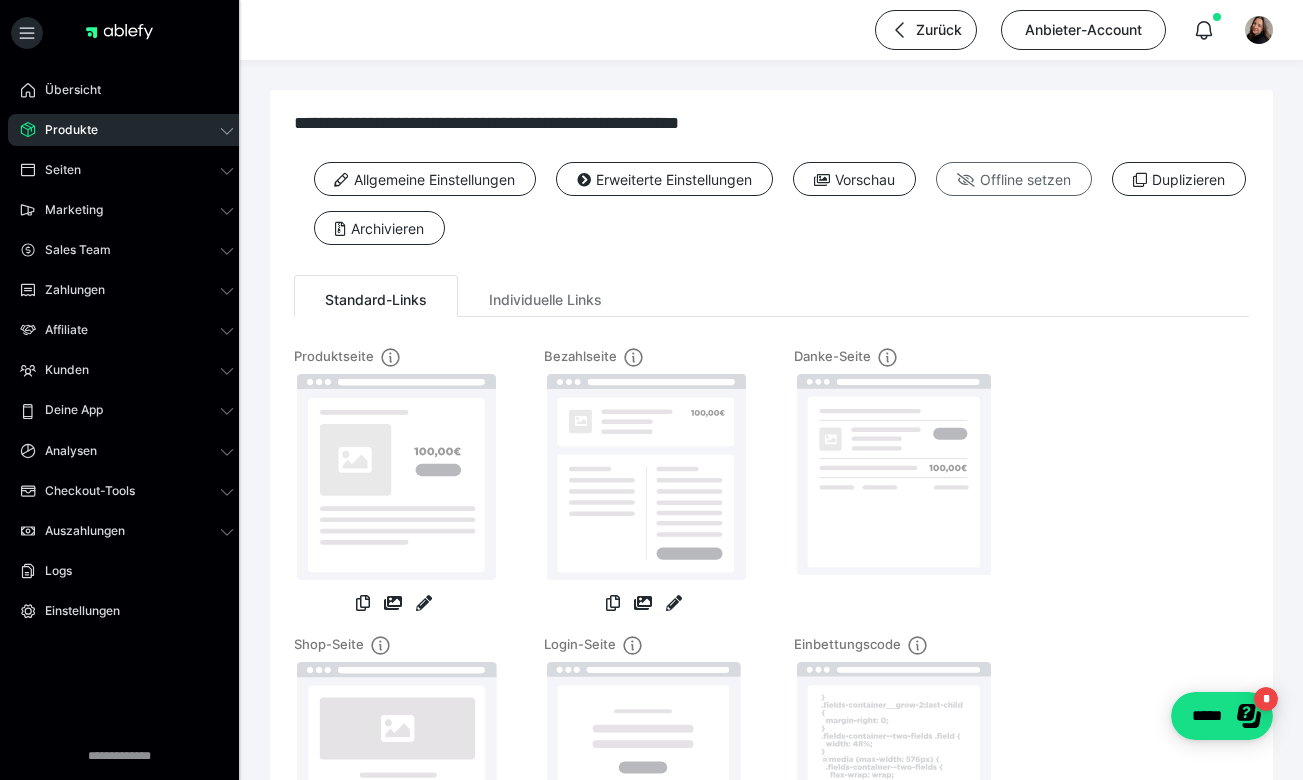 click on "Offline setzen" at bounding box center [1014, 179] 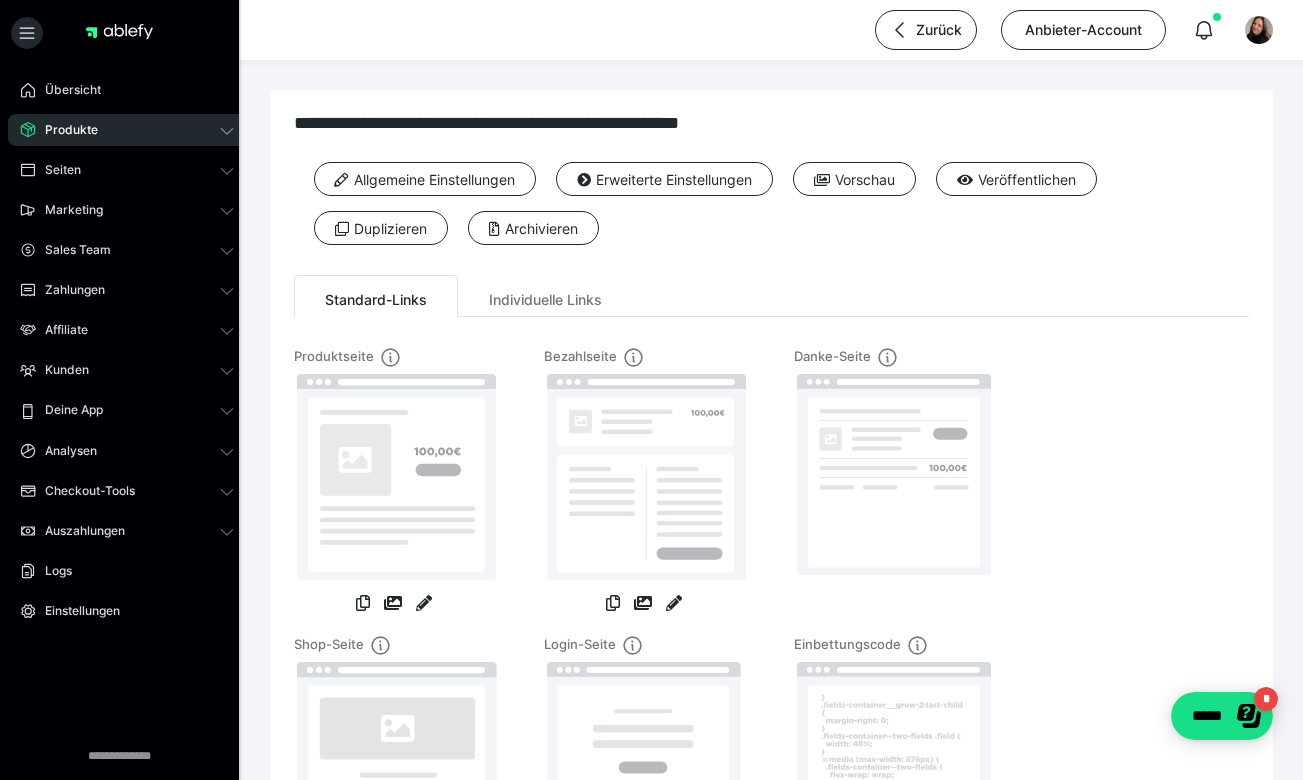 click on "Produkte" at bounding box center (64, 130) 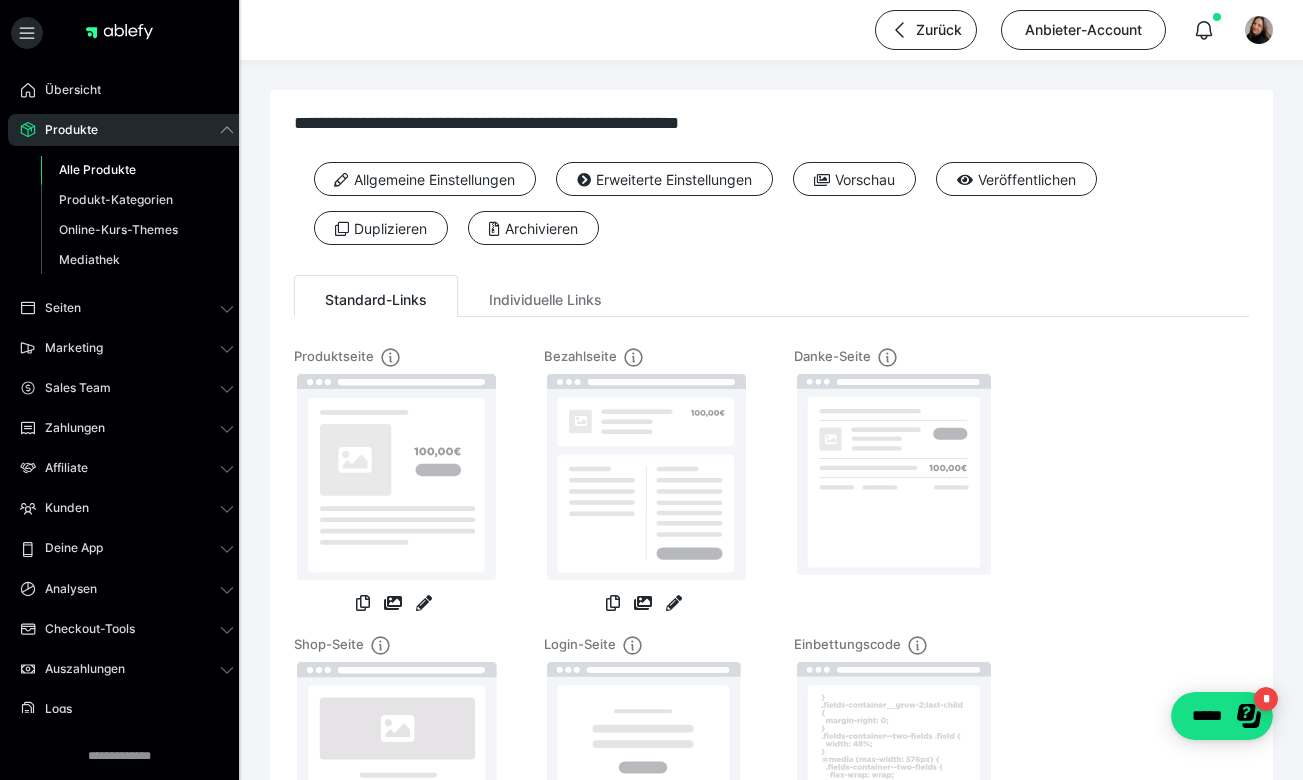 click on "Alle Produkte" at bounding box center [97, 169] 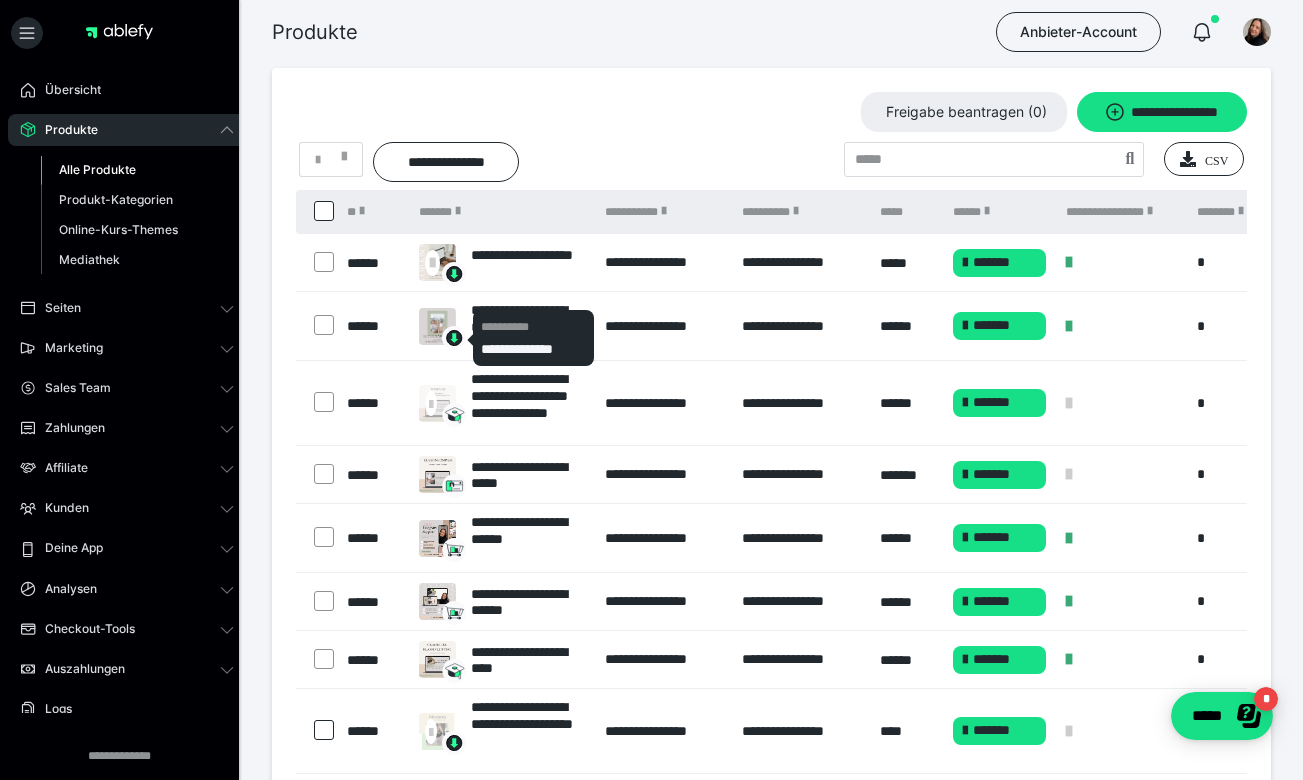 scroll, scrollTop: 12, scrollLeft: 0, axis: vertical 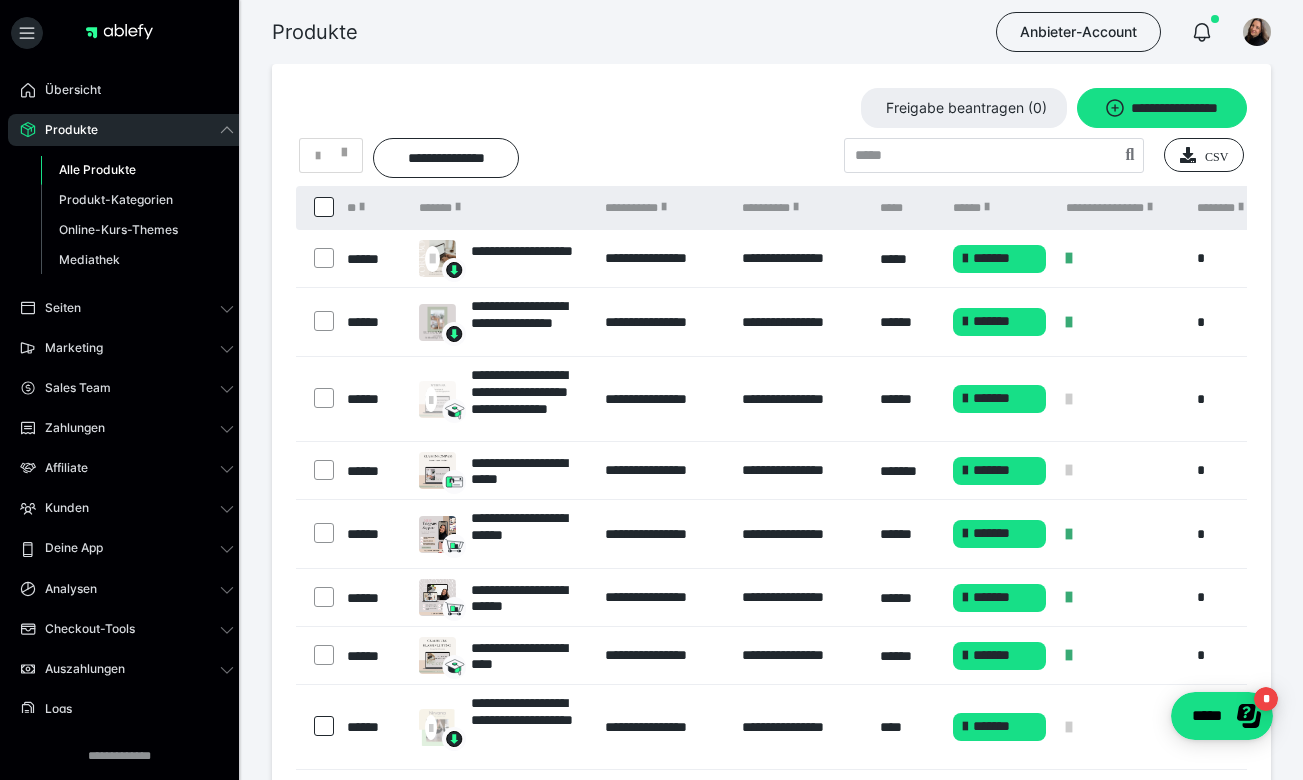 click at bounding box center (316, 399) 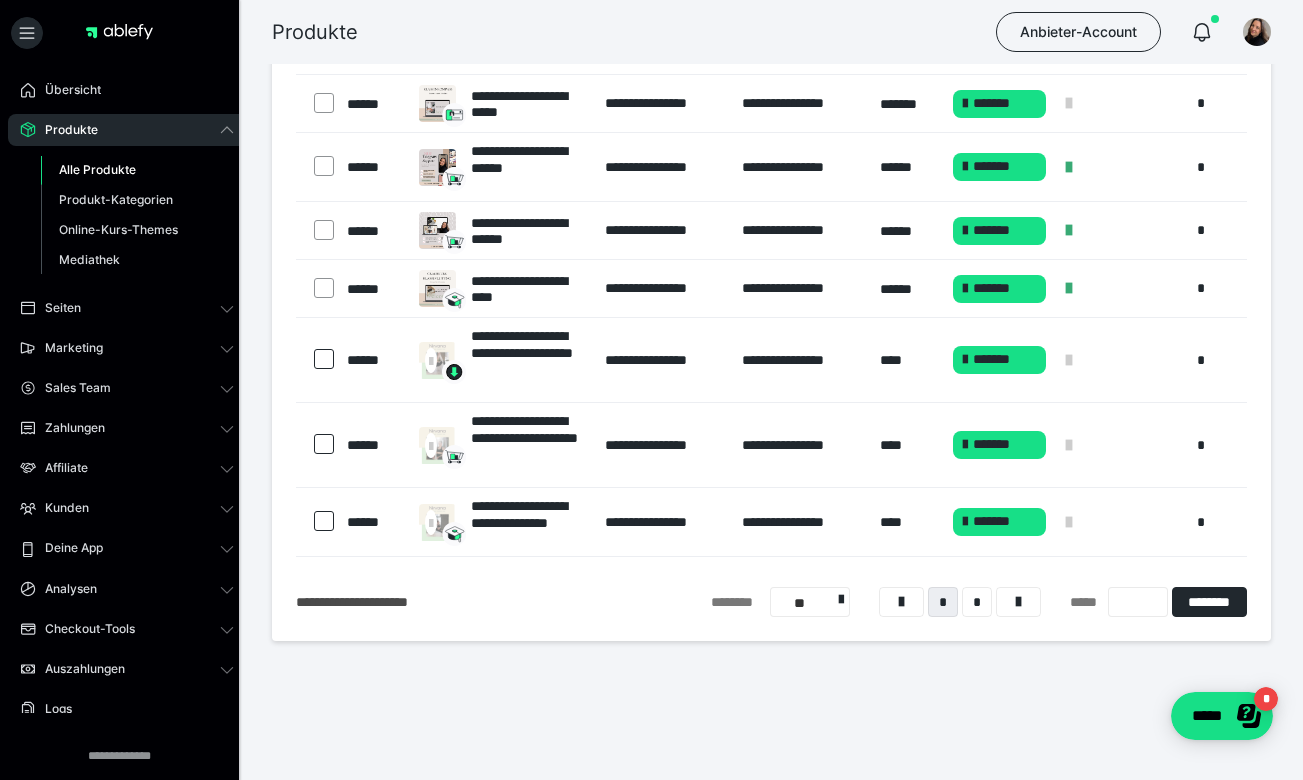 scroll, scrollTop: 0, scrollLeft: 0, axis: both 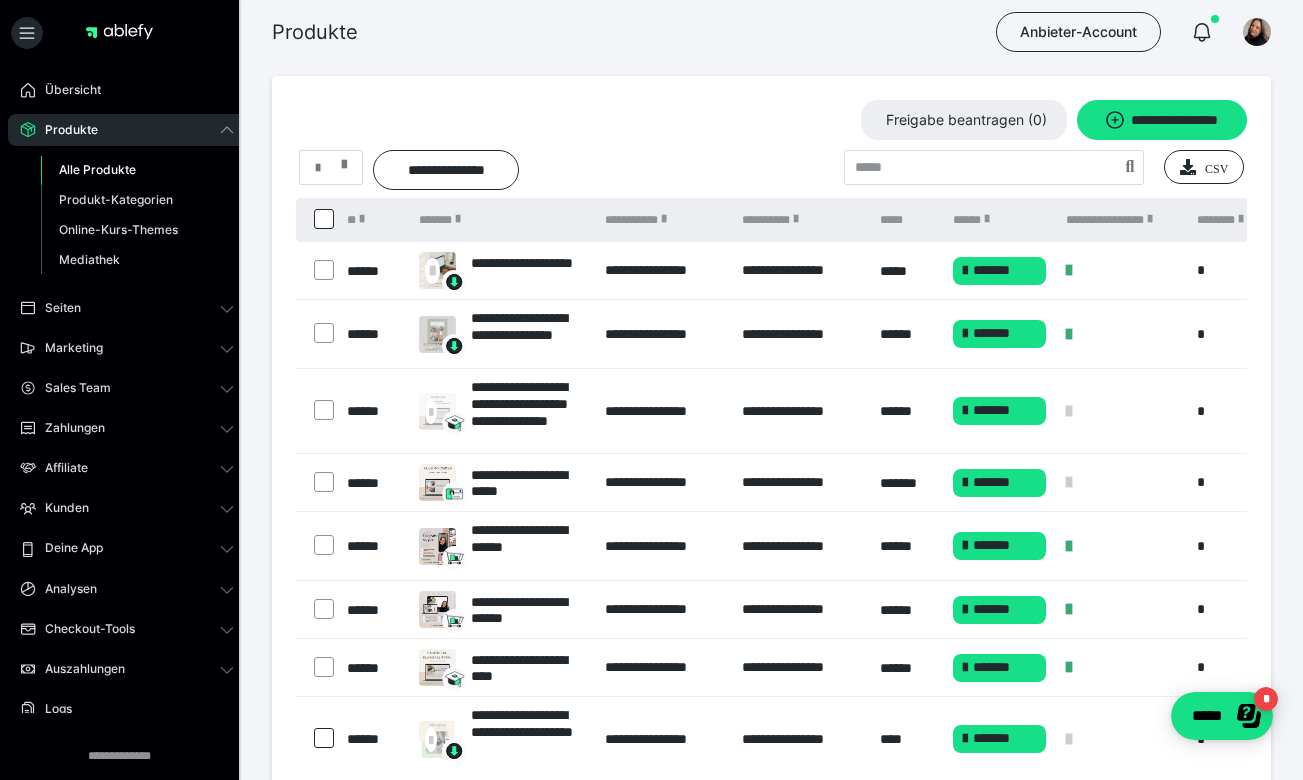 click at bounding box center [344, 160] 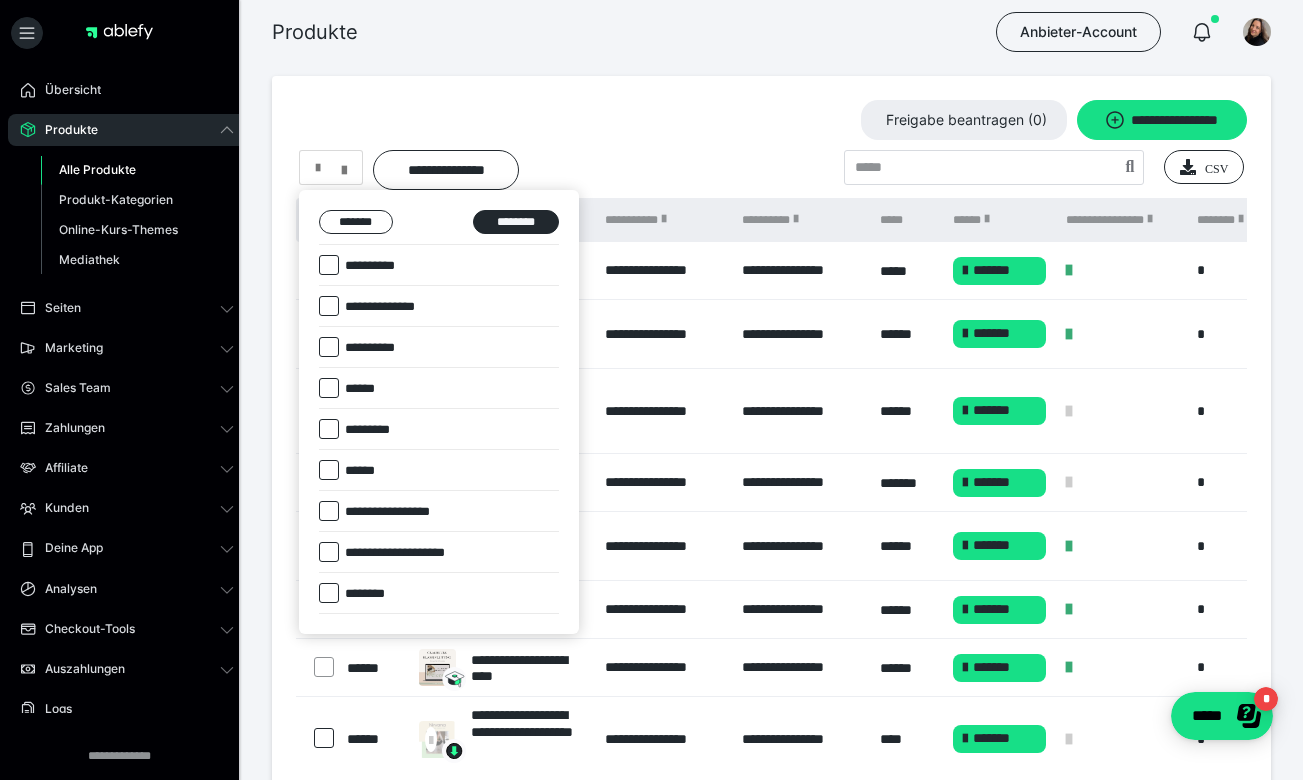 click at bounding box center [651, 390] 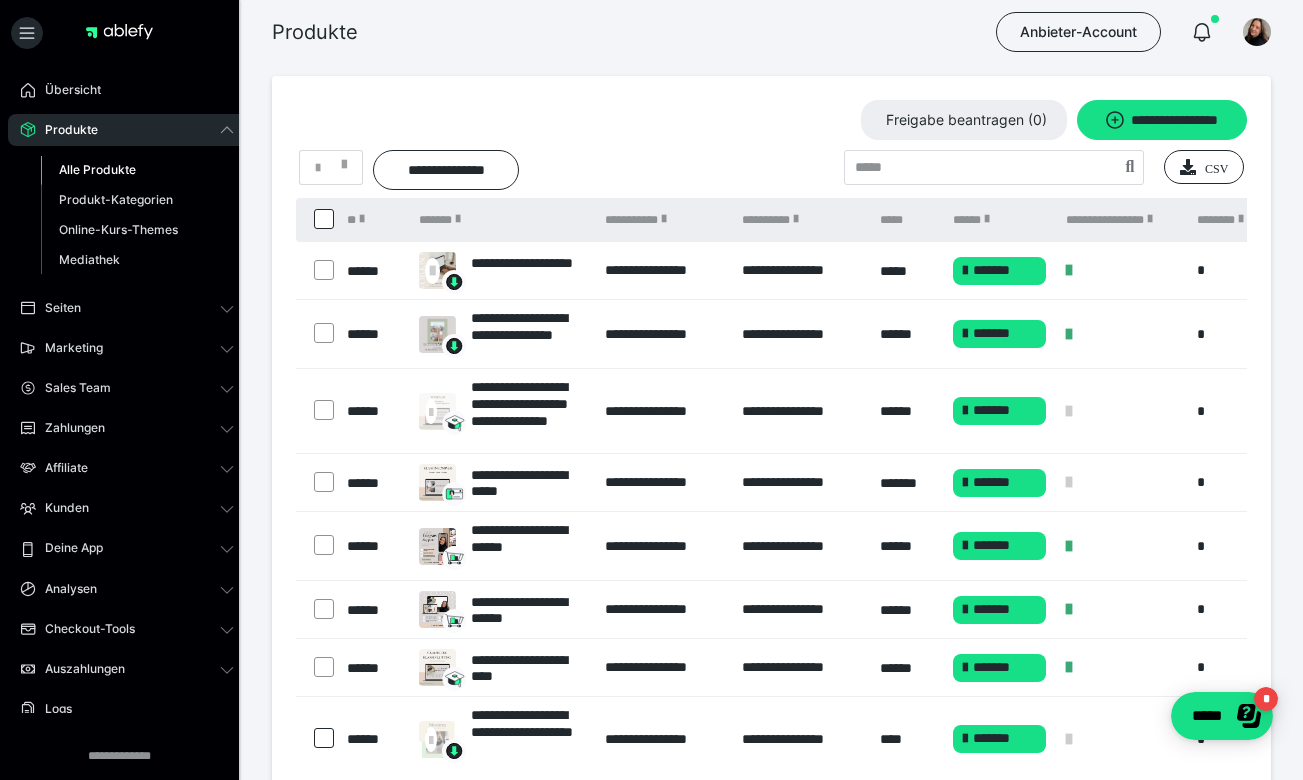click at bounding box center (316, 411) 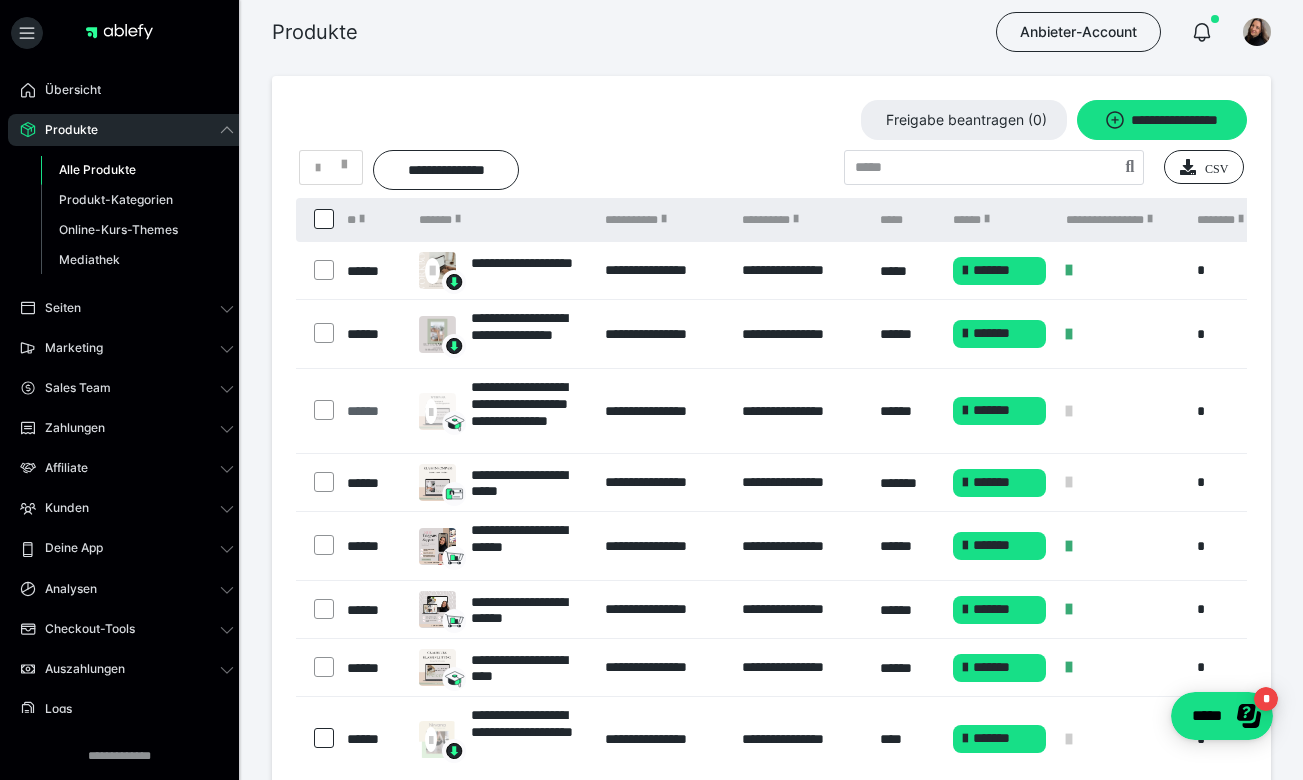 click on "******" at bounding box center (373, 411) 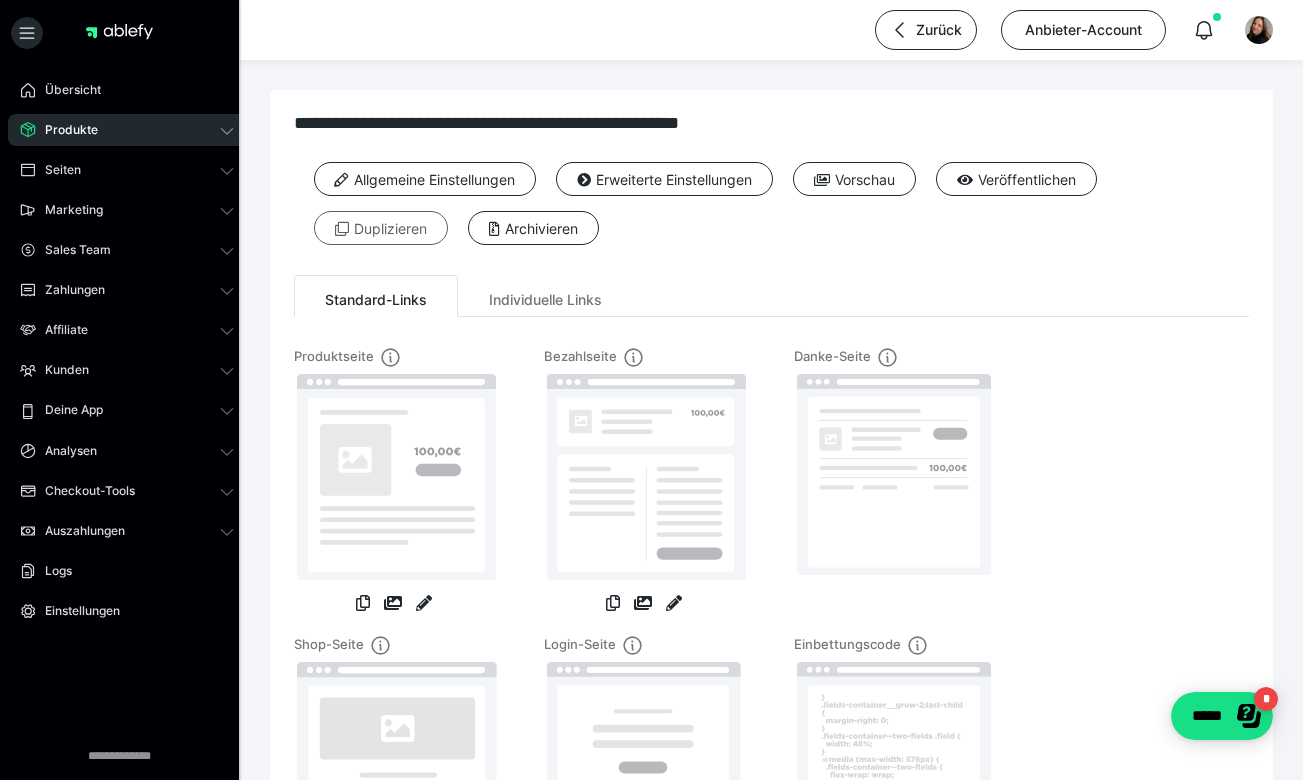 click on "Duplizieren" at bounding box center (381, 228) 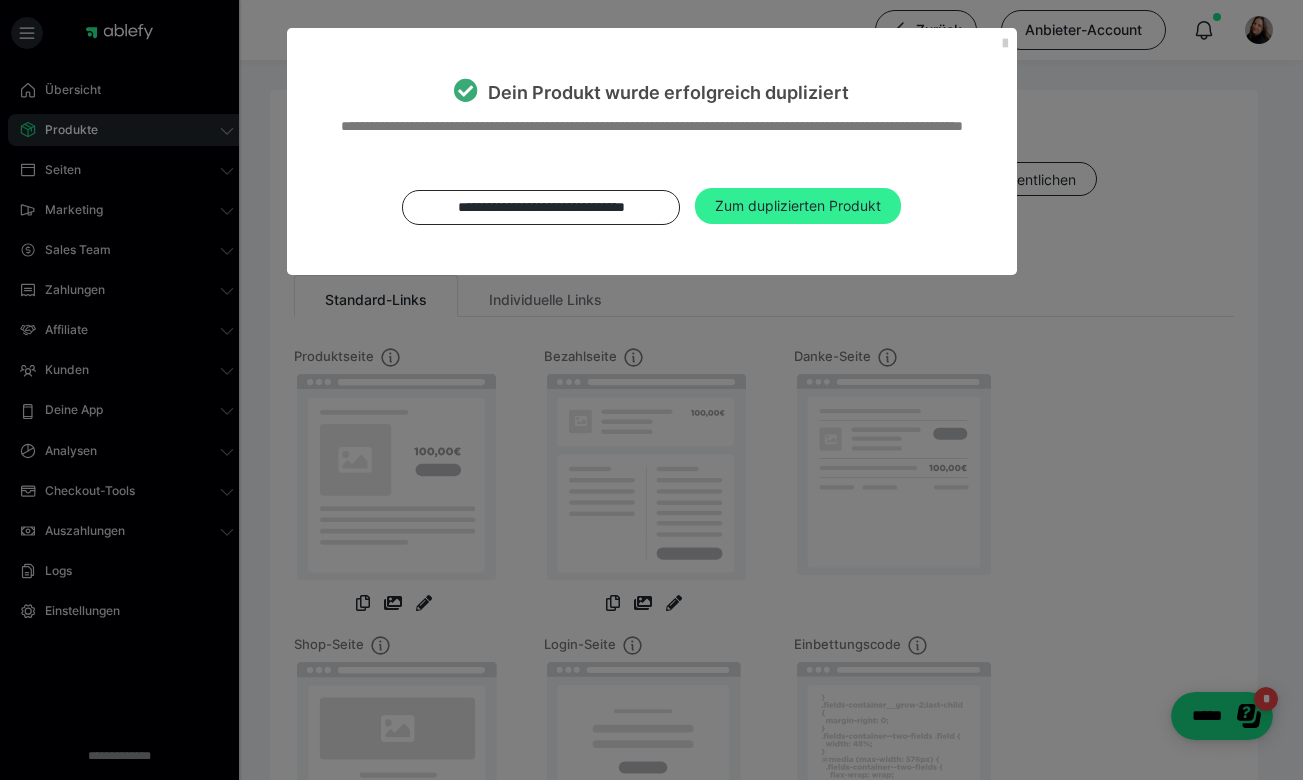 click on "Zum duplizierten Produkt" at bounding box center (798, 206) 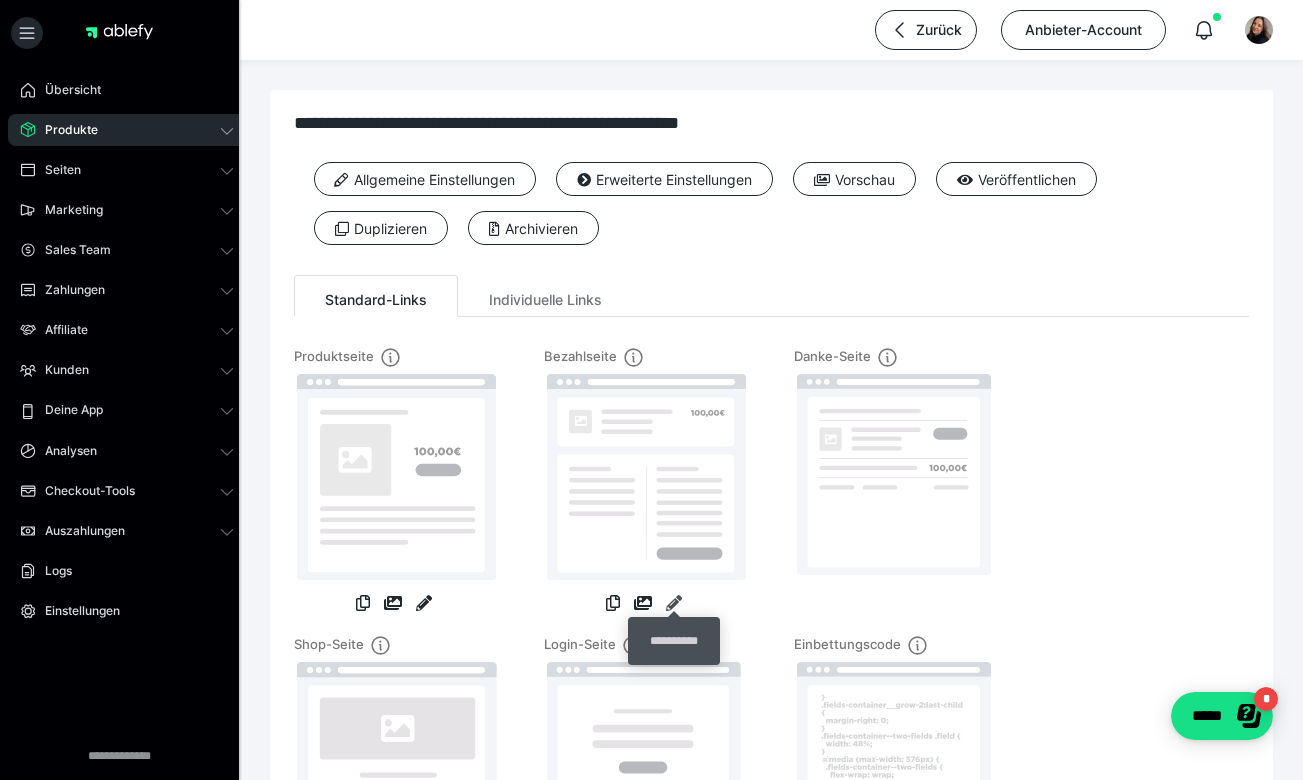 click at bounding box center (674, 603) 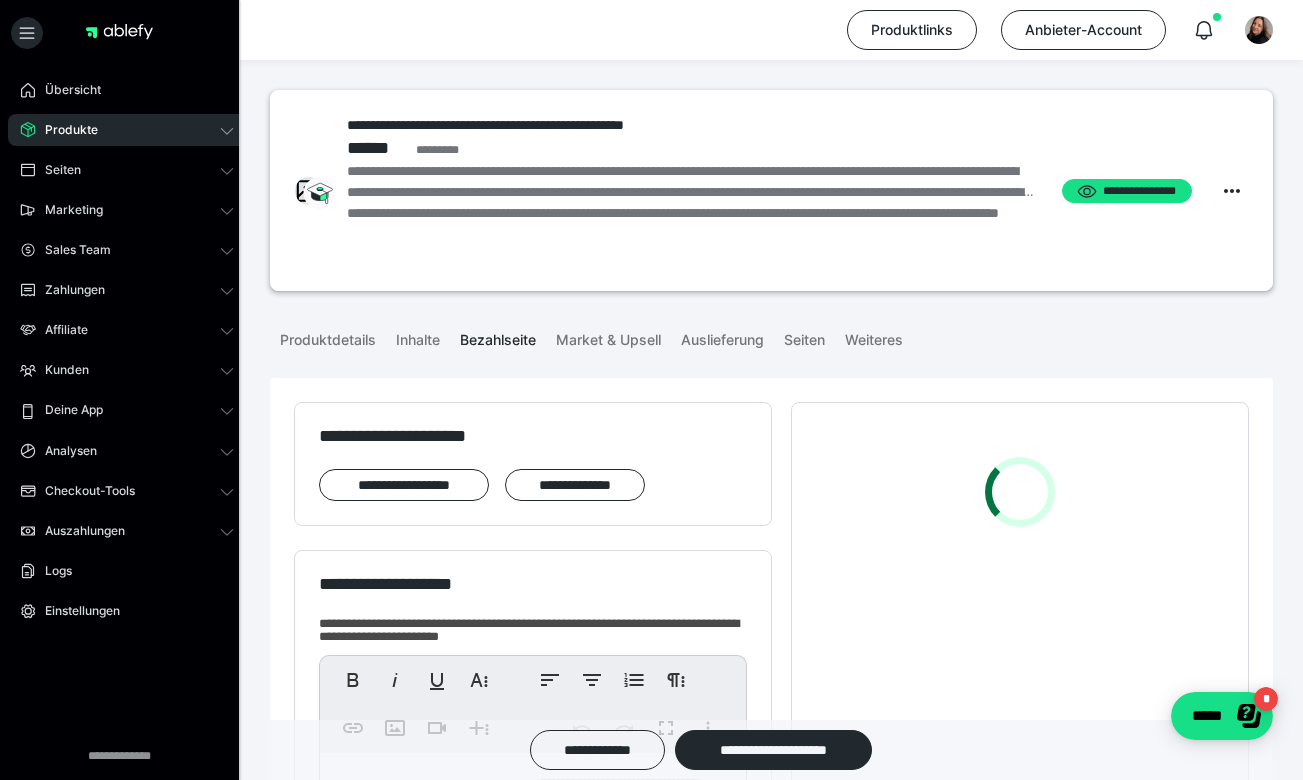 scroll, scrollTop: 395, scrollLeft: 0, axis: vertical 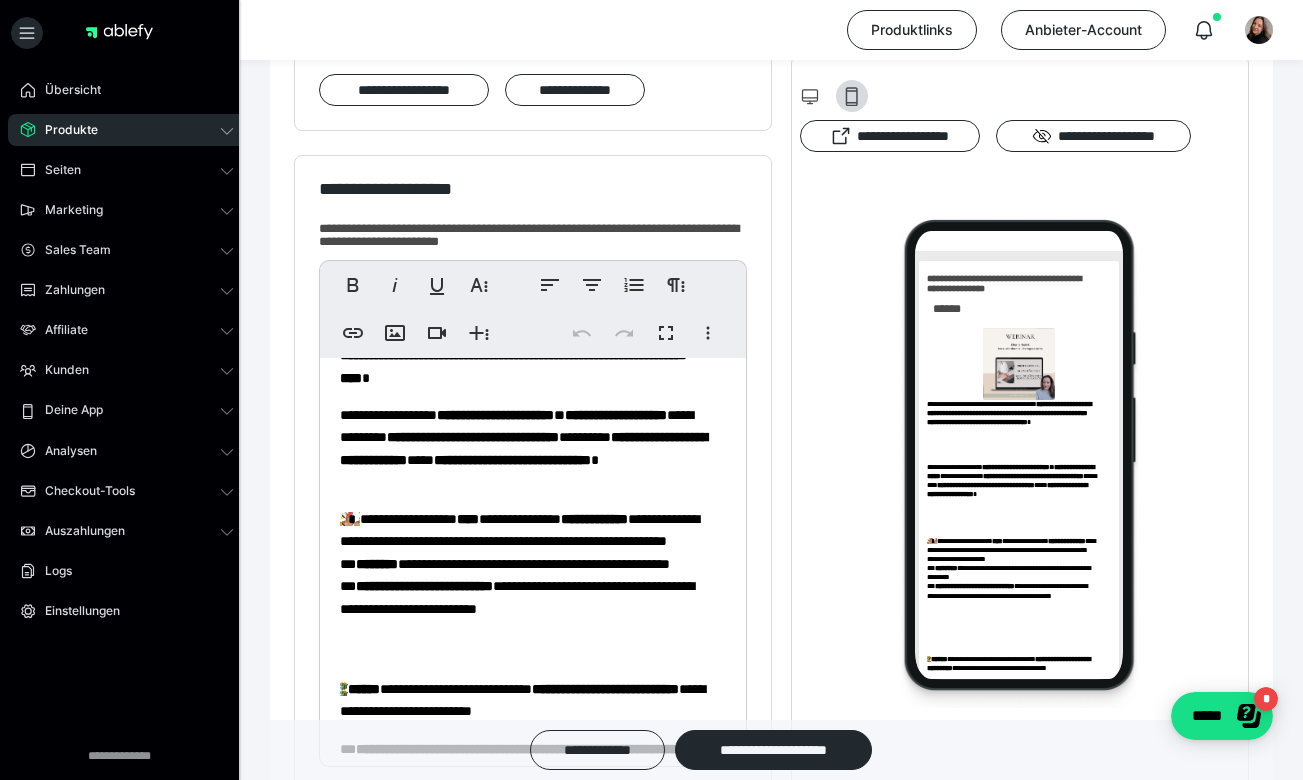click at bounding box center [350, 519] 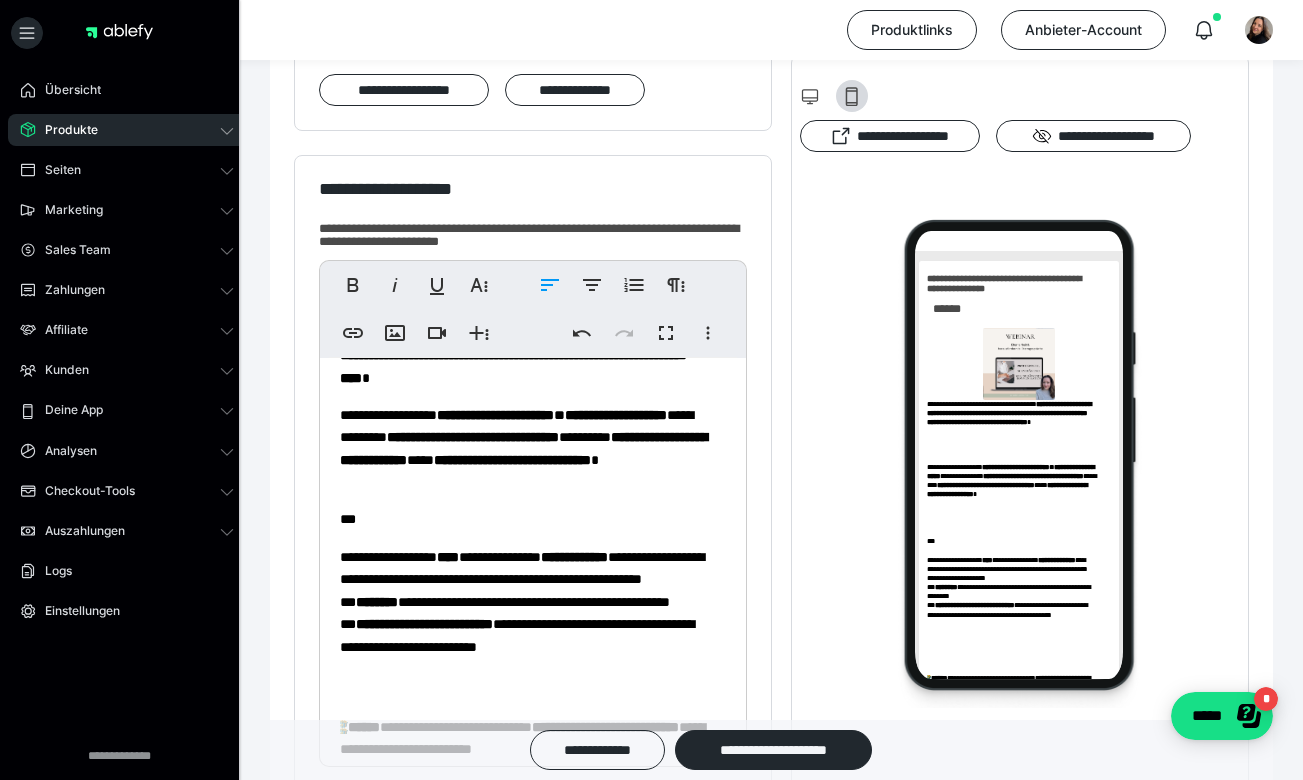 click on "**********" at bounding box center [525, 623] 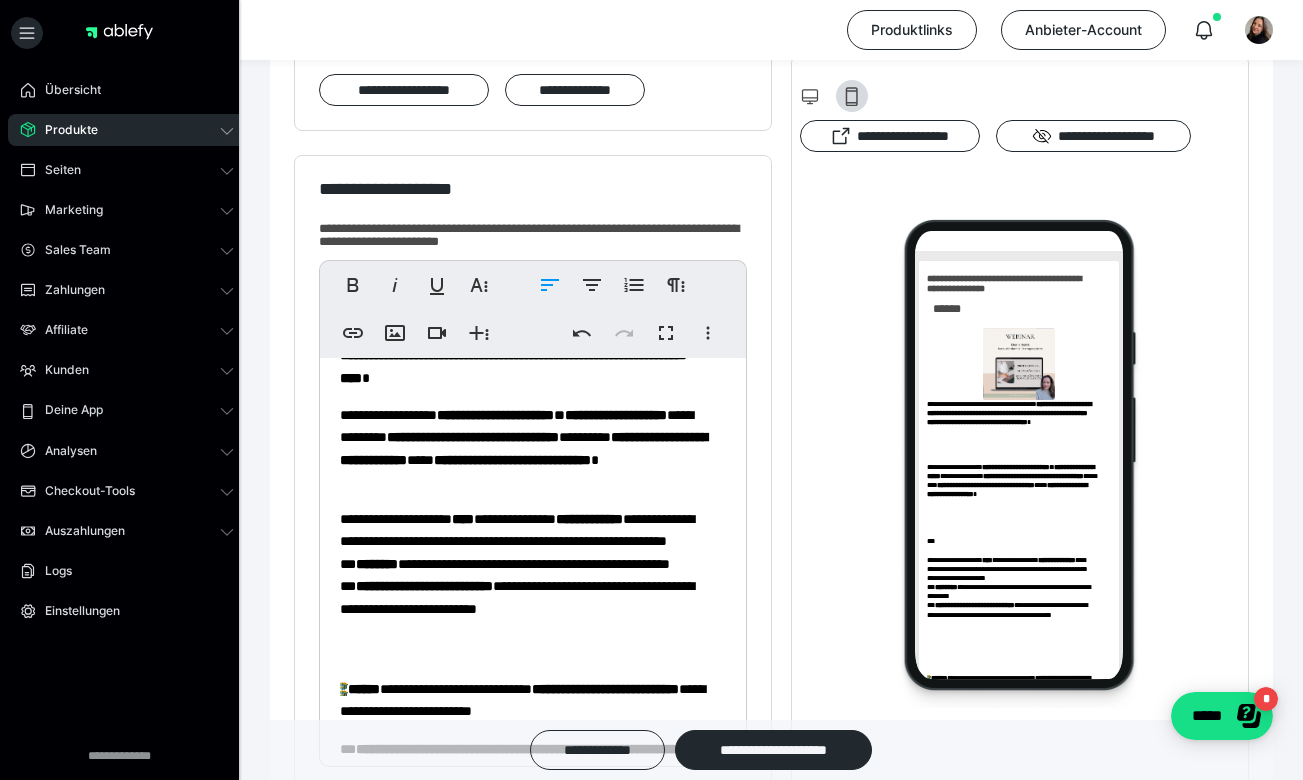 type 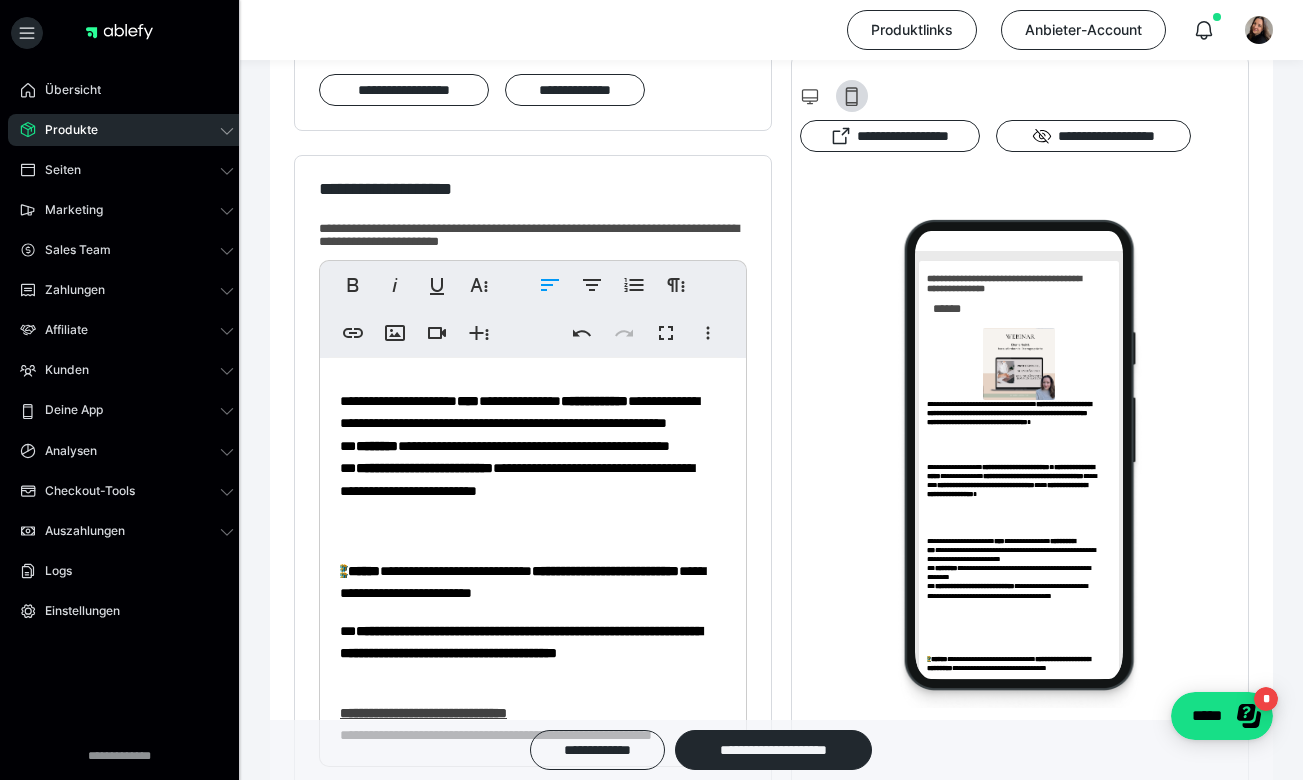 scroll, scrollTop: 201, scrollLeft: 0, axis: vertical 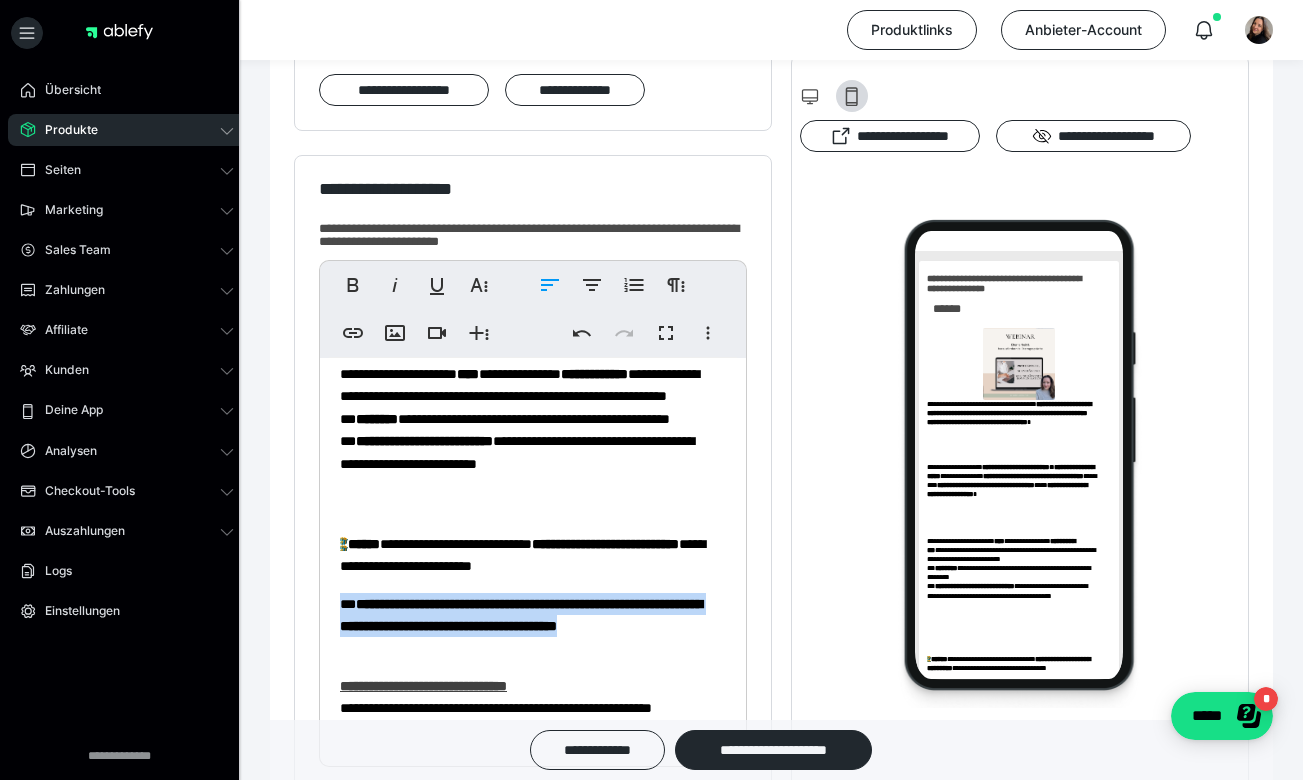 drag, startPoint x: 473, startPoint y: 646, endPoint x: 342, endPoint y: 605, distance: 137.26616 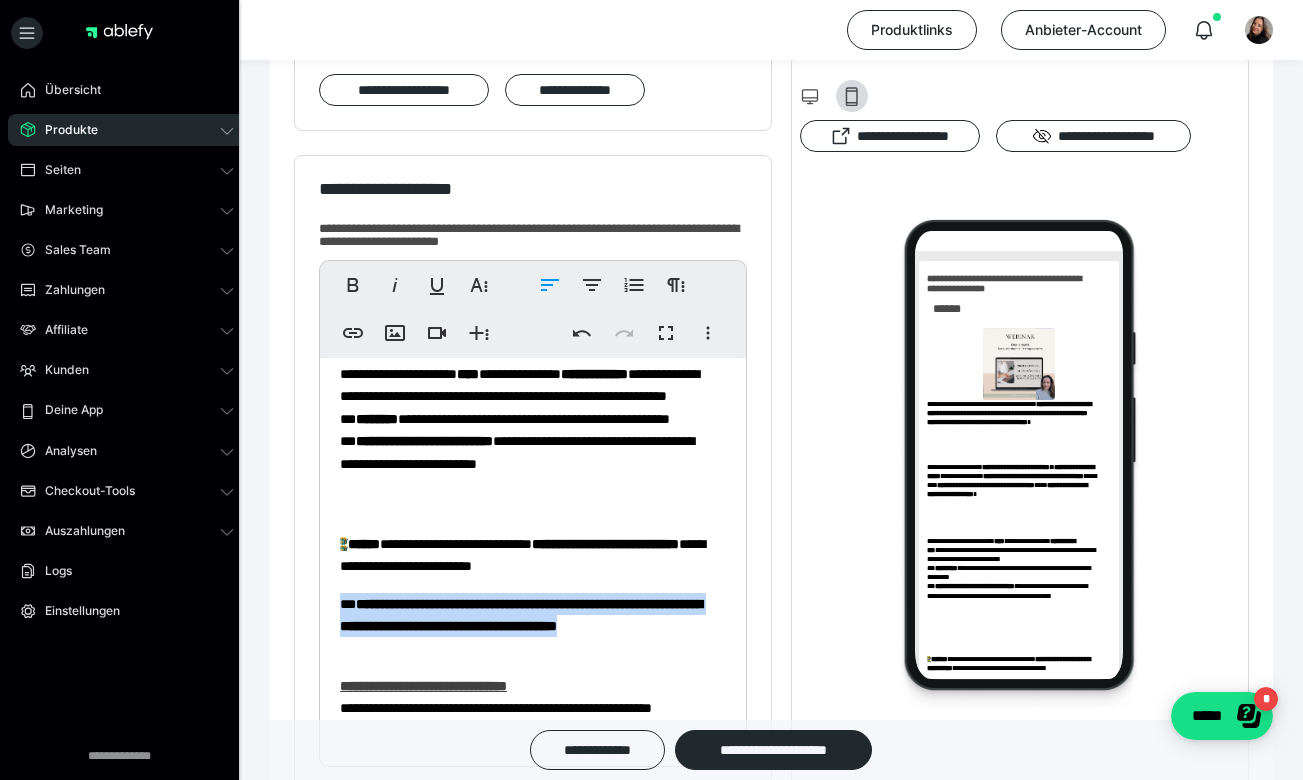 scroll, scrollTop: 413, scrollLeft: 0, axis: vertical 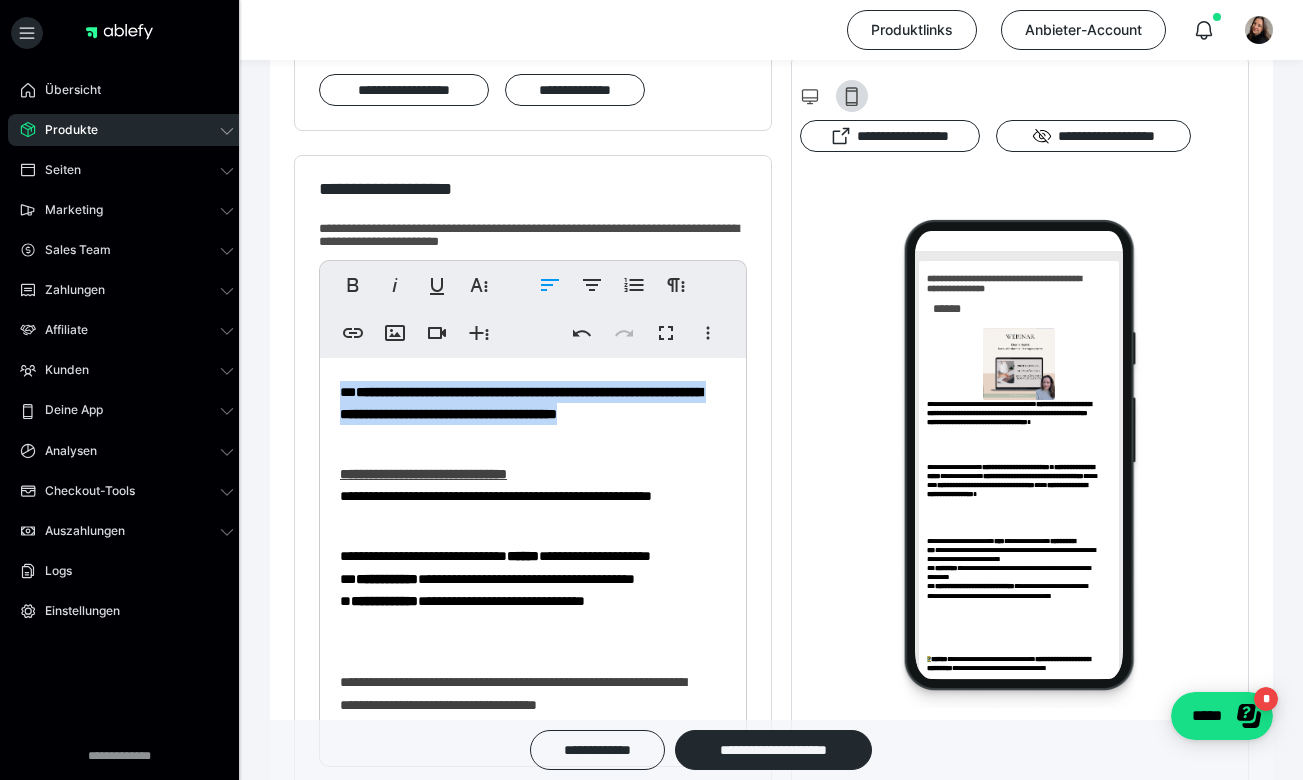 click on "**********" at bounding box center (423, 474) 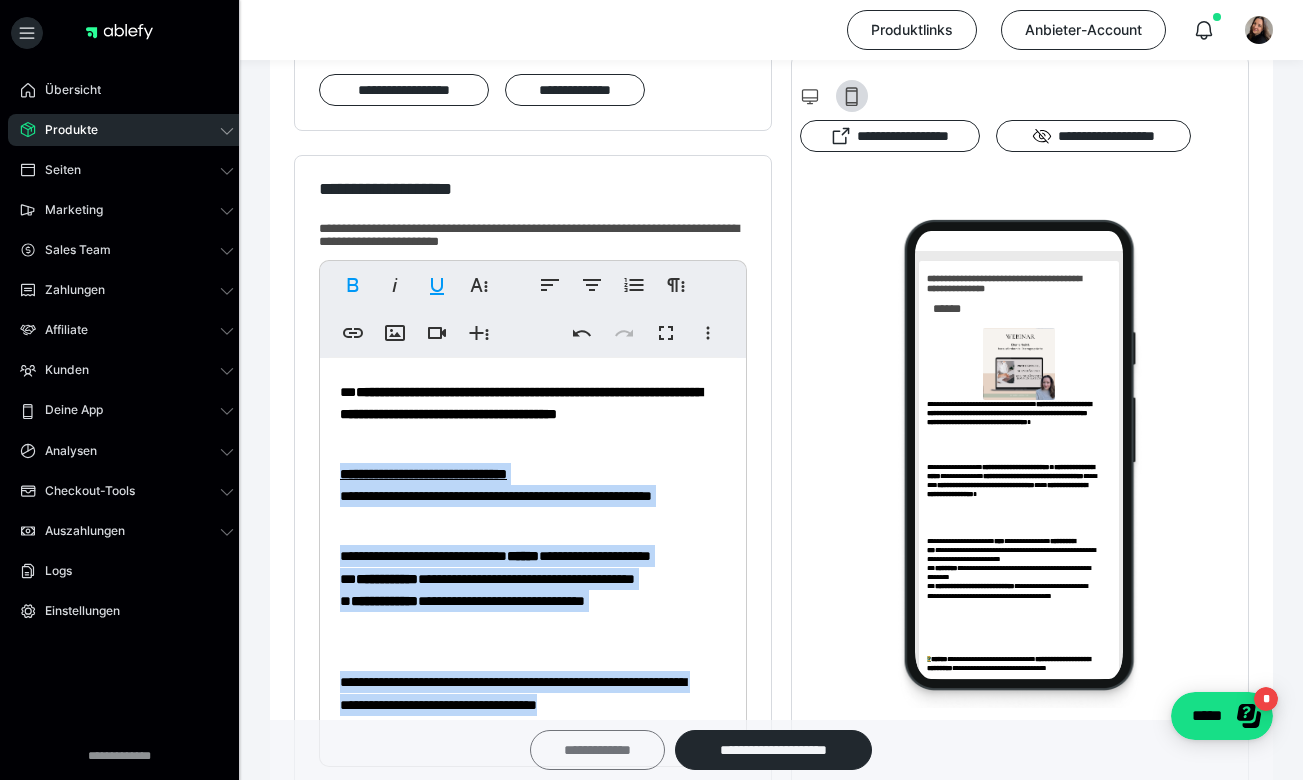 drag, startPoint x: 349, startPoint y: 473, endPoint x: 651, endPoint y: 746, distance: 407.10318 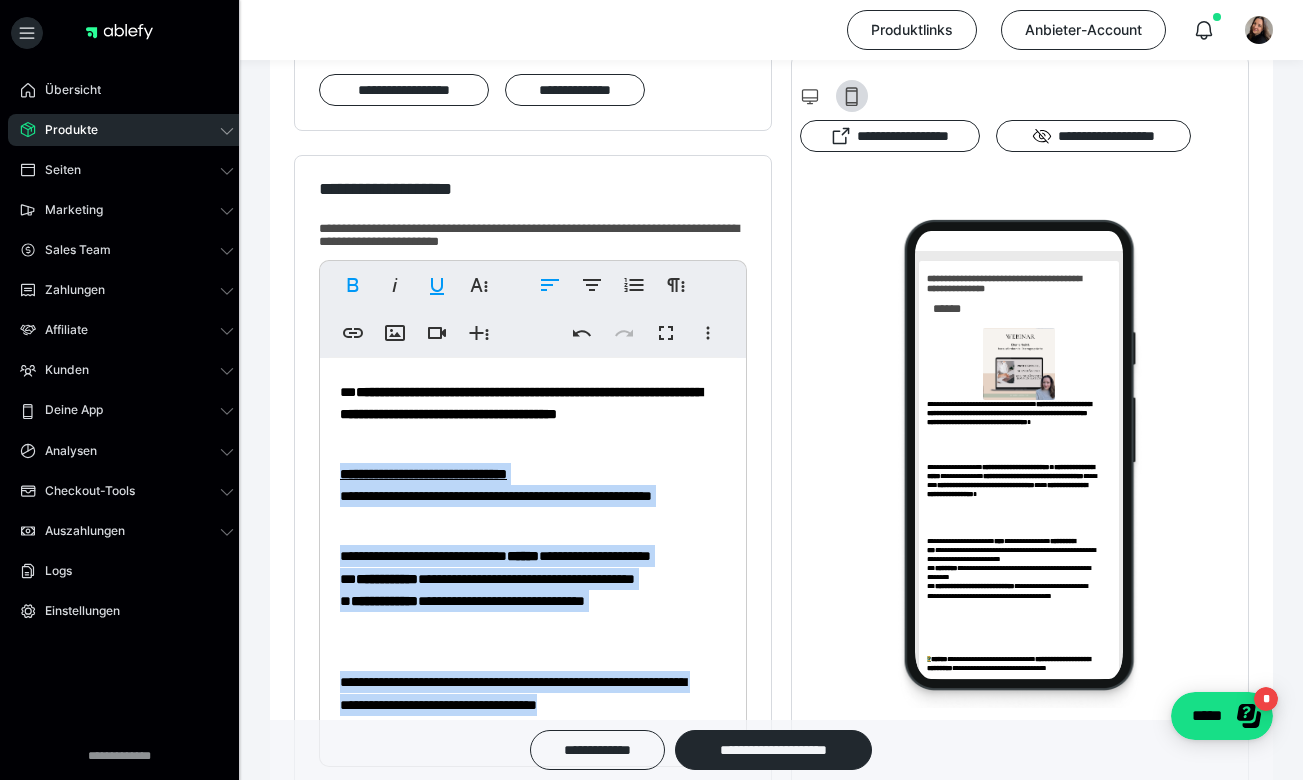 copy on "**********" 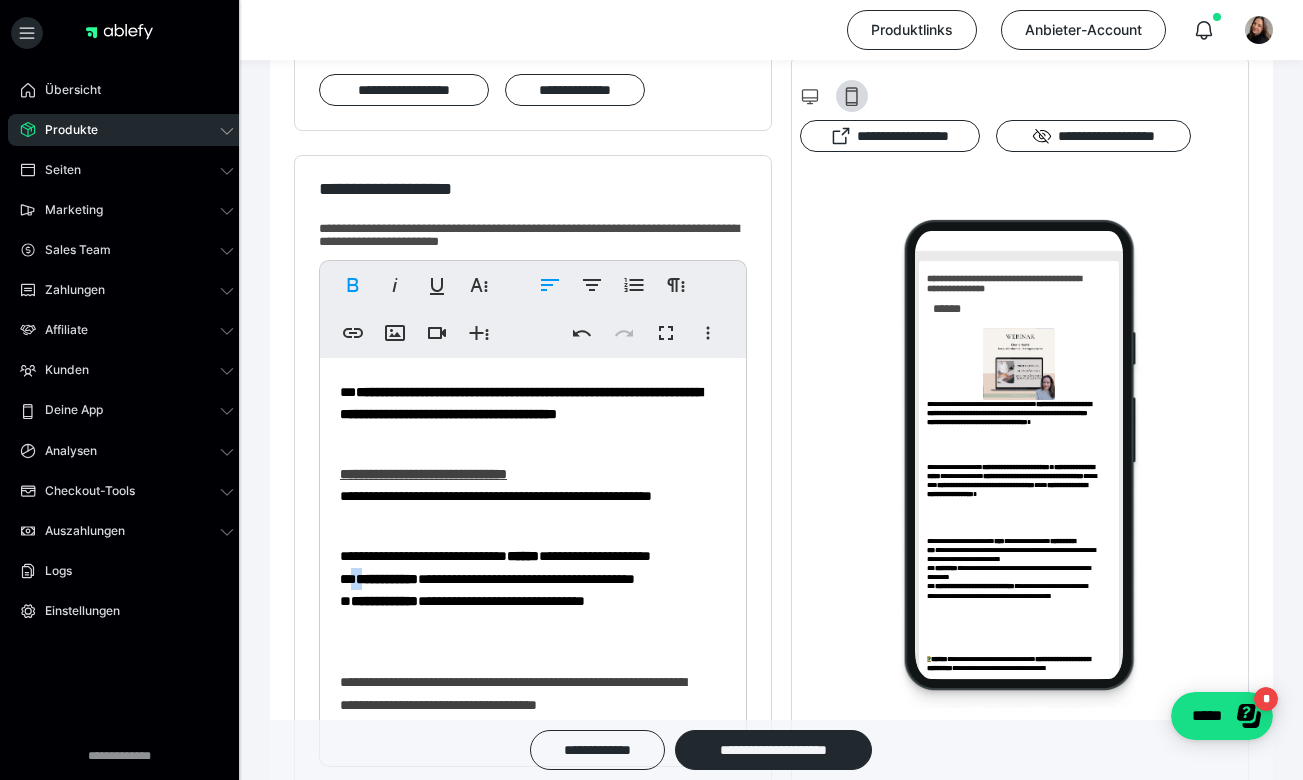 drag, startPoint x: 364, startPoint y: 599, endPoint x: 375, endPoint y: 599, distance: 11 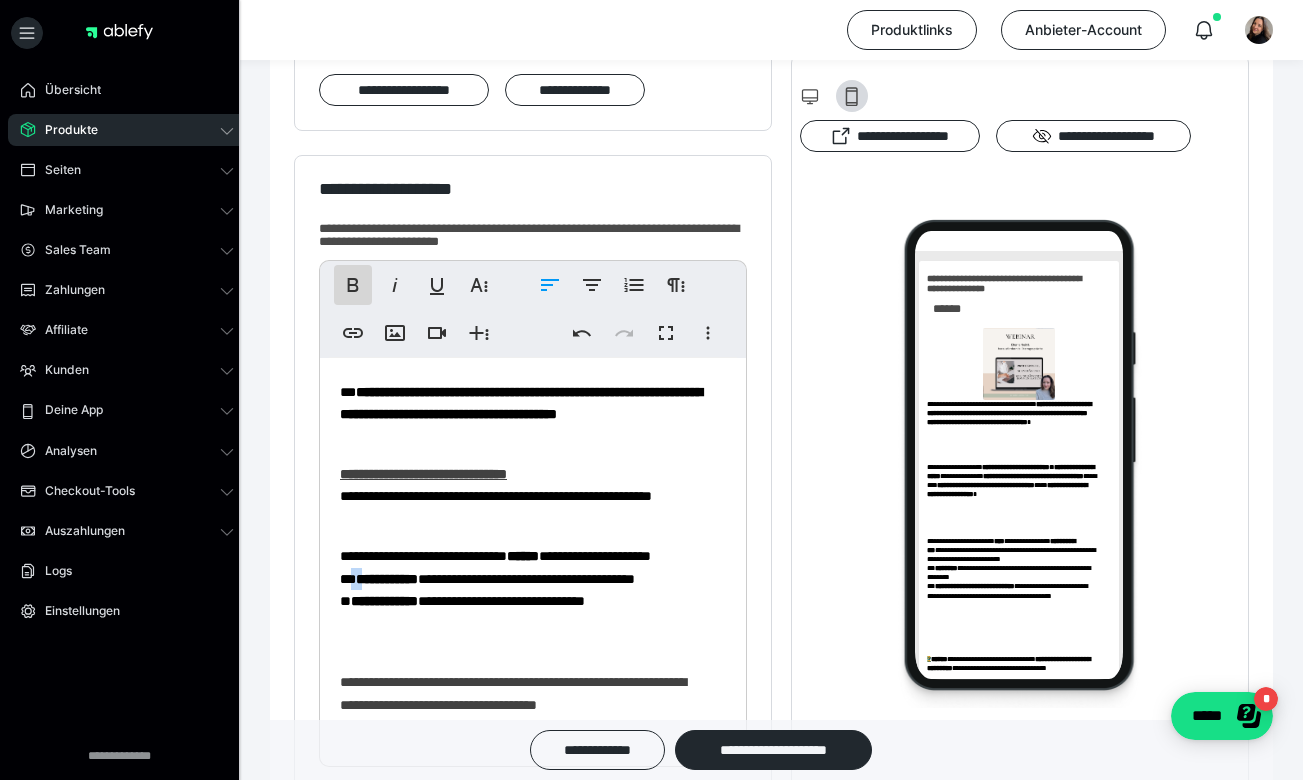 click 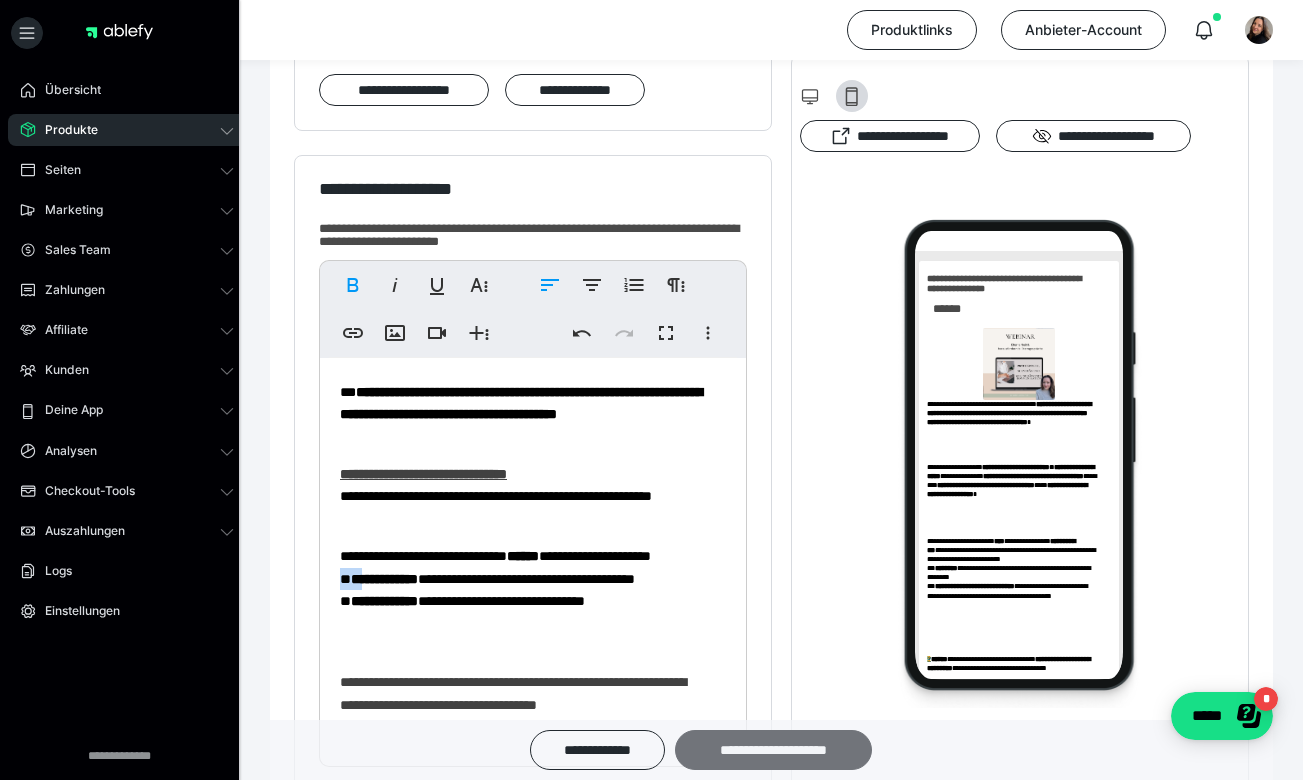 click on "**********" at bounding box center (773, 750) 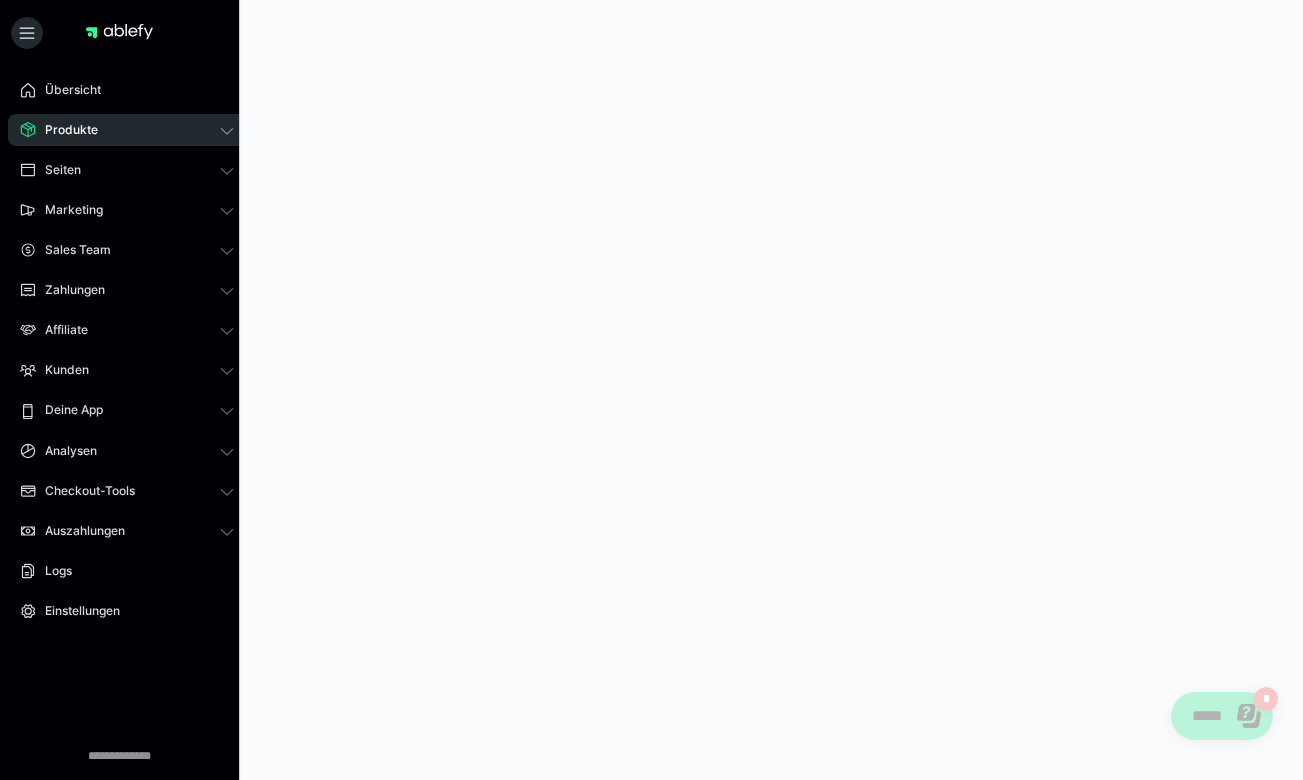 scroll, scrollTop: 0, scrollLeft: 0, axis: both 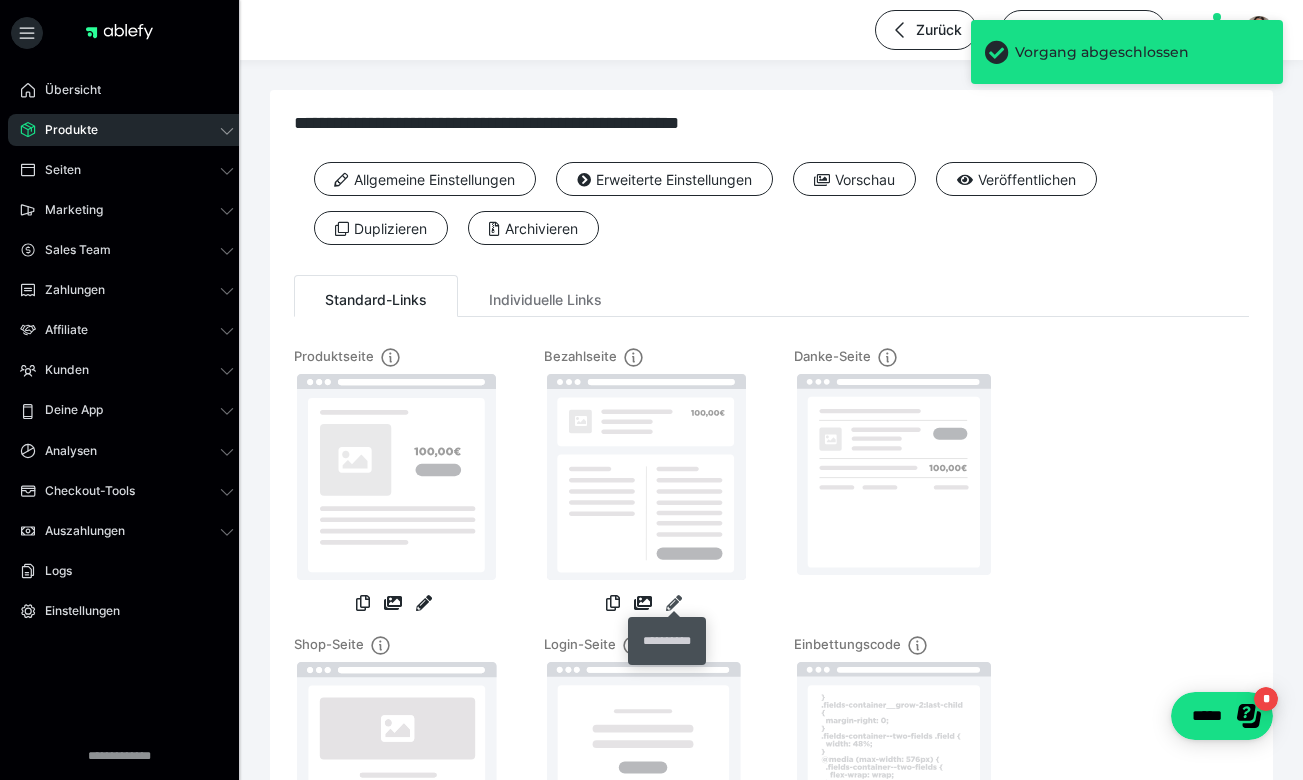 click at bounding box center (674, 603) 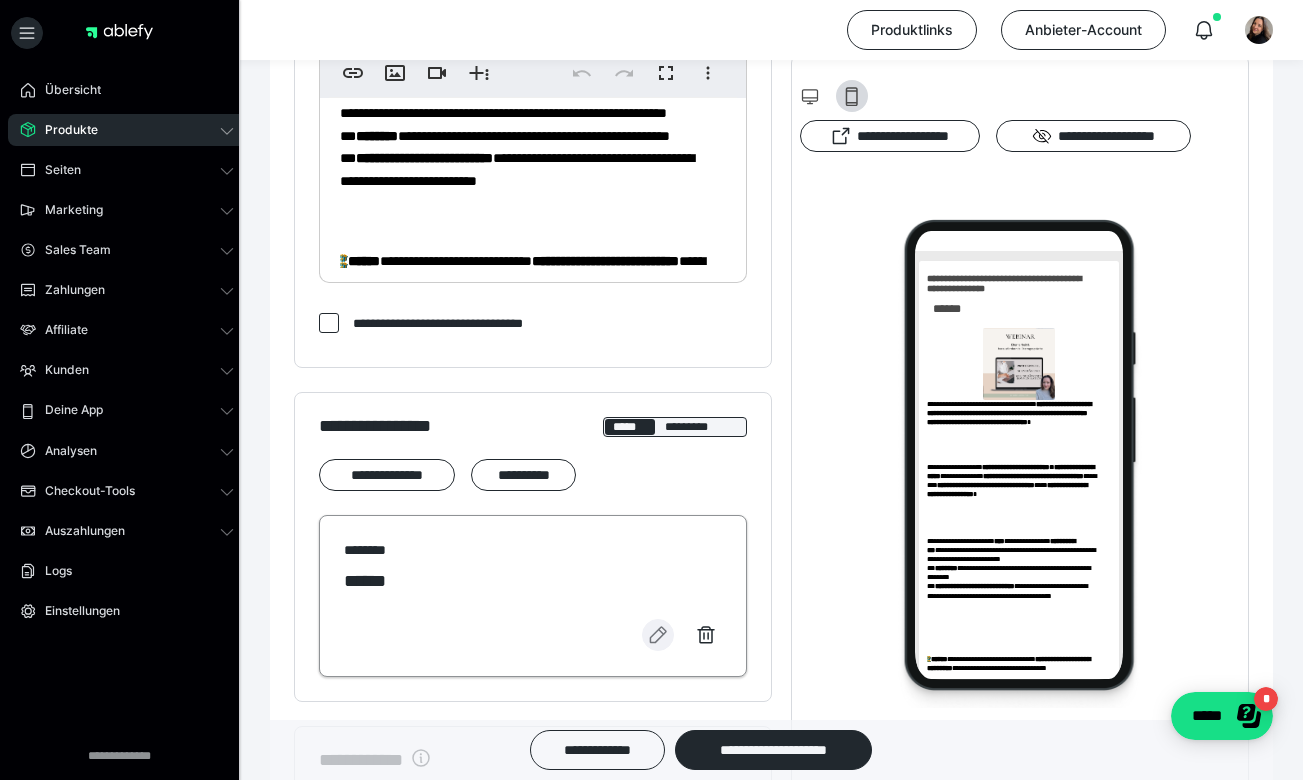 scroll, scrollTop: 883, scrollLeft: 0, axis: vertical 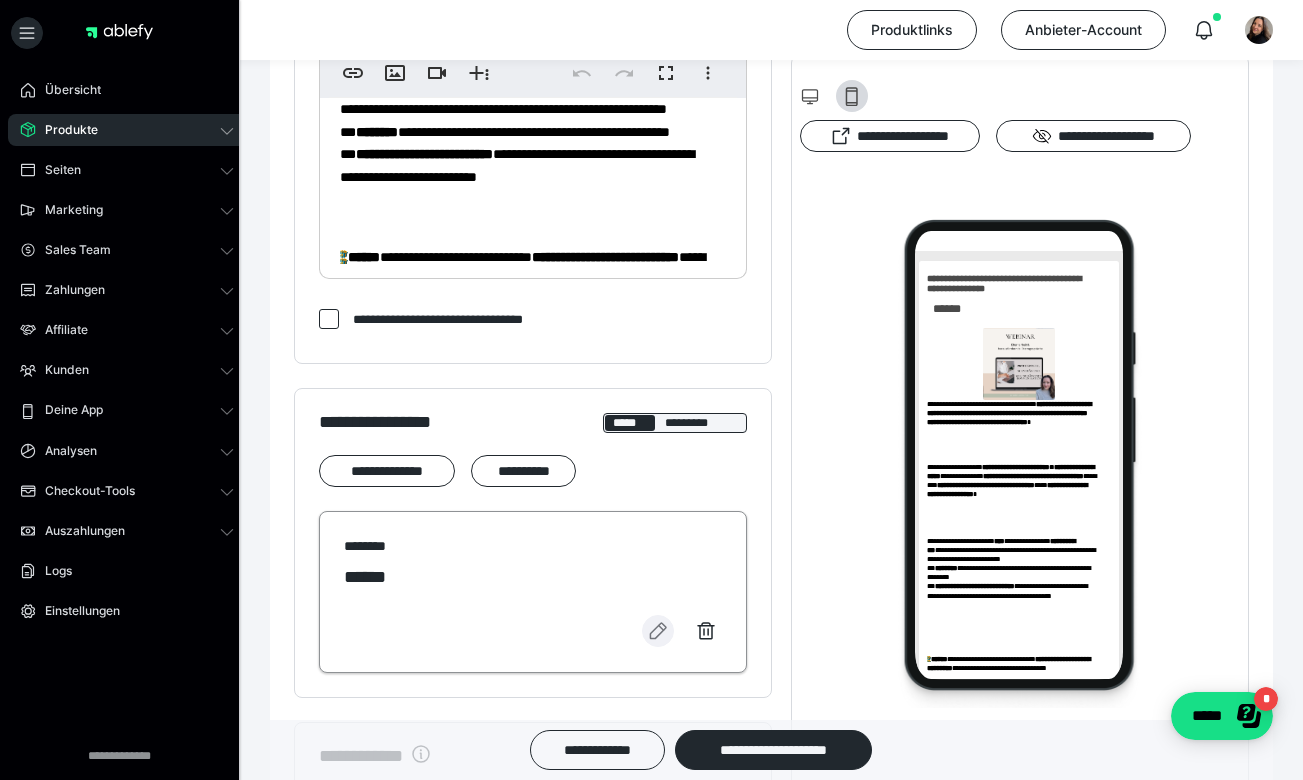 click 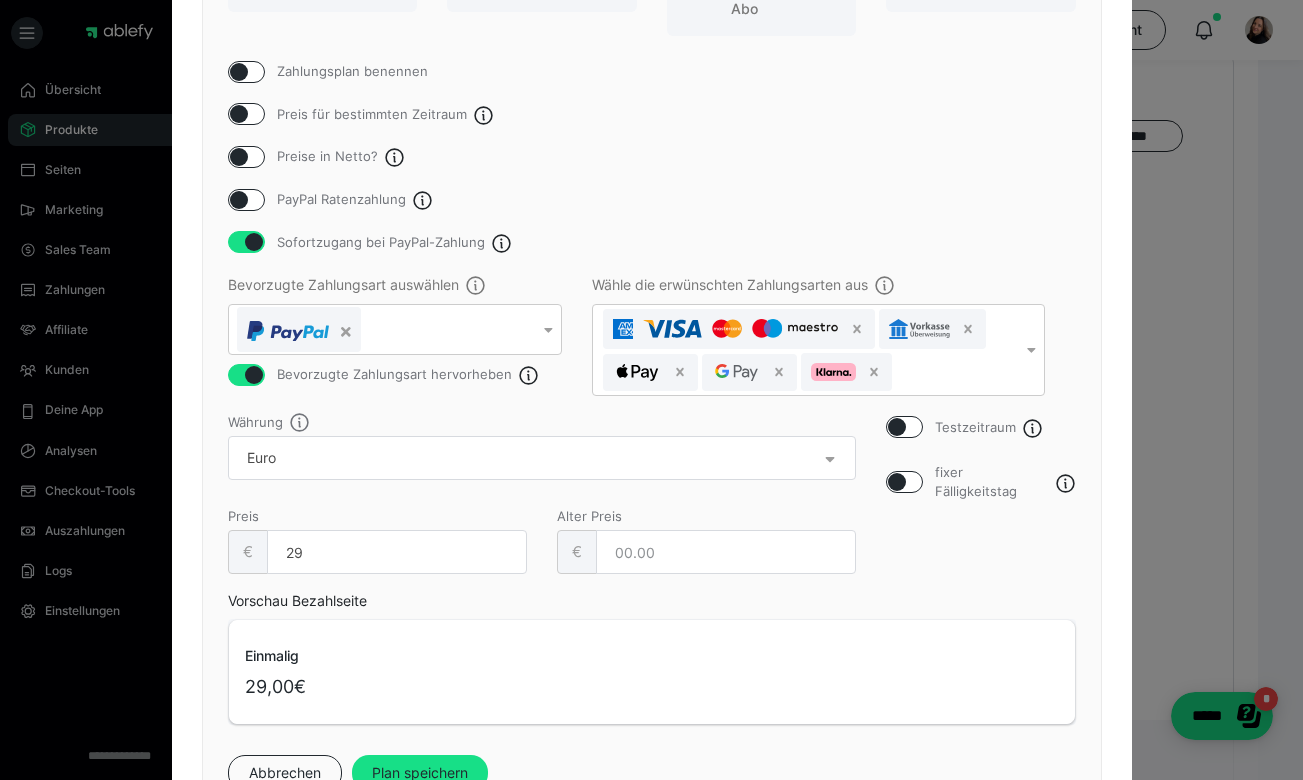 scroll, scrollTop: 308, scrollLeft: 0, axis: vertical 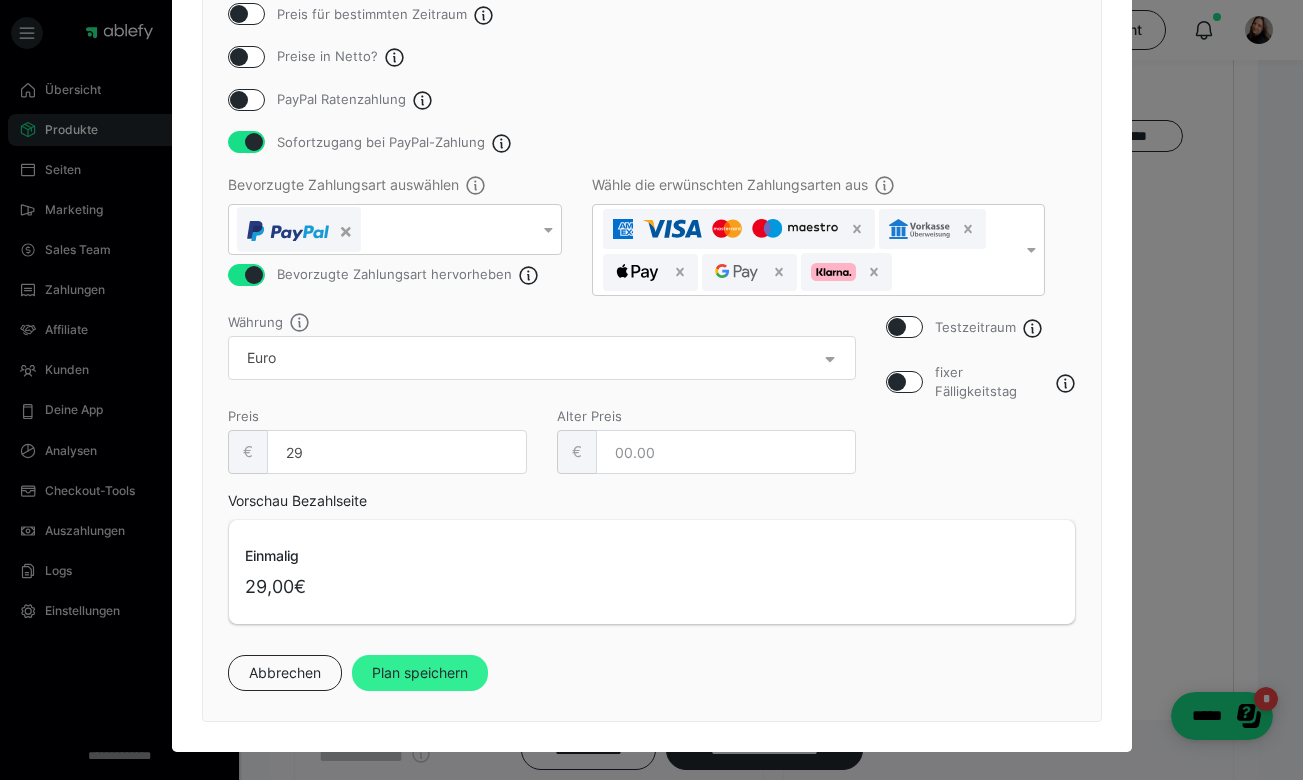 click on "Plan speichern" at bounding box center (420, 673) 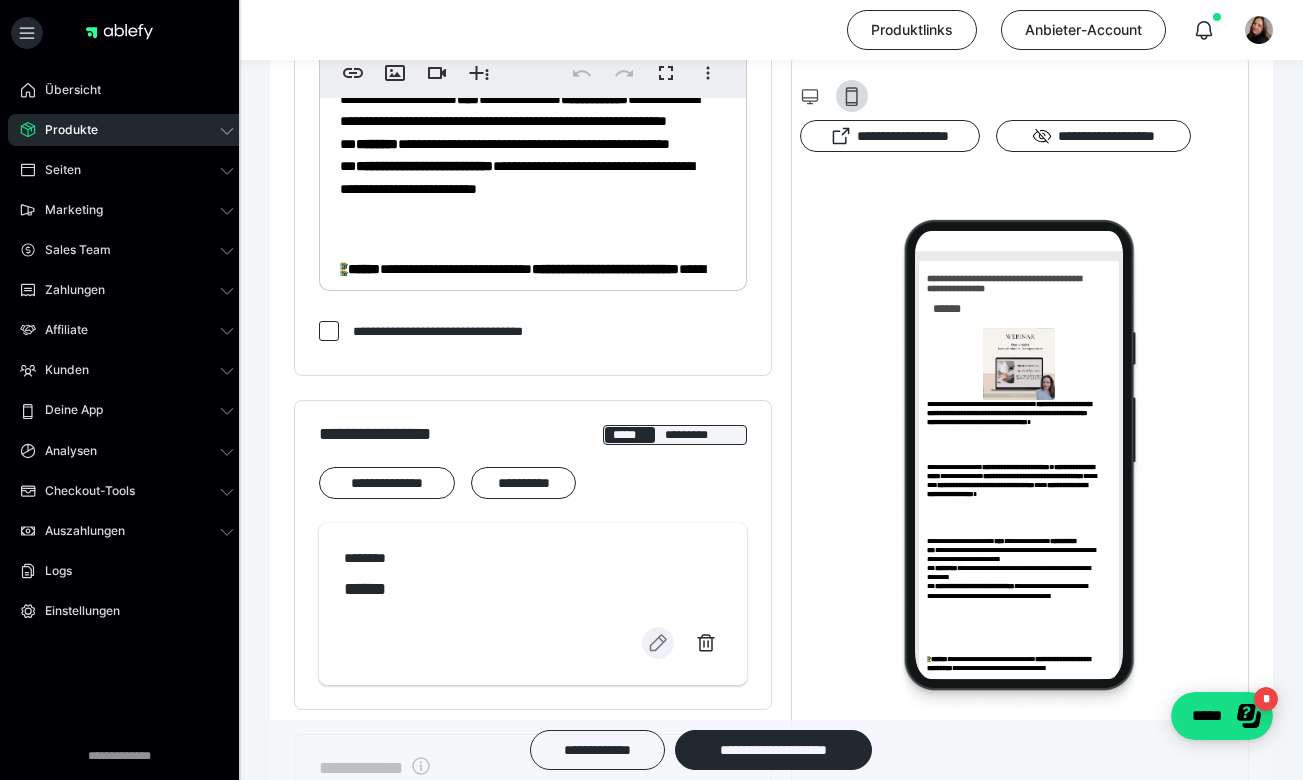 scroll, scrollTop: 801, scrollLeft: 0, axis: vertical 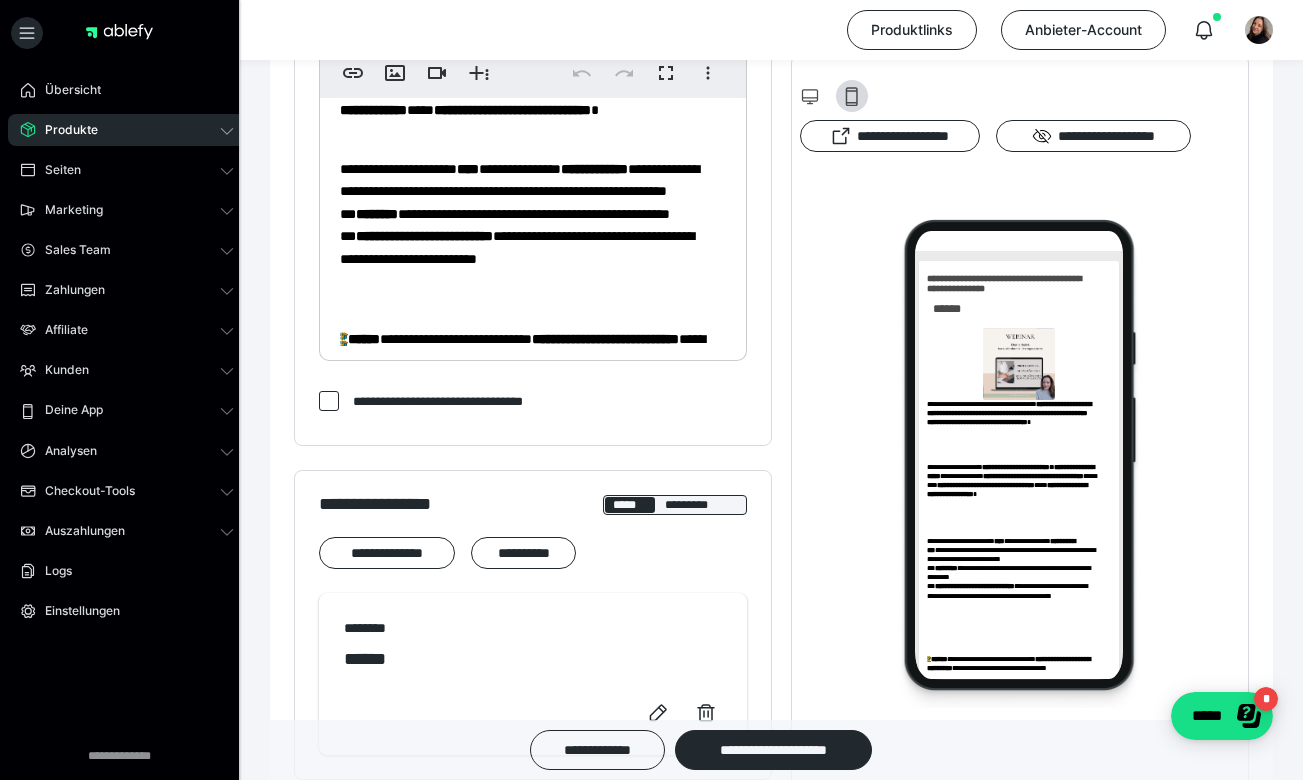 click on "******" at bounding box center [364, 339] 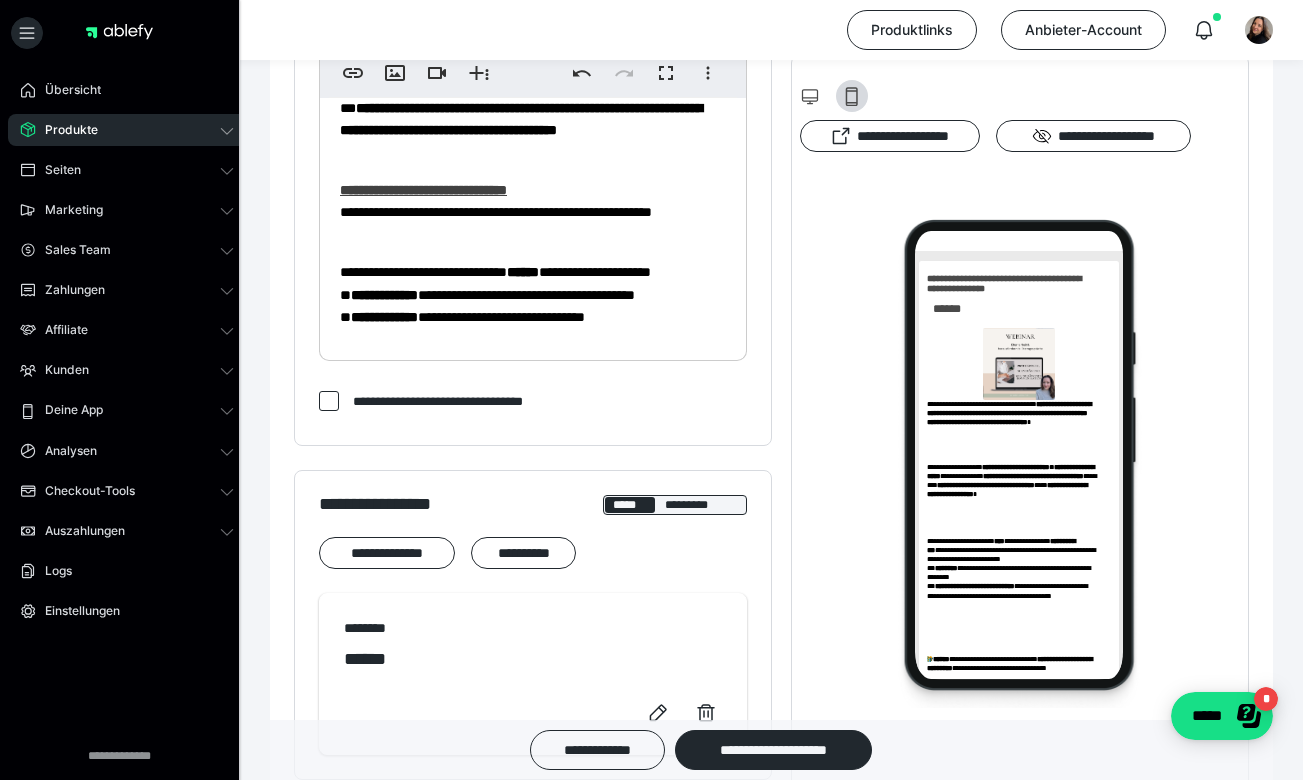 scroll, scrollTop: 413, scrollLeft: 0, axis: vertical 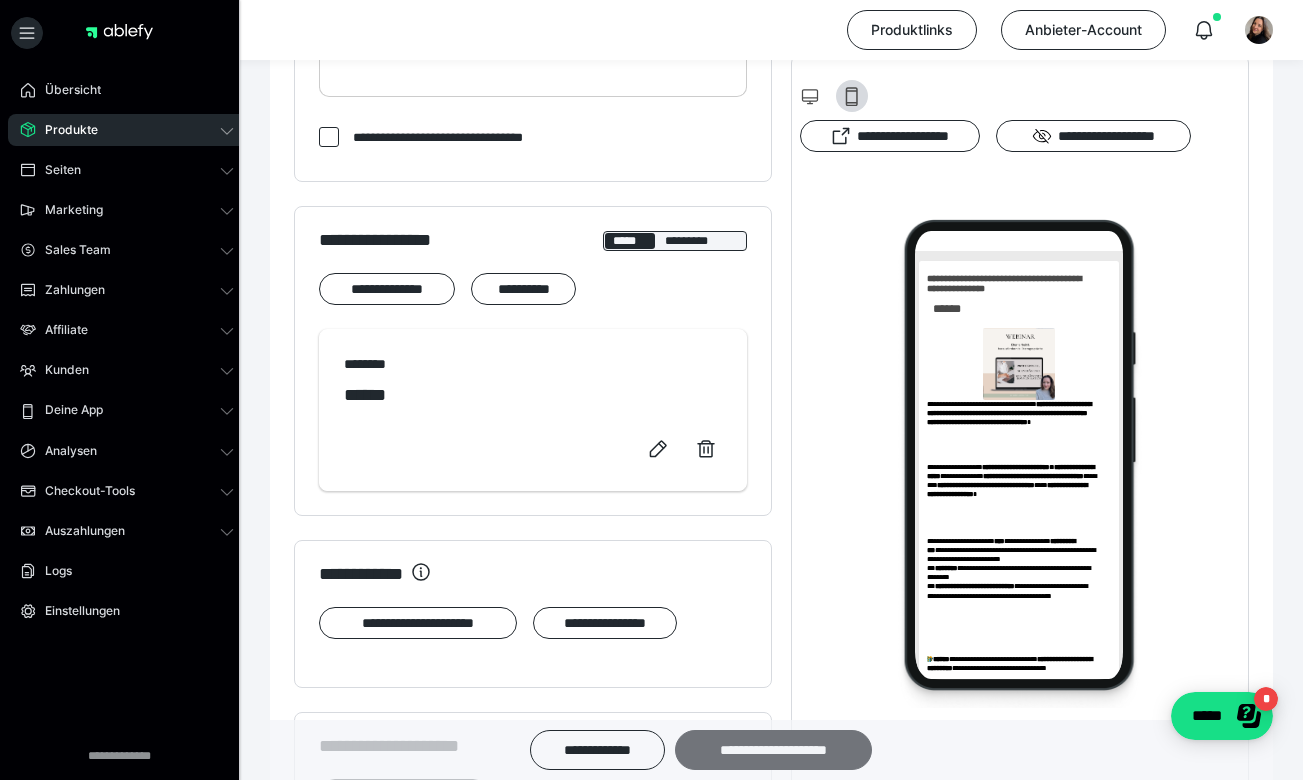 click on "**********" at bounding box center (773, 750) 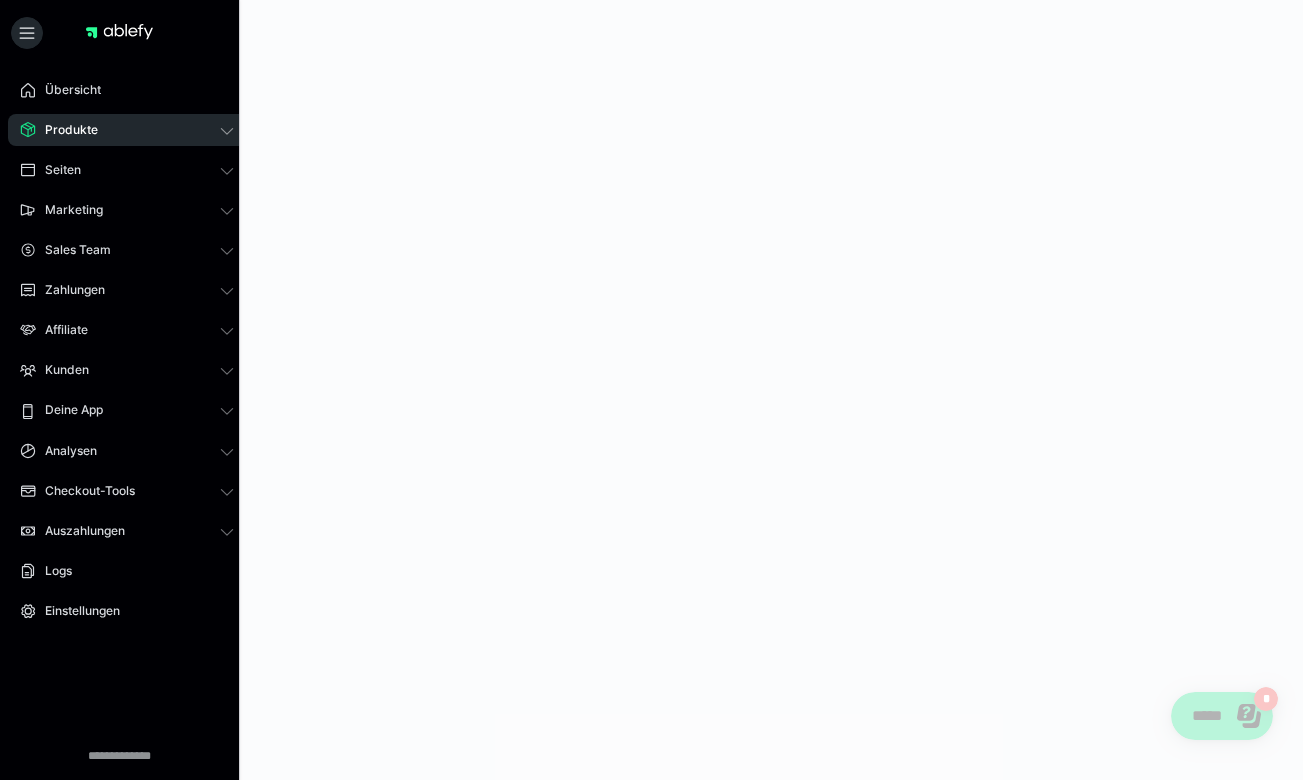 scroll, scrollTop: 0, scrollLeft: 0, axis: both 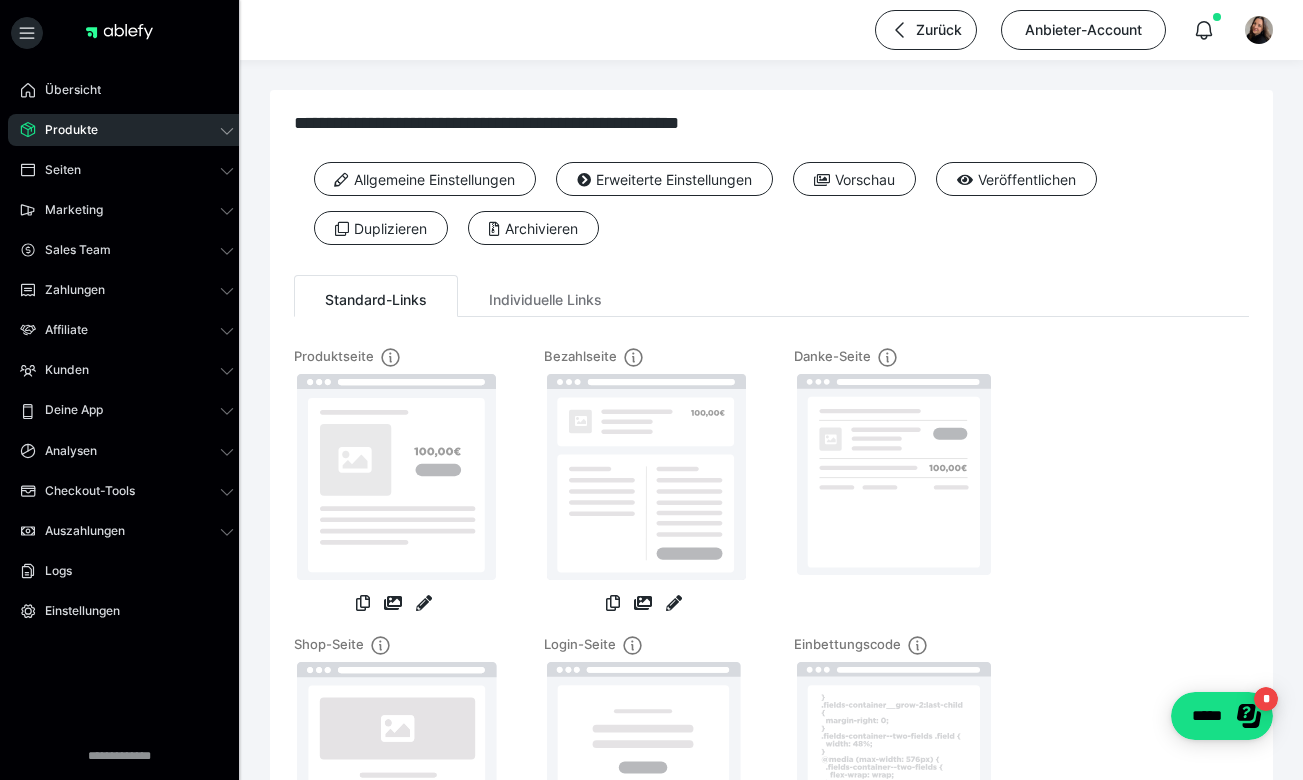 click on "Produkte" at bounding box center [64, 130] 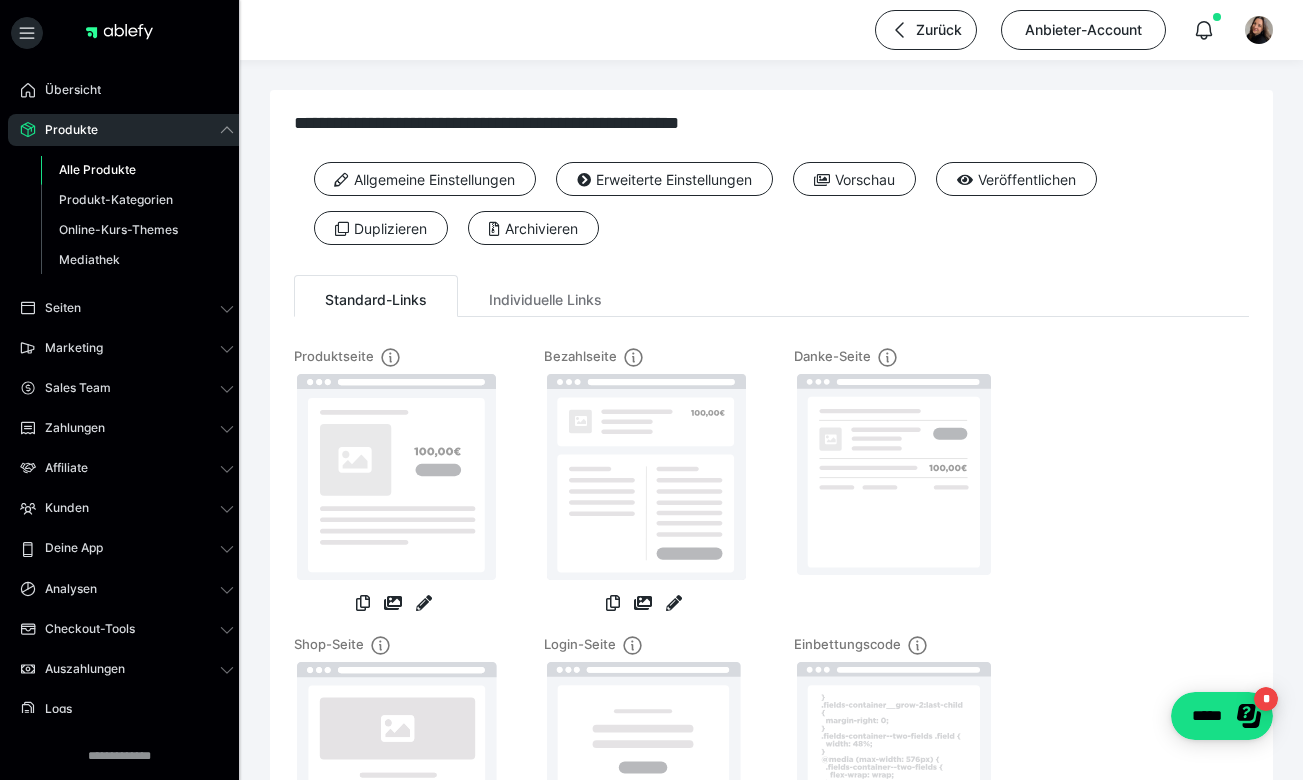 click on "Alle Produkte" at bounding box center [97, 169] 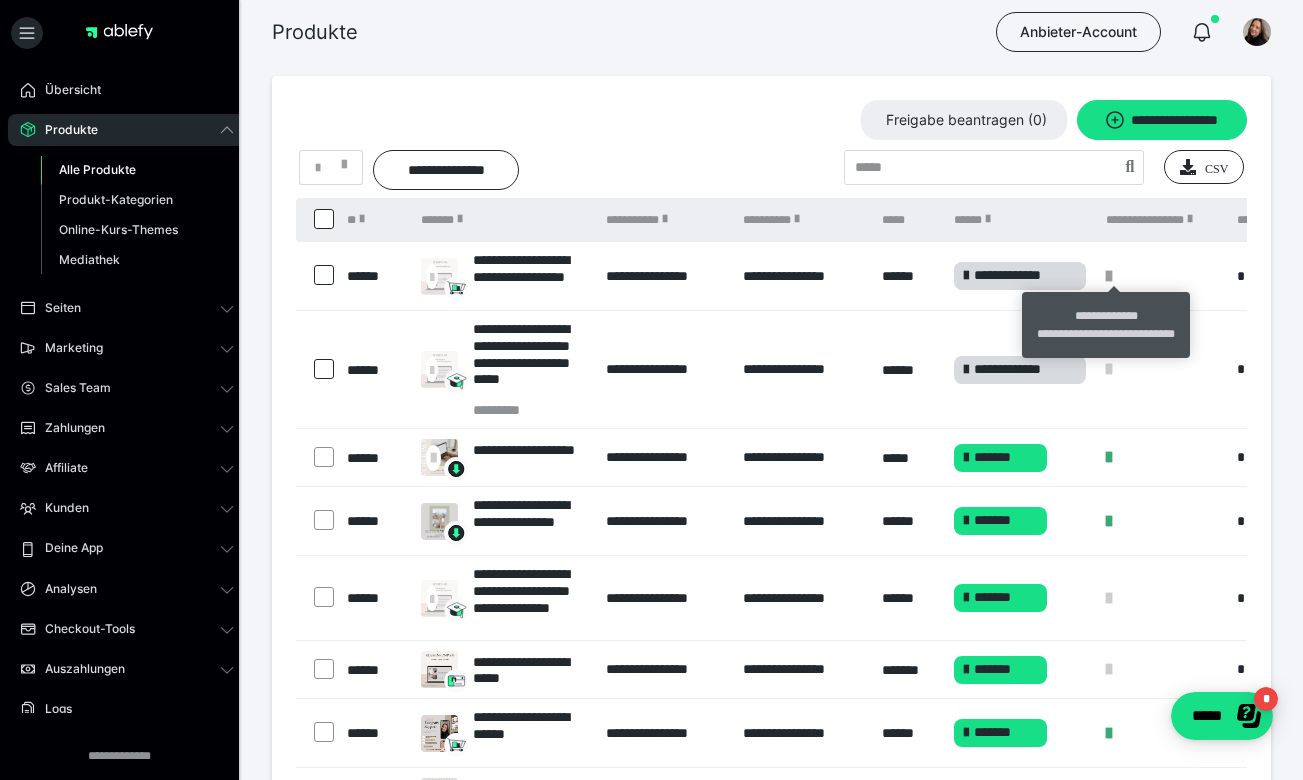 click at bounding box center [1109, 276] 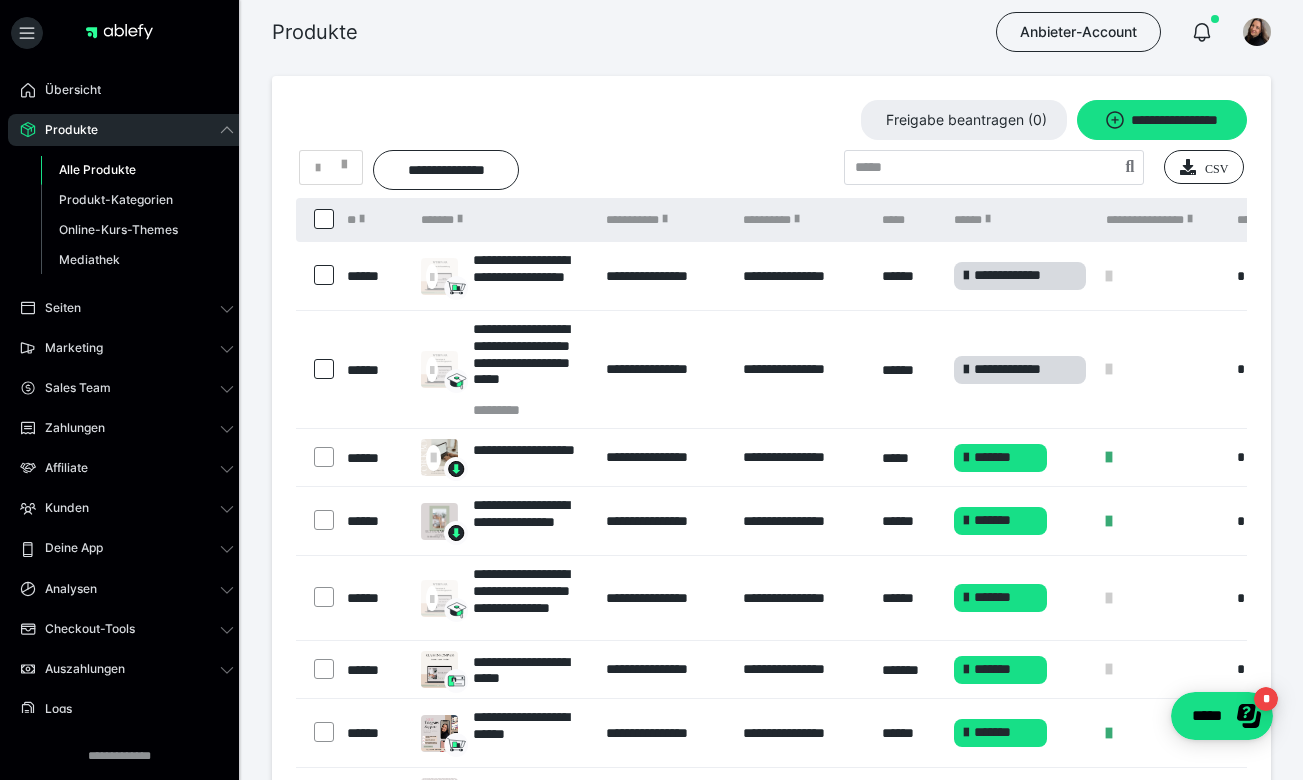click at bounding box center [324, 275] 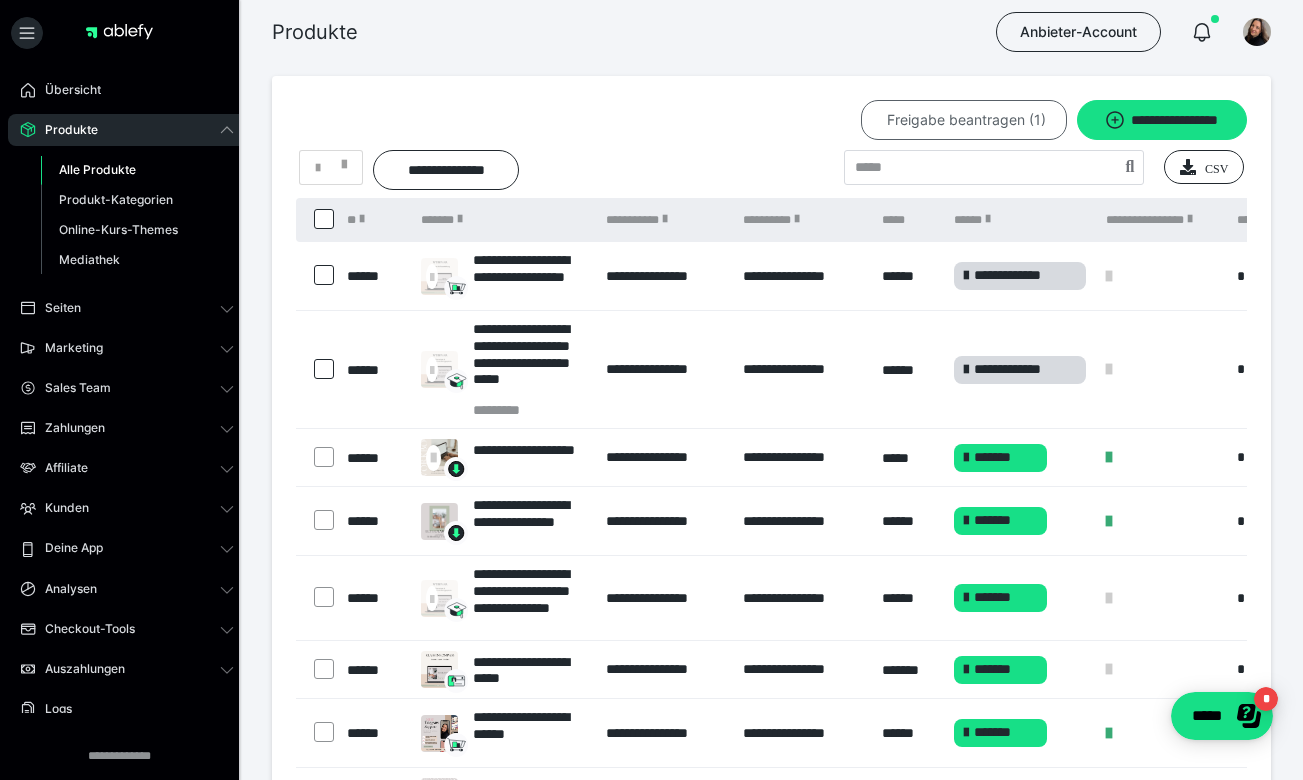 click on "Freigabe beantragen (1)" at bounding box center [964, 120] 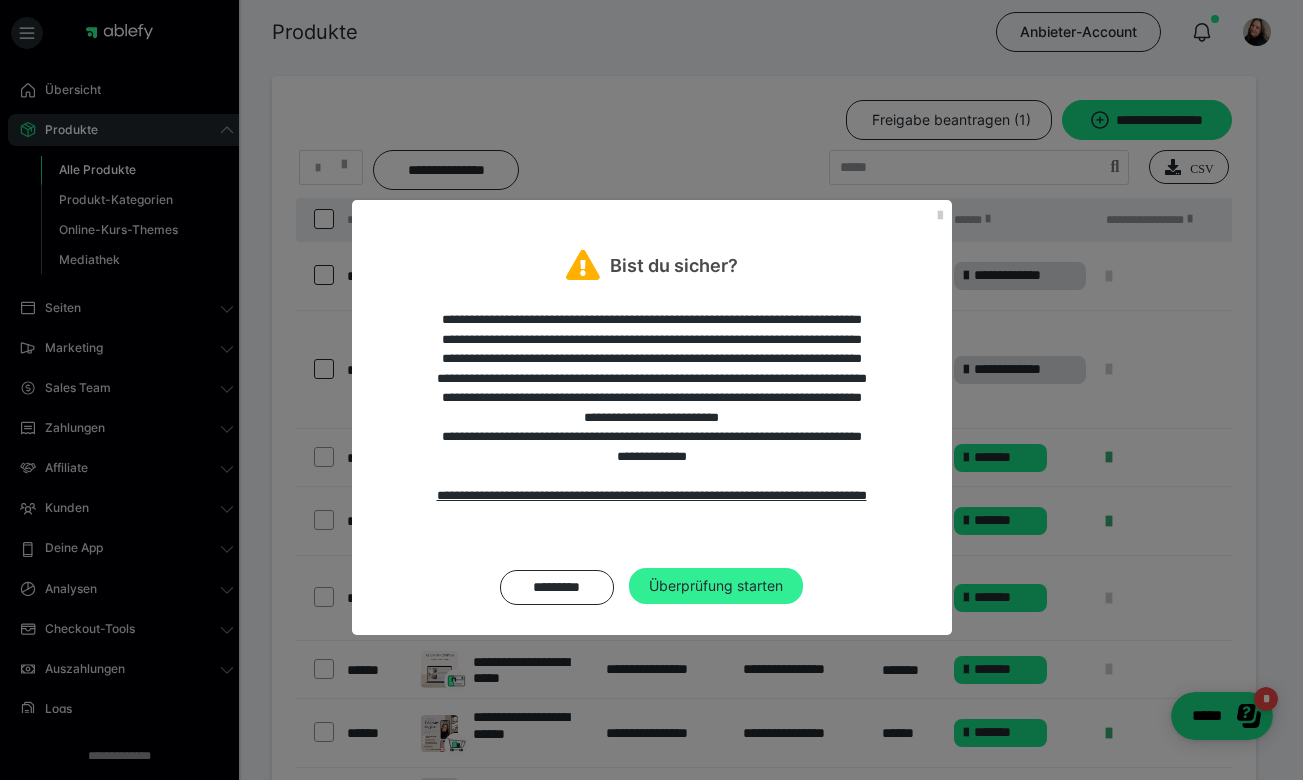click on "Überprüfung starten" at bounding box center (716, 586) 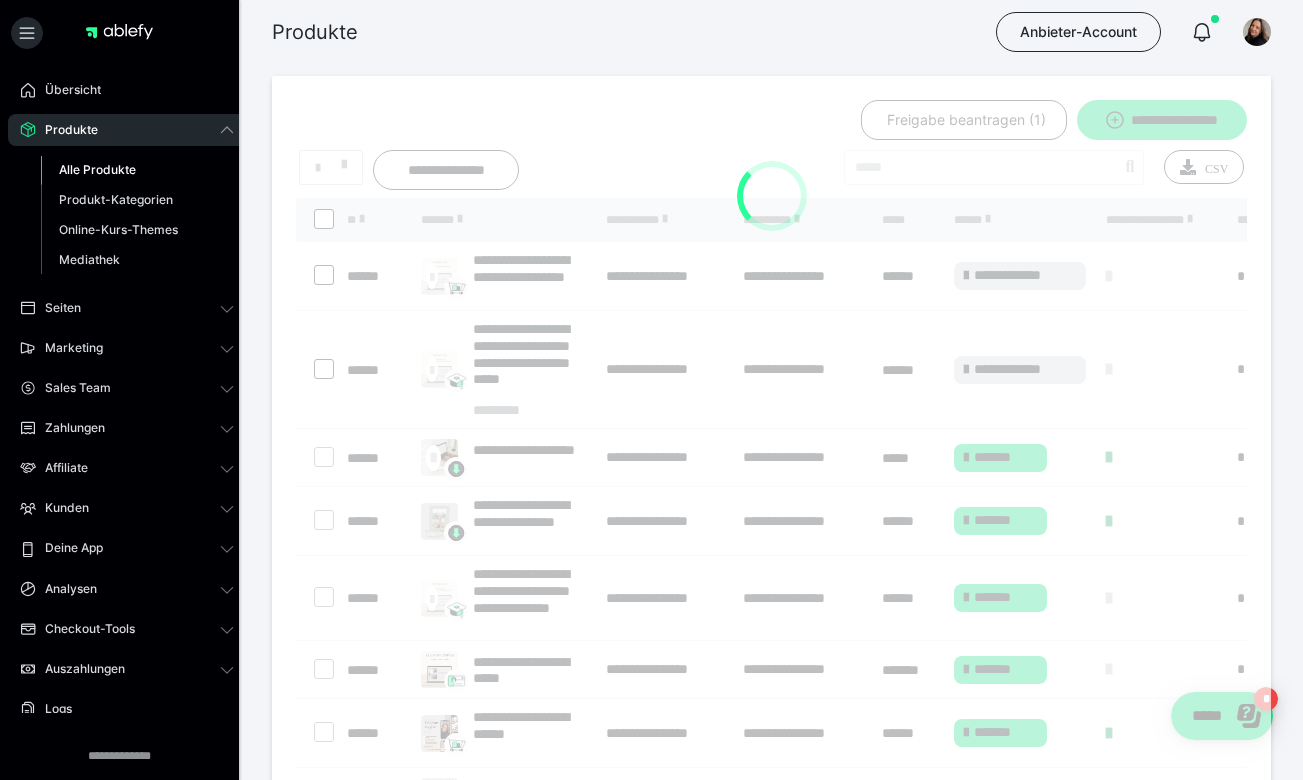 checkbox on "*****" 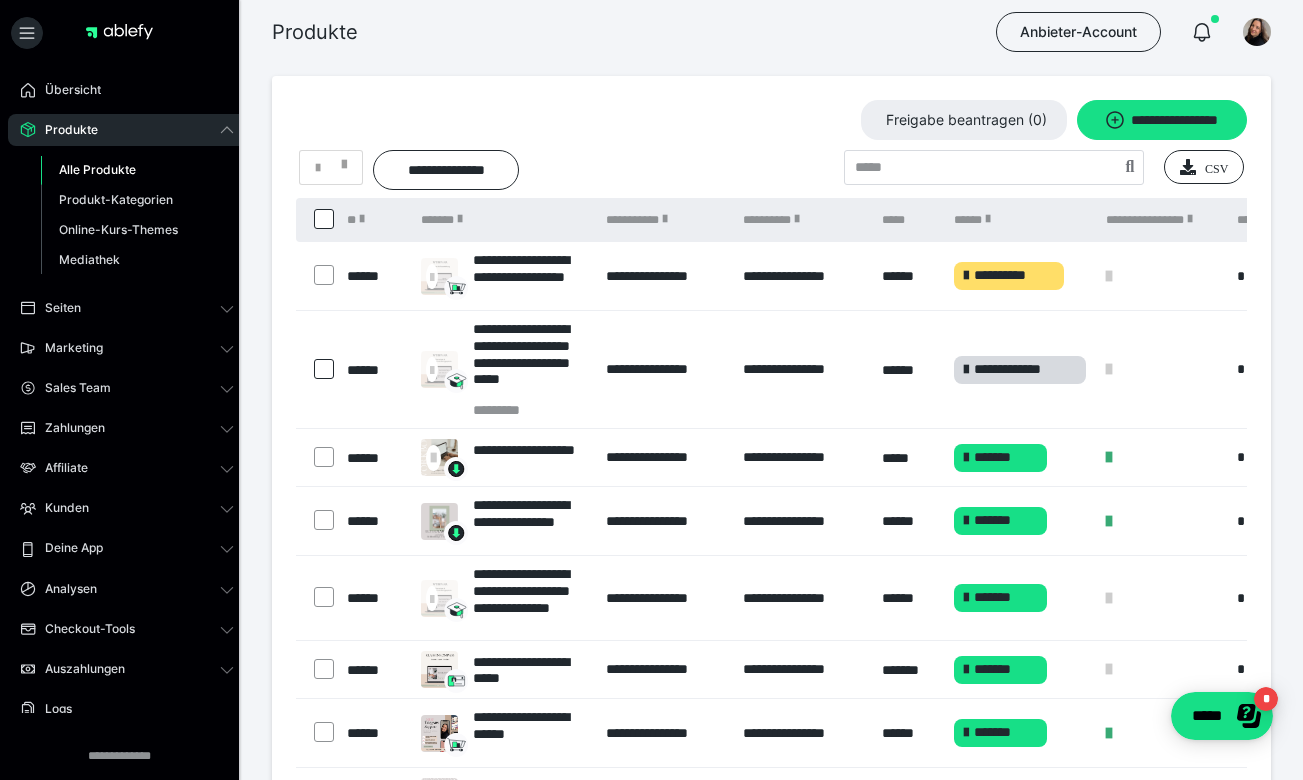 click at bounding box center (324, 369) 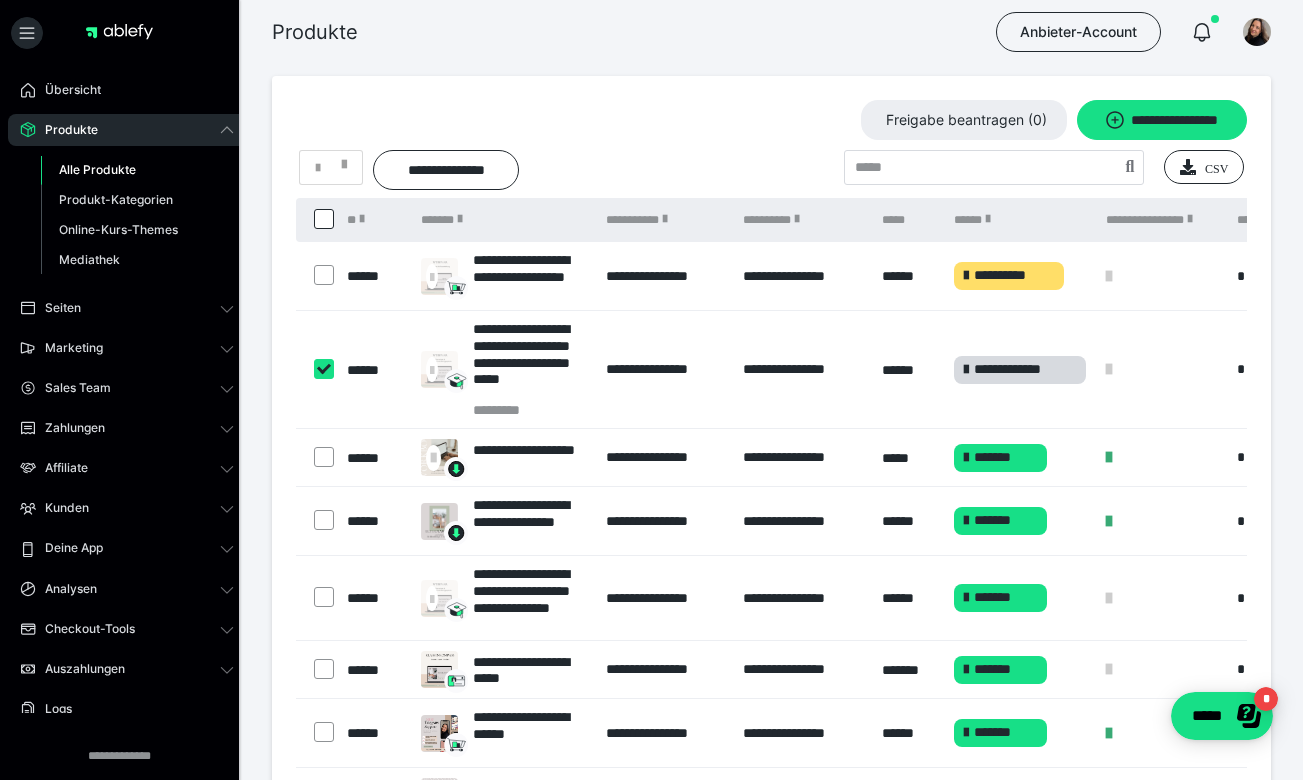 checkbox on "****" 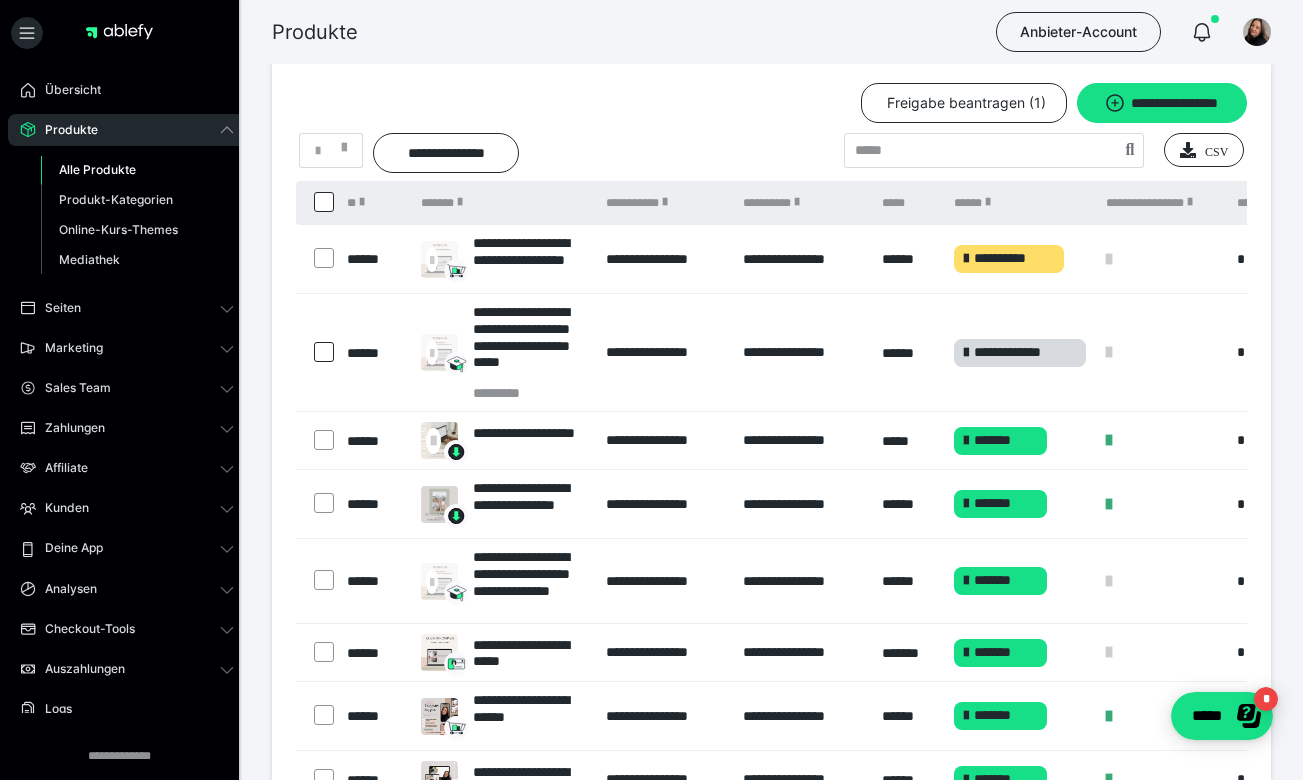 scroll, scrollTop: 13, scrollLeft: 0, axis: vertical 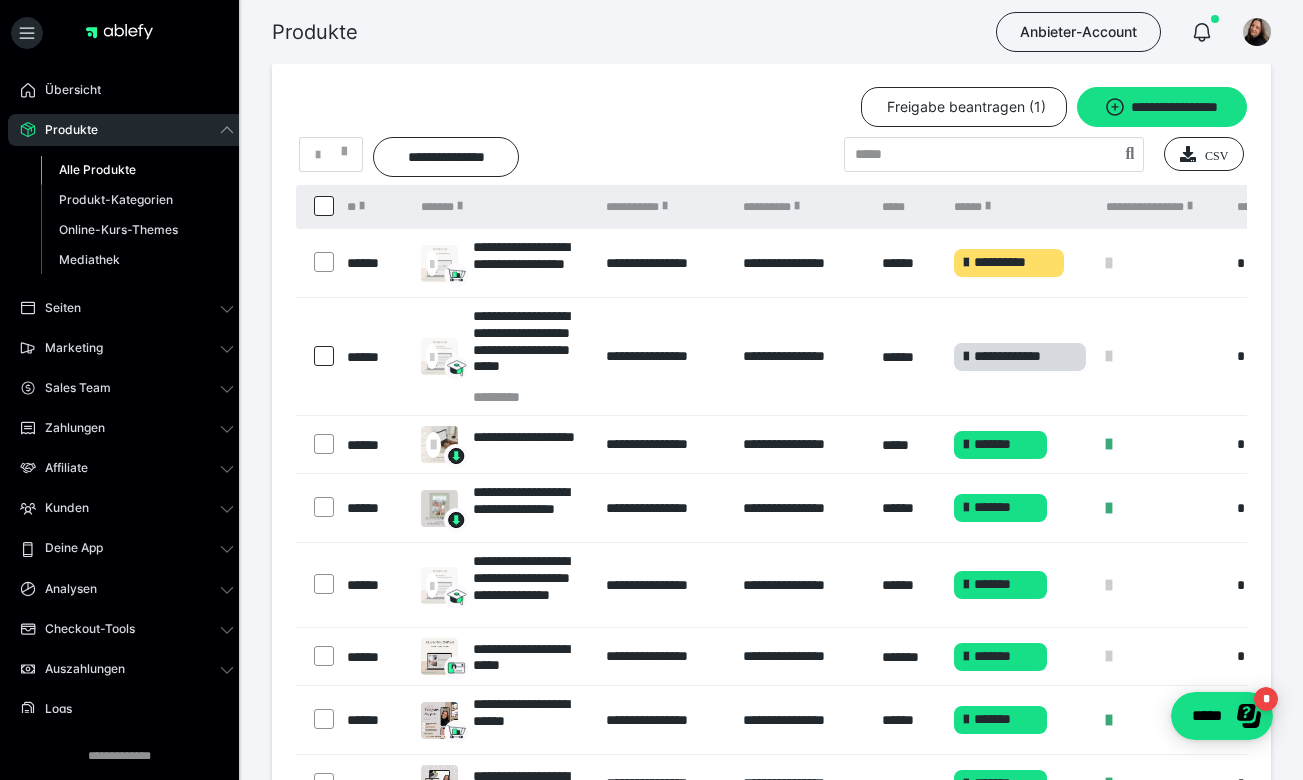 click on "Alle Produkte" at bounding box center [97, 169] 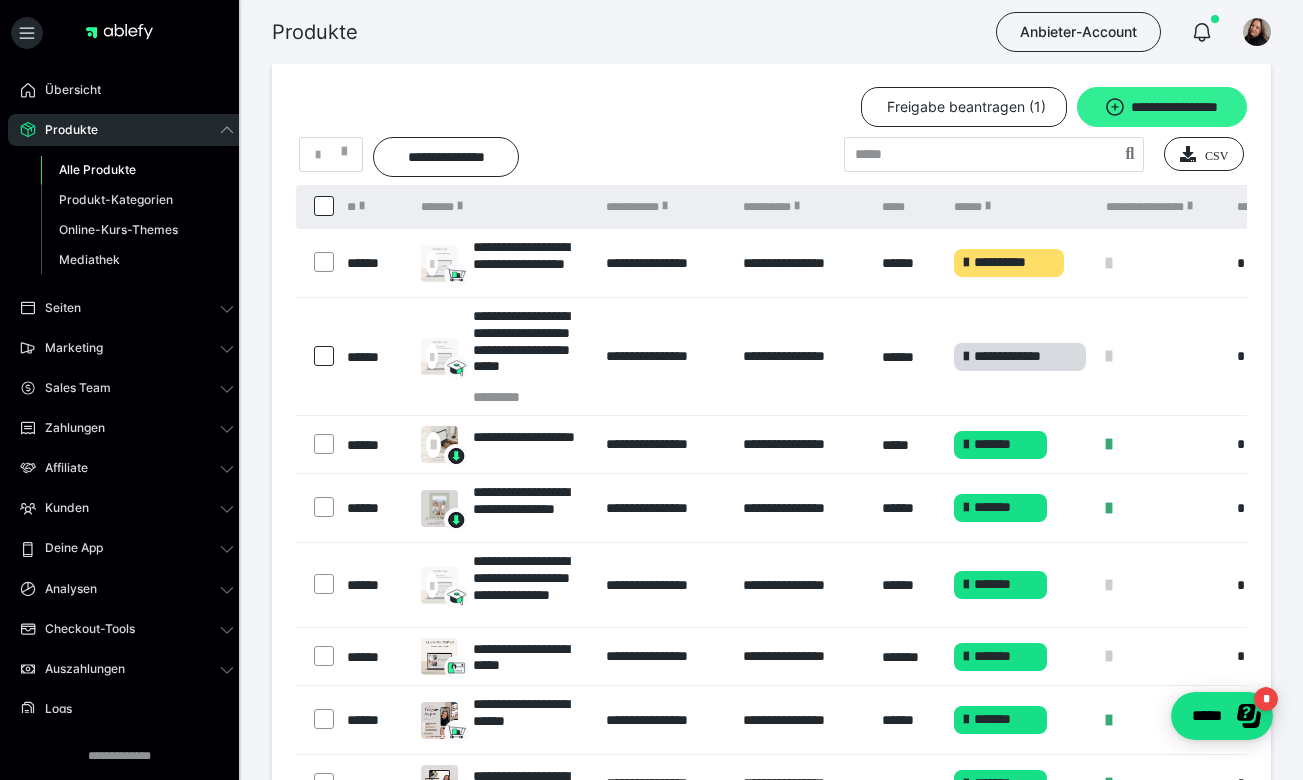 click on "**********" at bounding box center [1162, 107] 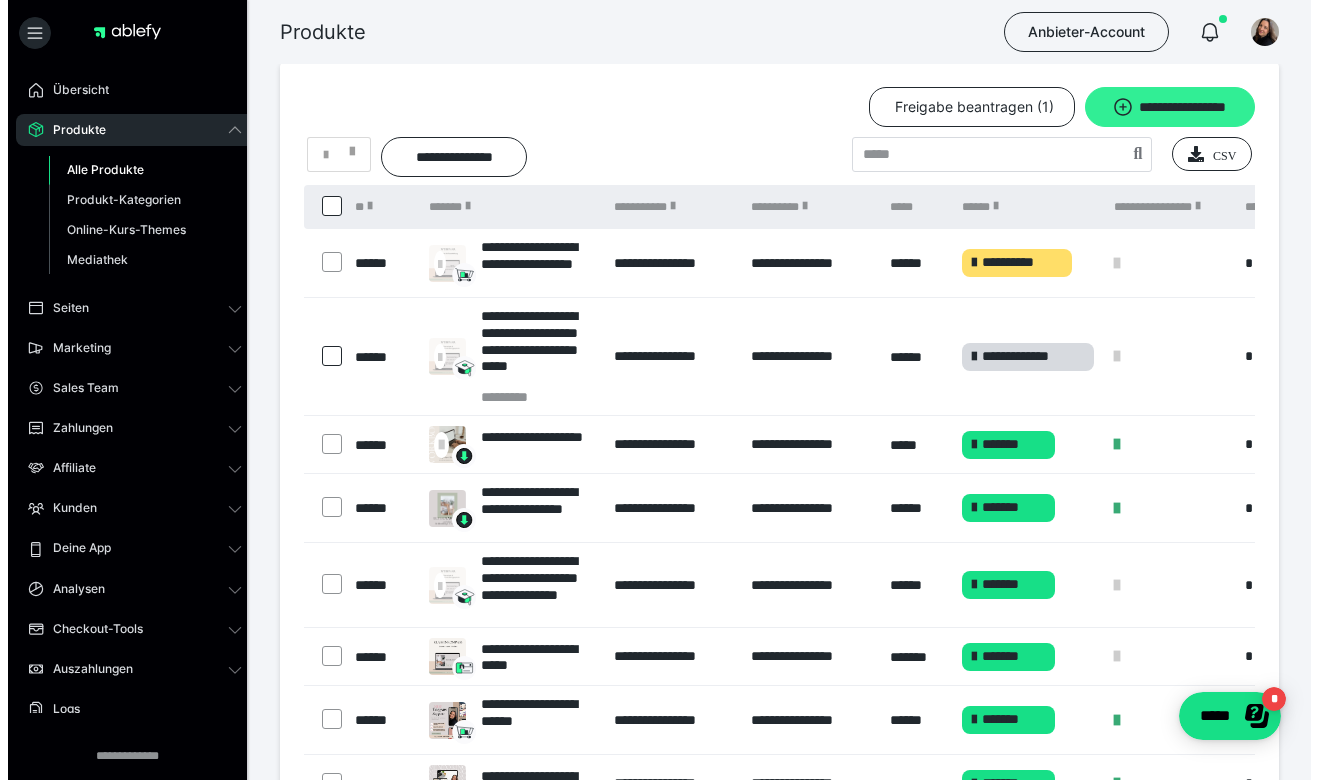 scroll, scrollTop: 0, scrollLeft: 0, axis: both 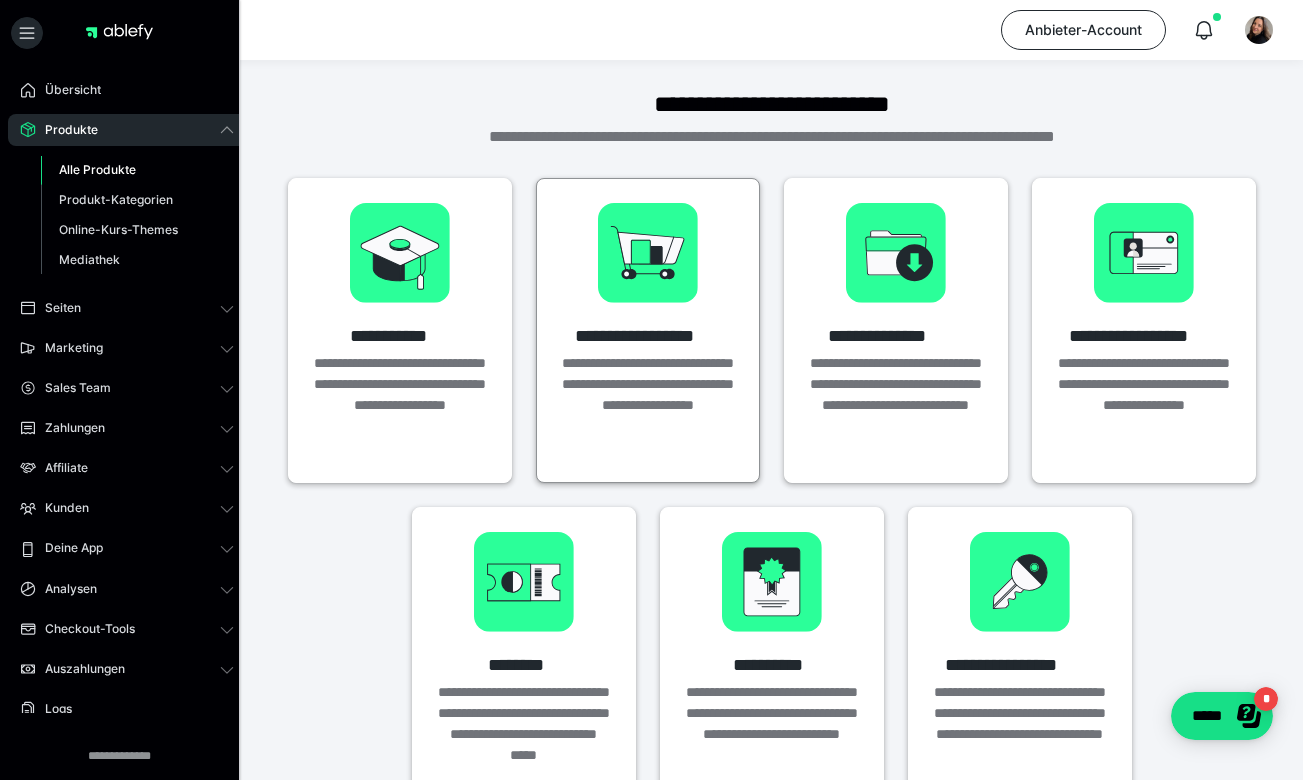 click on "**********" at bounding box center (648, 320) 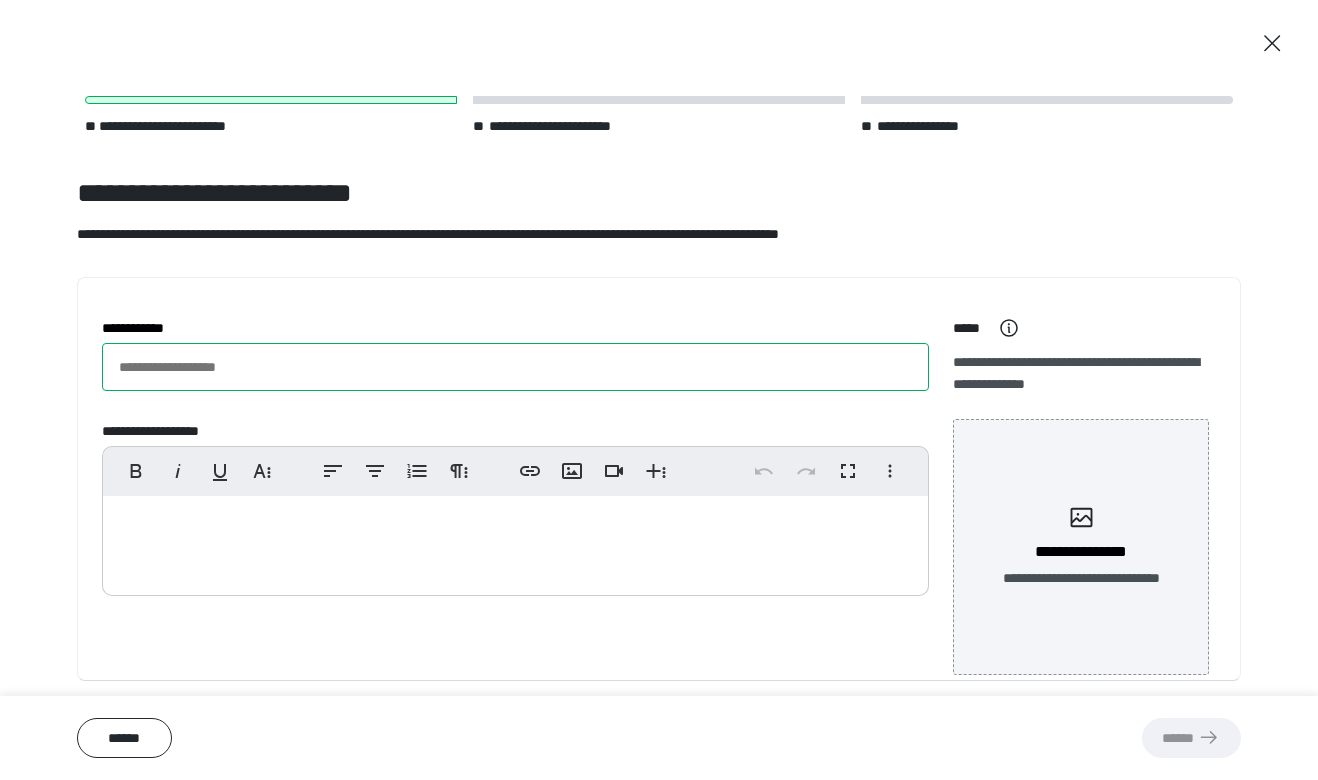 click on "**********" at bounding box center (515, 367) 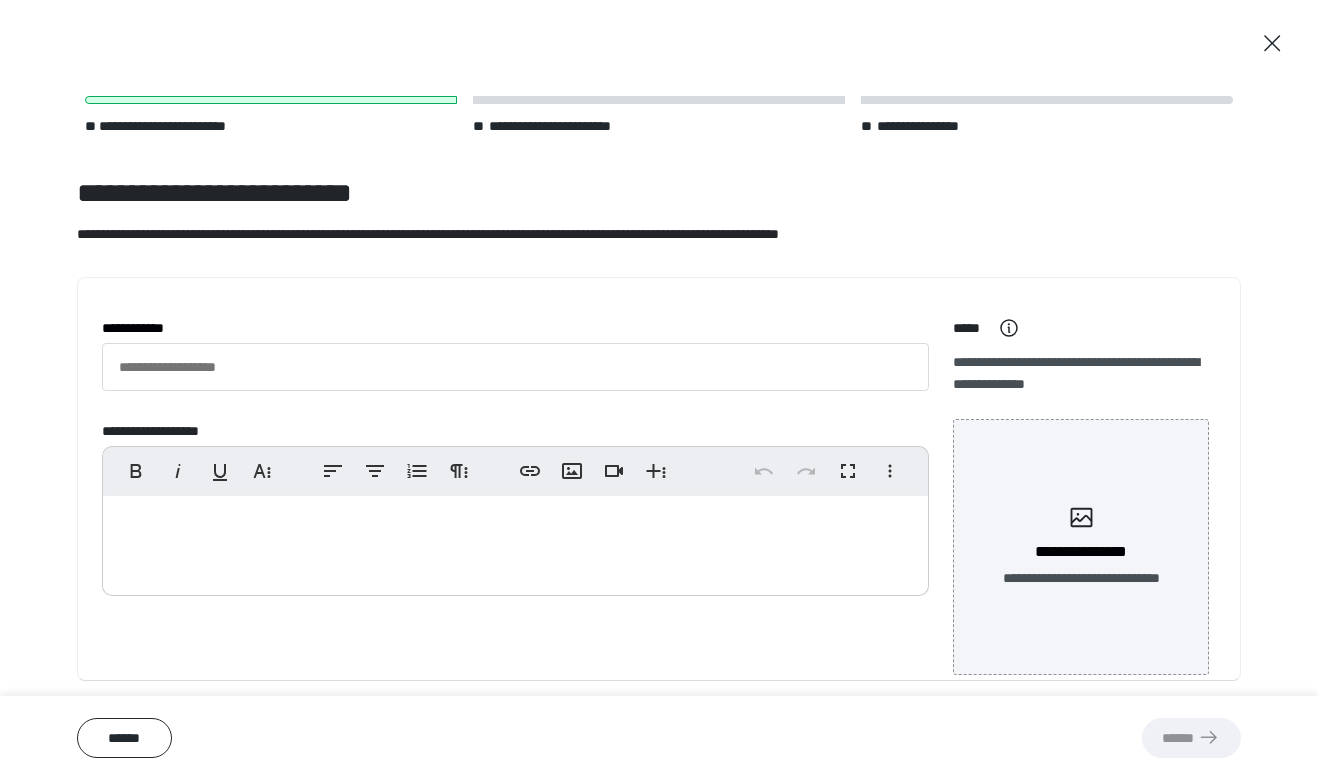 click at bounding box center (515, 541) 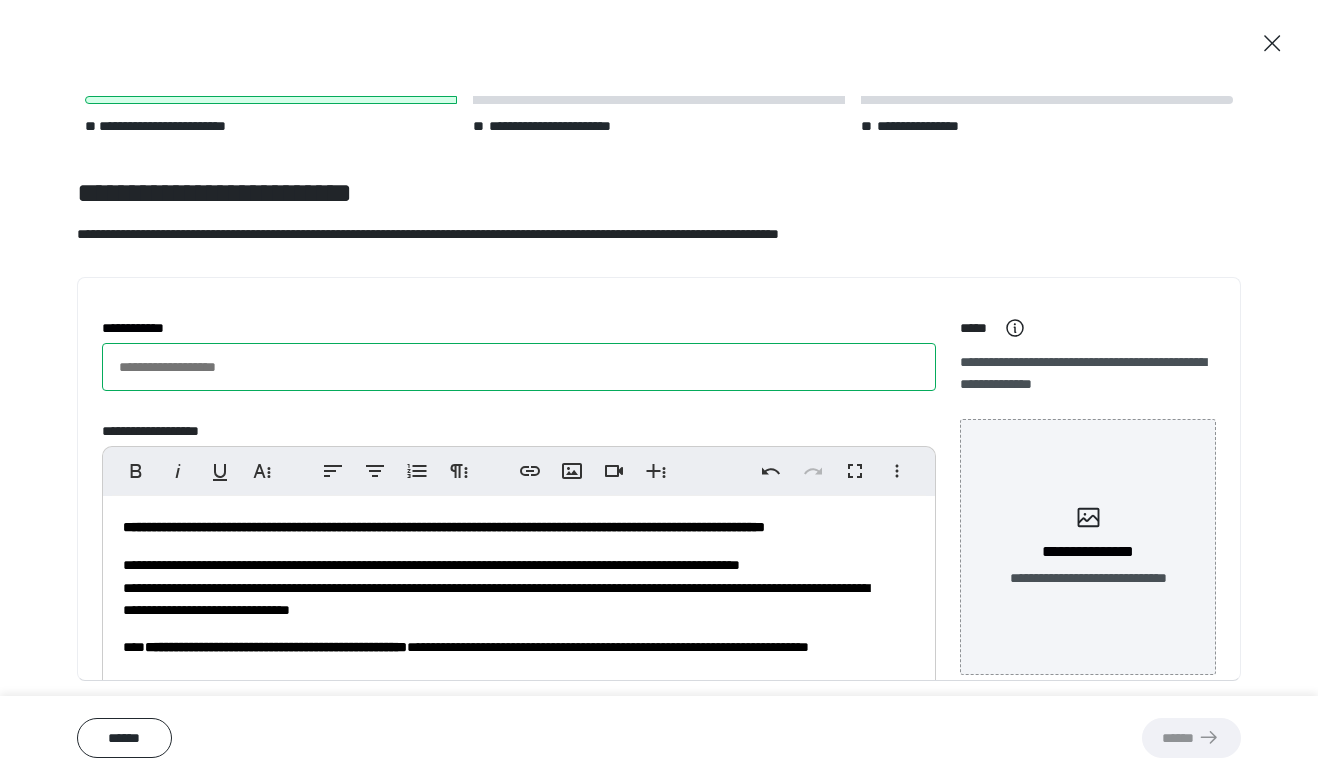 click on "**********" at bounding box center (519, 367) 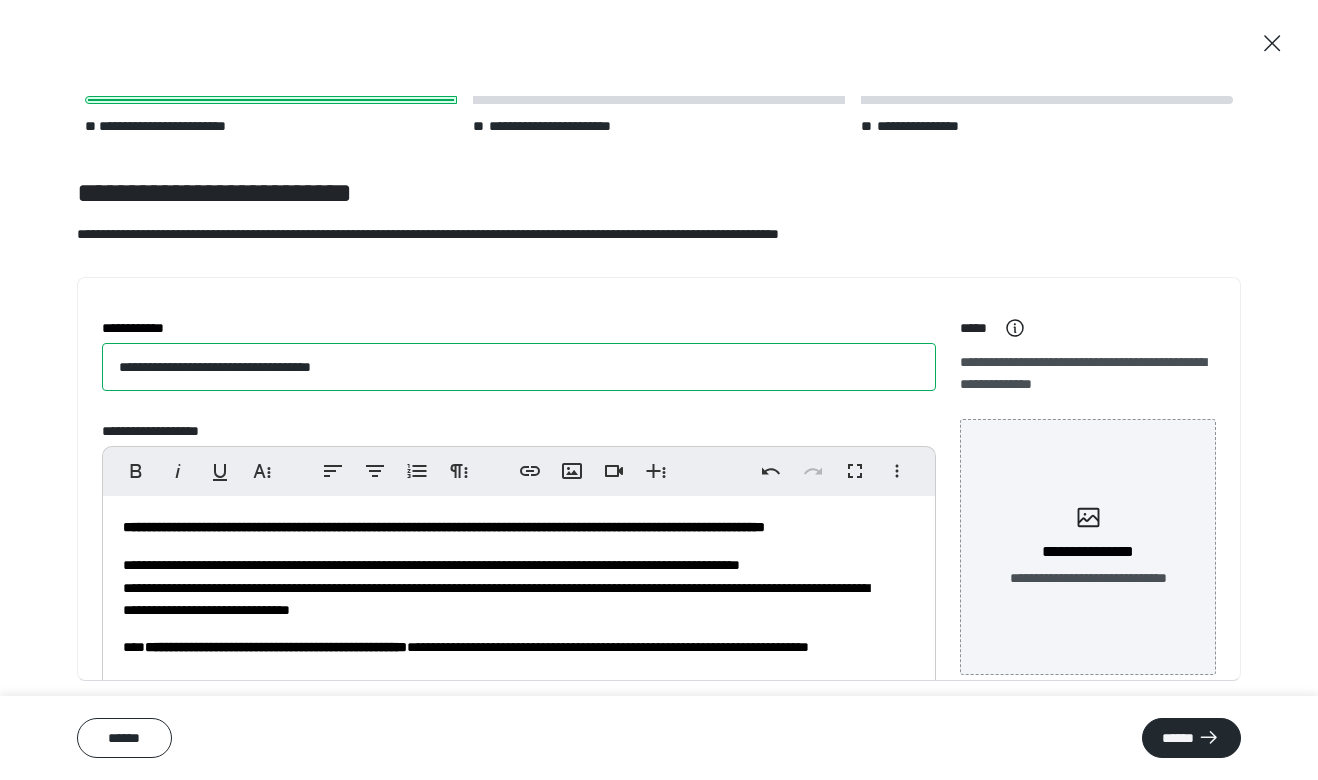 scroll, scrollTop: 55, scrollLeft: 0, axis: vertical 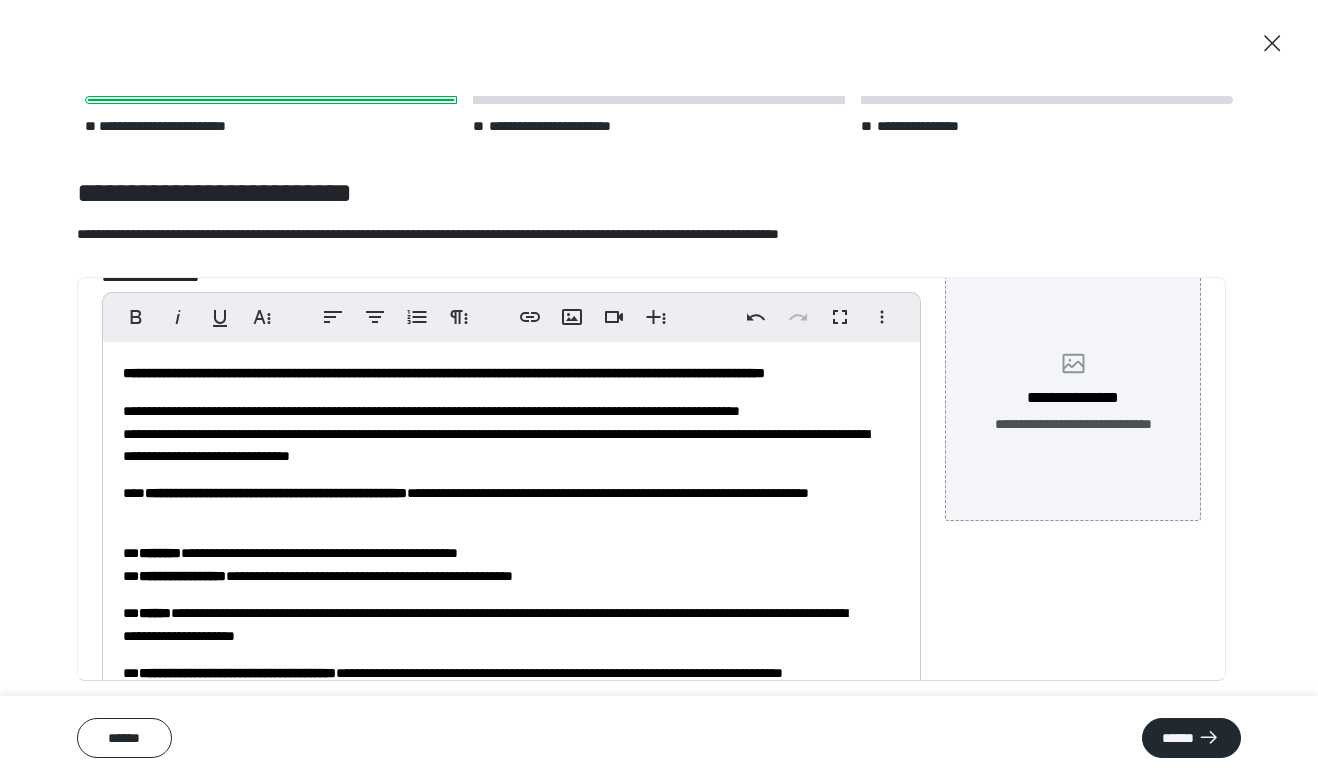 type on "**********" 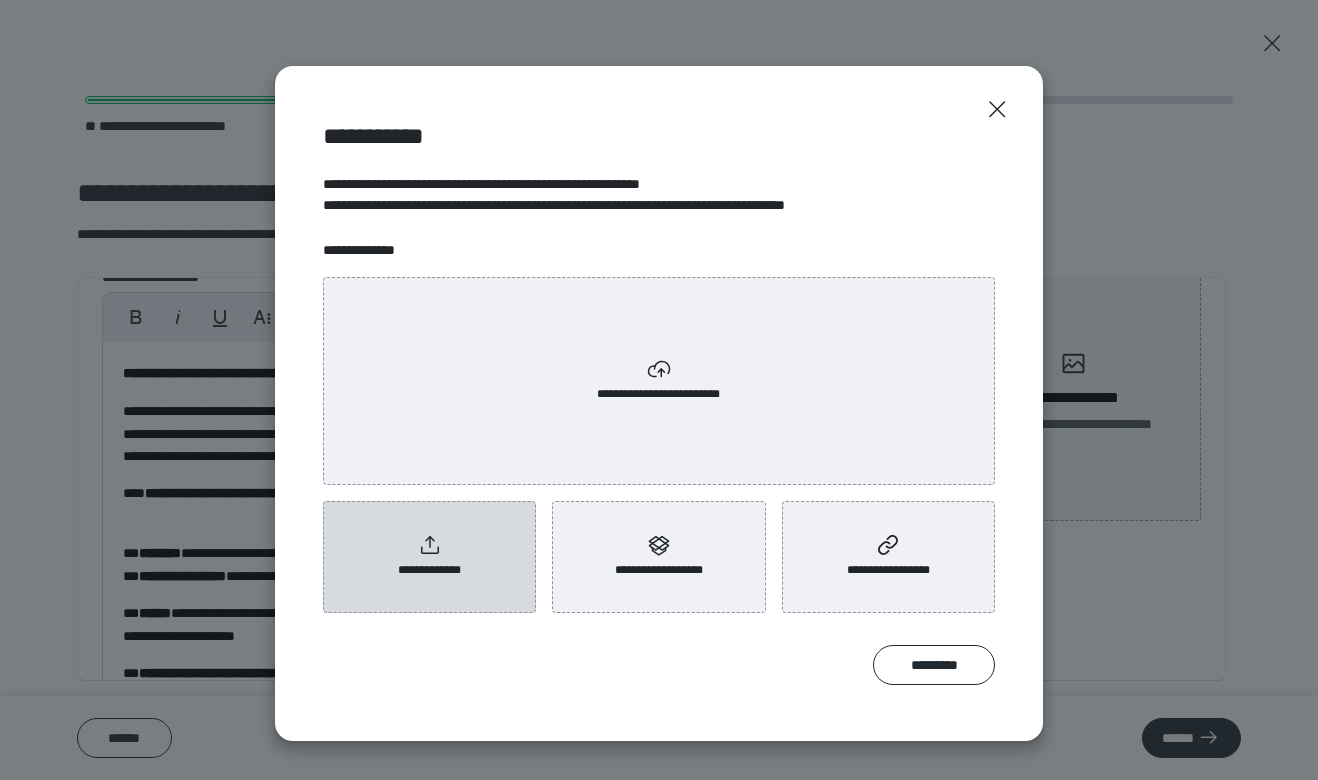 click on "**********" at bounding box center (429, 557) 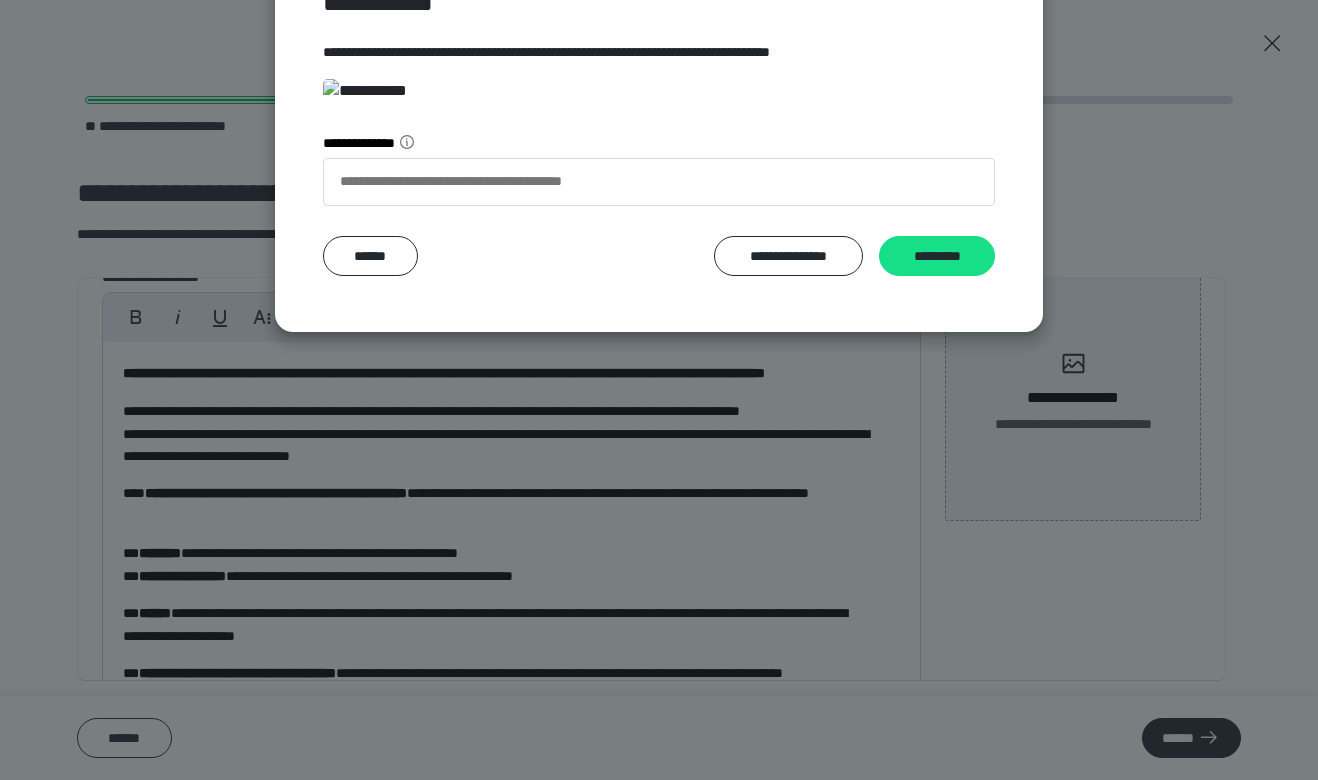 scroll, scrollTop: 331, scrollLeft: 0, axis: vertical 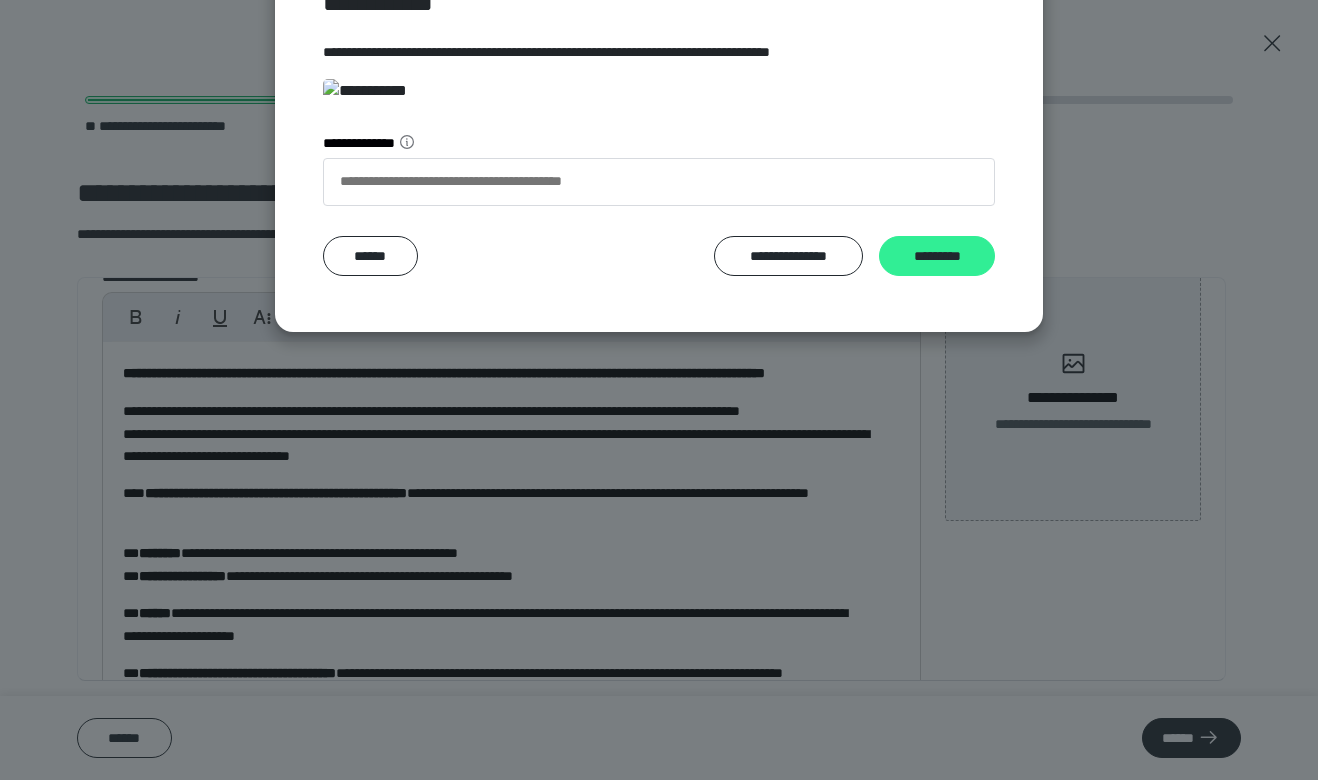 click on "*********" at bounding box center [937, 256] 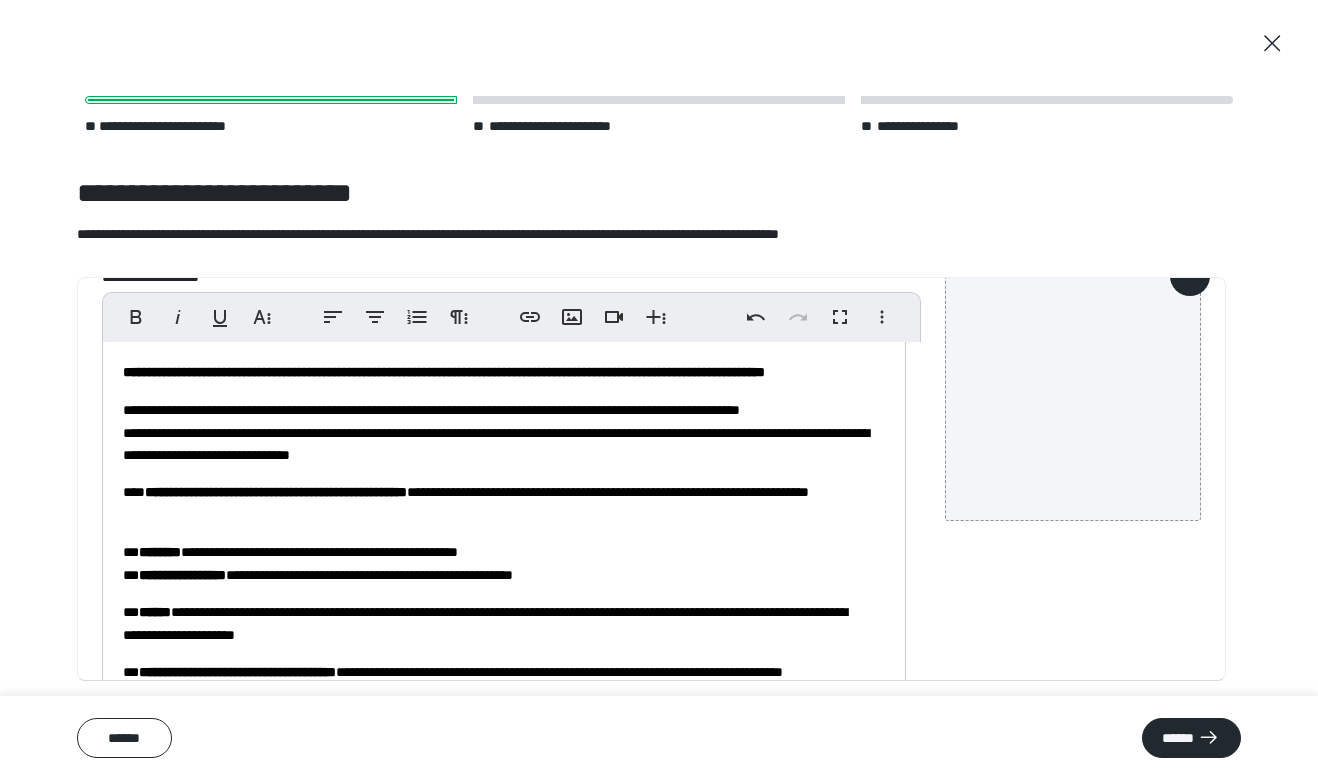 scroll, scrollTop: 0, scrollLeft: 0, axis: both 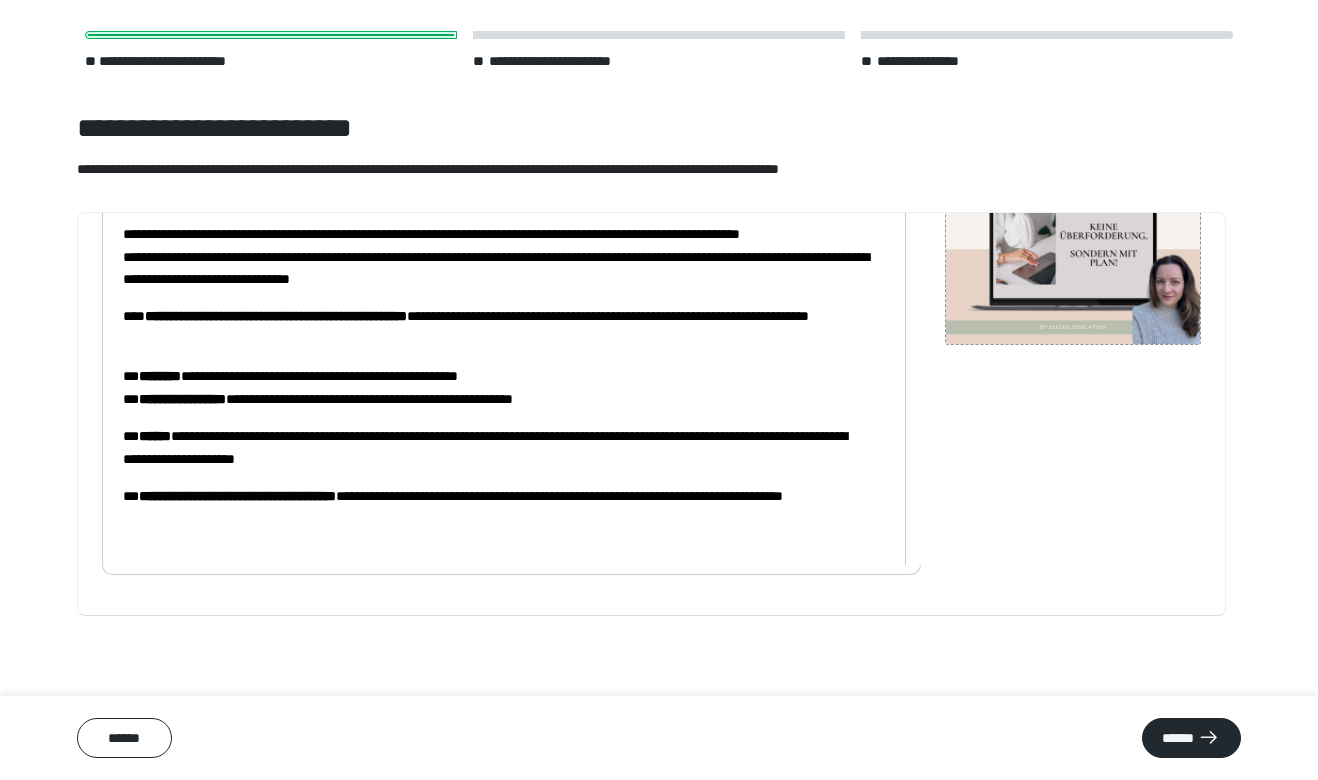 click on "**********" at bounding box center (504, 365) 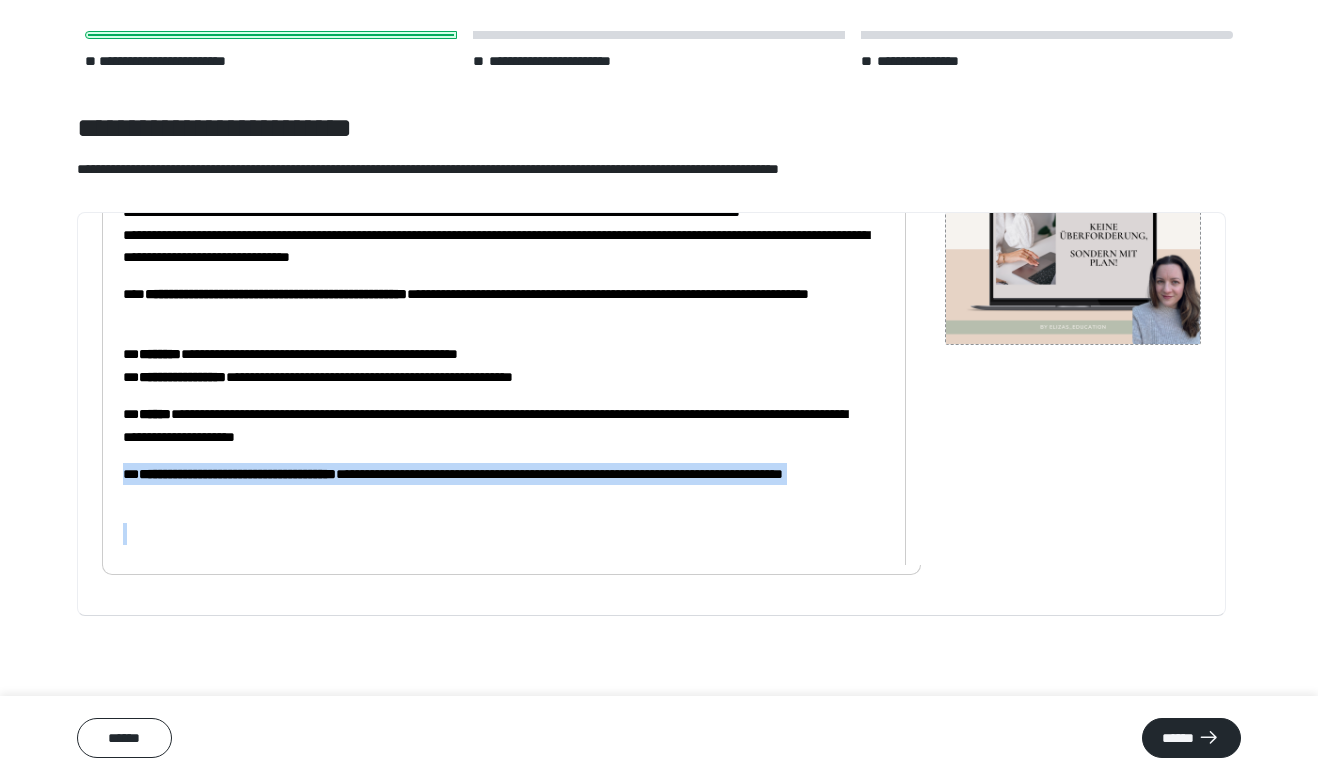 scroll, scrollTop: 189, scrollLeft: 0, axis: vertical 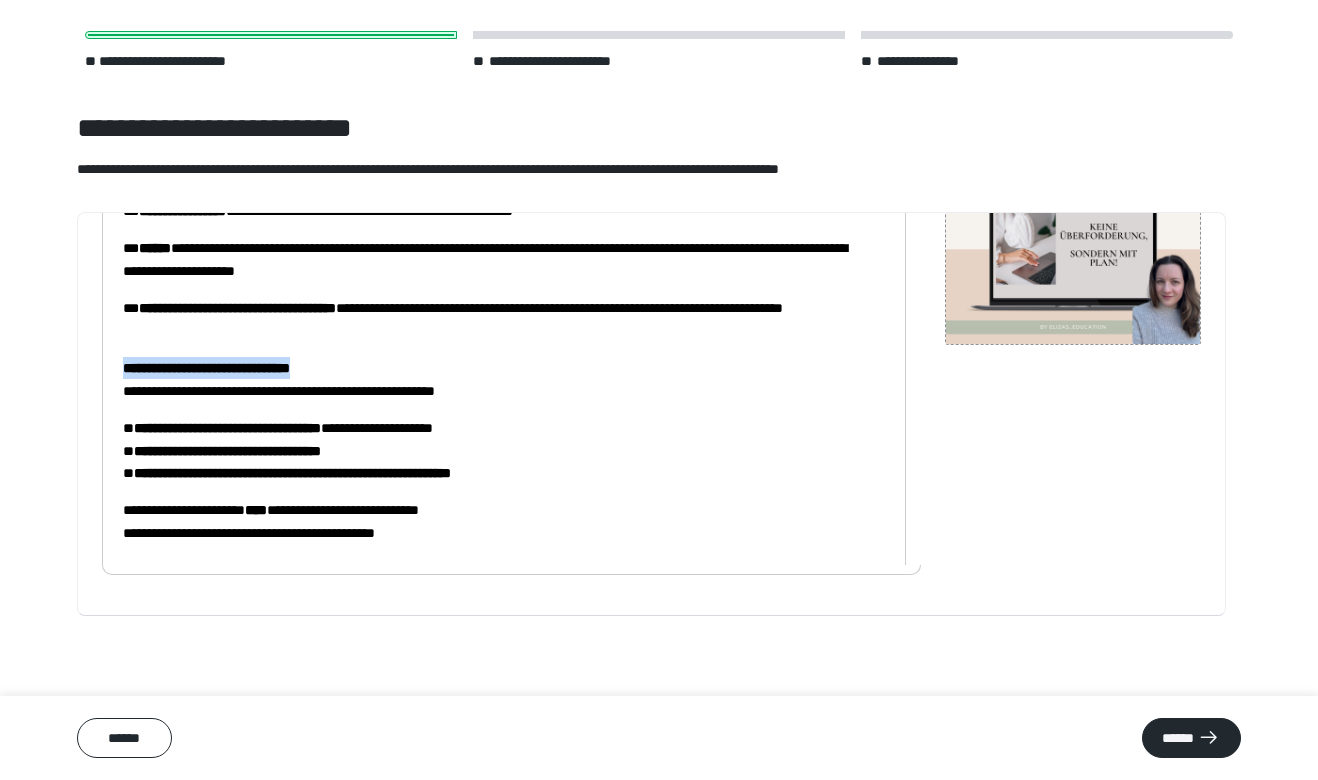 drag, startPoint x: 370, startPoint y: 388, endPoint x: 77, endPoint y: 387, distance: 293.0017 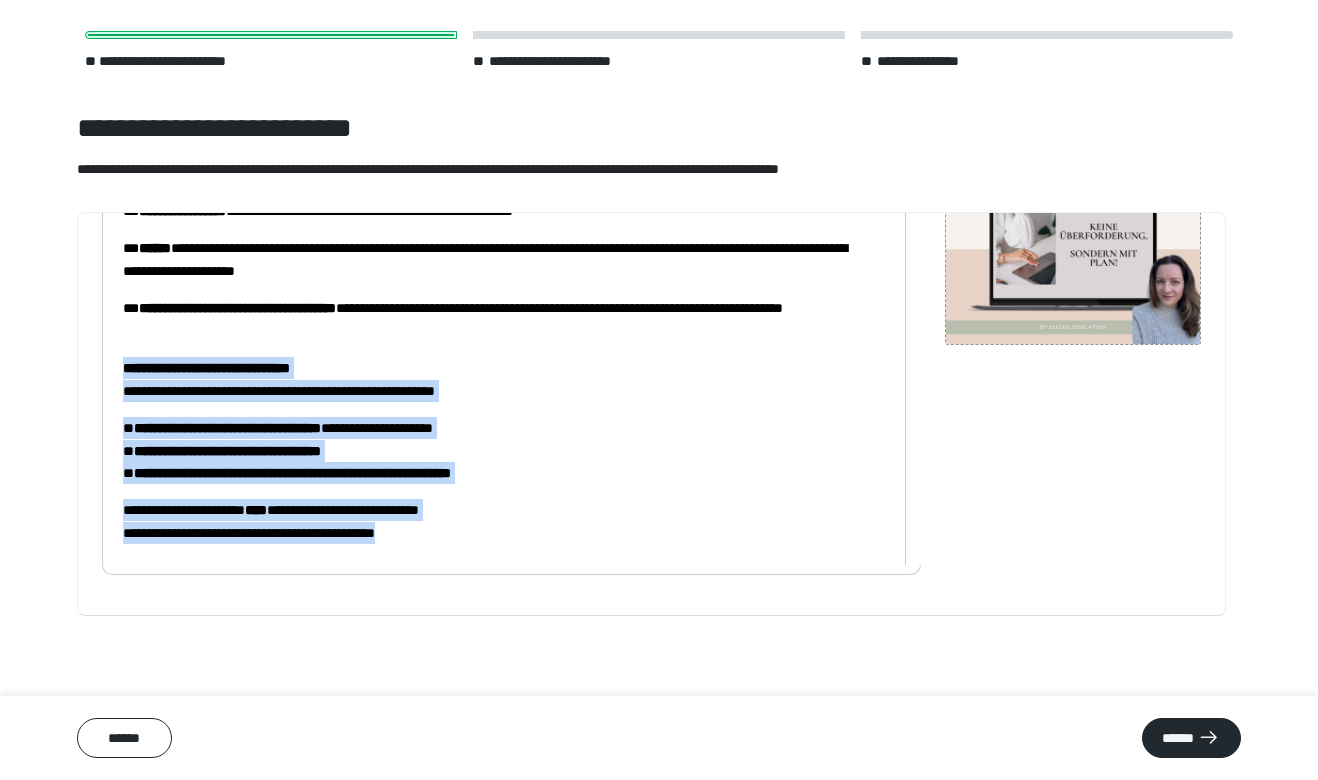 drag, startPoint x: 446, startPoint y: 561, endPoint x: 129, endPoint y: 382, distance: 364.0467 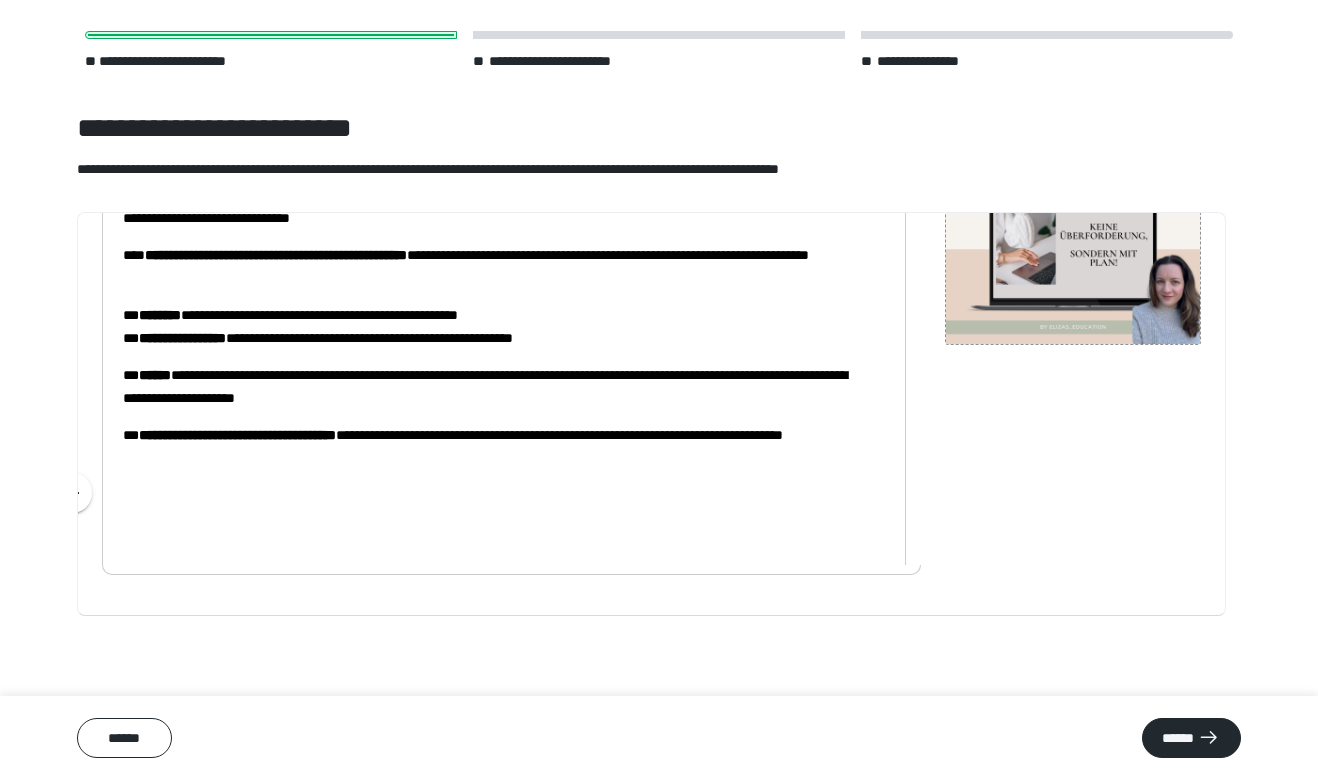 scroll, scrollTop: 45, scrollLeft: 0, axis: vertical 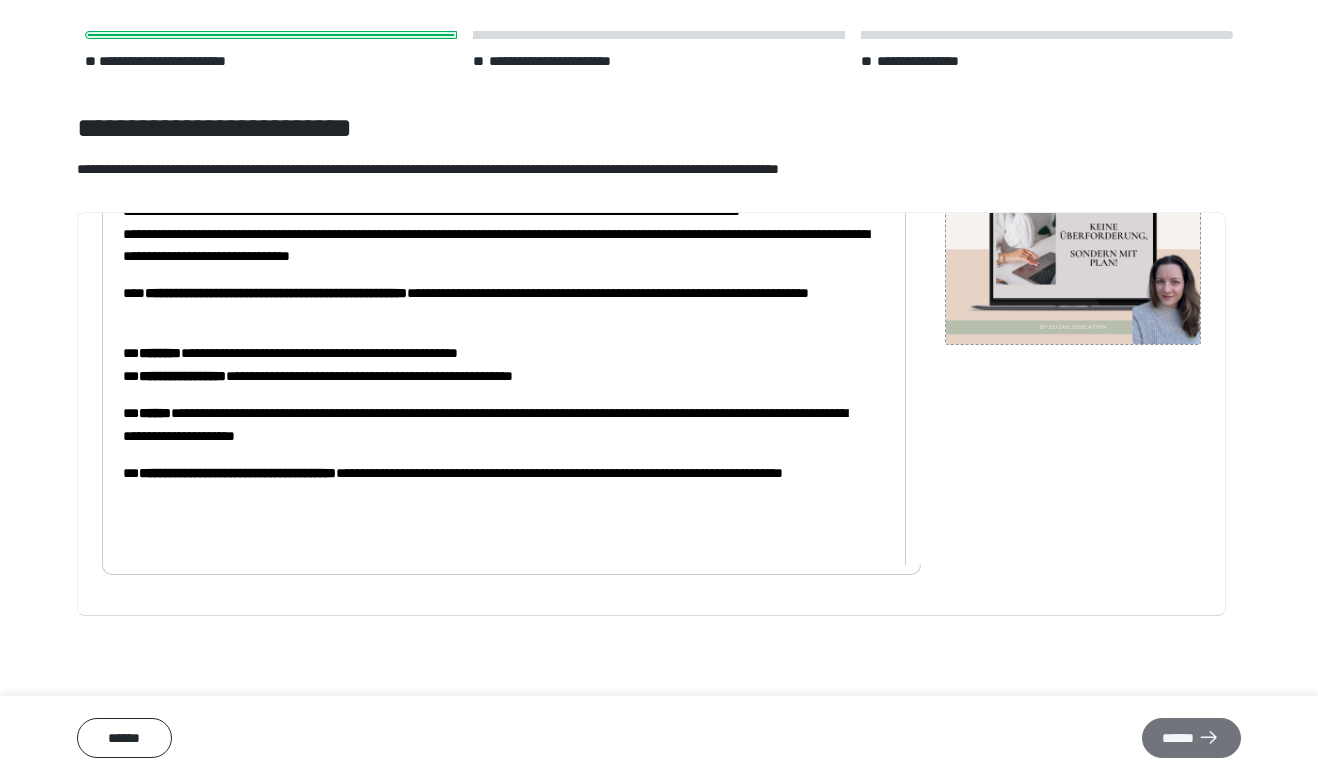 click on "******" at bounding box center (1191, 738) 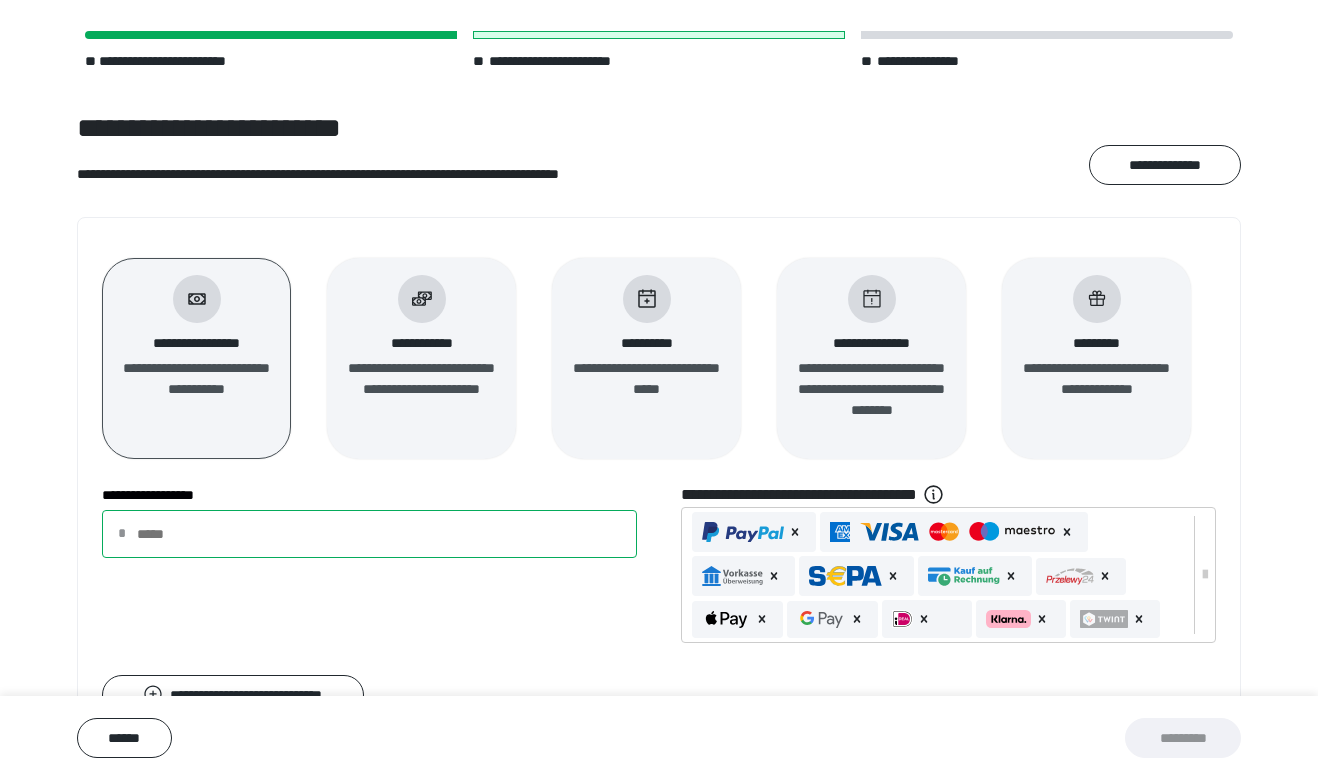 click on "**********" at bounding box center (369, 534) 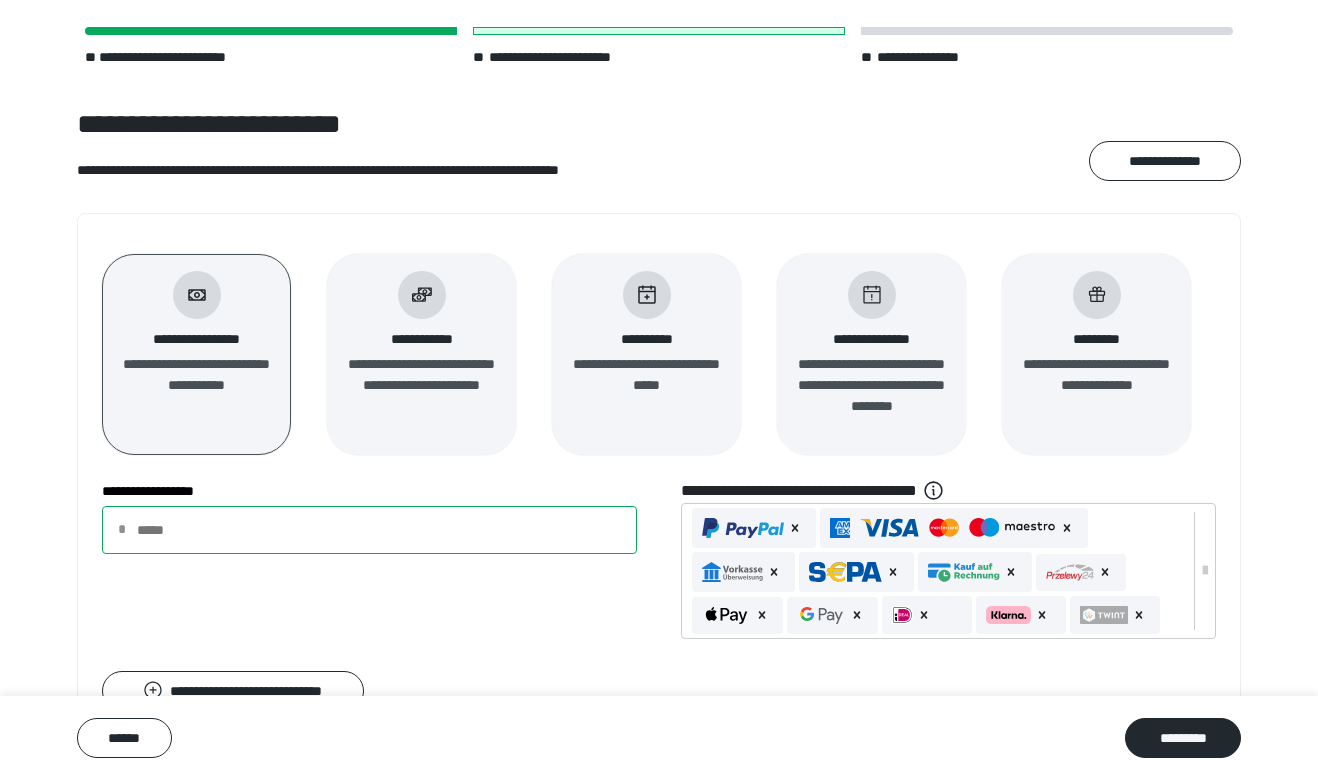 scroll, scrollTop: 73, scrollLeft: 0, axis: vertical 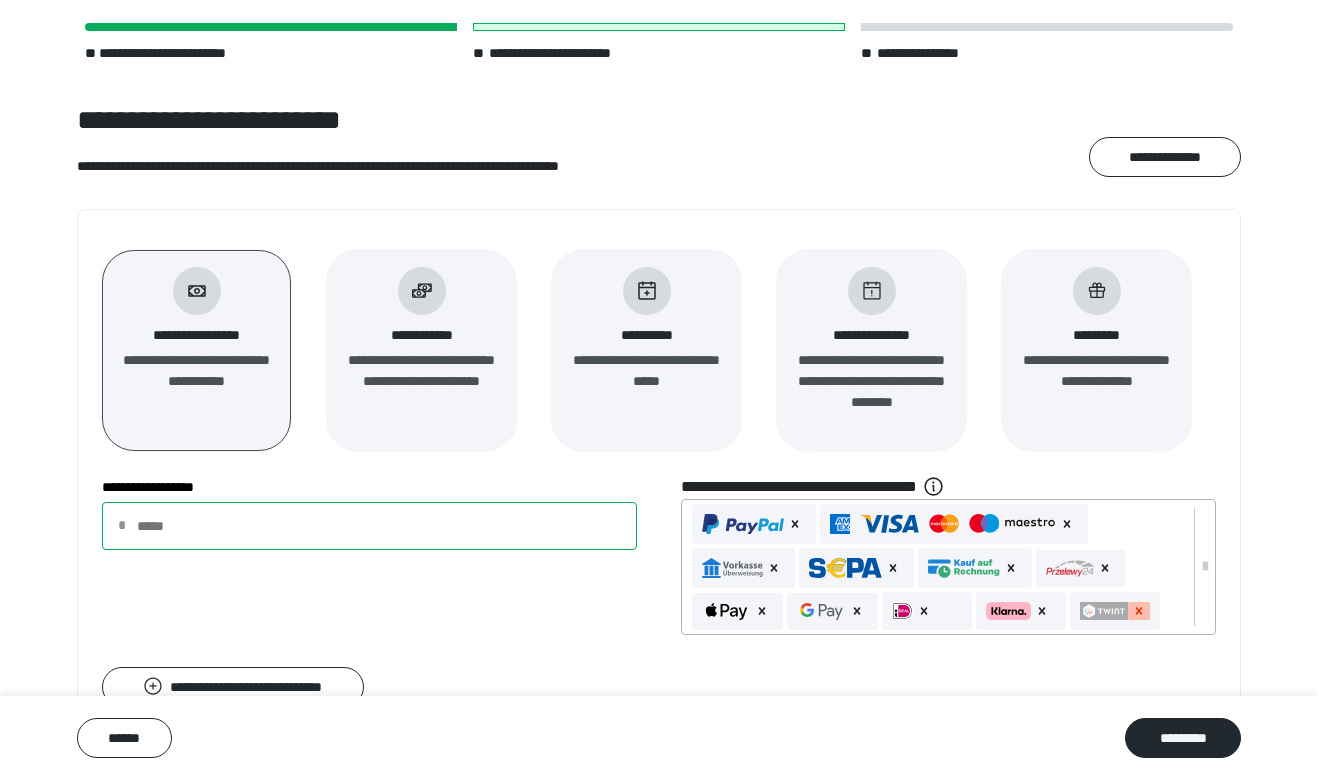 click 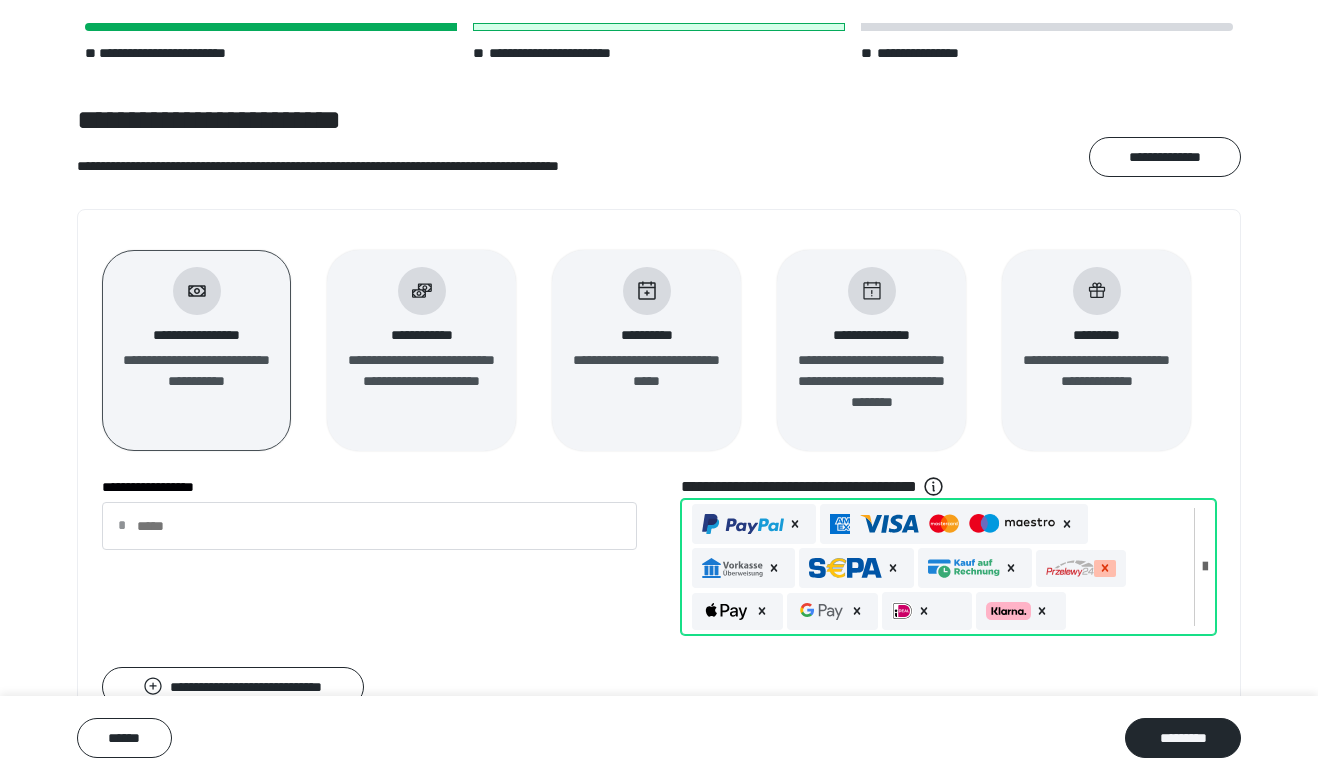 click 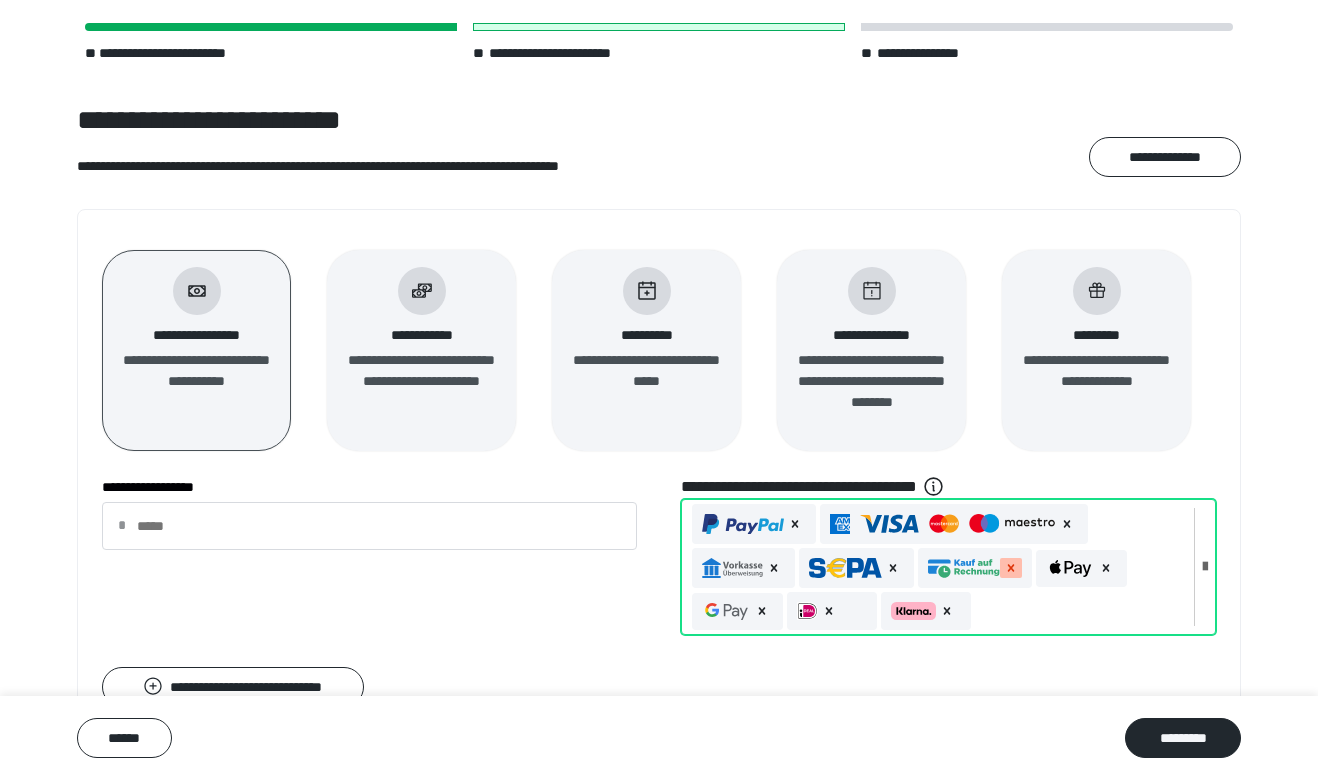 click 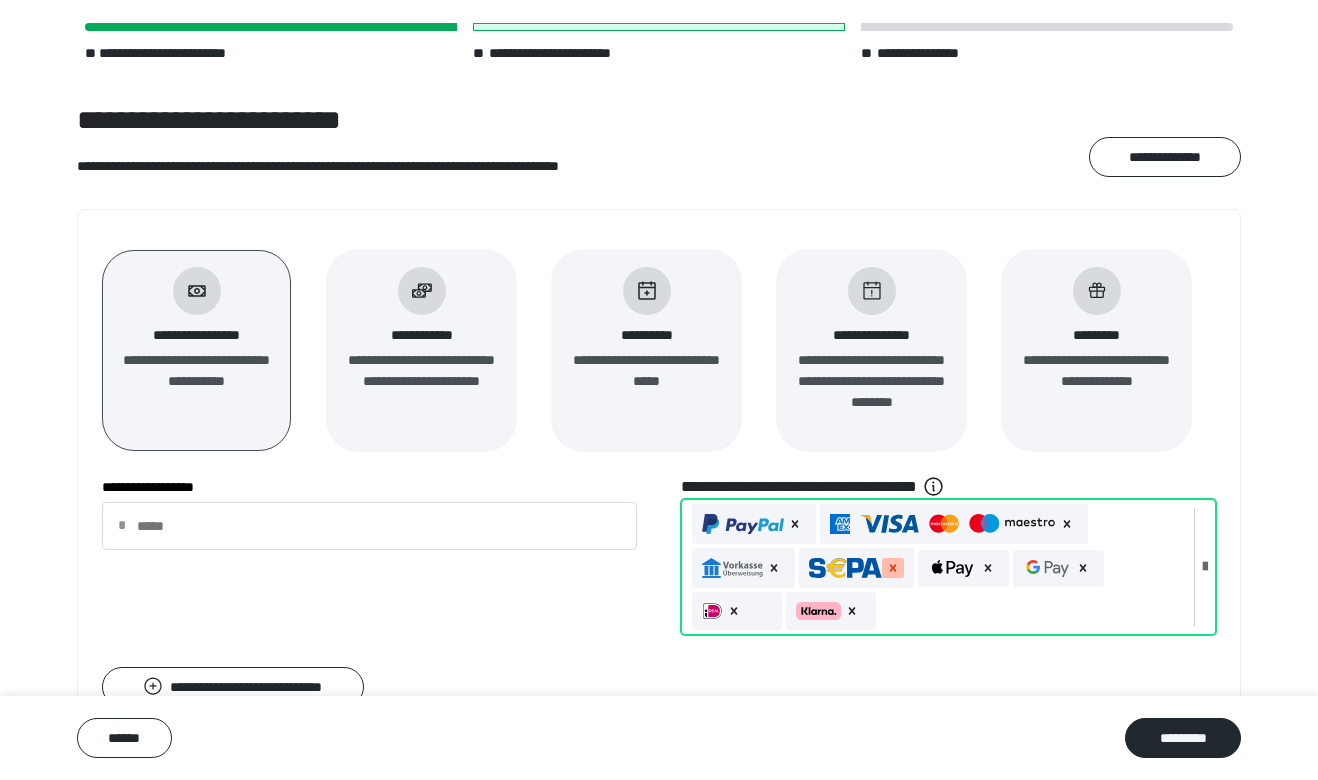 click 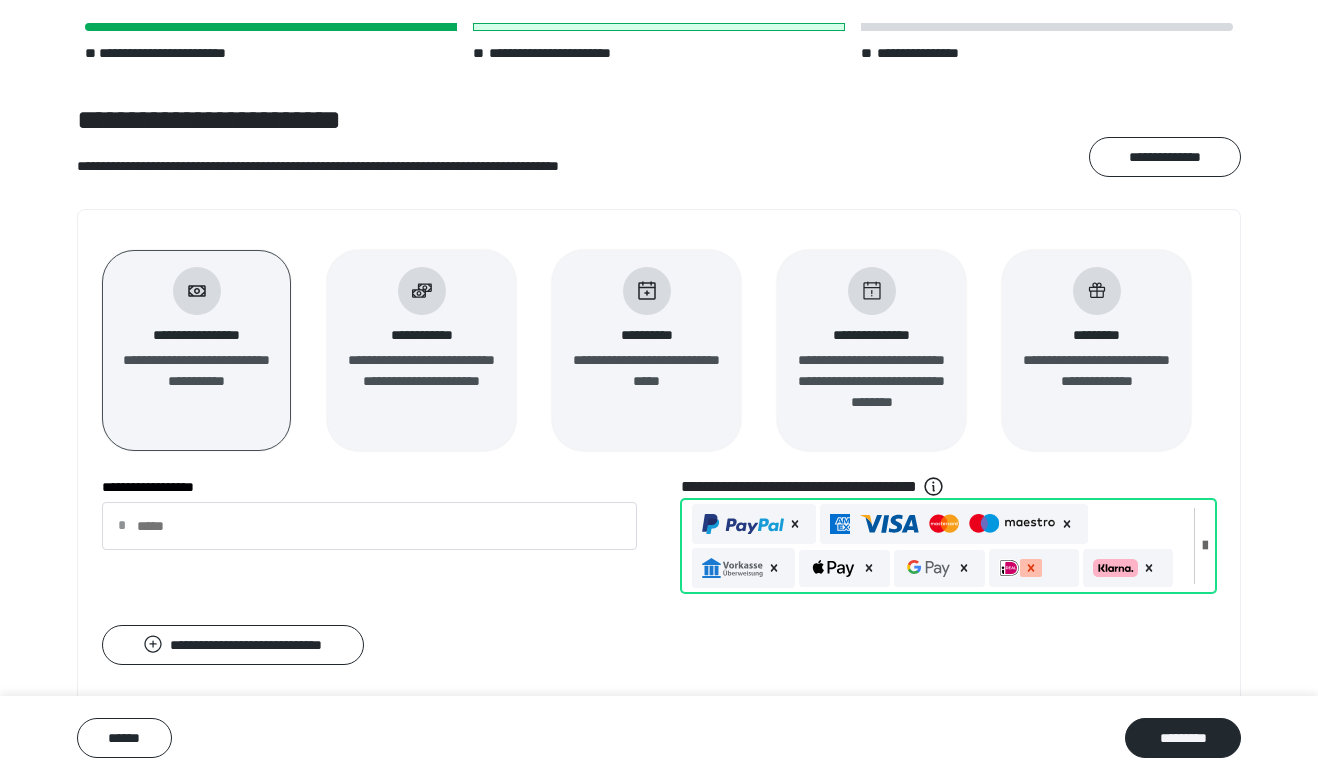 click 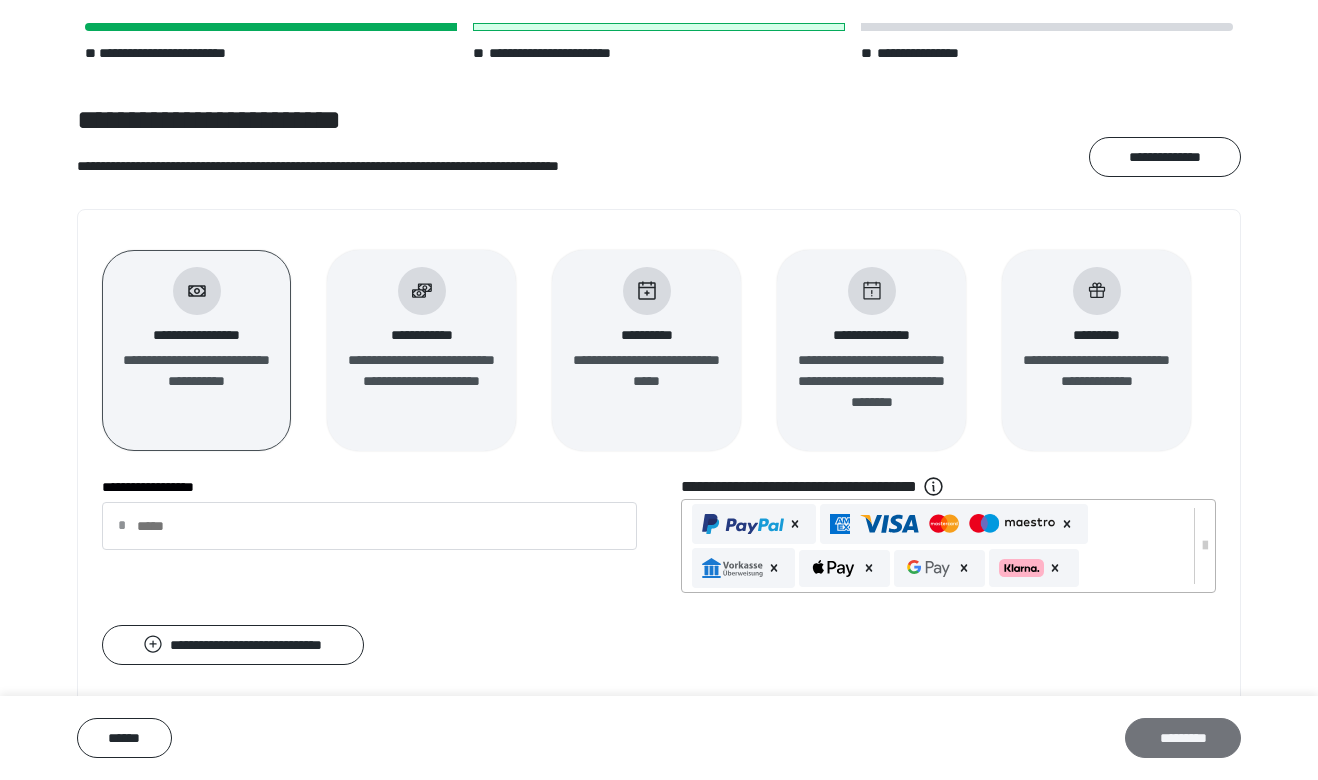 click on "*********" at bounding box center (1183, 738) 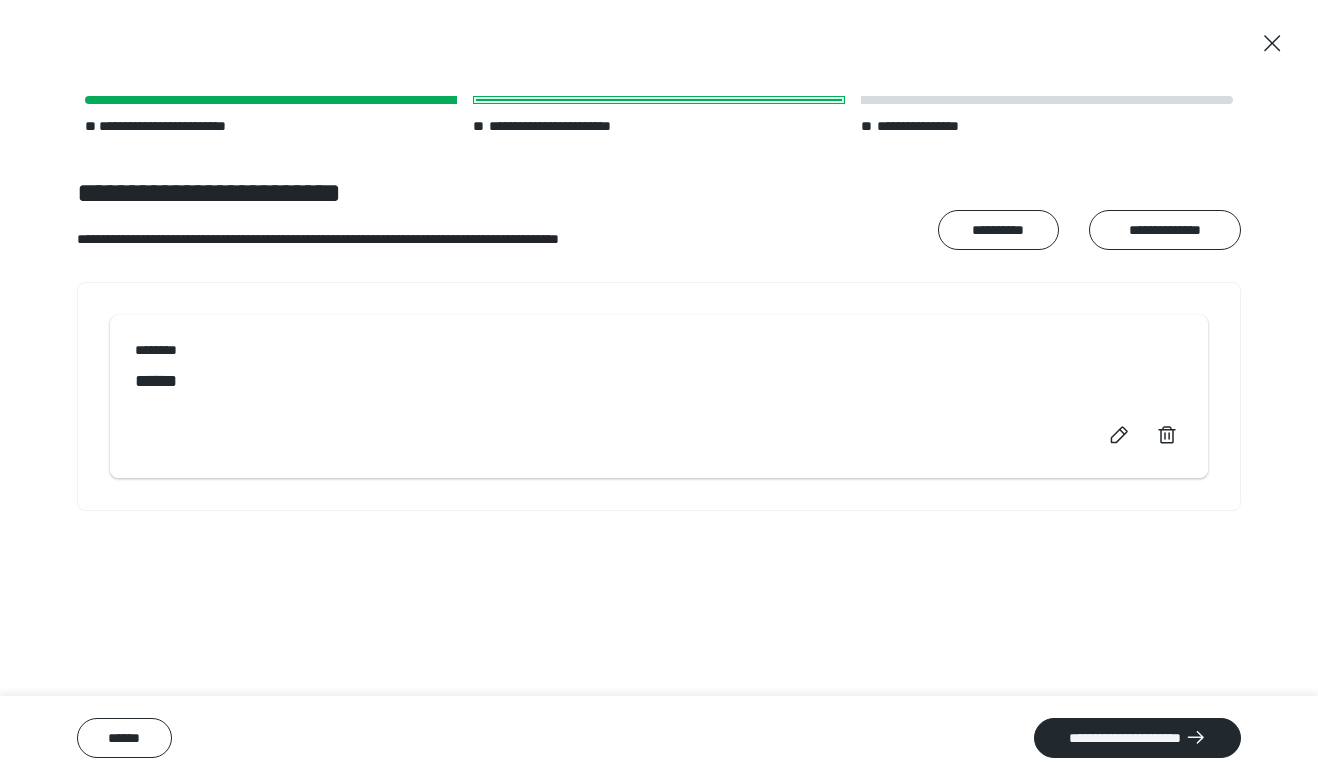 scroll, scrollTop: 0, scrollLeft: 0, axis: both 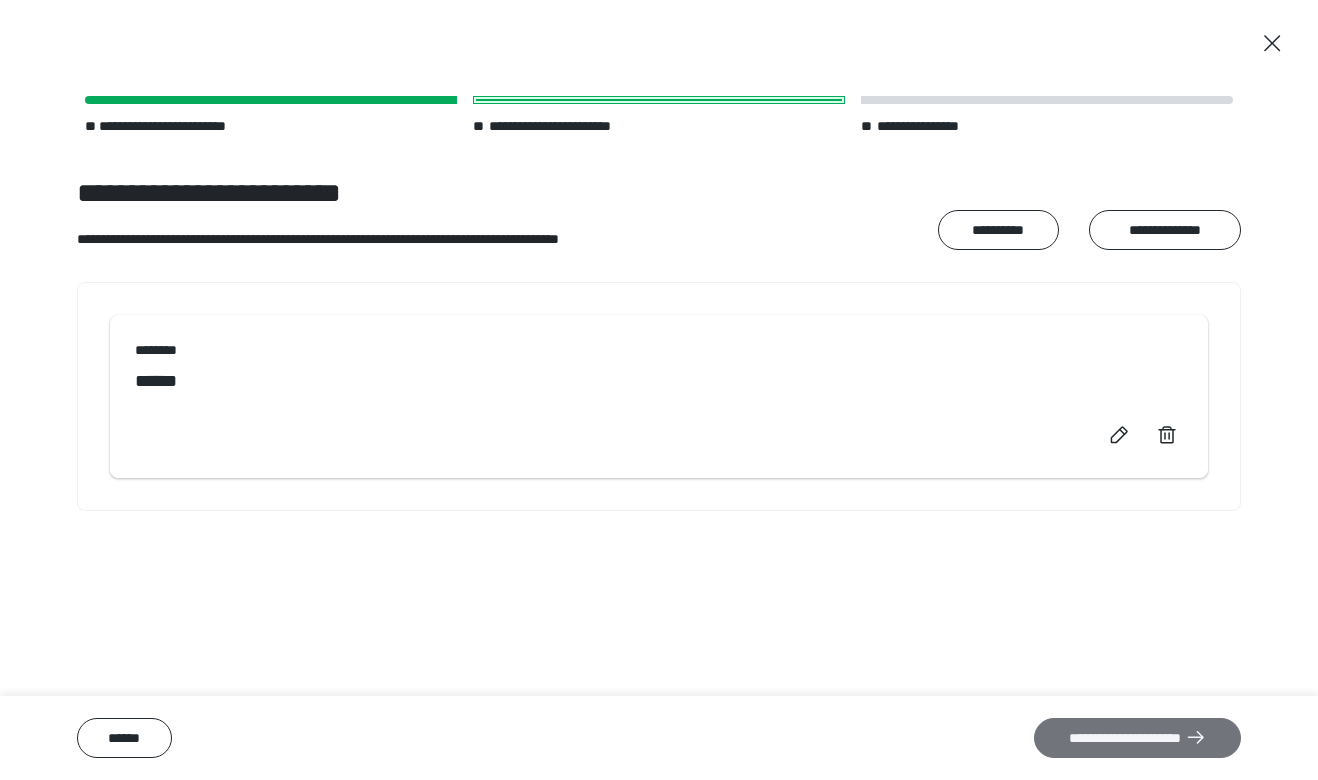 click on "**********" at bounding box center [1137, 738] 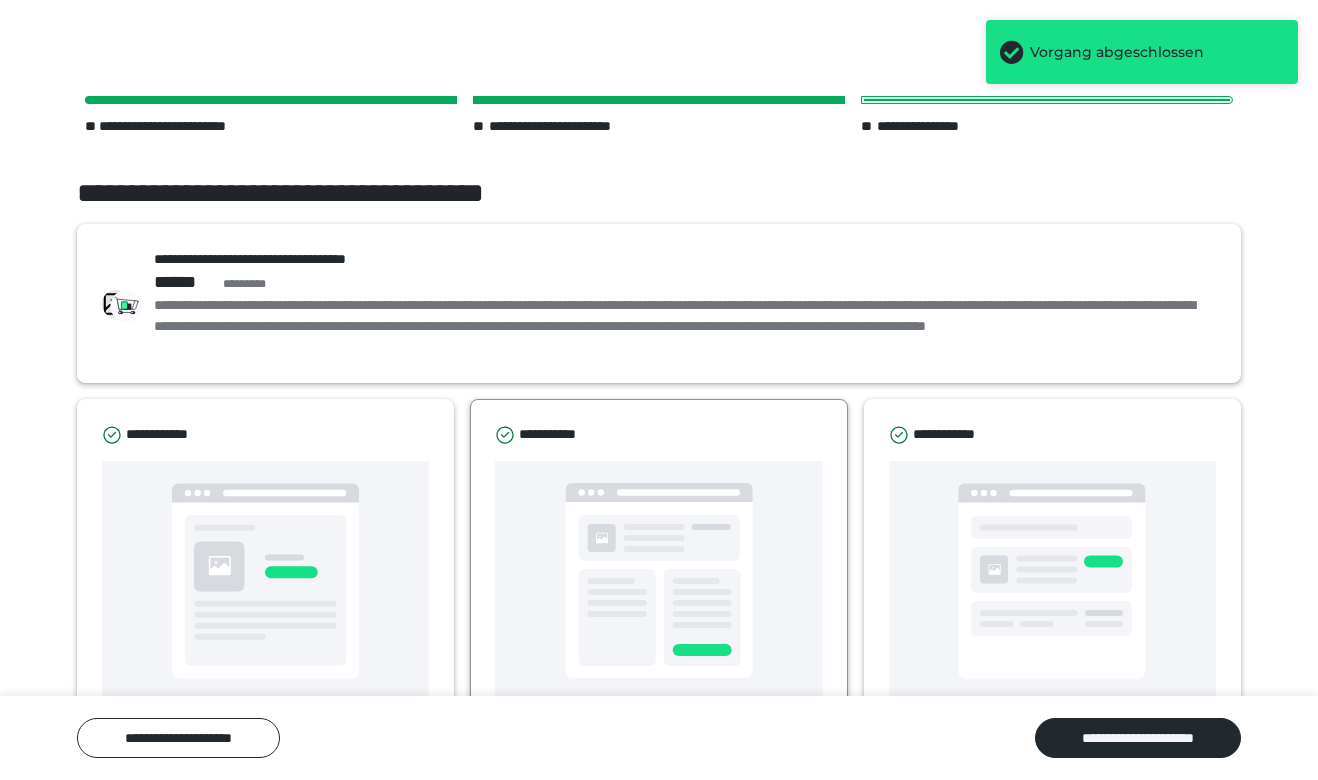 scroll, scrollTop: 54, scrollLeft: 0, axis: vertical 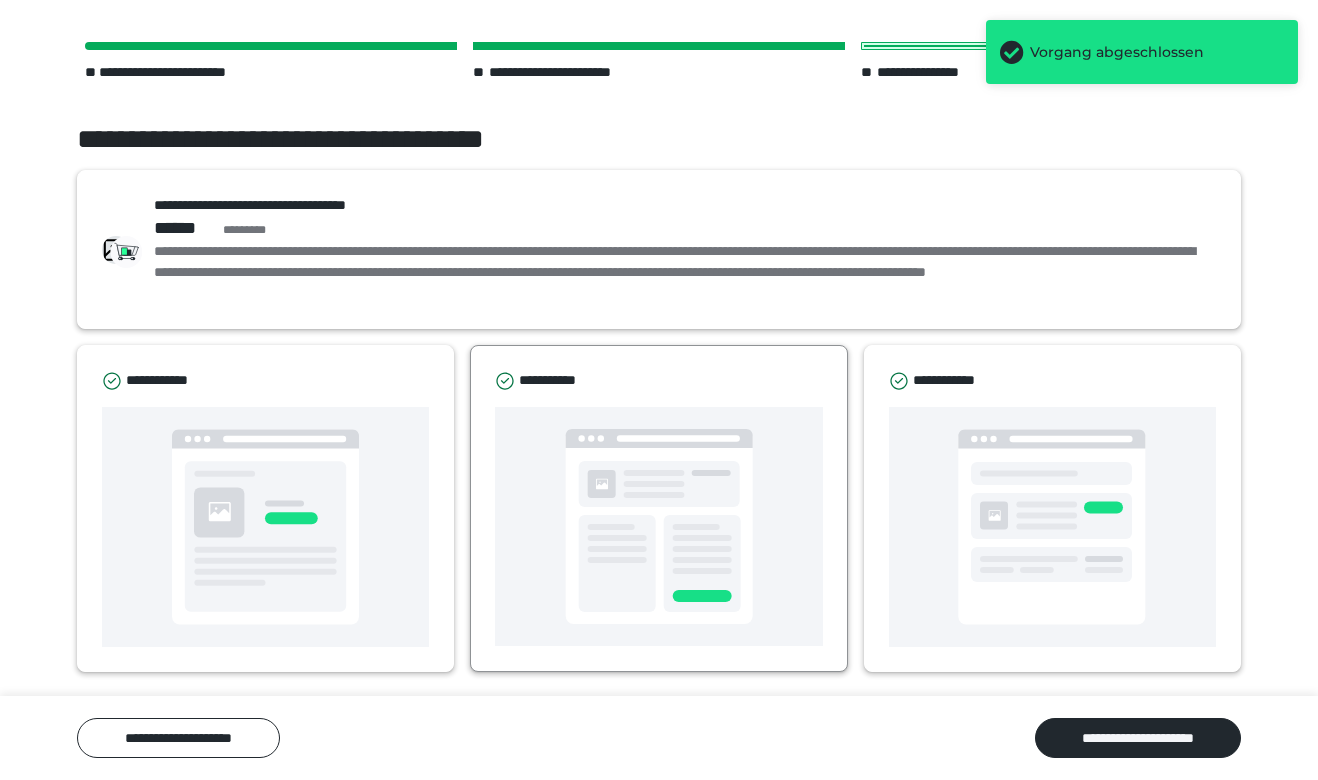 click at bounding box center (659, 526) 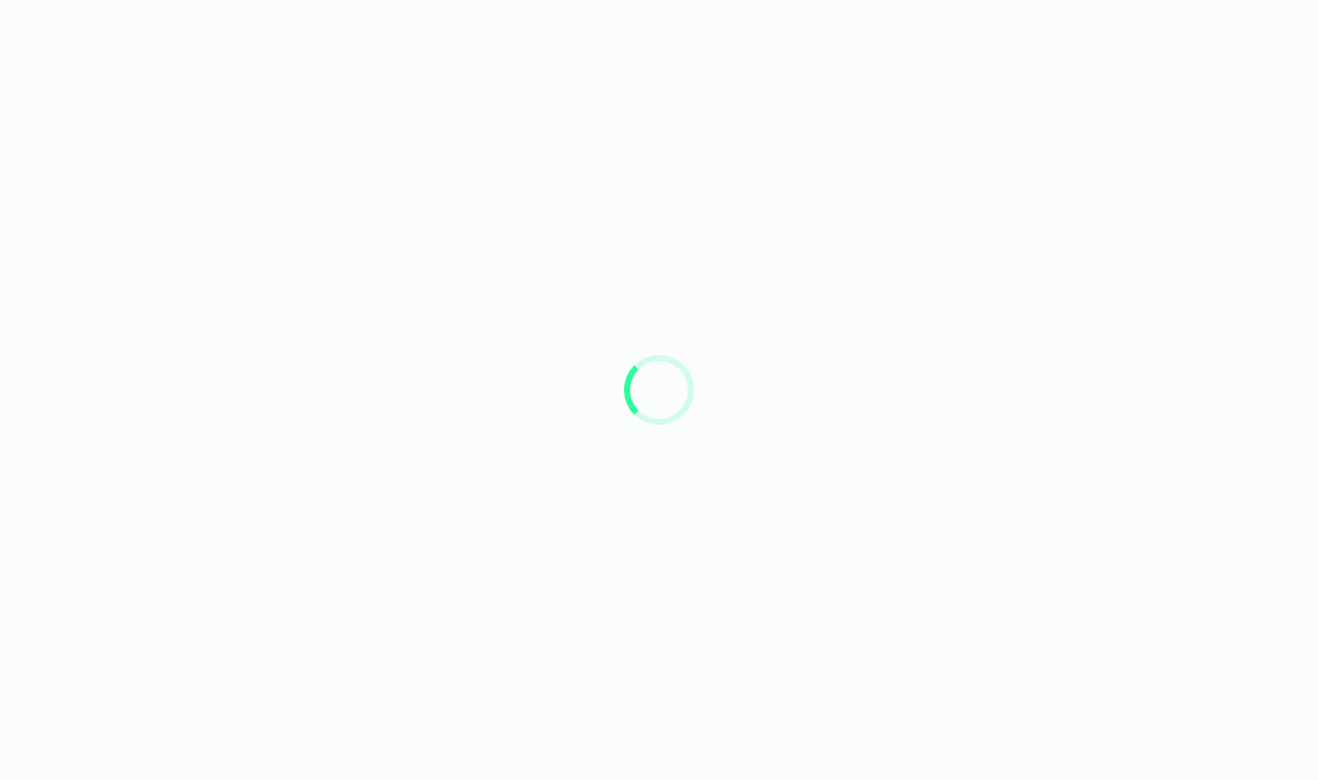 scroll, scrollTop: 0, scrollLeft: 0, axis: both 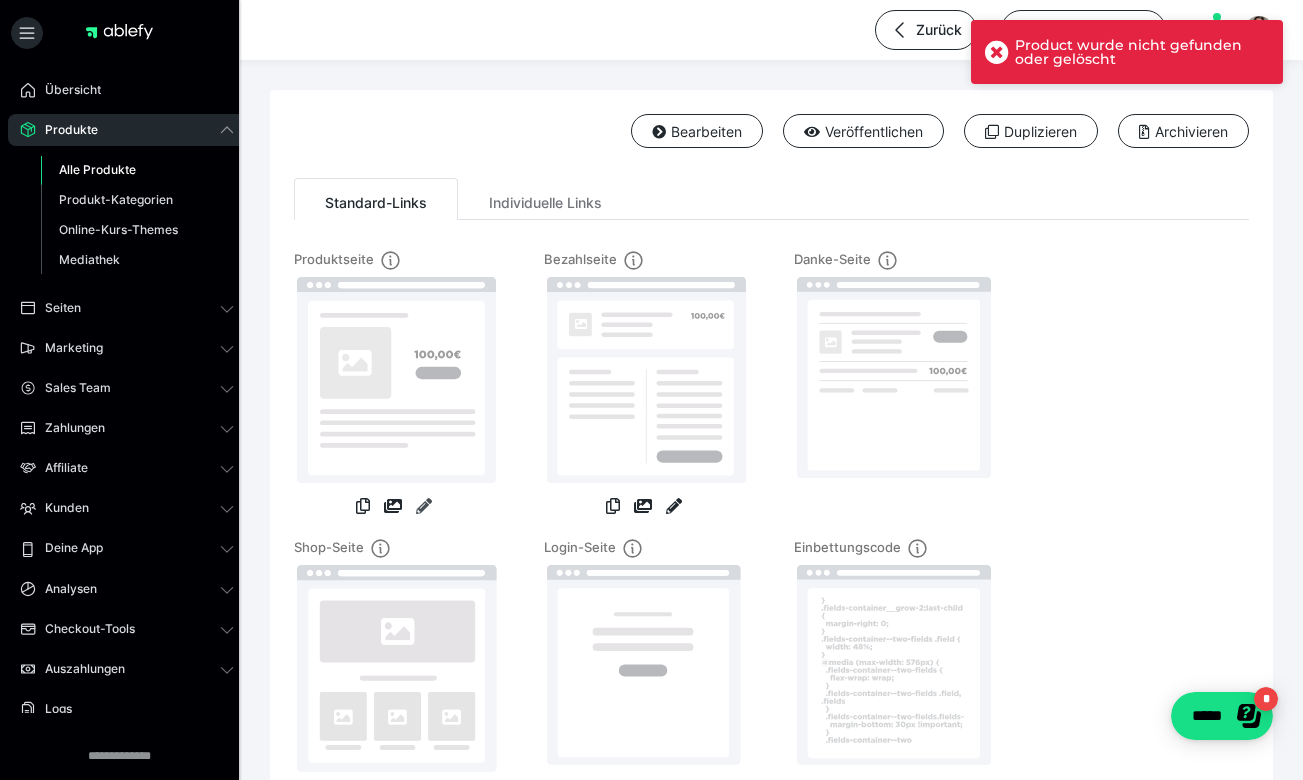 click at bounding box center (424, 506) 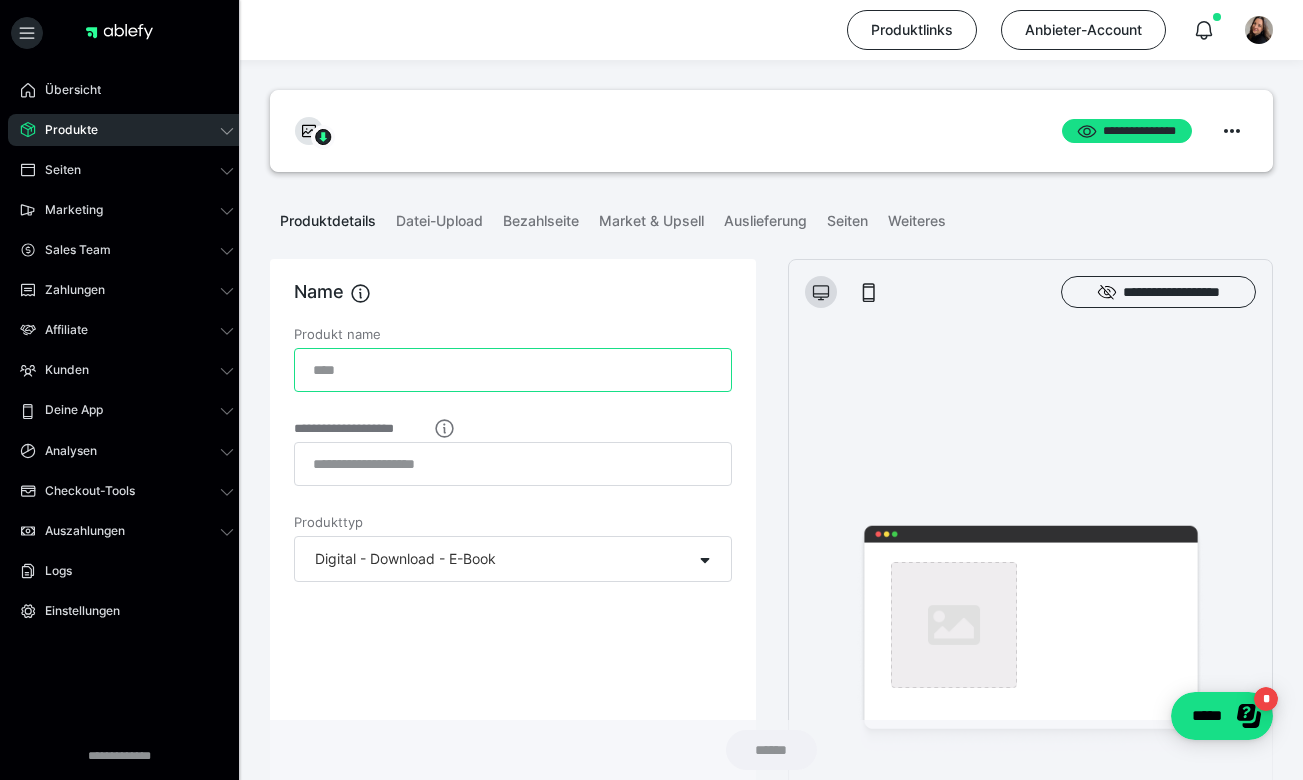 click on "Produkt name" at bounding box center (513, 370) 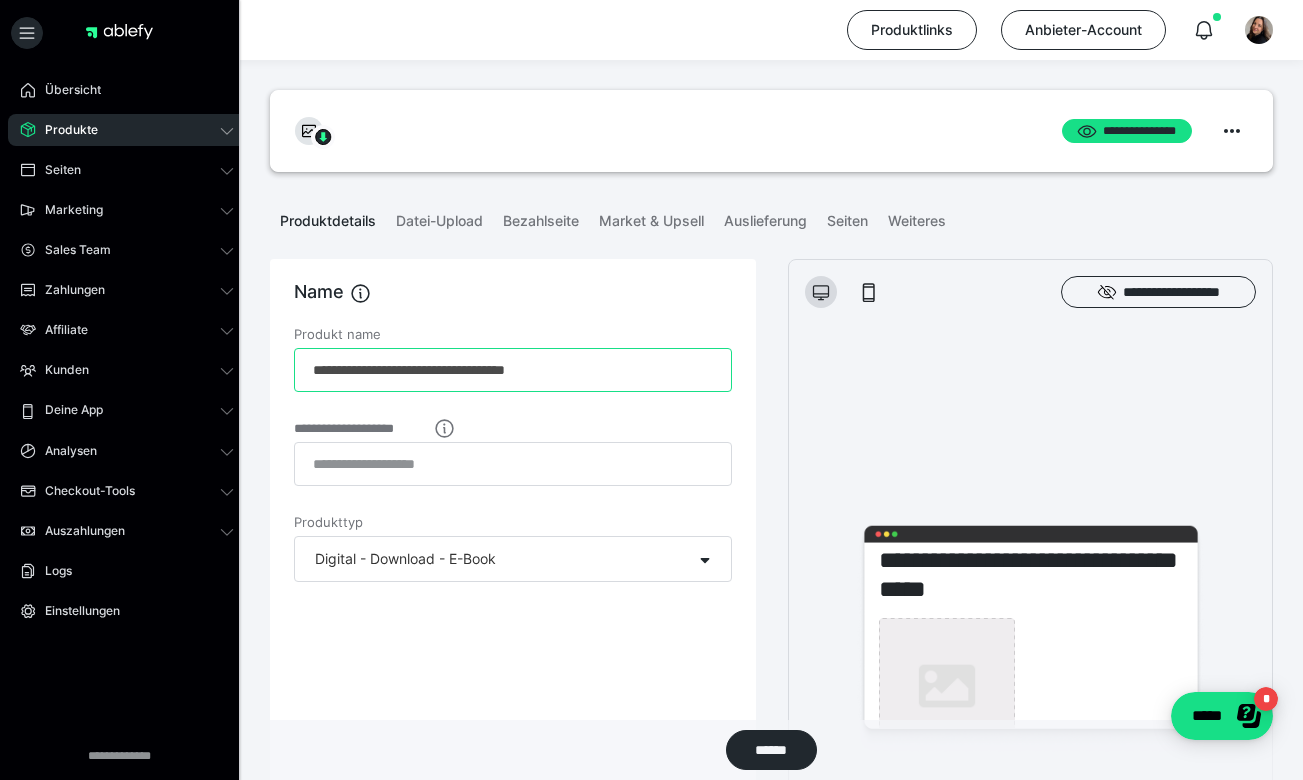 type on "**********" 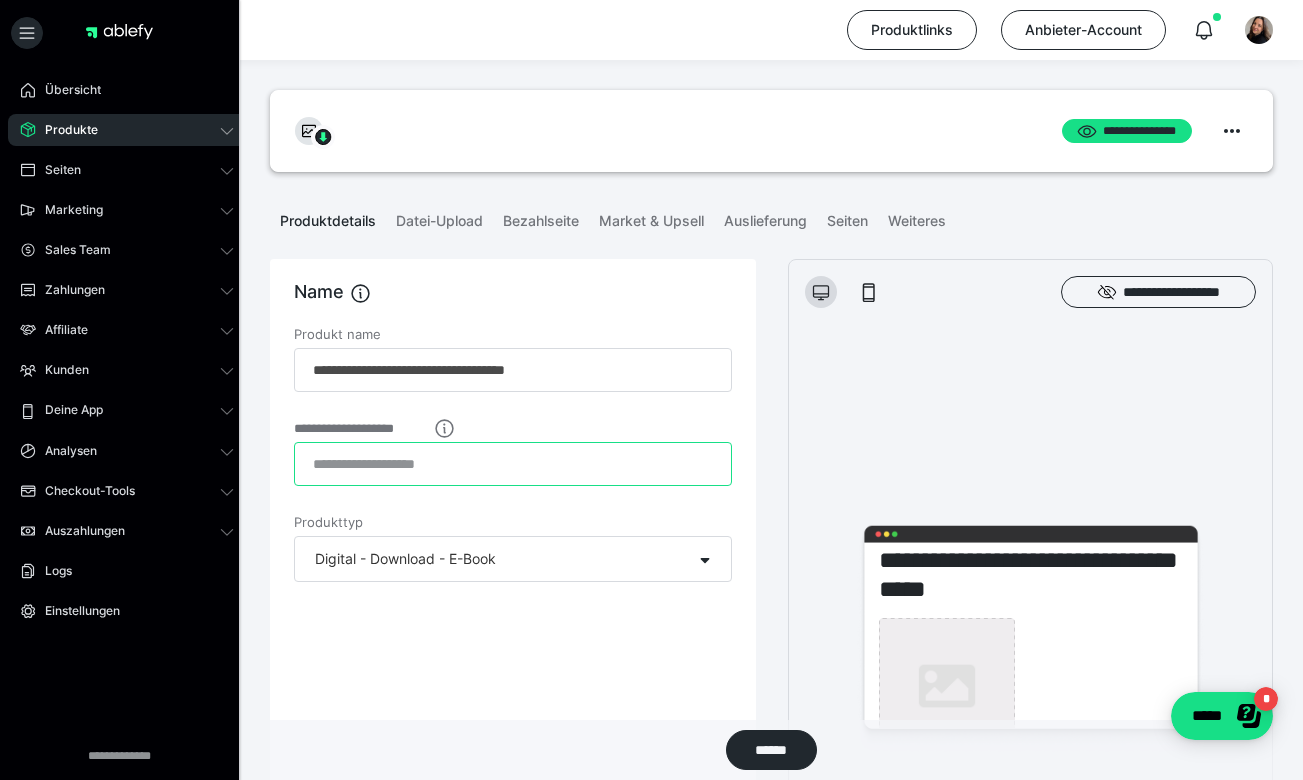 click on "**********" at bounding box center [513, 464] 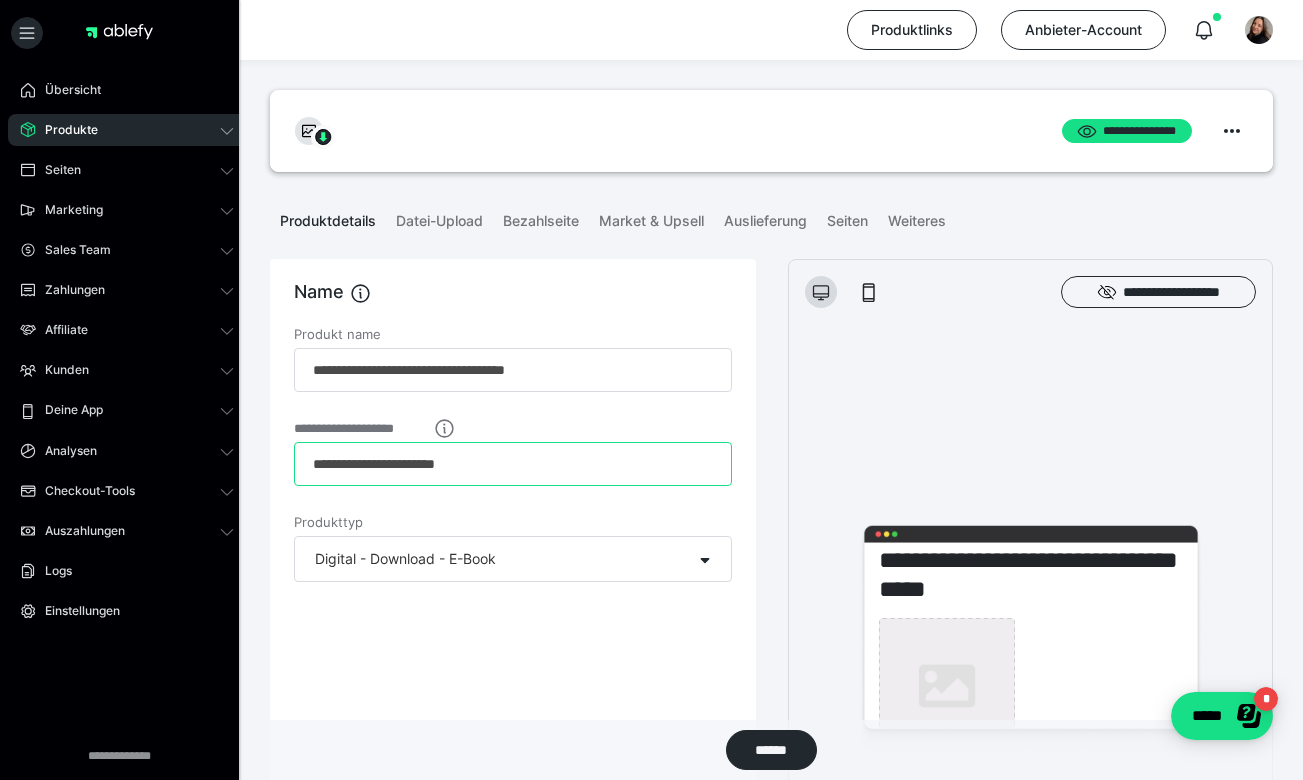 click on "**********" at bounding box center [513, 464] 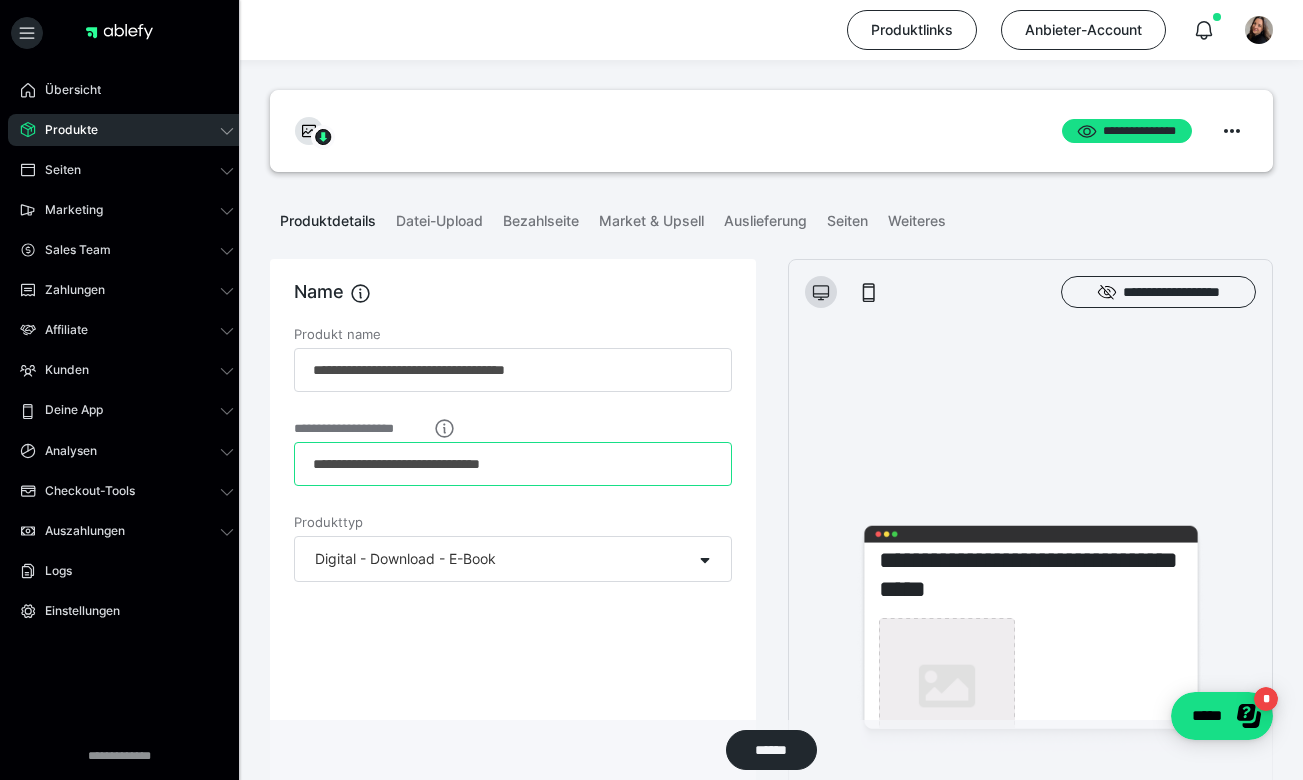 type on "**********" 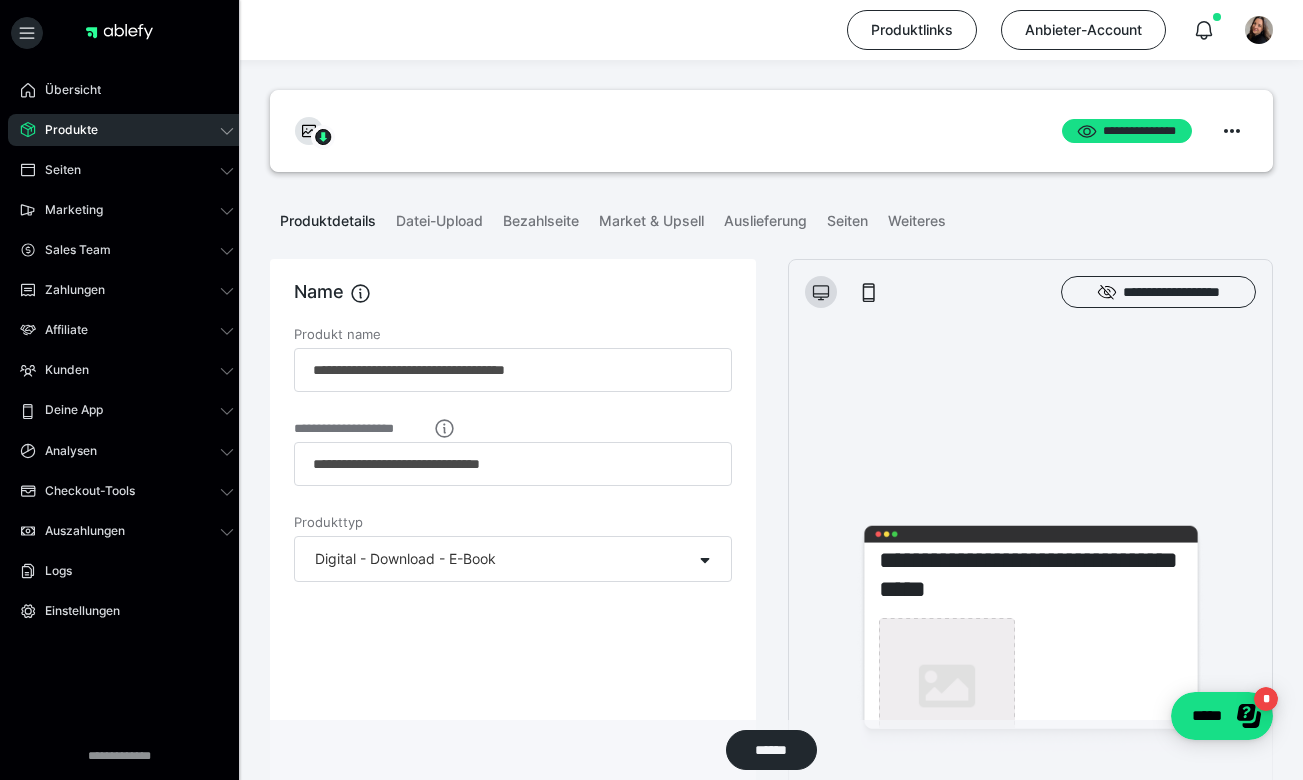 click on "Digital - Download - E-Book" at bounding box center (405, 559) 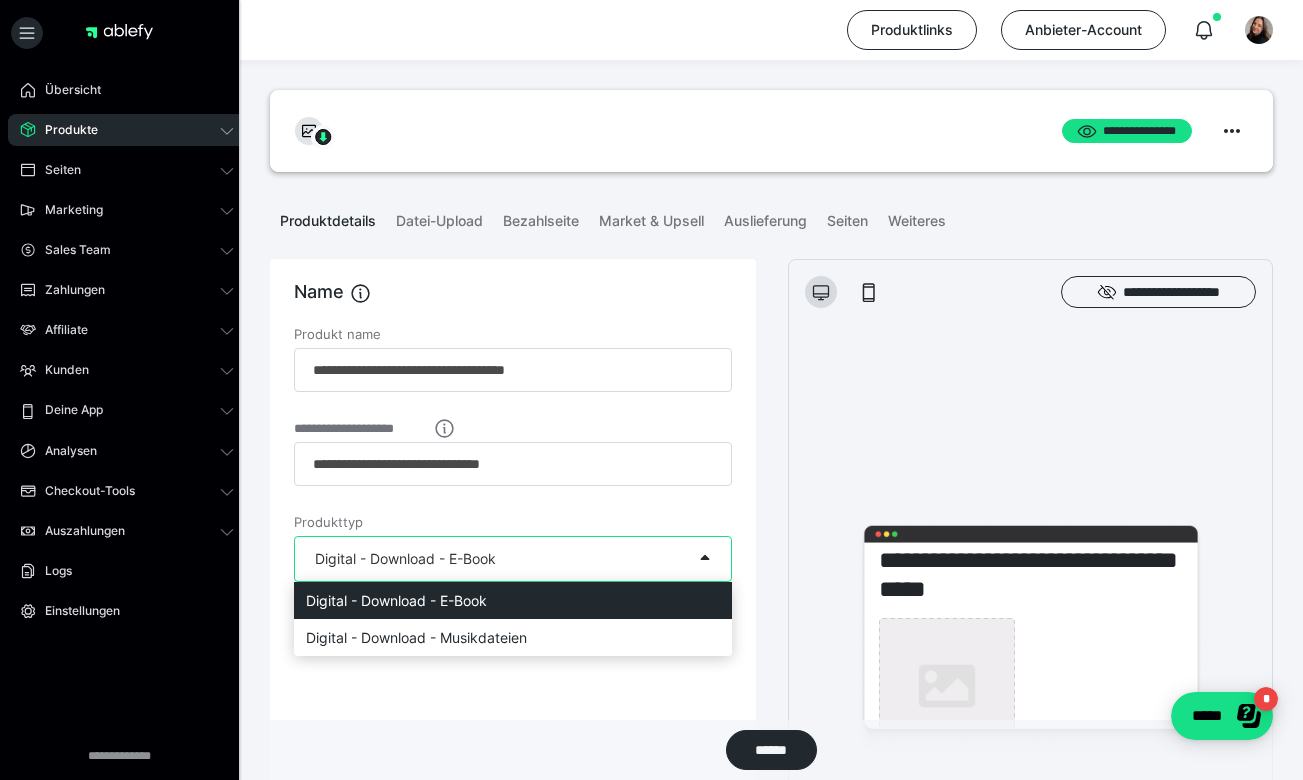 click on "Digital - Download - E-Book" at bounding box center [513, 600] 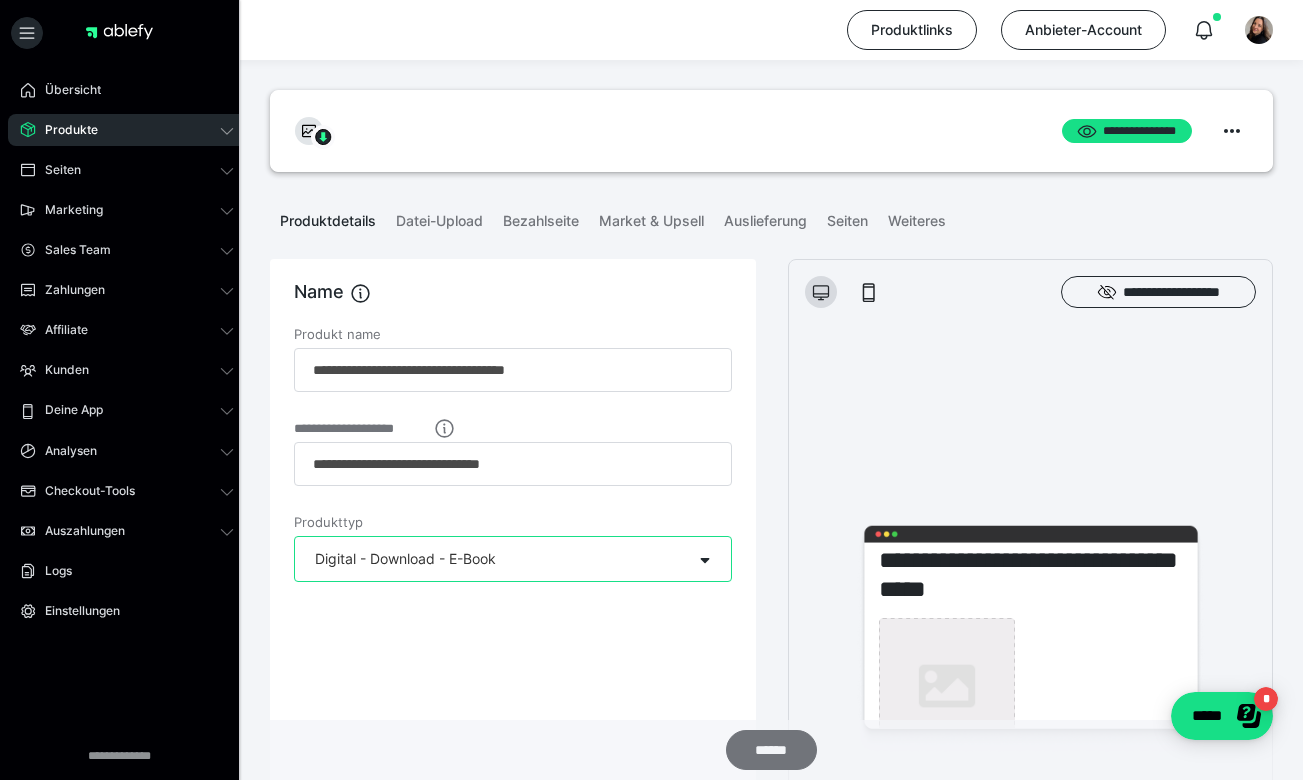 click on "******" at bounding box center [771, 750] 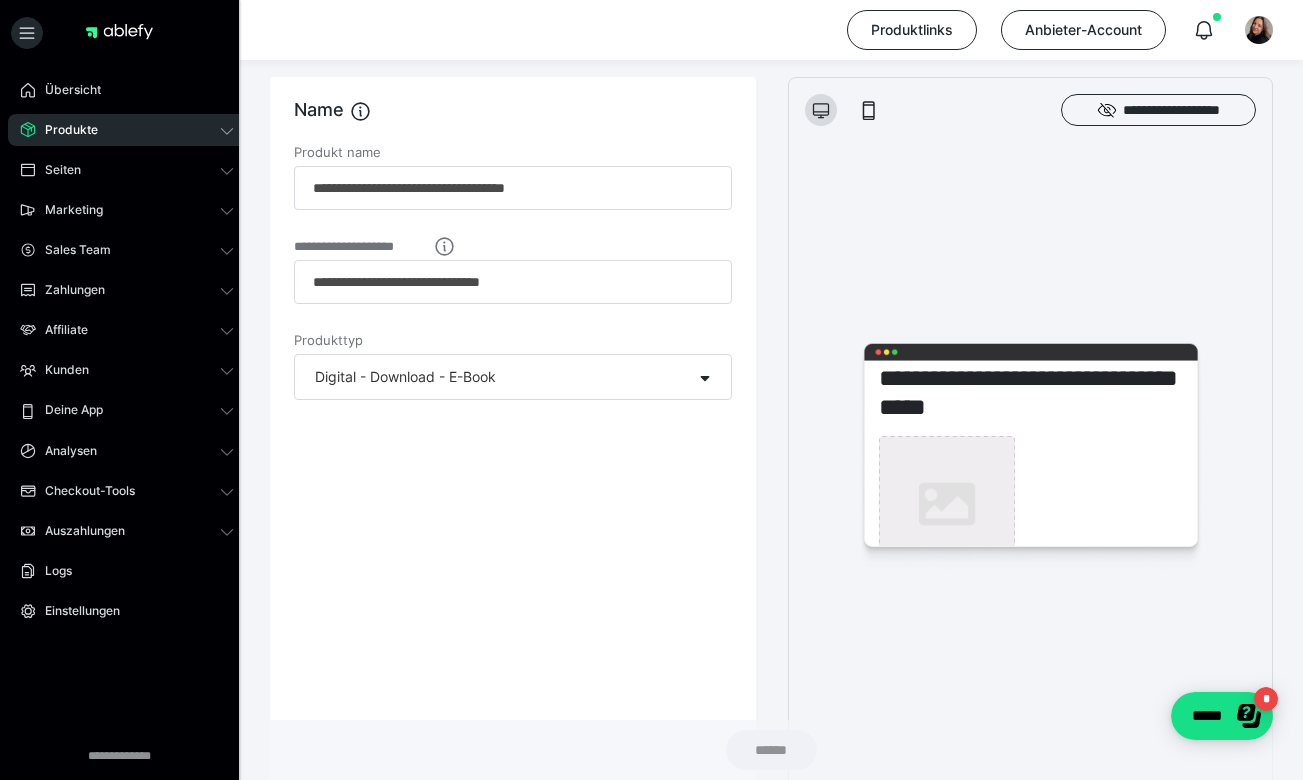 scroll, scrollTop: 0, scrollLeft: 0, axis: both 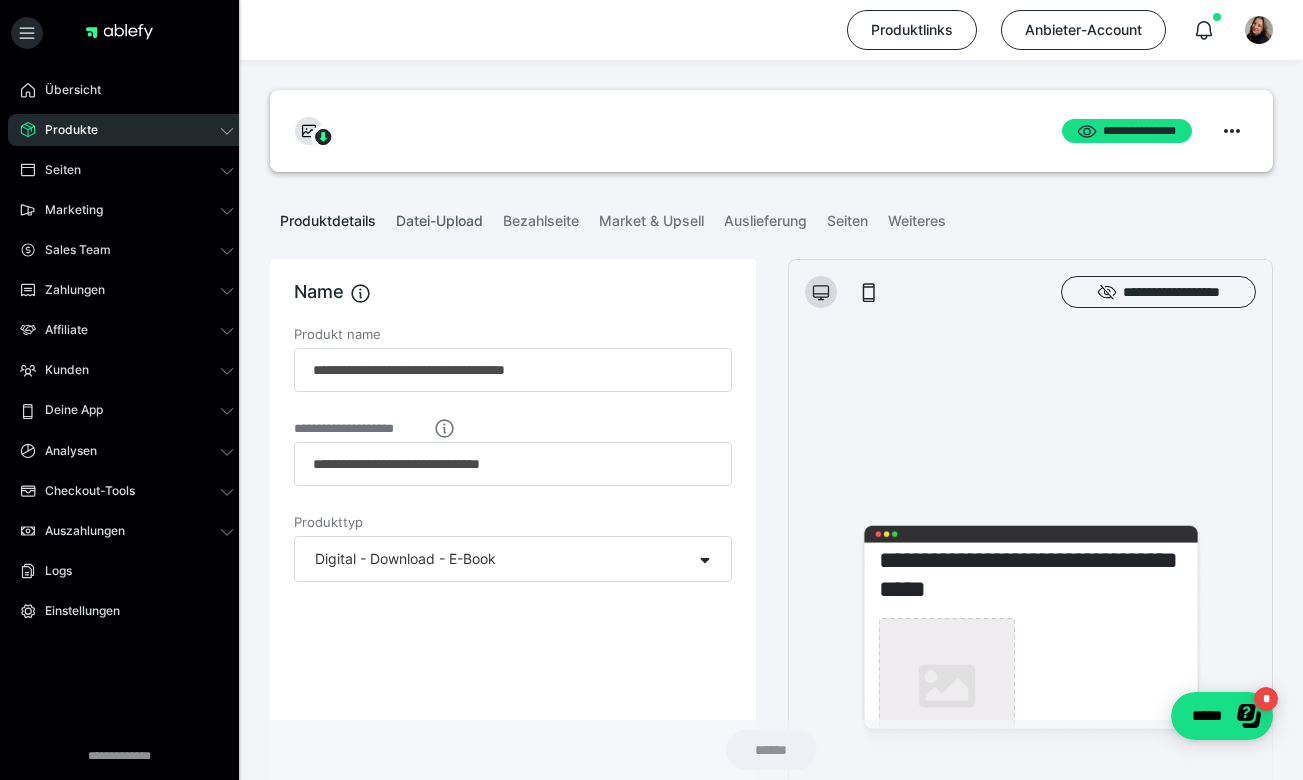 click on "Datei-Upload" at bounding box center (439, 217) 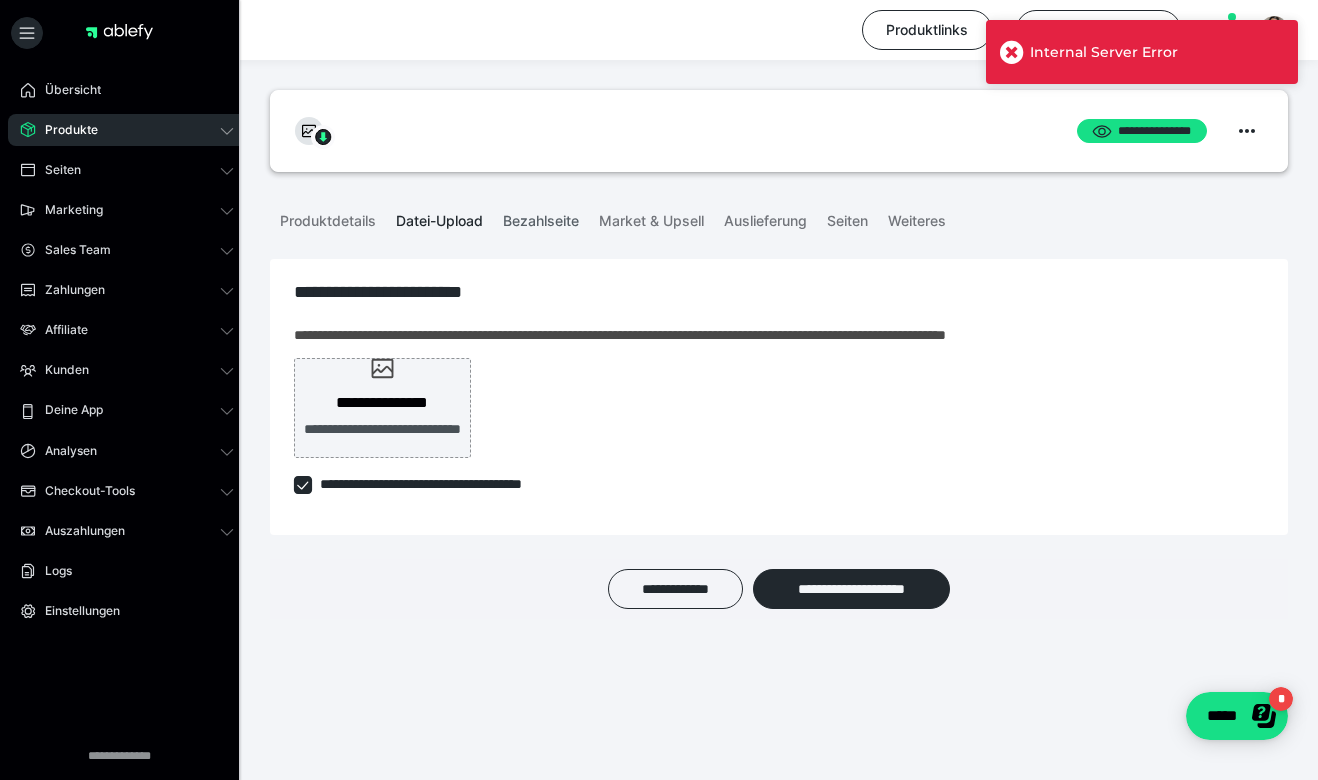 click on "Bezahlseite" at bounding box center (541, 217) 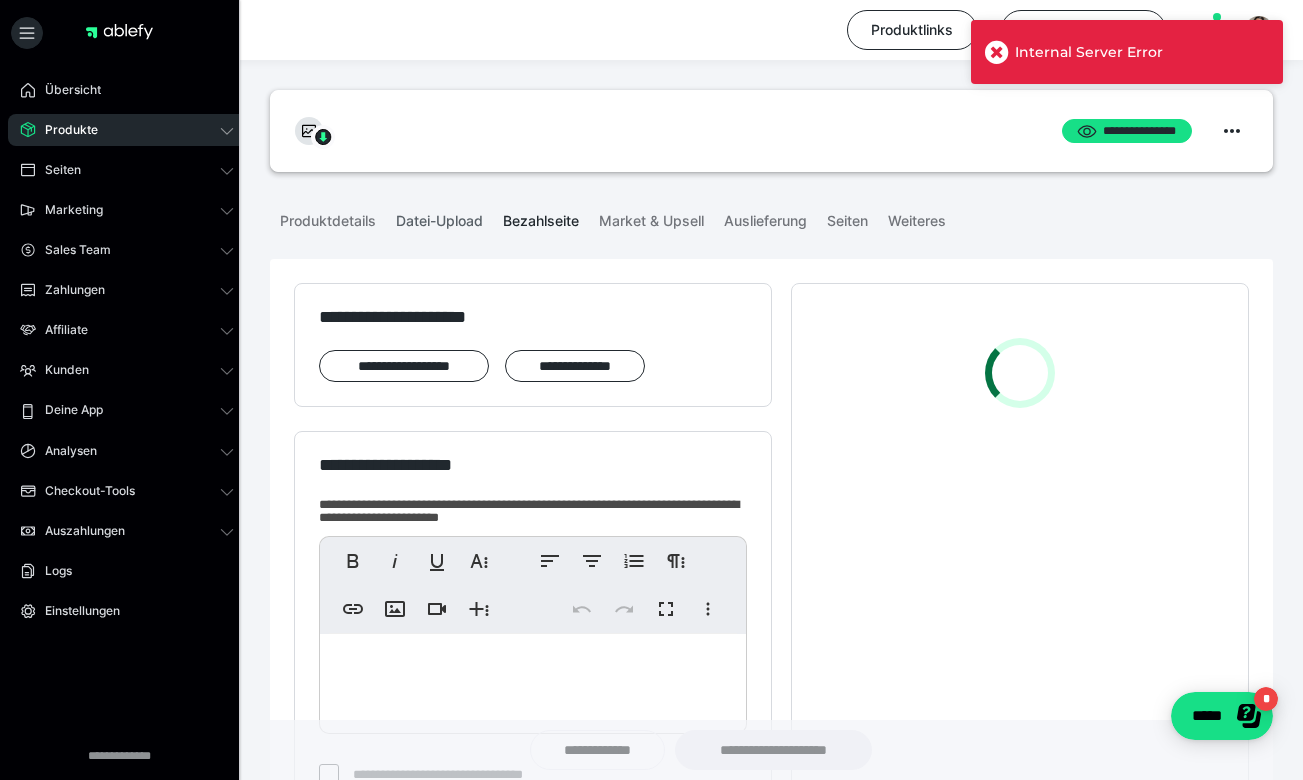 click on "Datei-Upload" at bounding box center (439, 217) 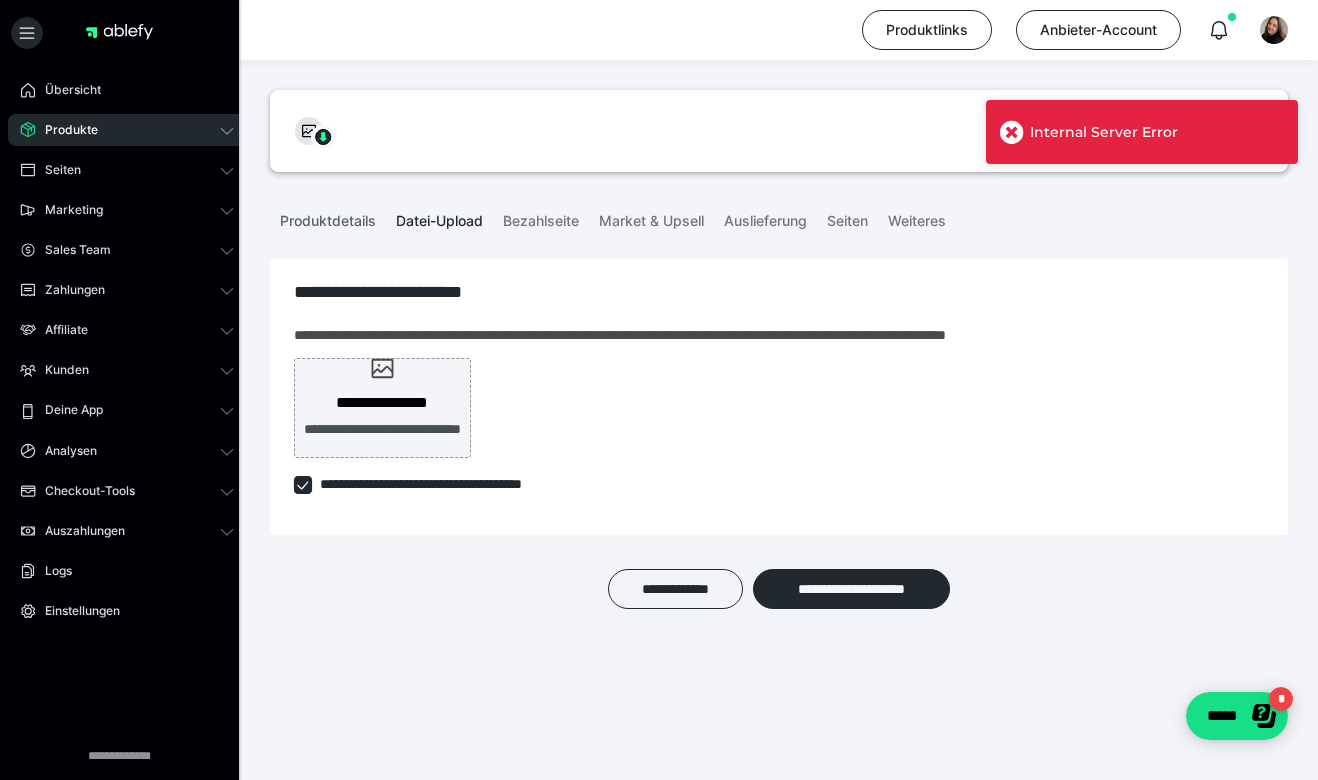 click on "Produktdetails" at bounding box center [328, 217] 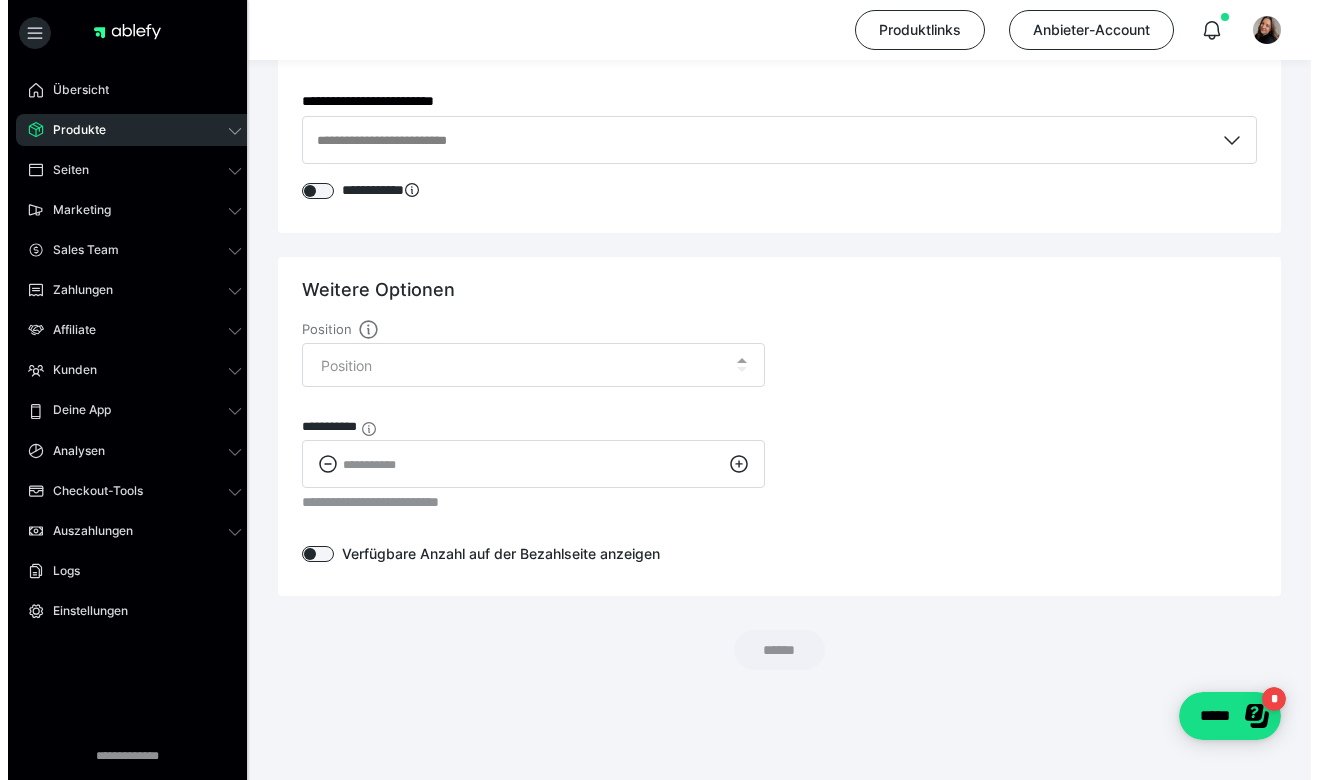 scroll, scrollTop: 0, scrollLeft: 0, axis: both 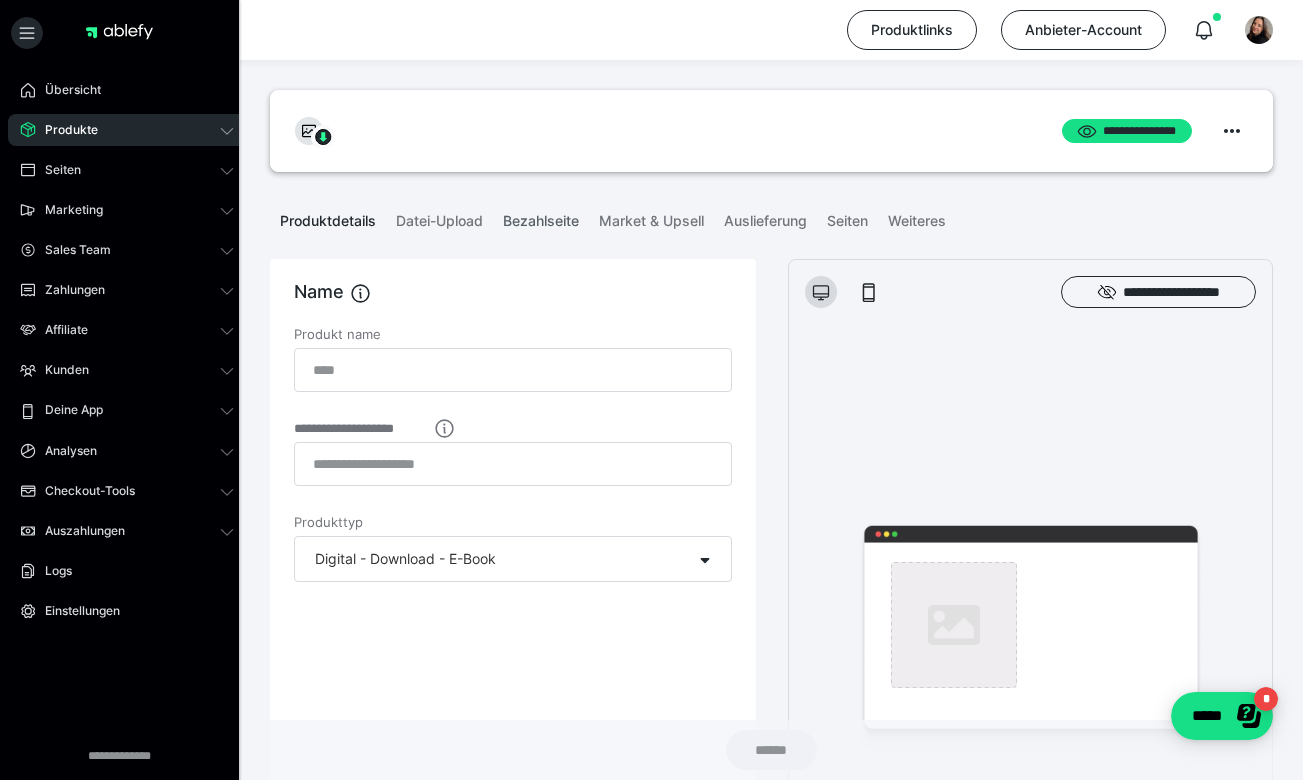 click on "Bezahlseite" at bounding box center (541, 217) 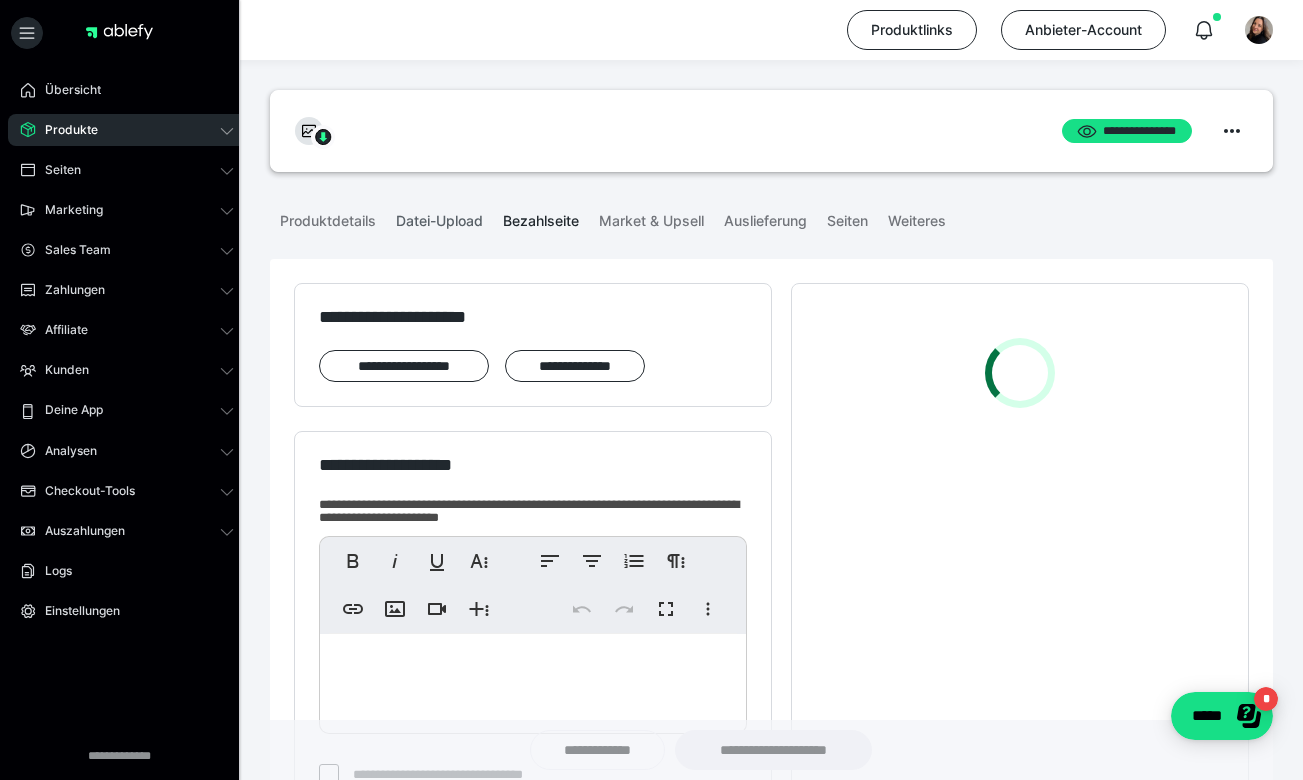 click on "Datei-Upload" at bounding box center (439, 217) 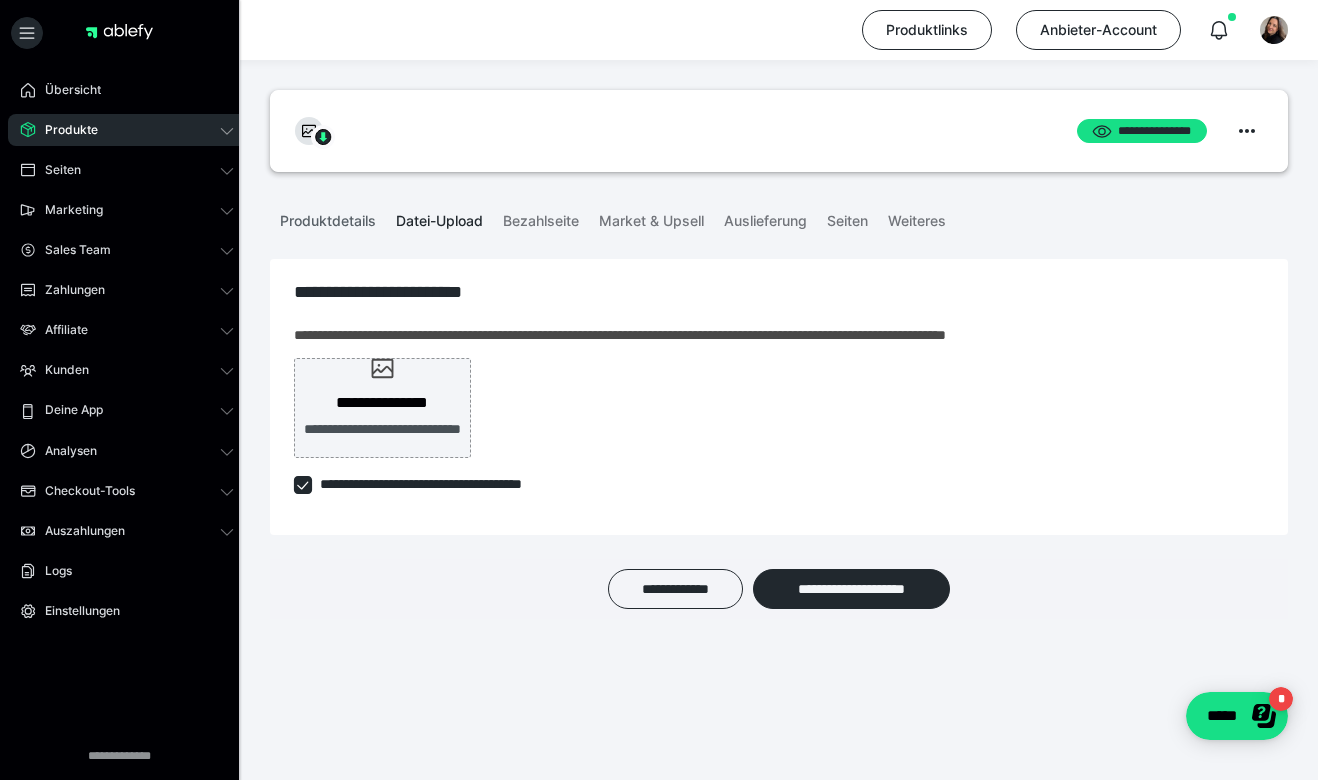 click on "Produktdetails" at bounding box center (328, 217) 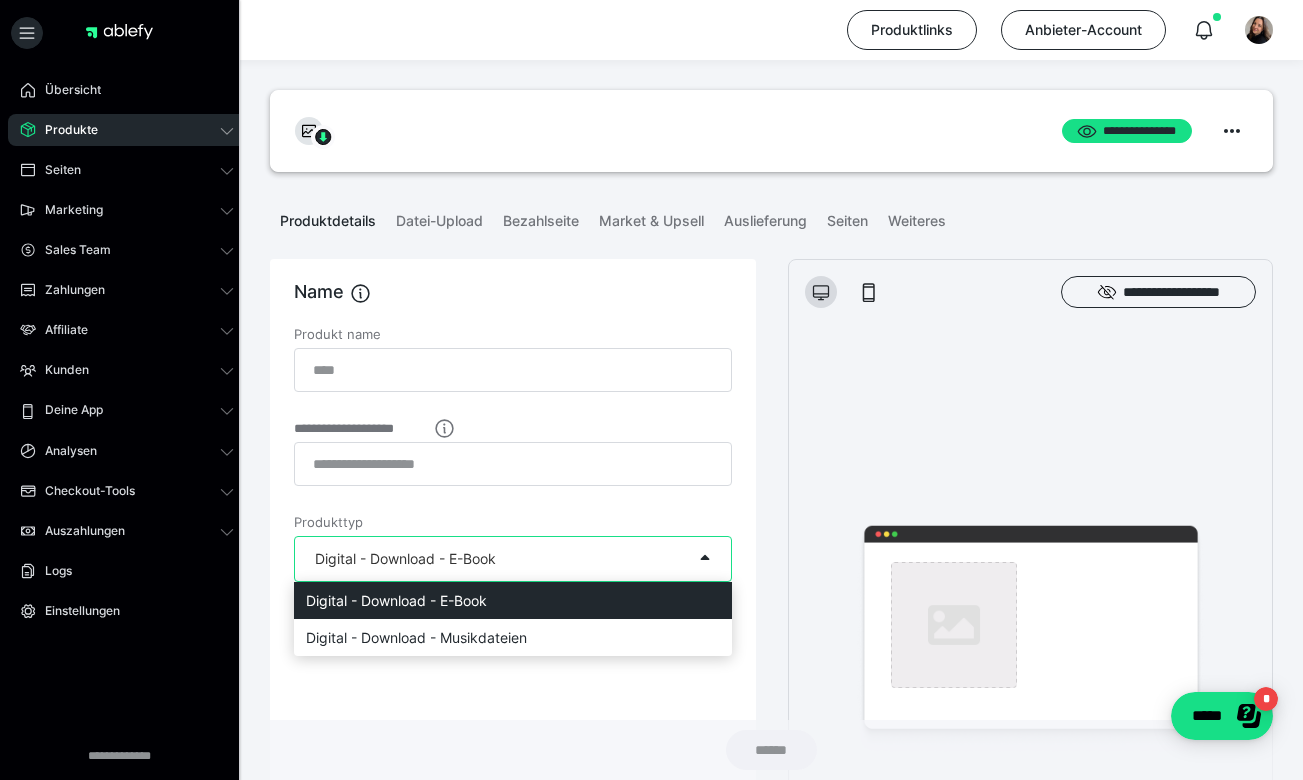 click on "Digital - Download - E-Book" at bounding box center (405, 559) 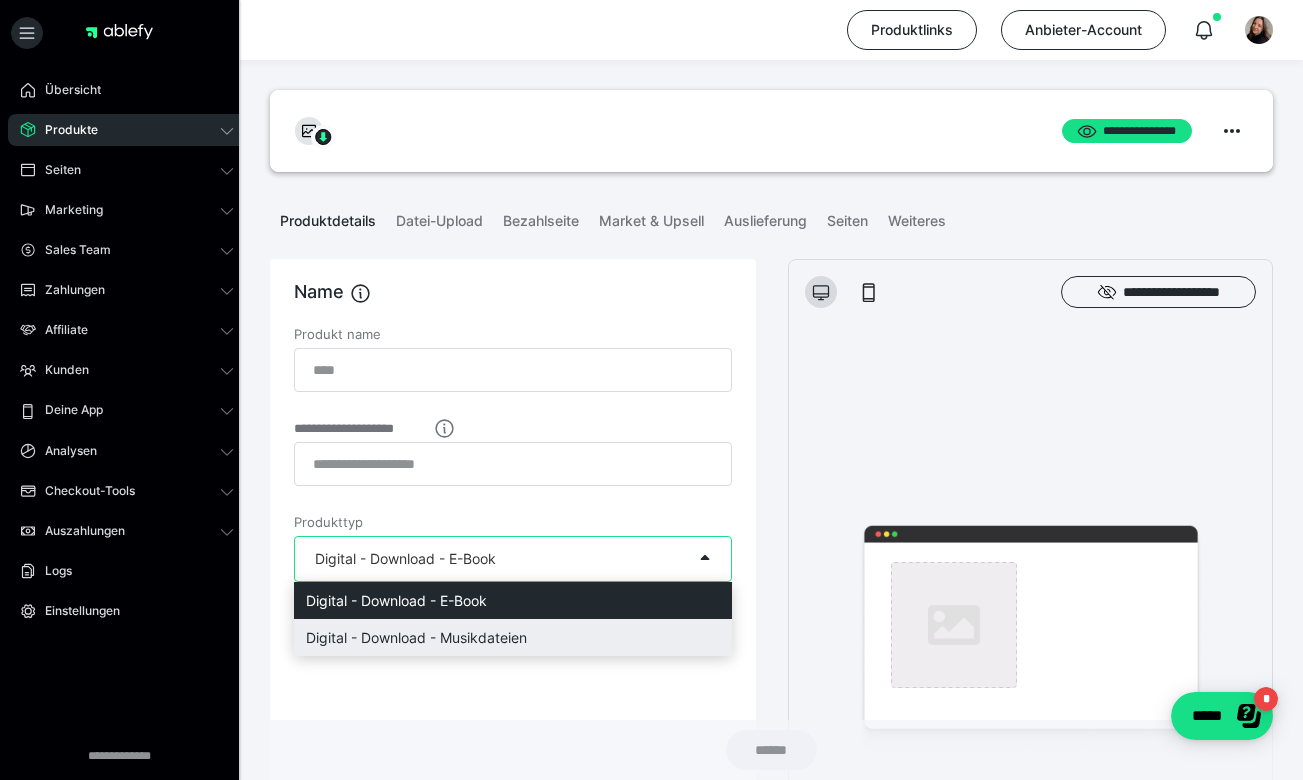 click on "Digital - Download - Musikdateien" at bounding box center (513, 637) 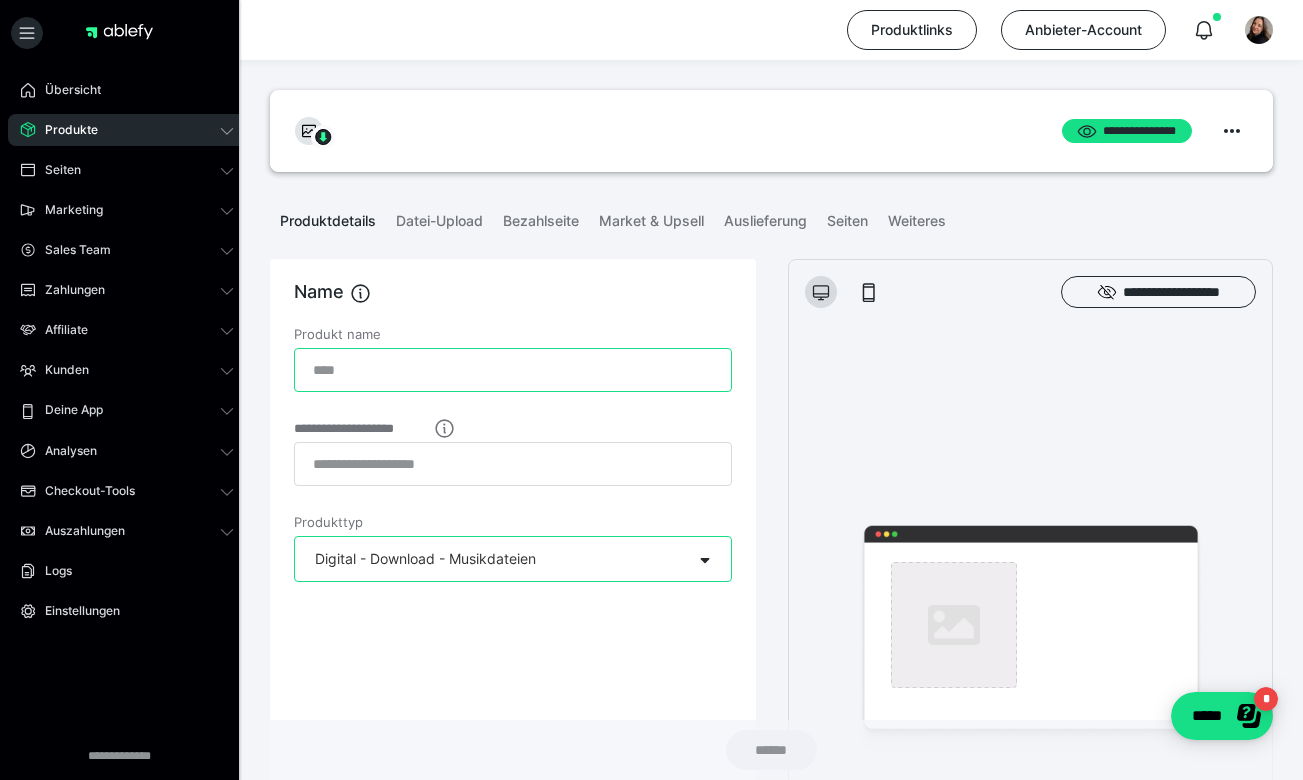 click on "Produkt name" at bounding box center (513, 370) 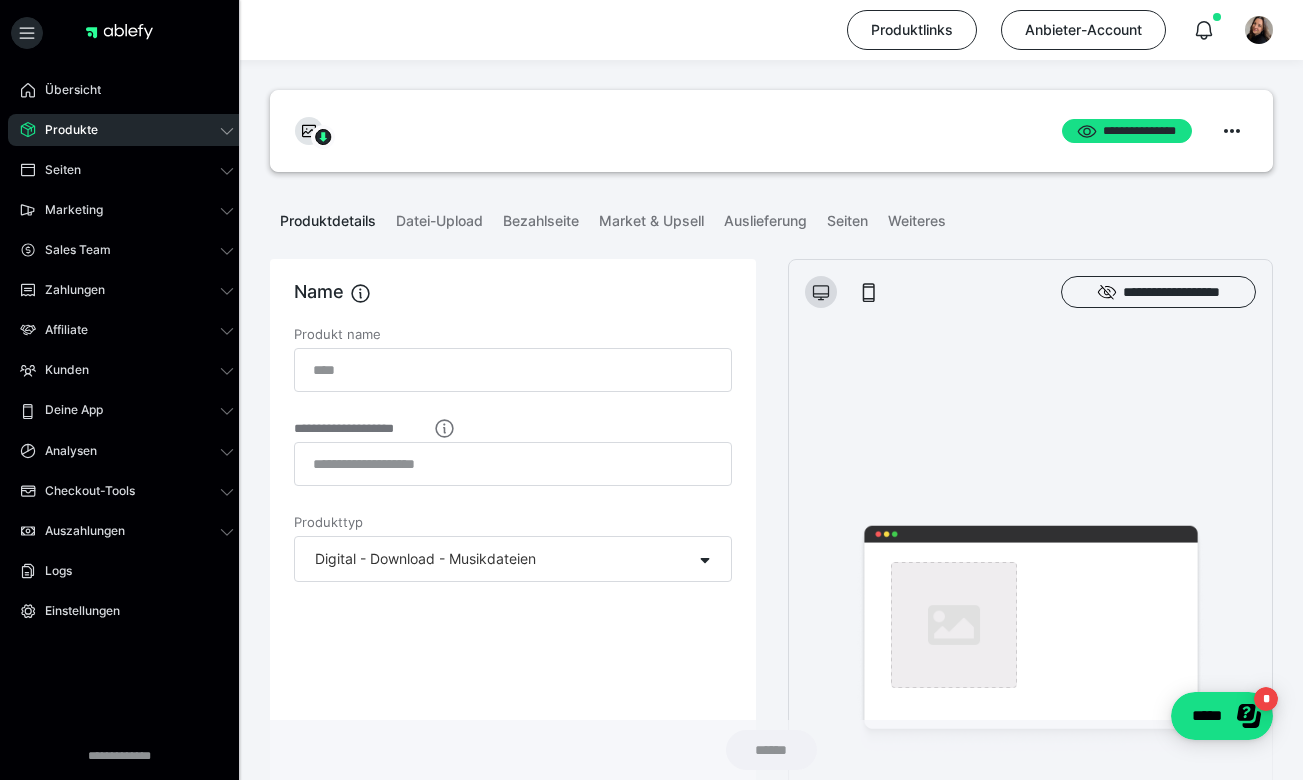 click on "Produkte" at bounding box center [64, 130] 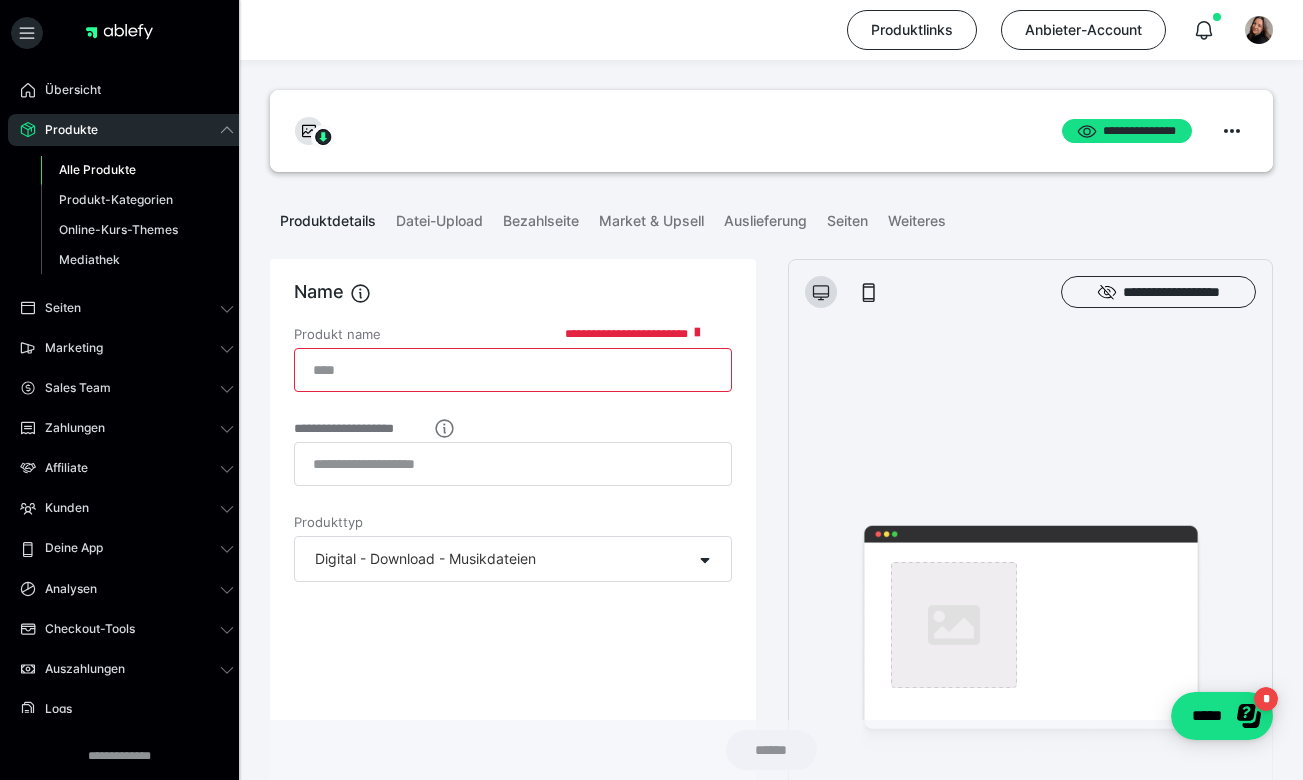 click on "Alle Produkte" at bounding box center [97, 169] 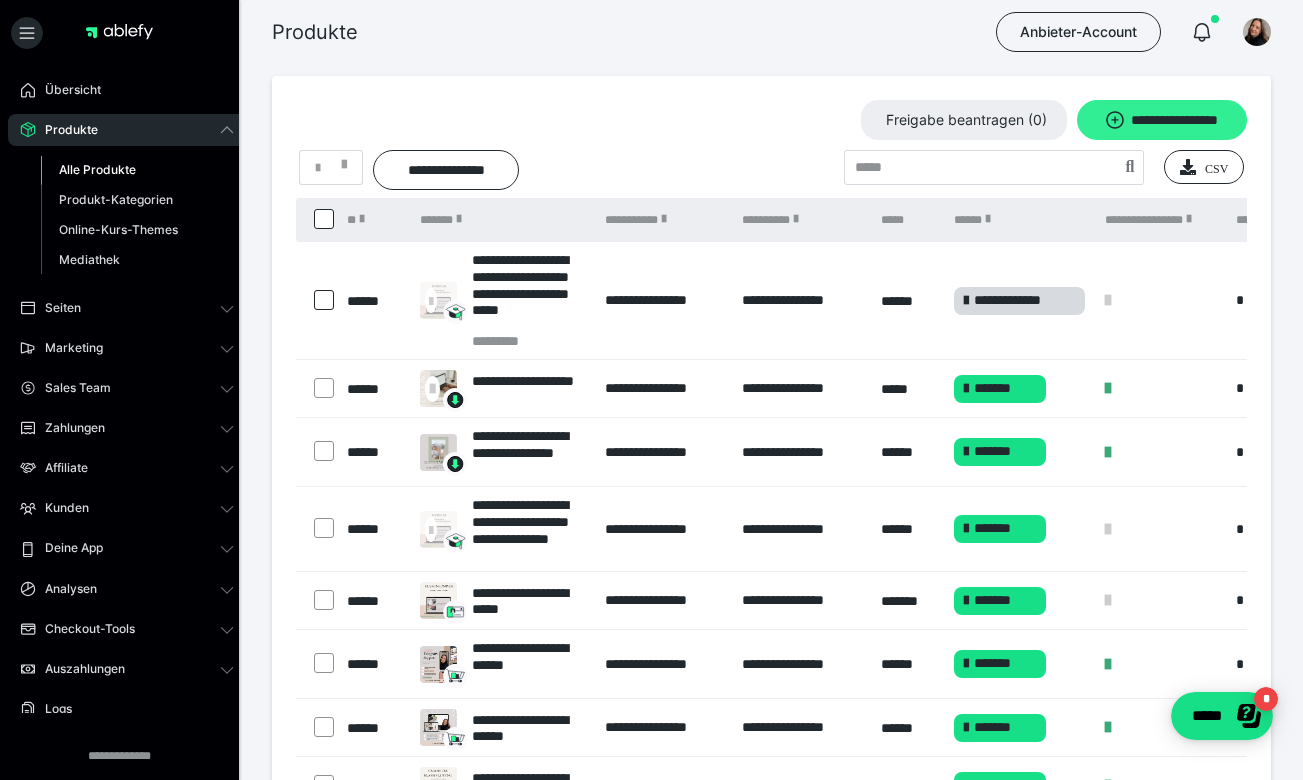 click on "**********" at bounding box center [1162, 120] 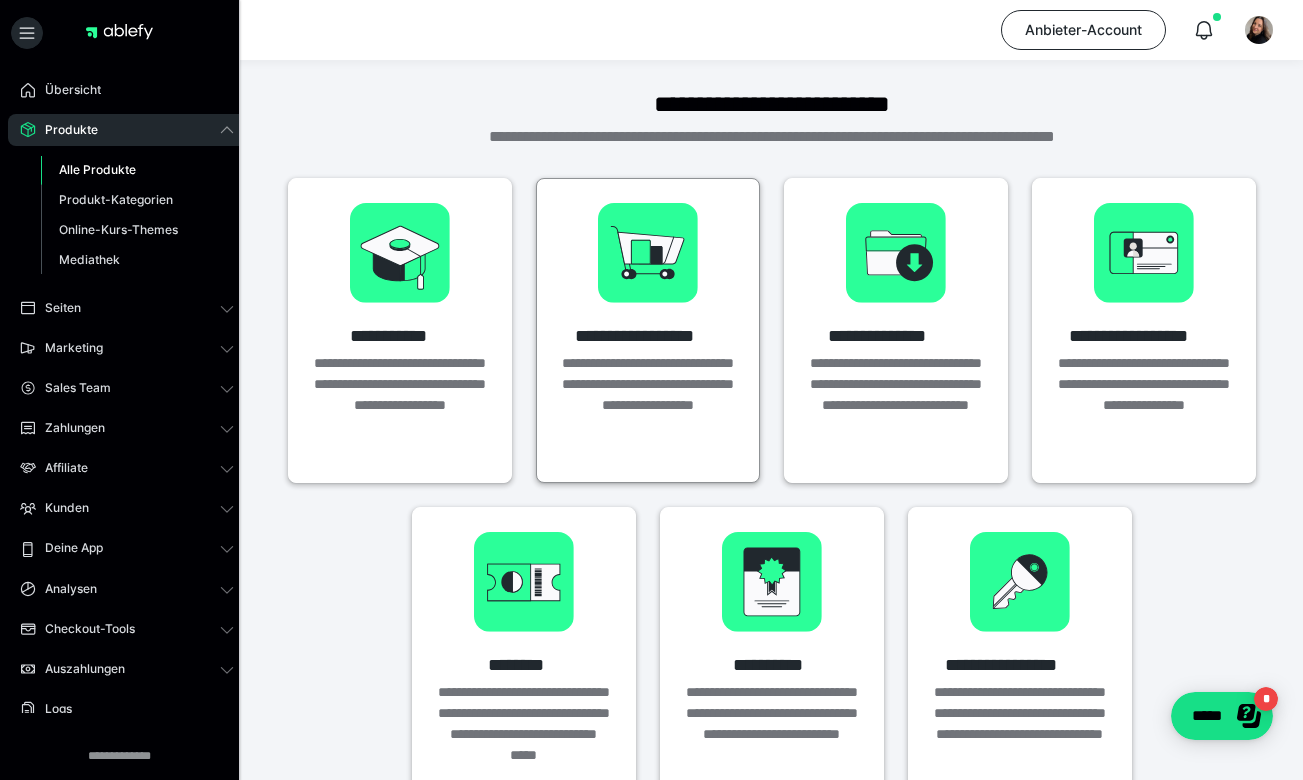 click on "**********" at bounding box center [648, 395] 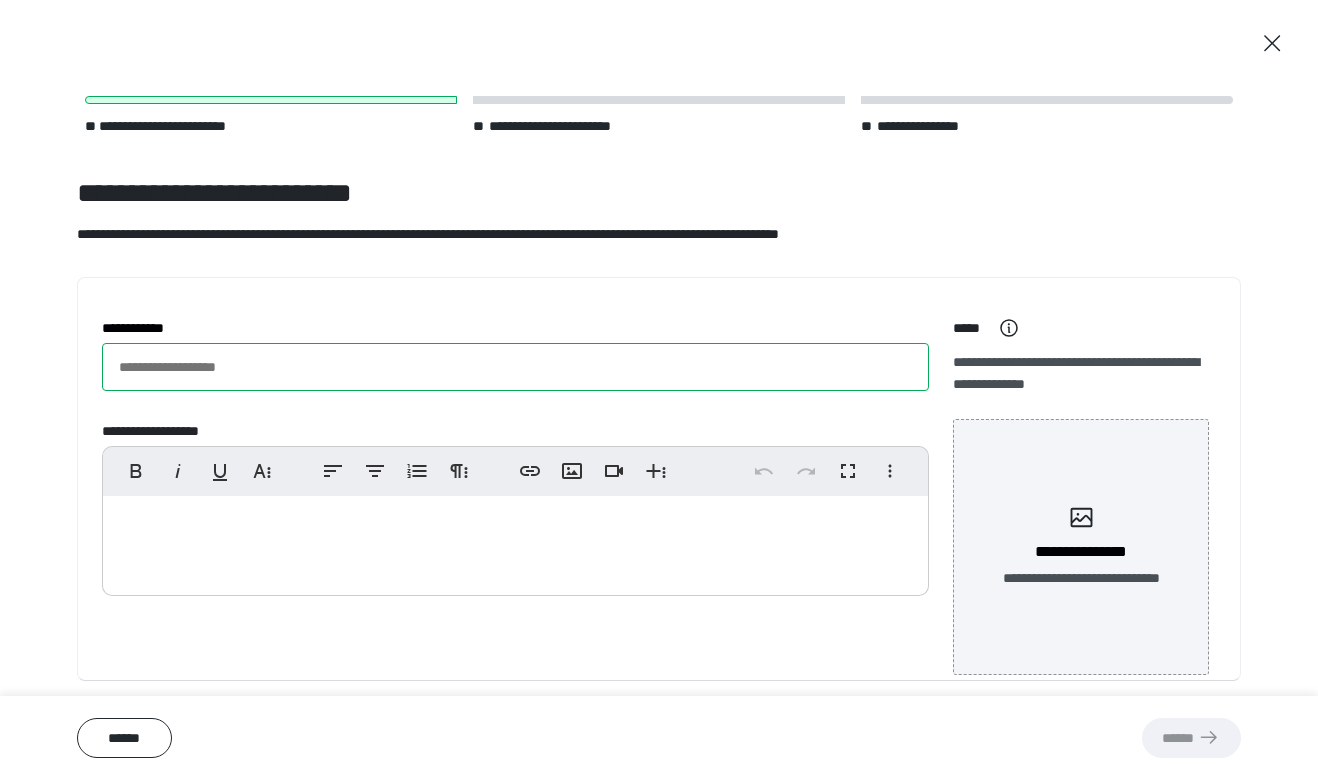 click on "**********" at bounding box center (515, 367) 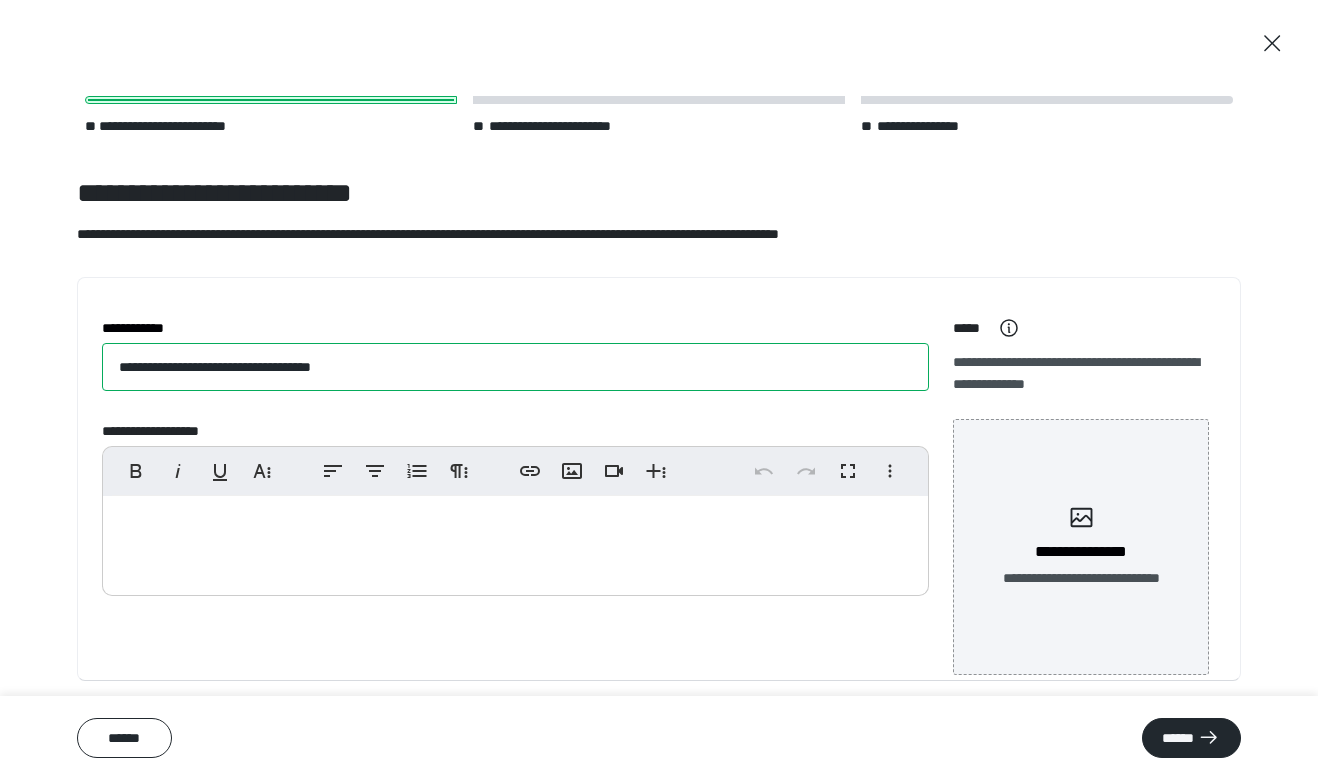 click on "**********" at bounding box center (515, 367) 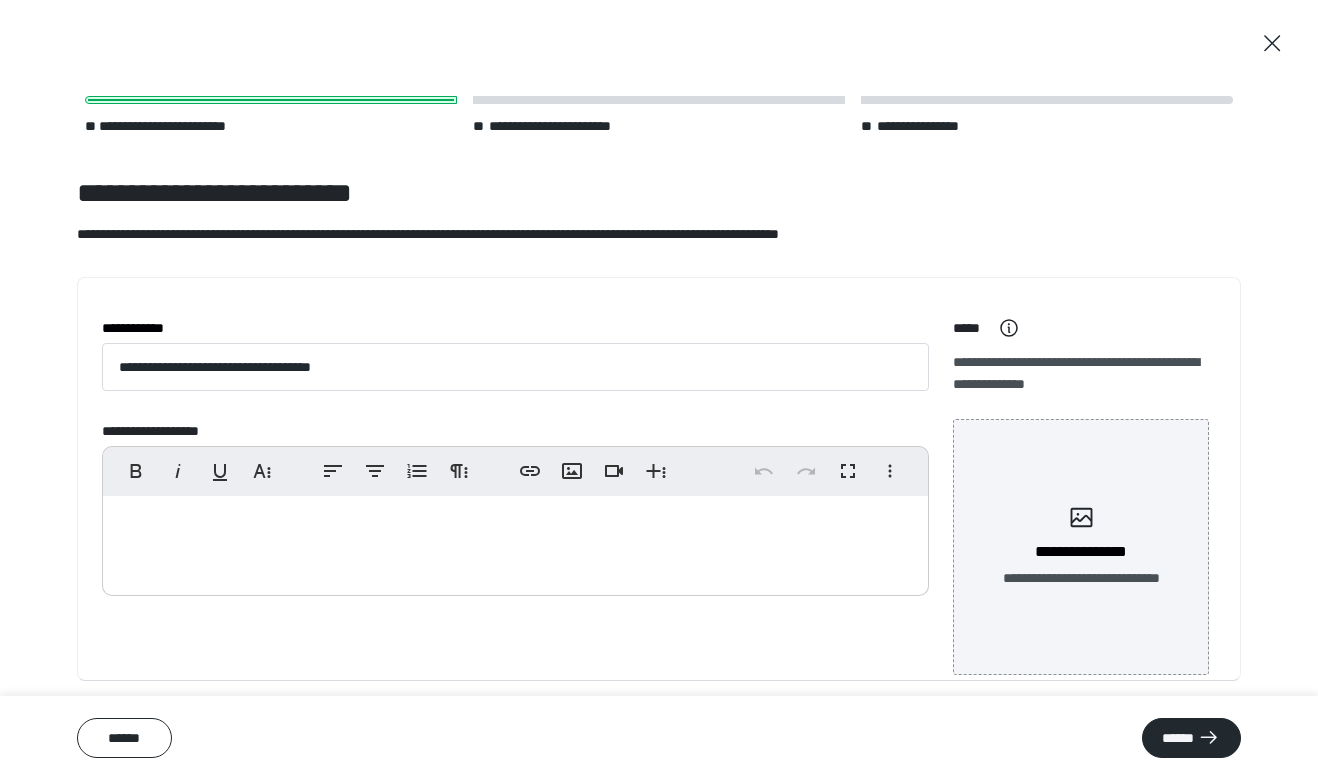 click at bounding box center (515, 541) 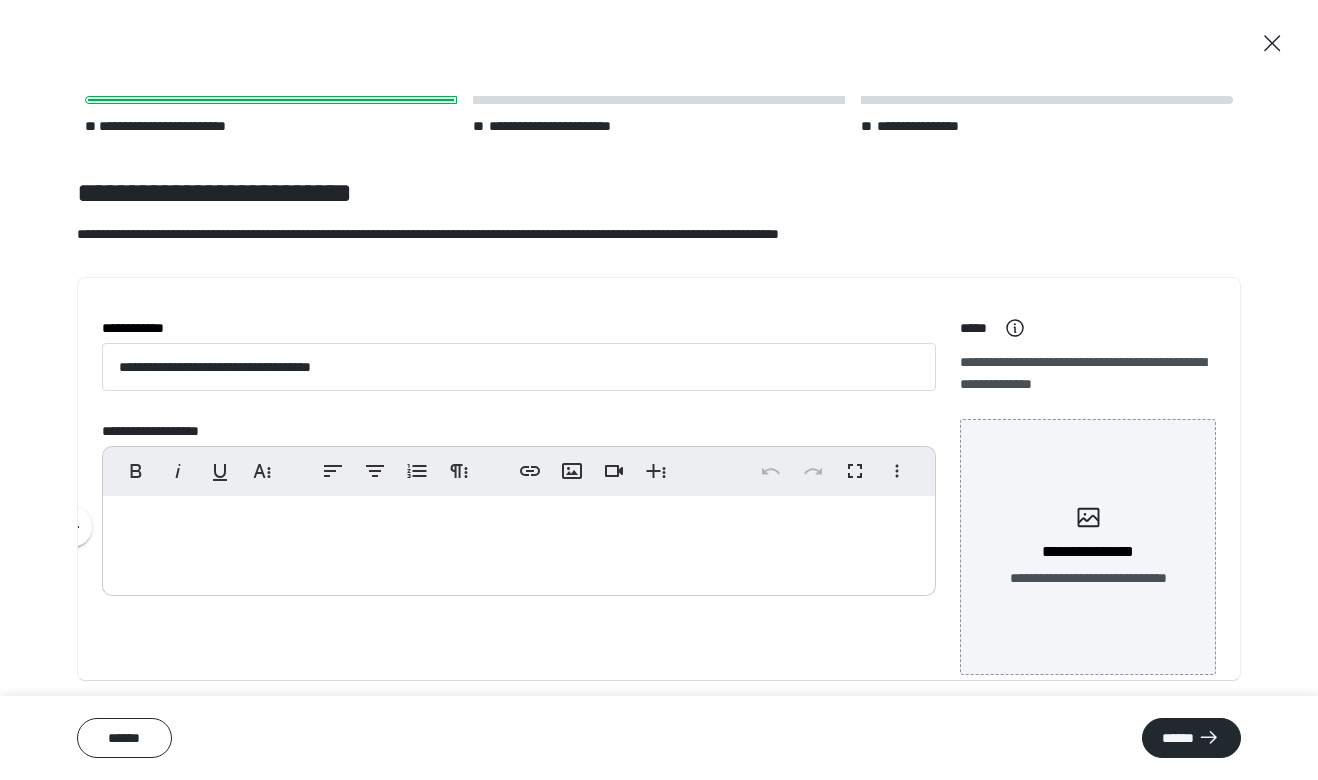 type 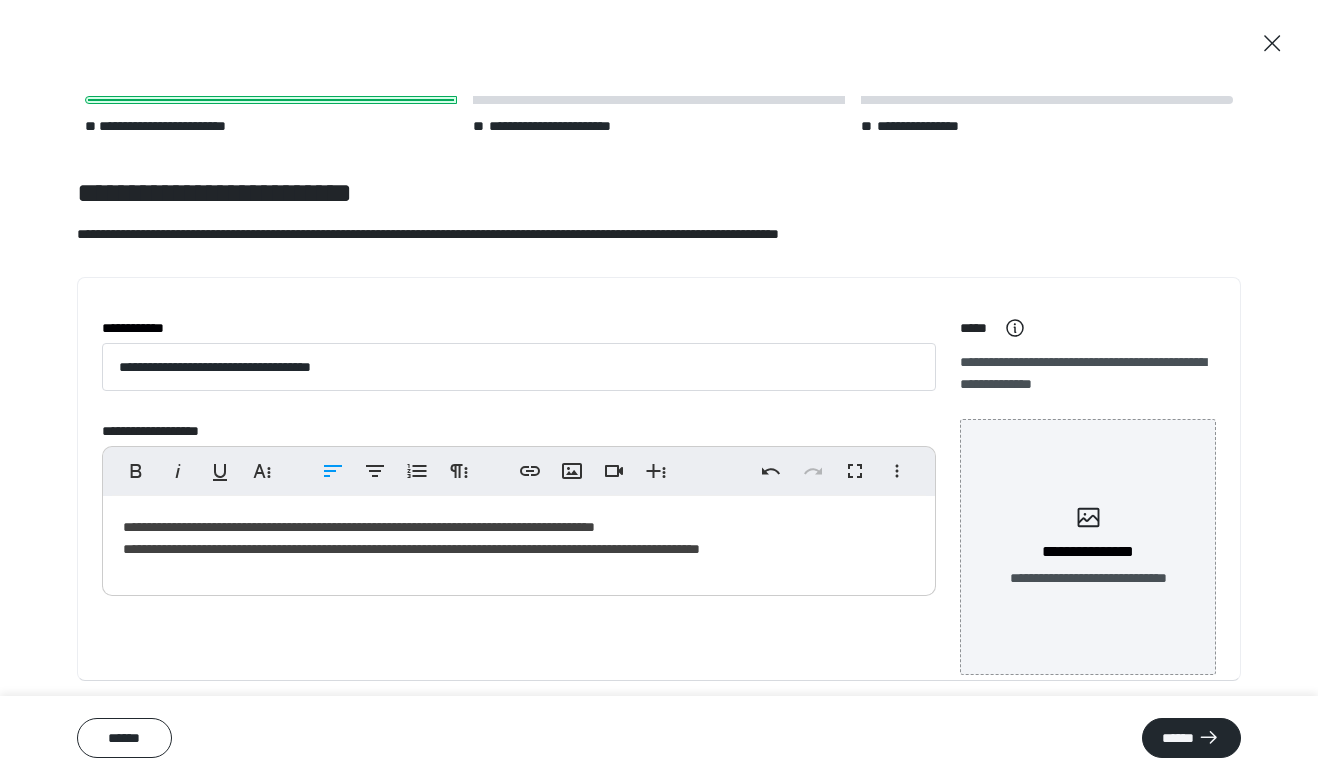 click on "**********" at bounding box center [504, 541] 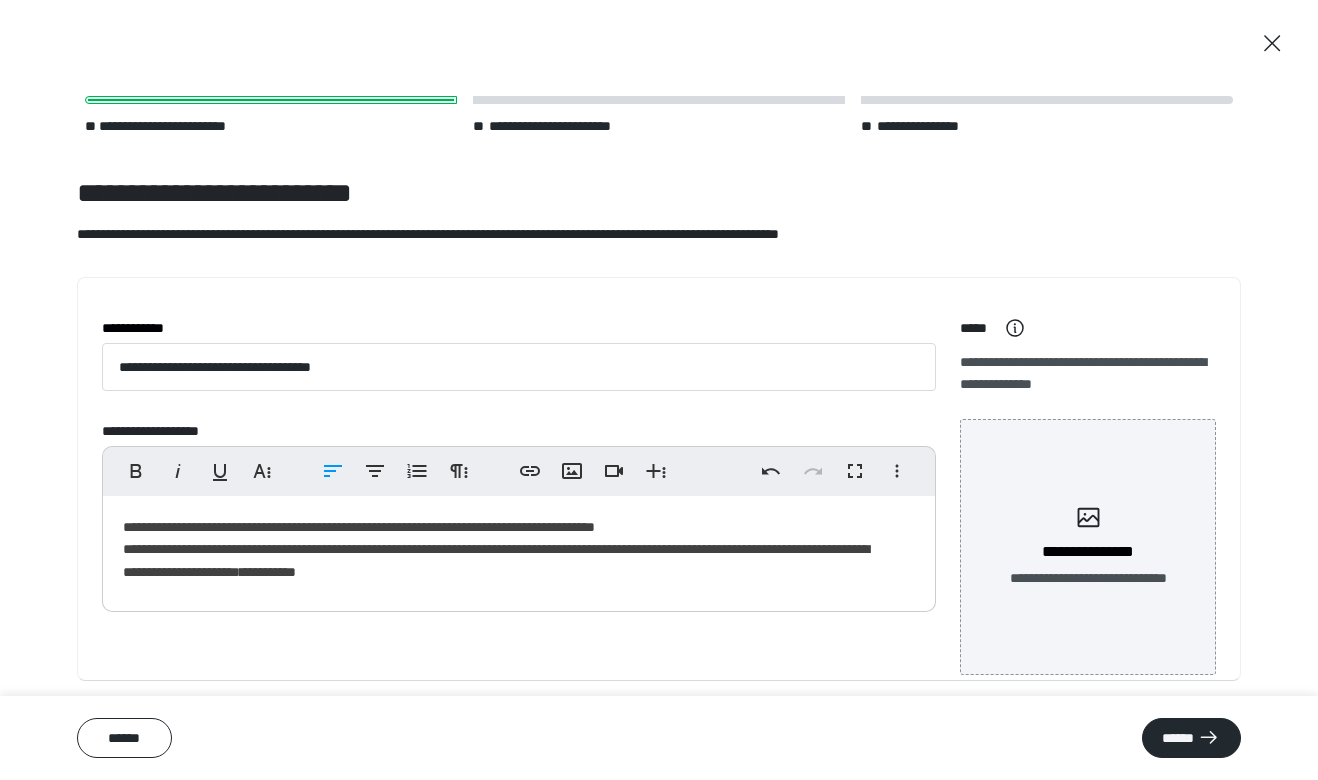 click on "**********" at bounding box center (504, 549) 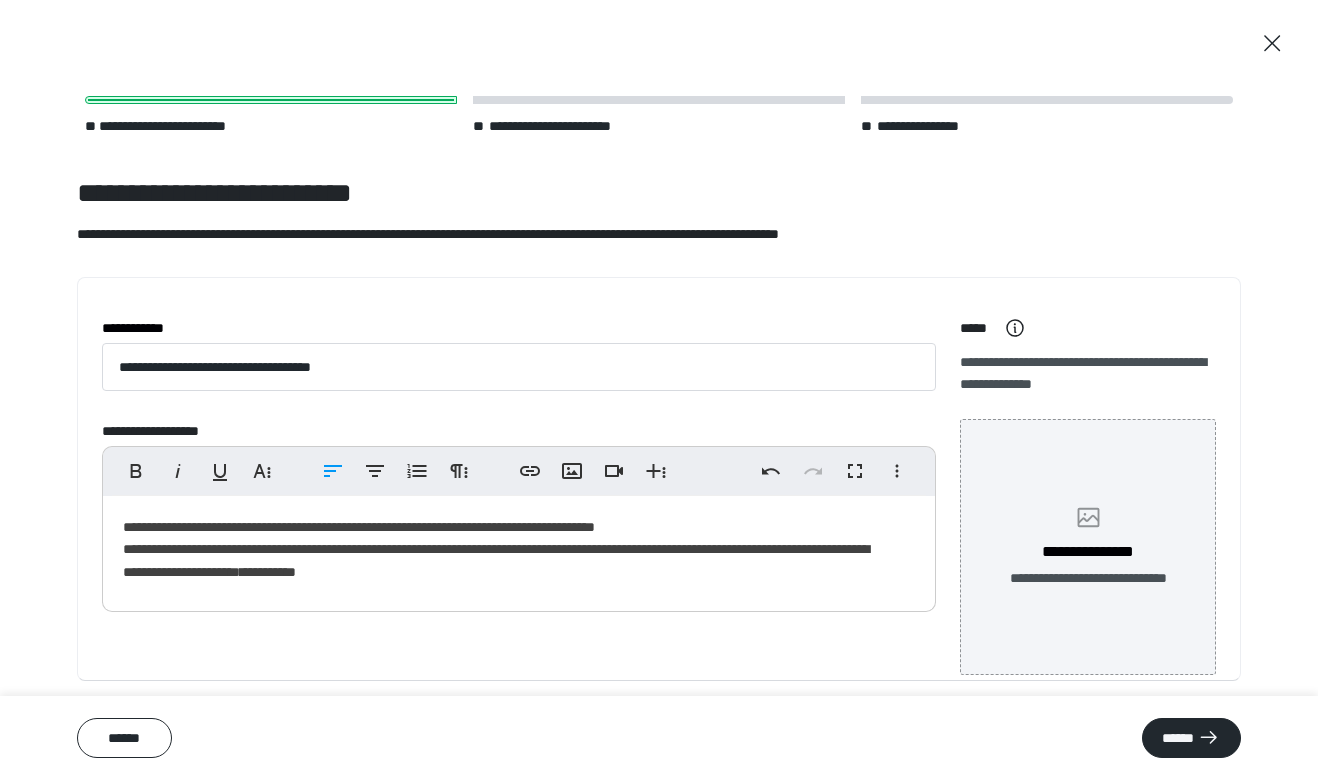 click on "**********" at bounding box center (1088, 547) 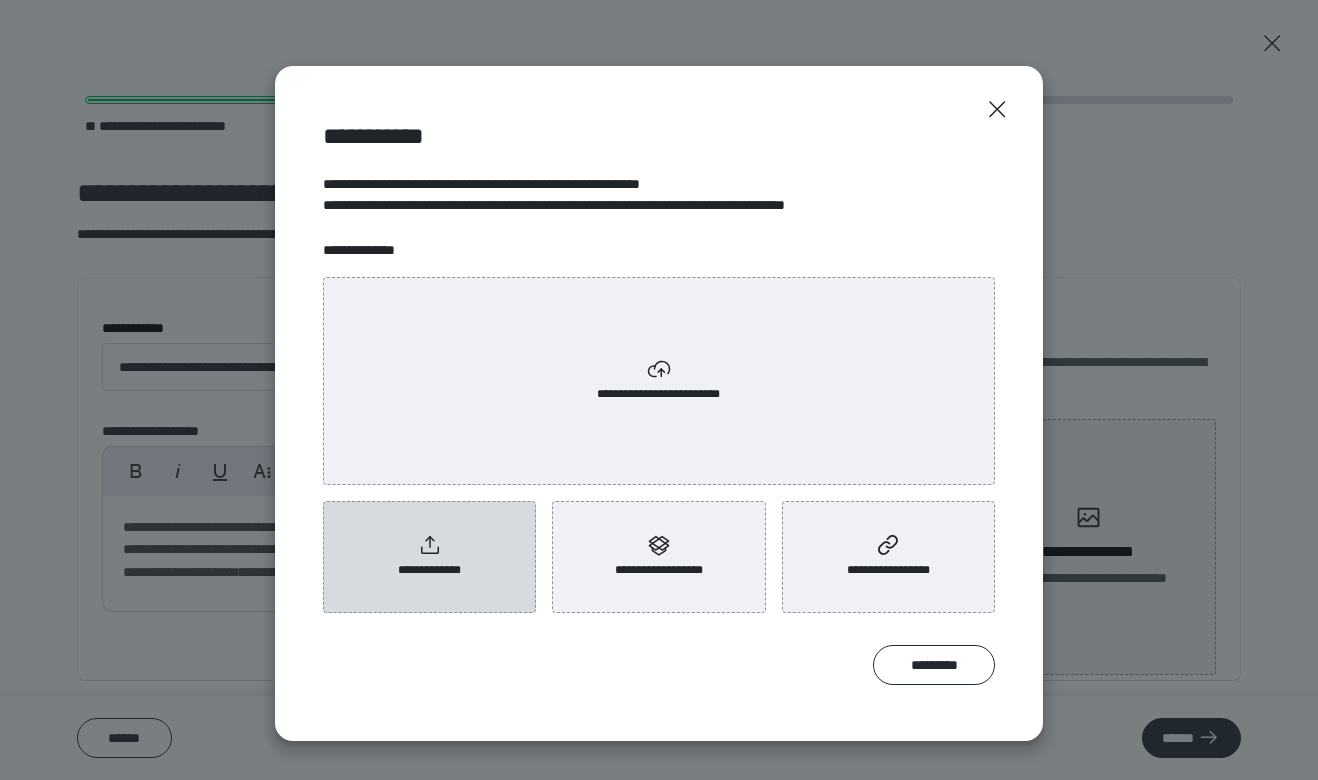 click on "**********" at bounding box center (429, 557) 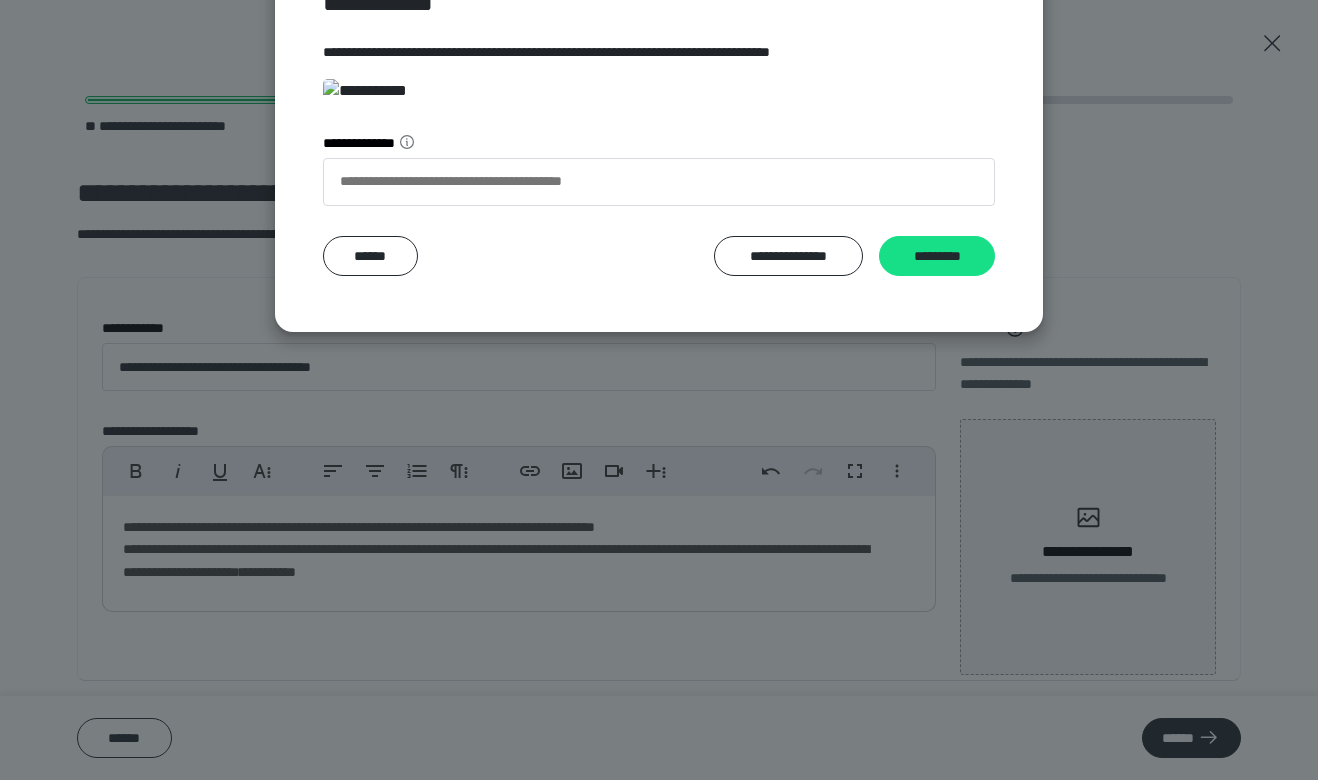 scroll, scrollTop: 331, scrollLeft: 0, axis: vertical 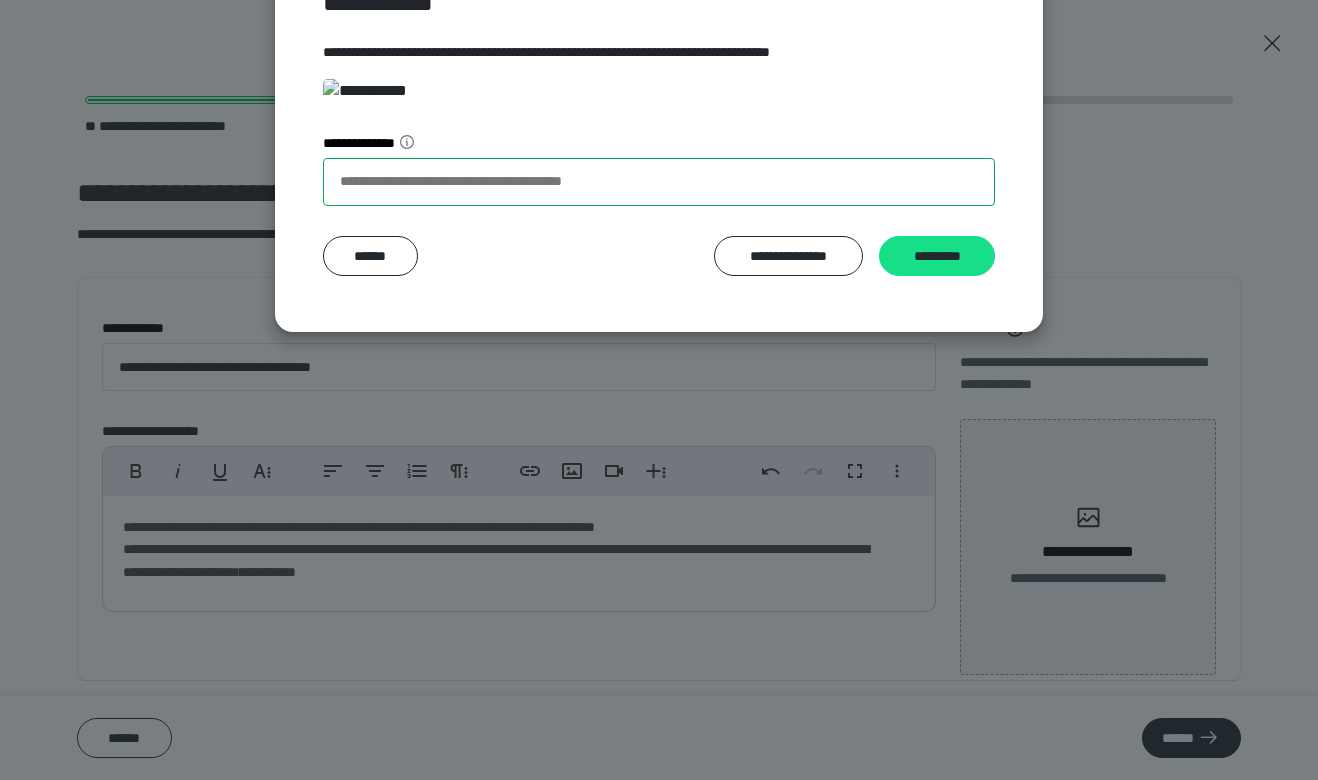 click on "**********" at bounding box center (659, 182) 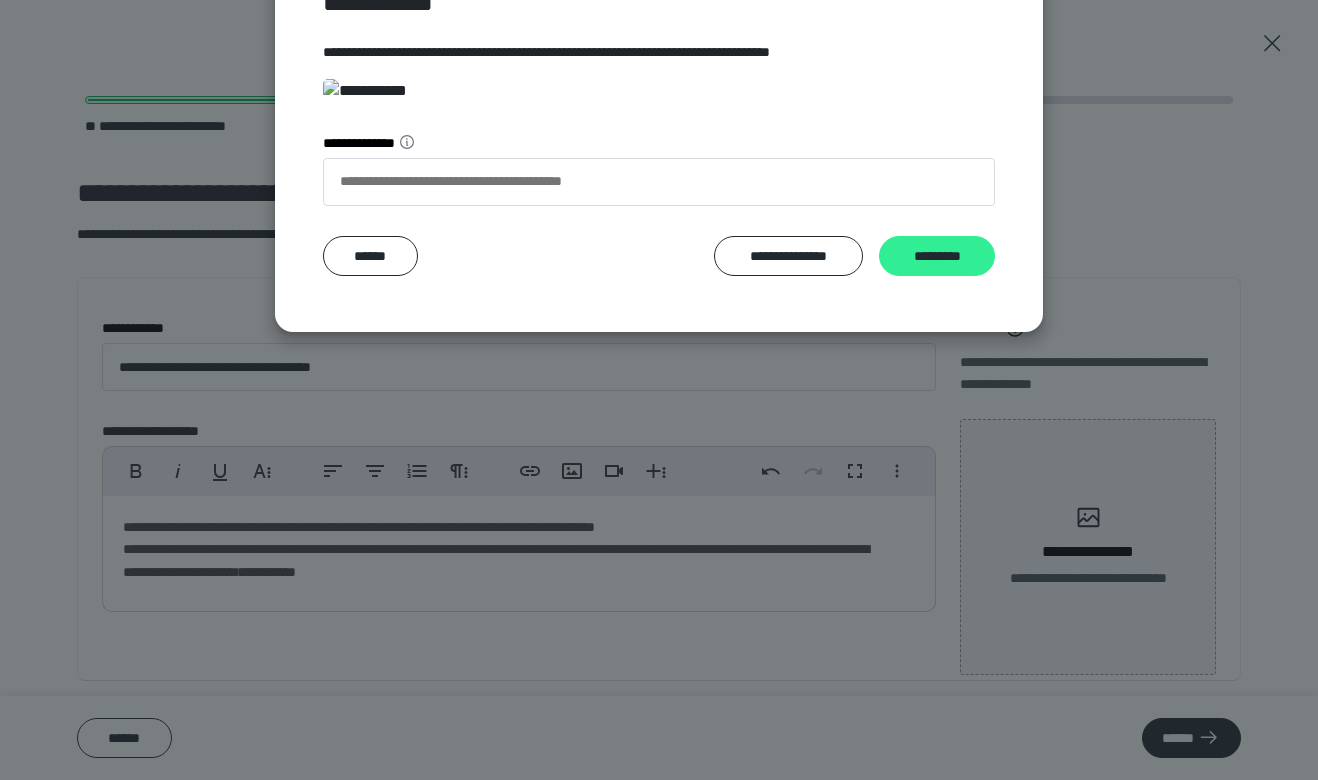 click on "*********" at bounding box center [937, 256] 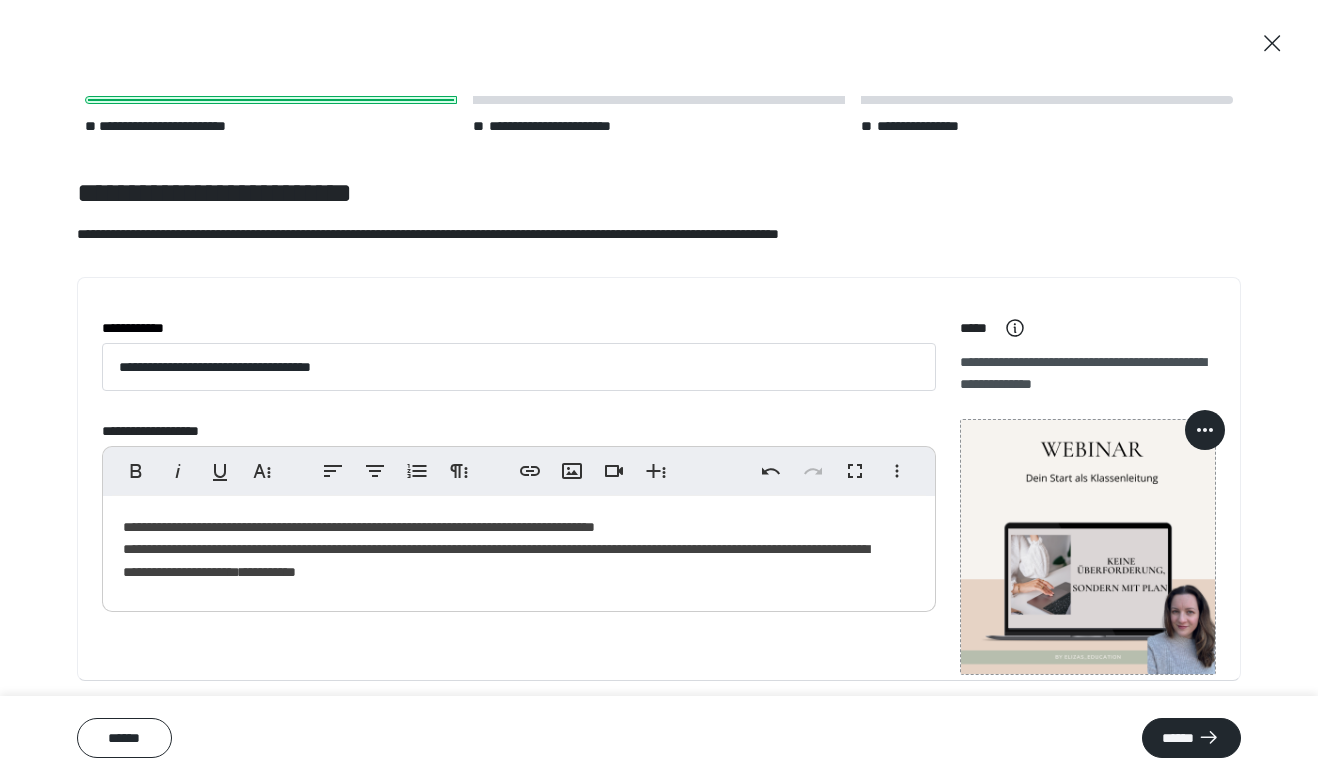 scroll, scrollTop: 36, scrollLeft: 0, axis: vertical 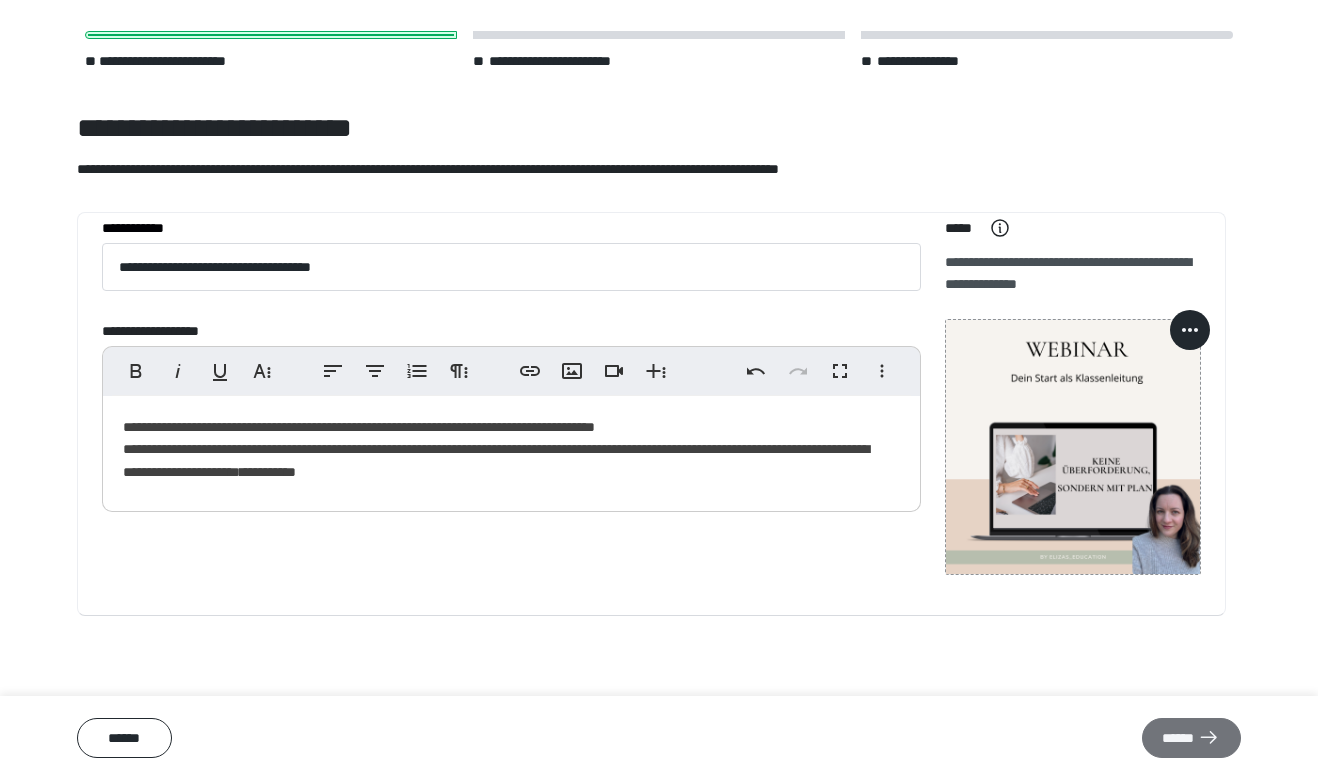 click on "******" at bounding box center [1191, 738] 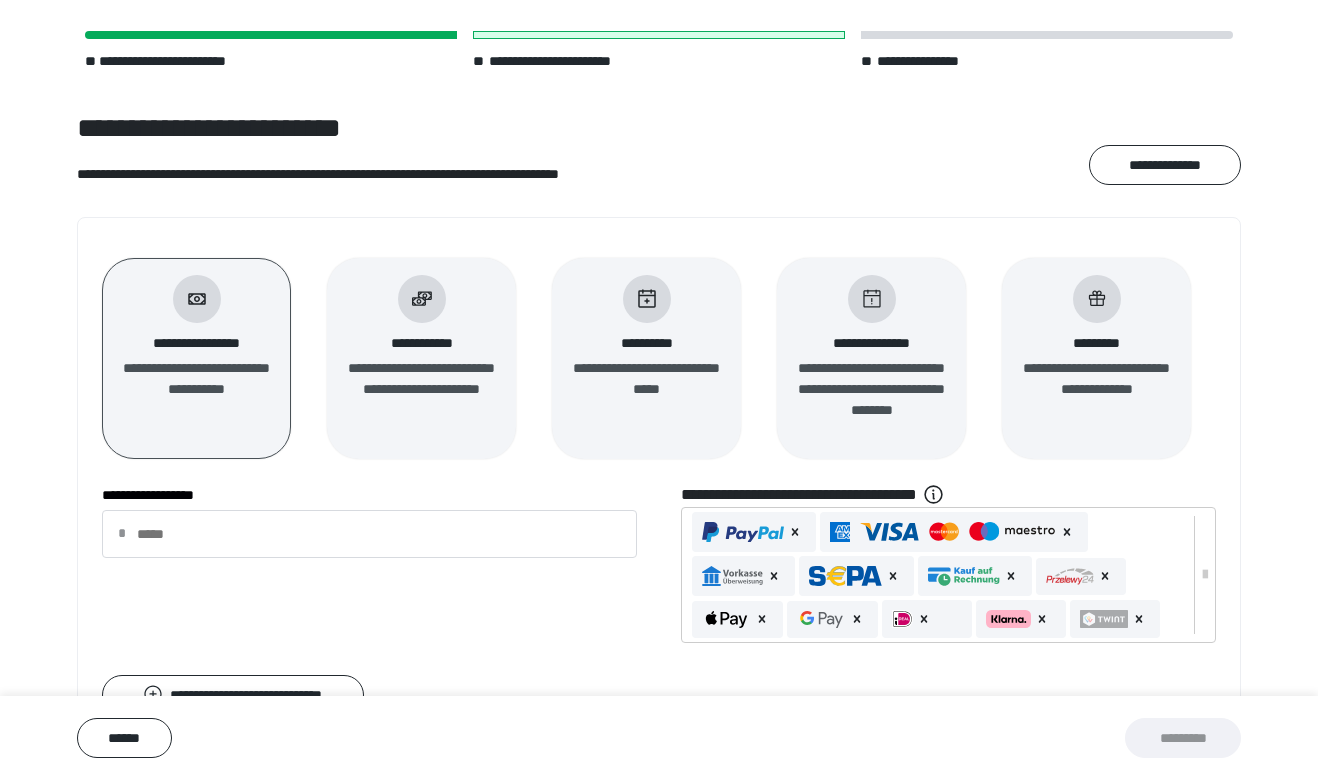scroll, scrollTop: 200, scrollLeft: 0, axis: vertical 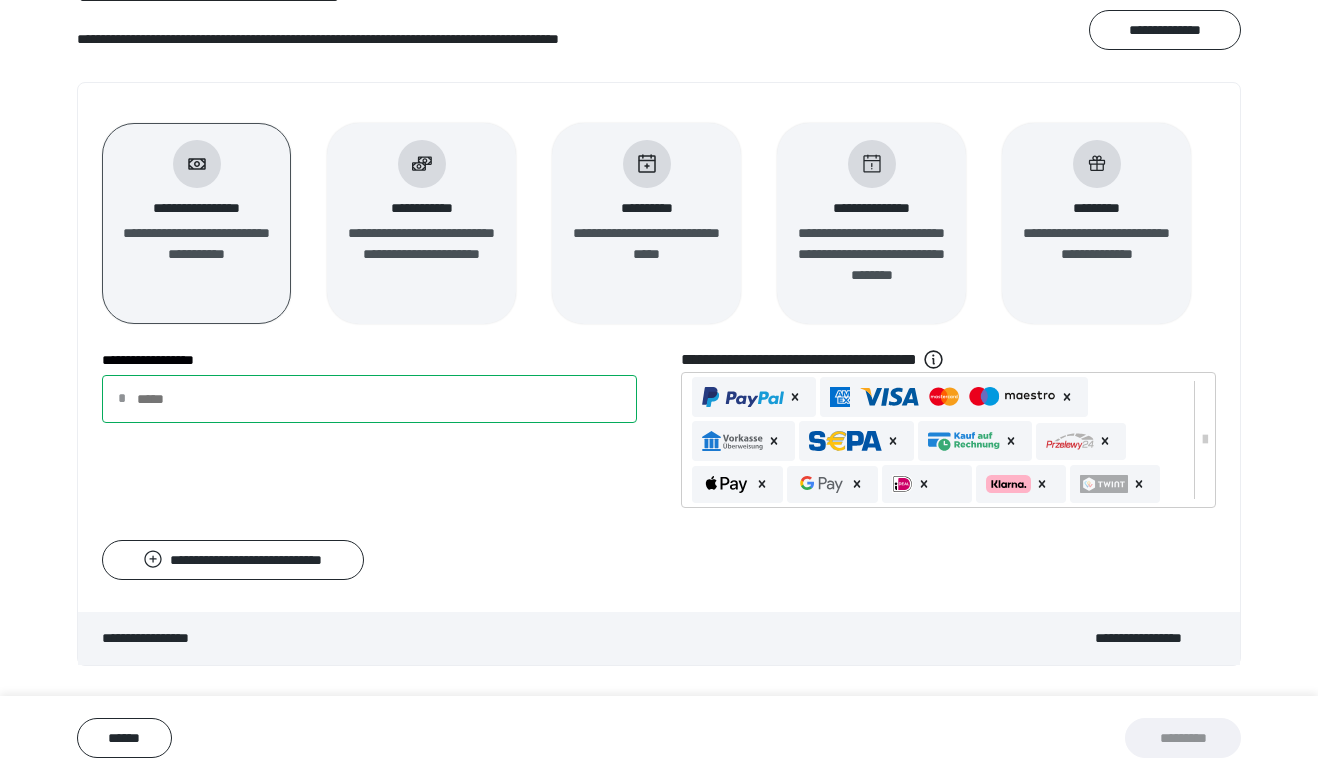 click on "**********" at bounding box center [369, 399] 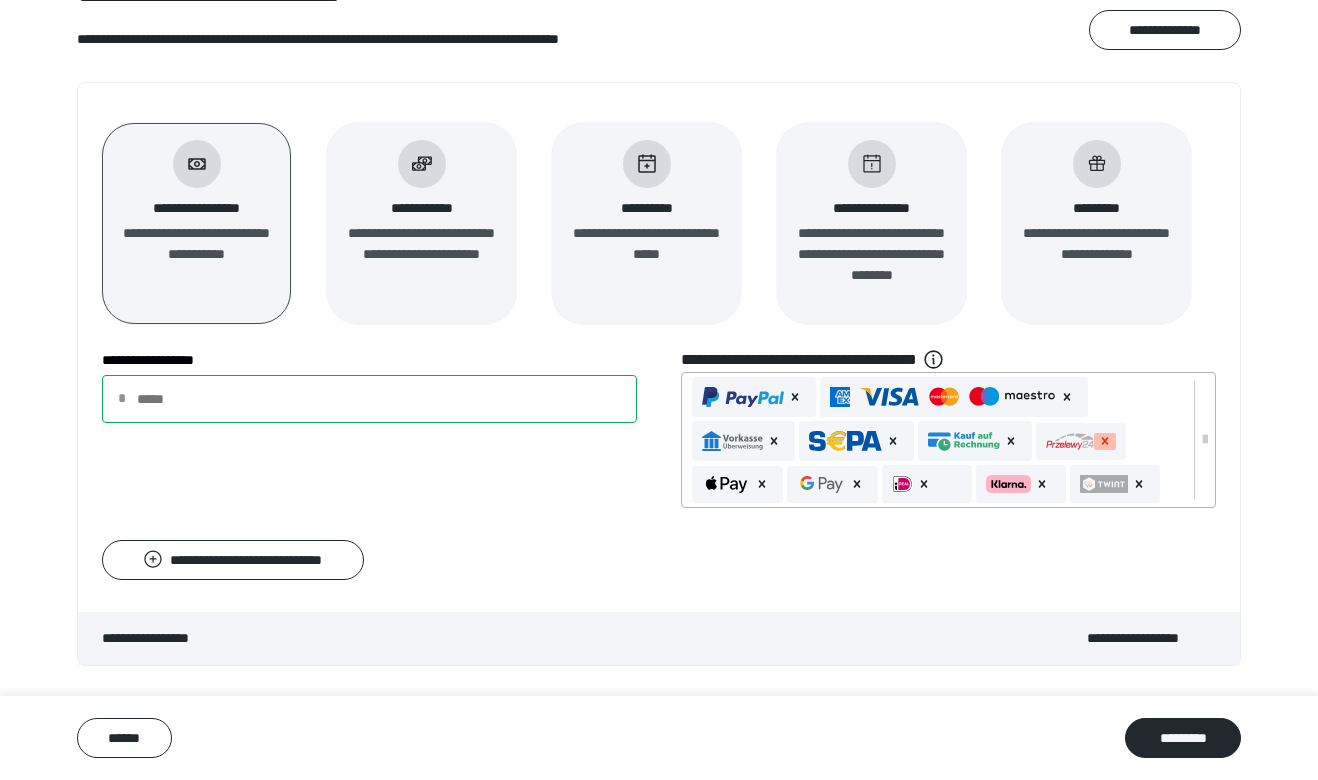 click 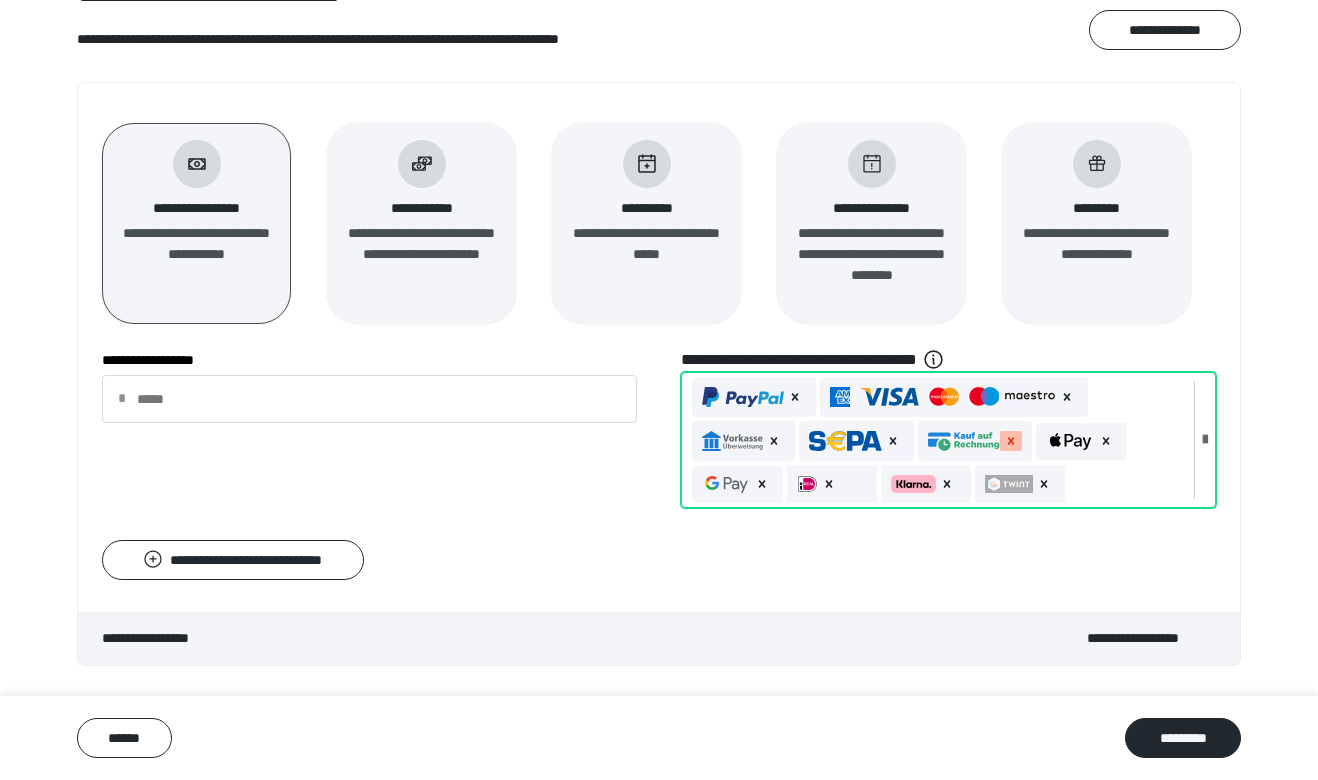 click 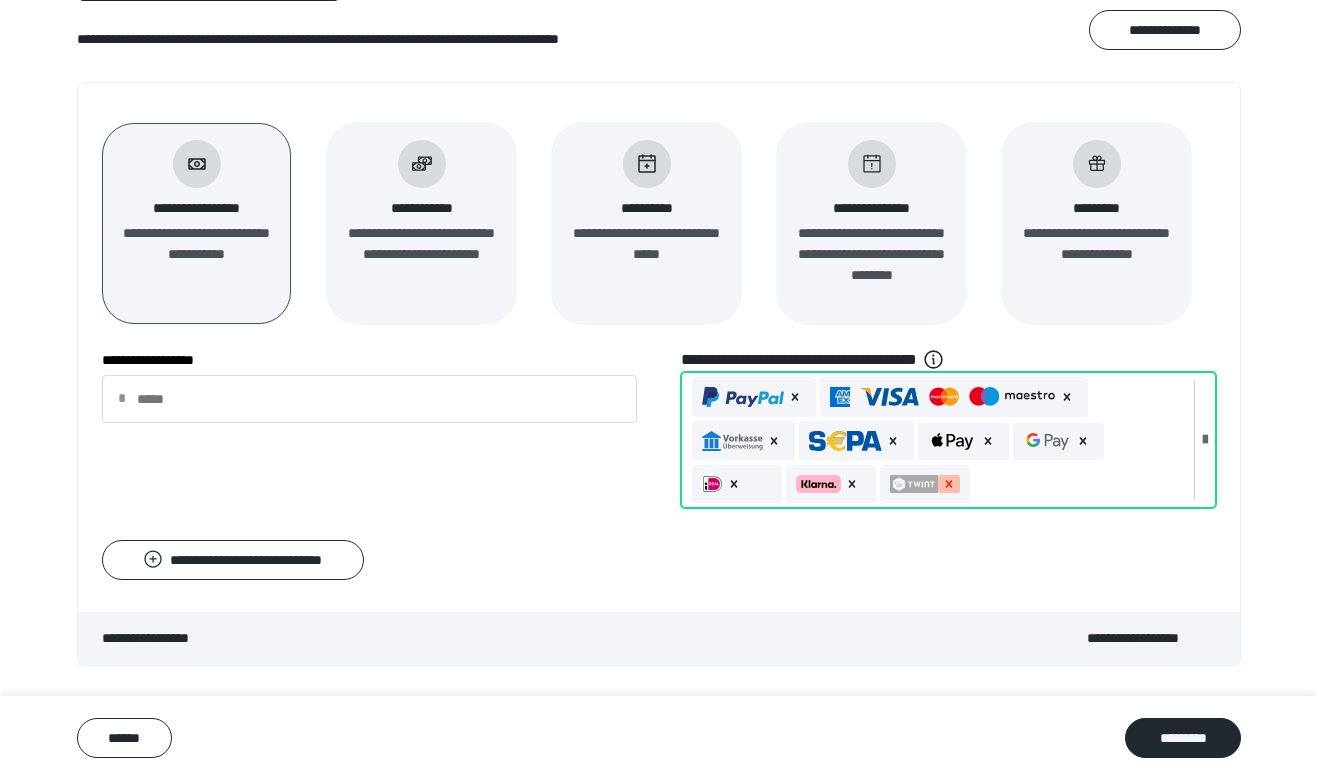 click 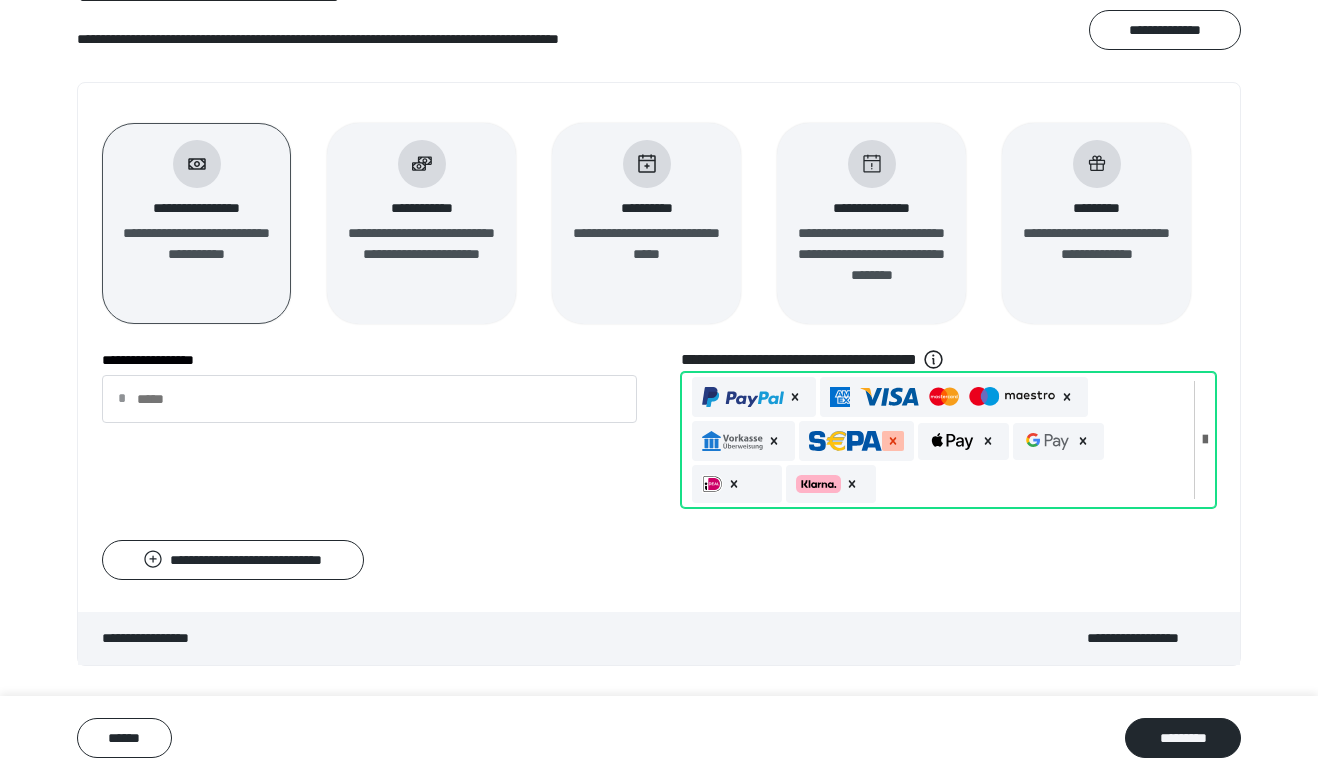 click 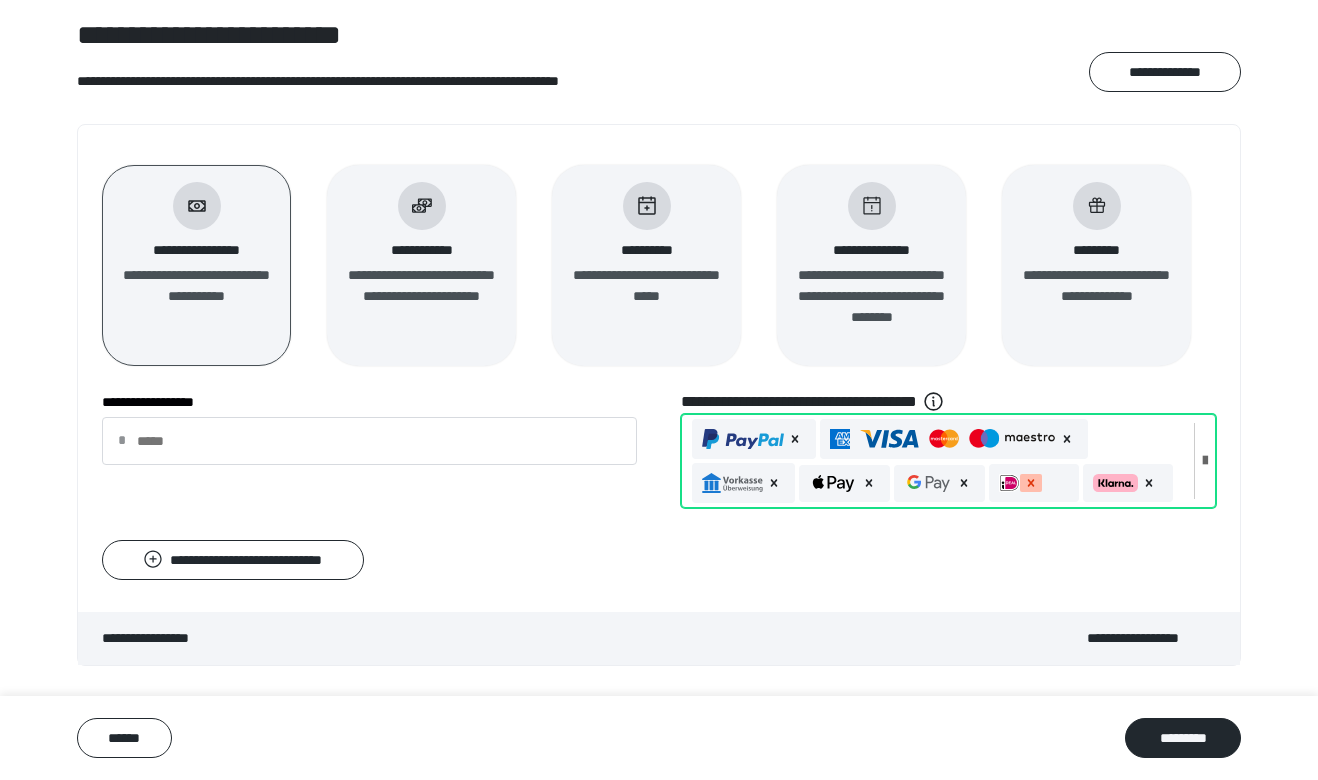 click 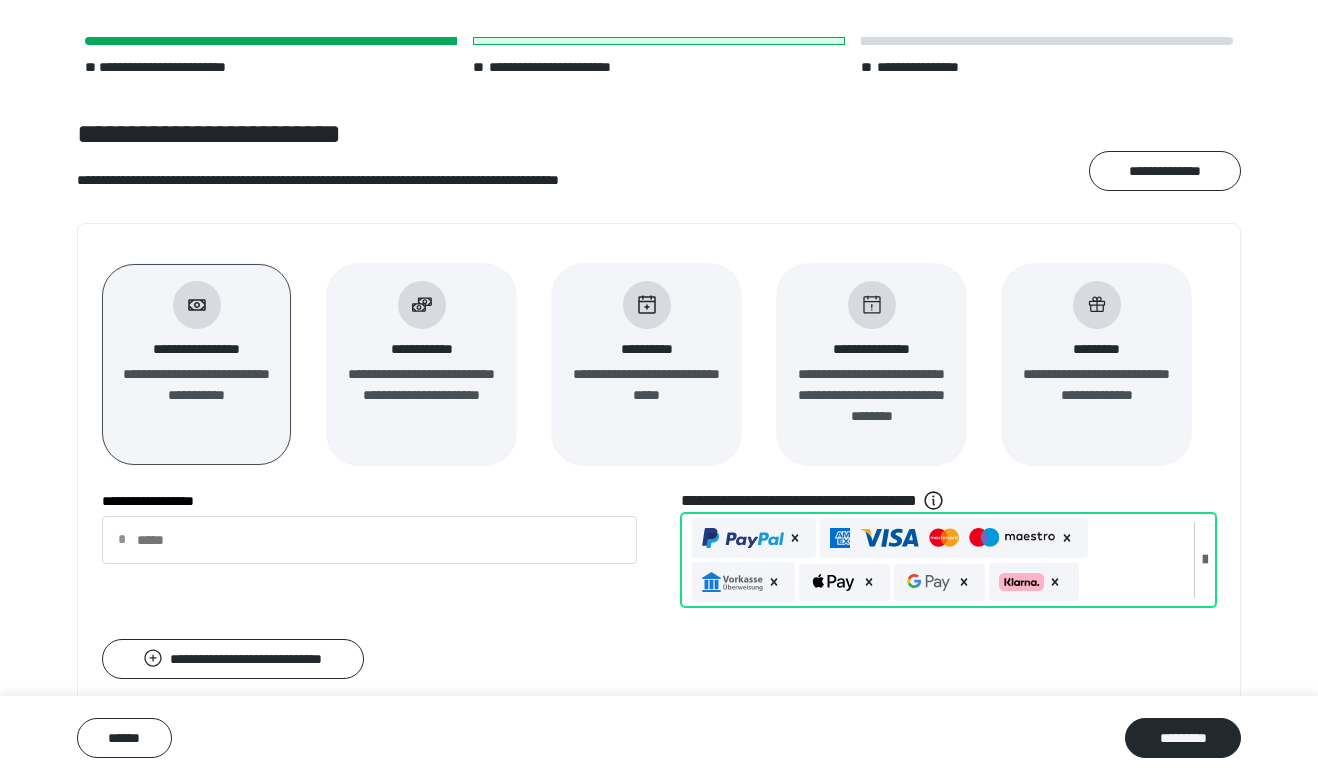 scroll, scrollTop: 55, scrollLeft: 0, axis: vertical 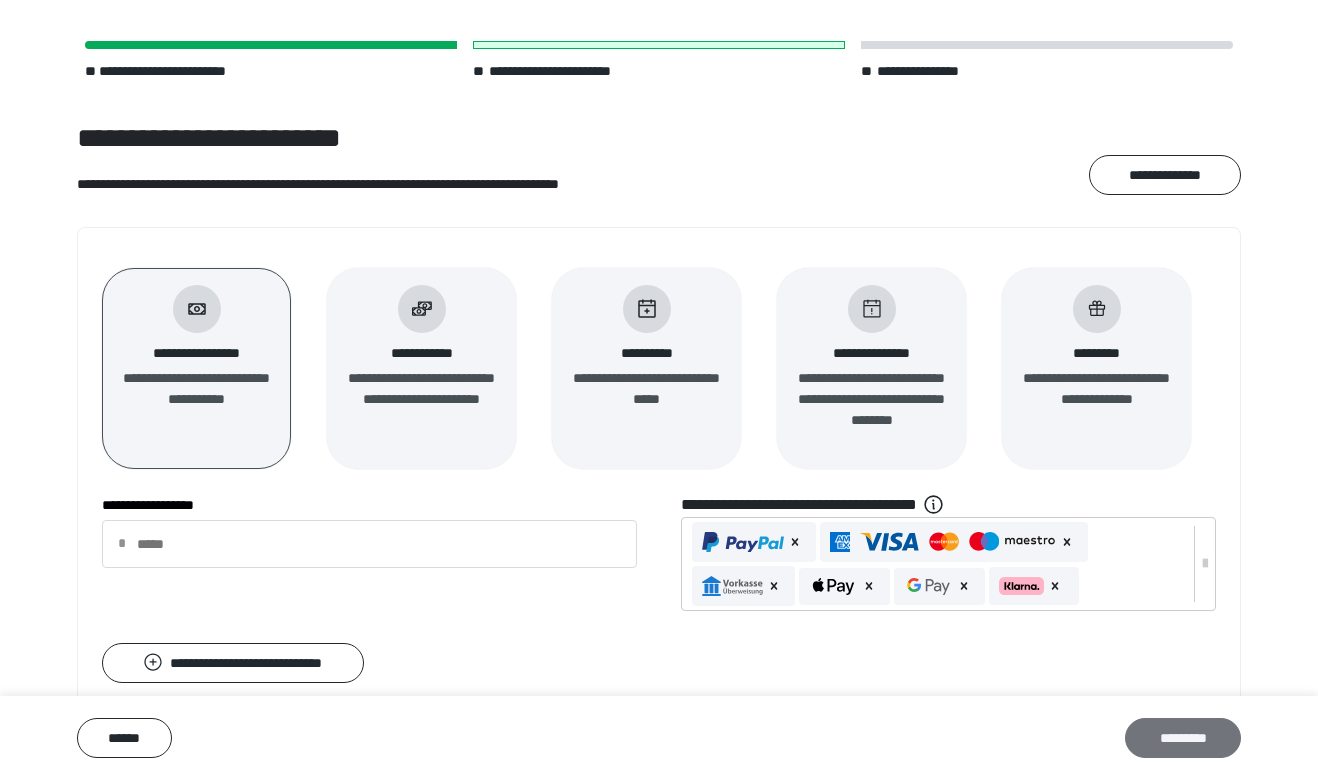 click on "*********" at bounding box center [1183, 738] 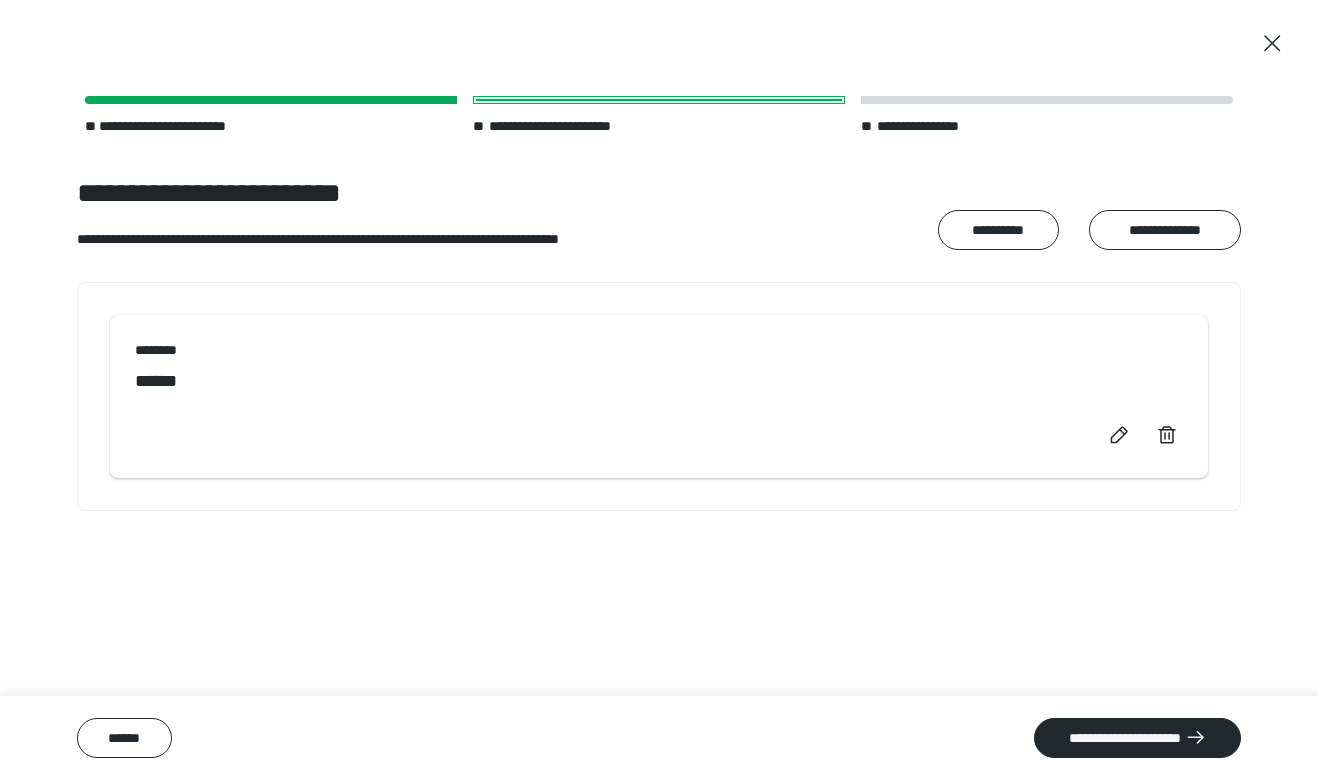 scroll, scrollTop: 0, scrollLeft: 0, axis: both 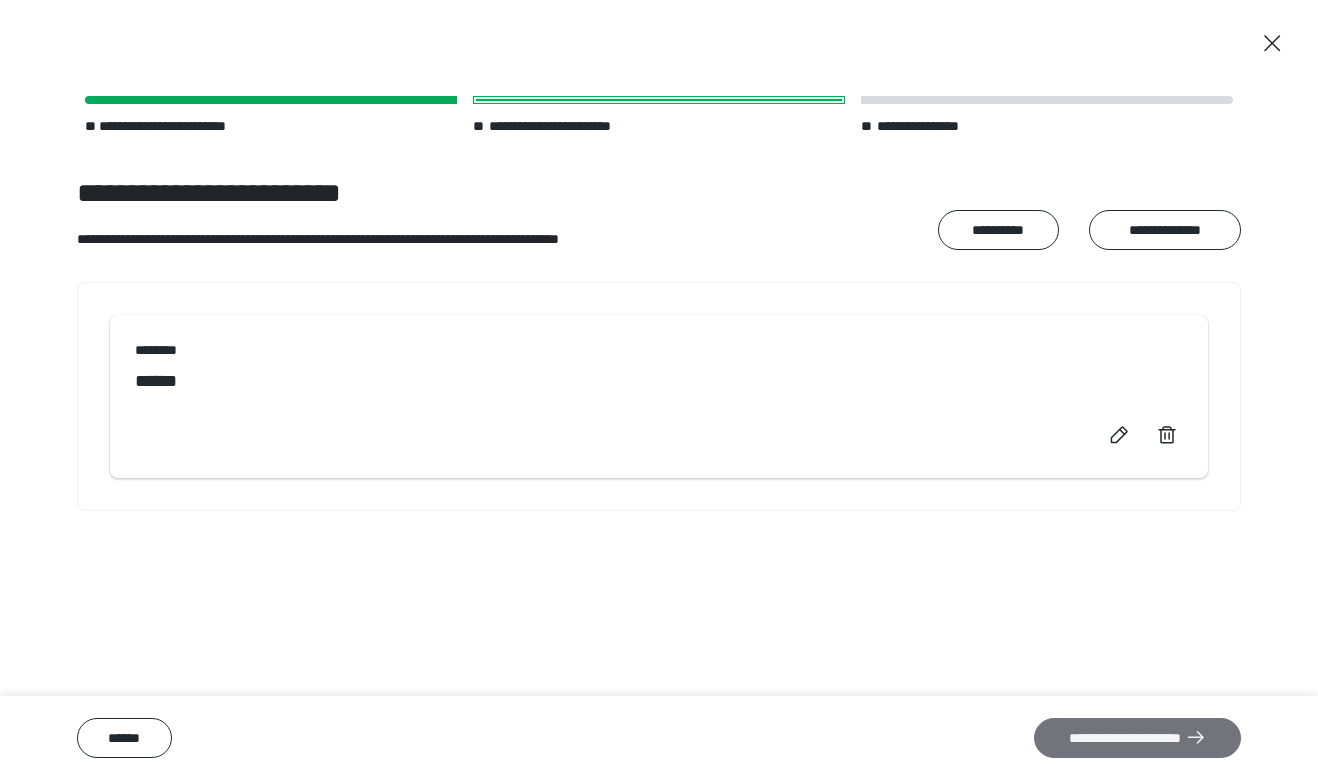 click on "**********" at bounding box center [1137, 738] 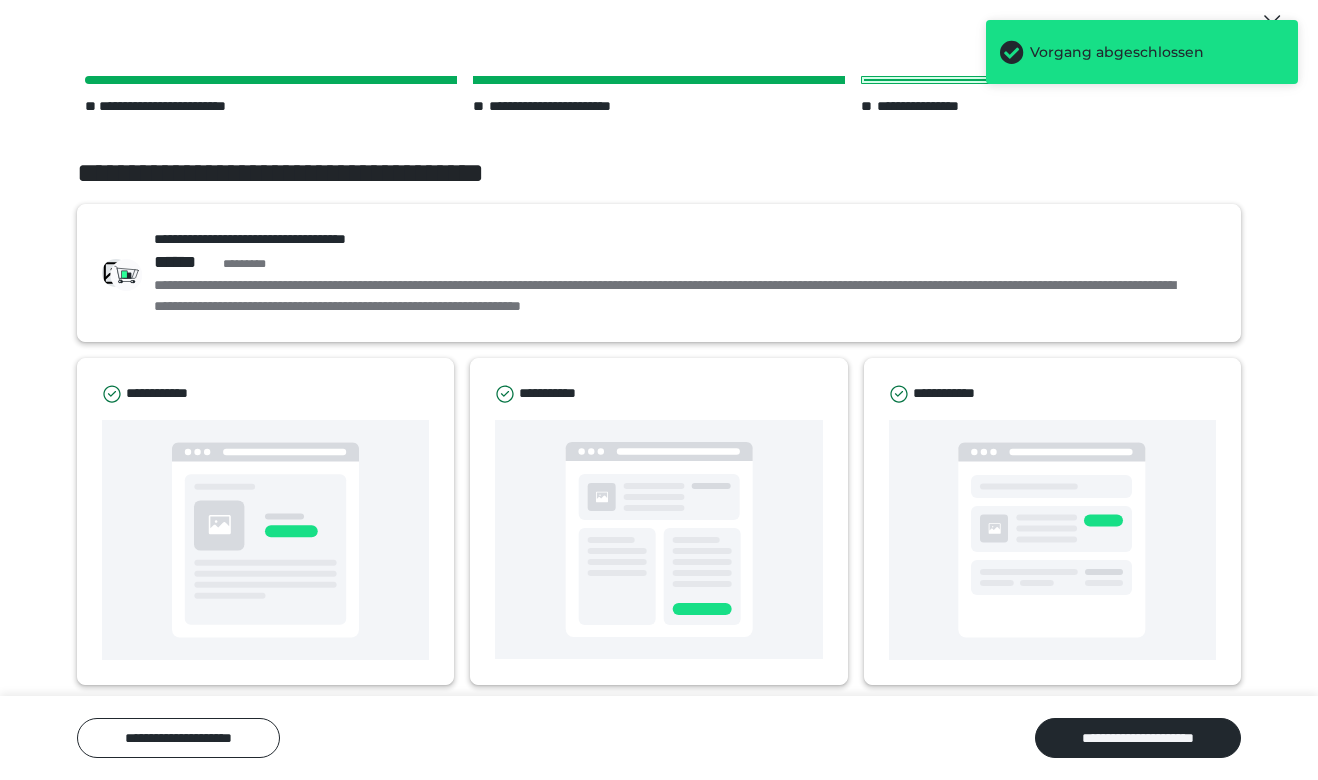 scroll, scrollTop: 33, scrollLeft: 0, axis: vertical 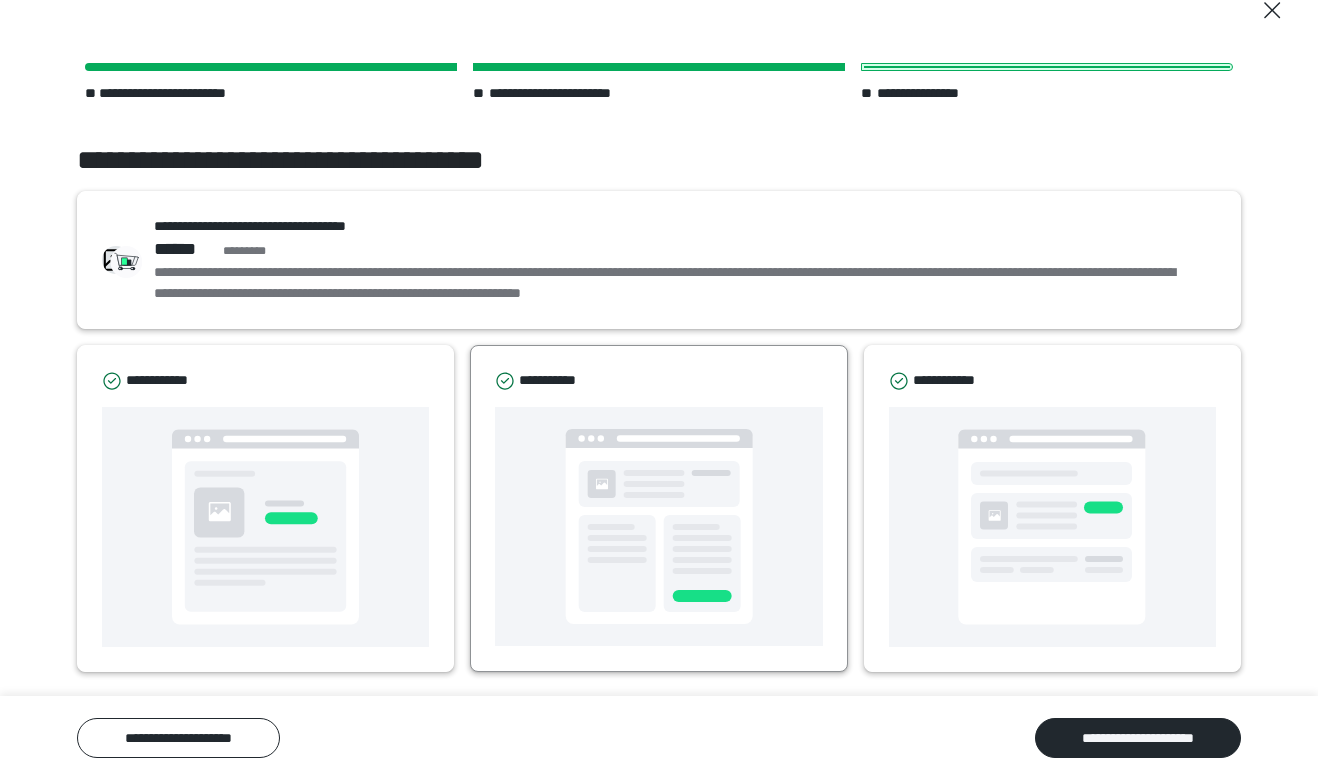 click at bounding box center [659, 526] 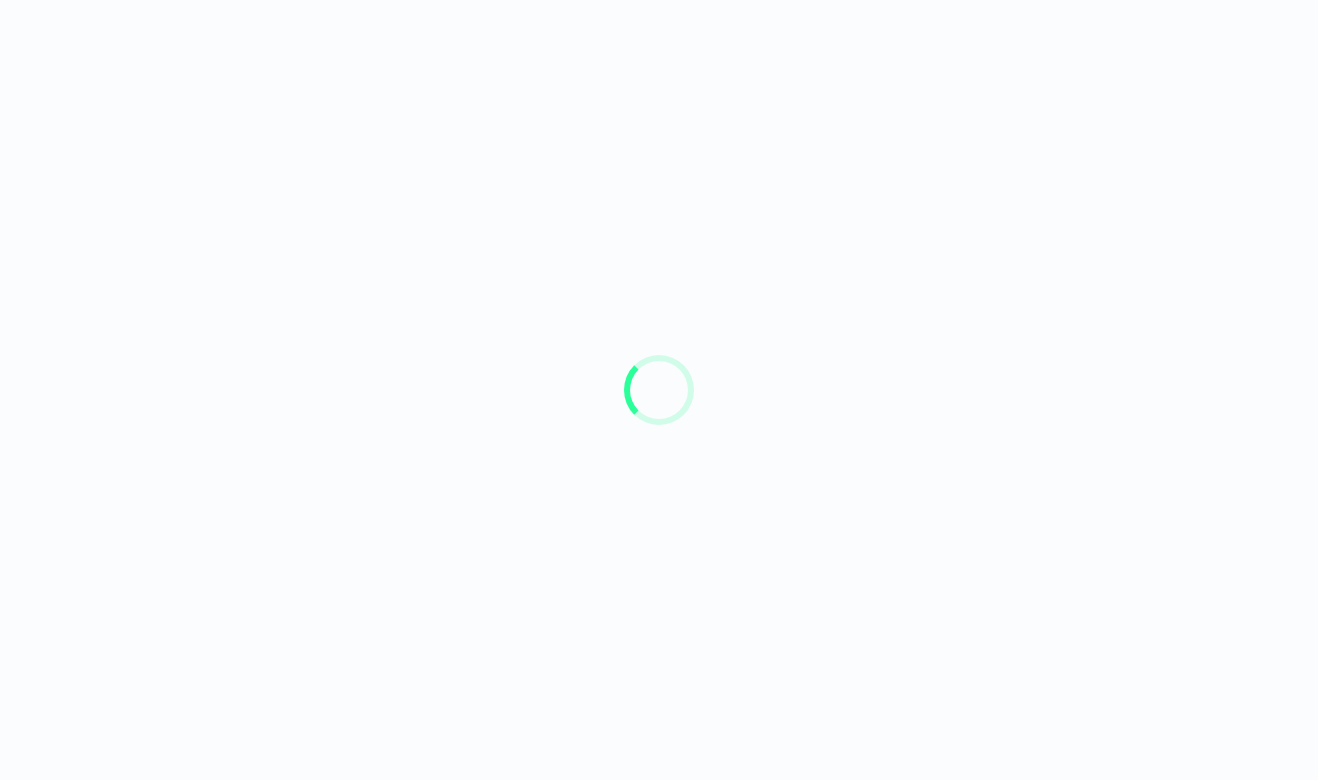 scroll, scrollTop: 0, scrollLeft: 0, axis: both 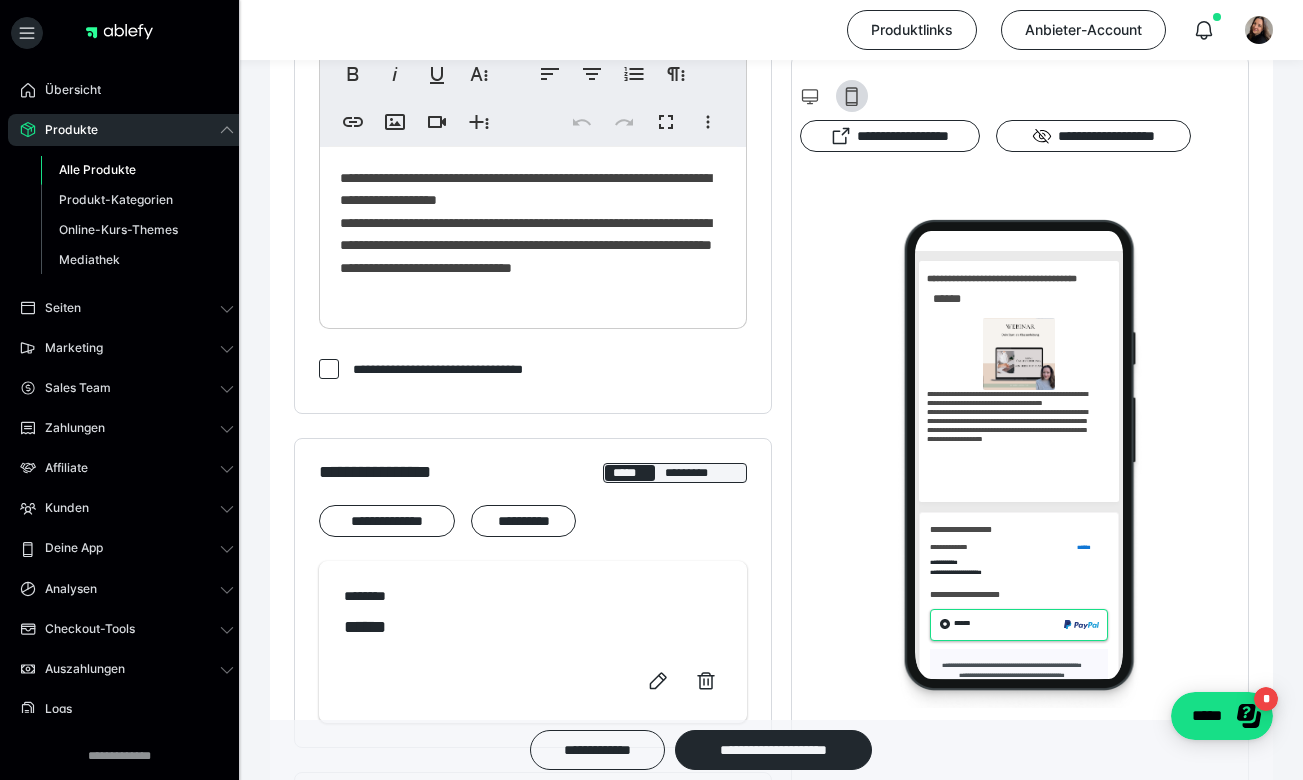 click on "**********" at bounding box center (533, 233) 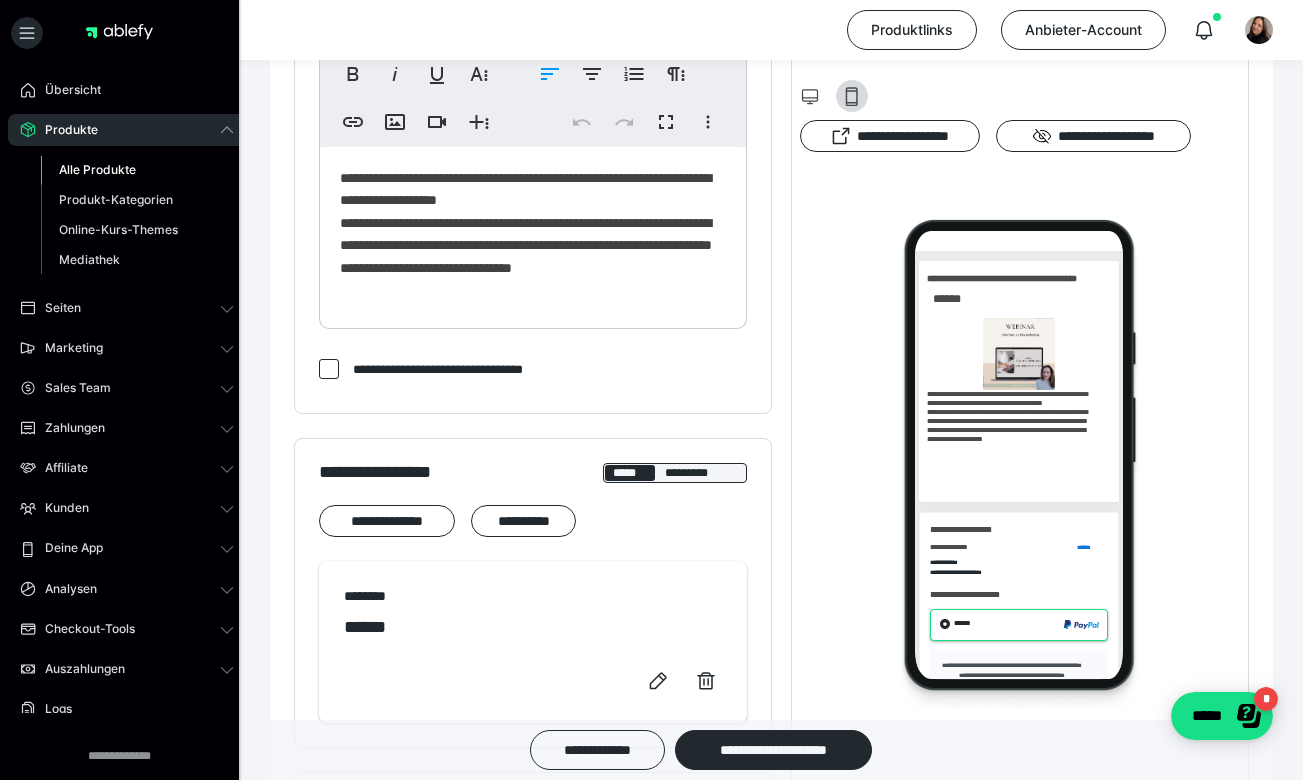 click on "**********" at bounding box center [533, 233] 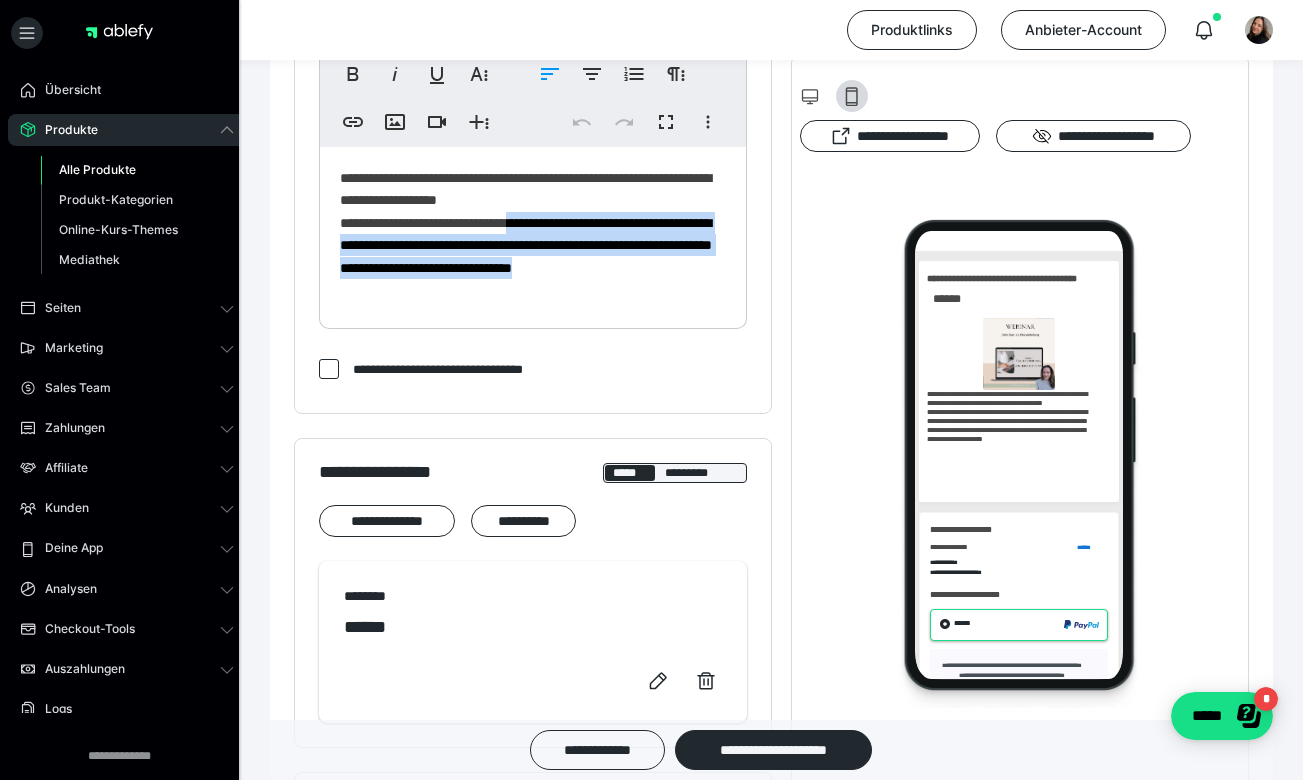 drag, startPoint x: 432, startPoint y: 284, endPoint x: 538, endPoint y: 219, distance: 124.34227 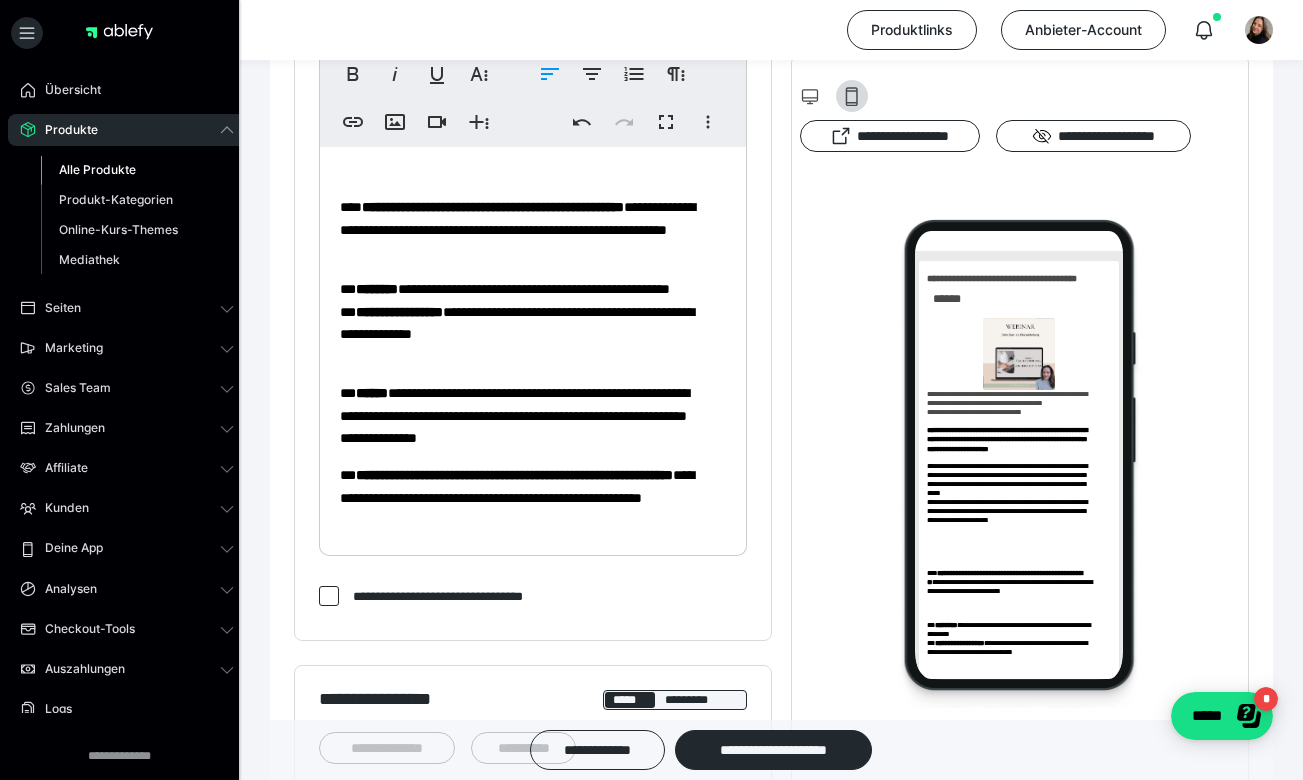 scroll, scrollTop: 0, scrollLeft: 0, axis: both 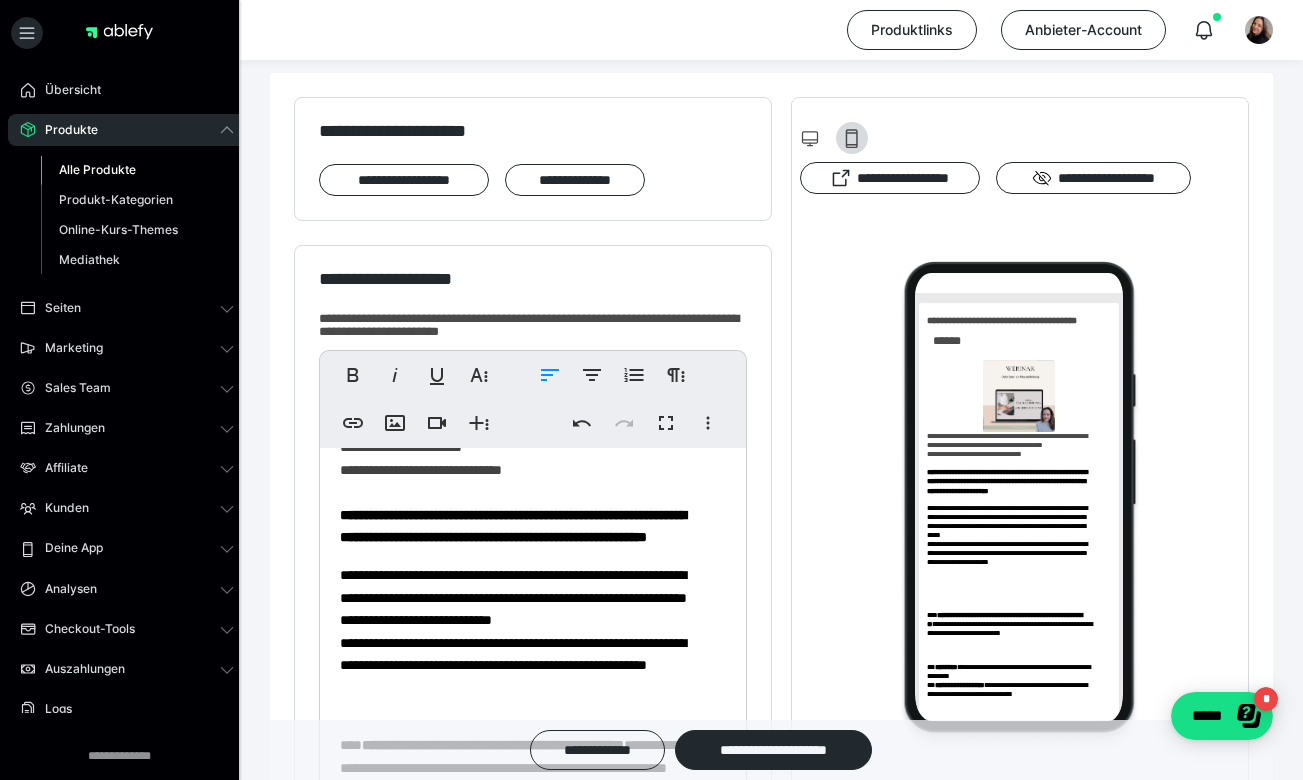click on "**********" at bounding box center (525, 641) 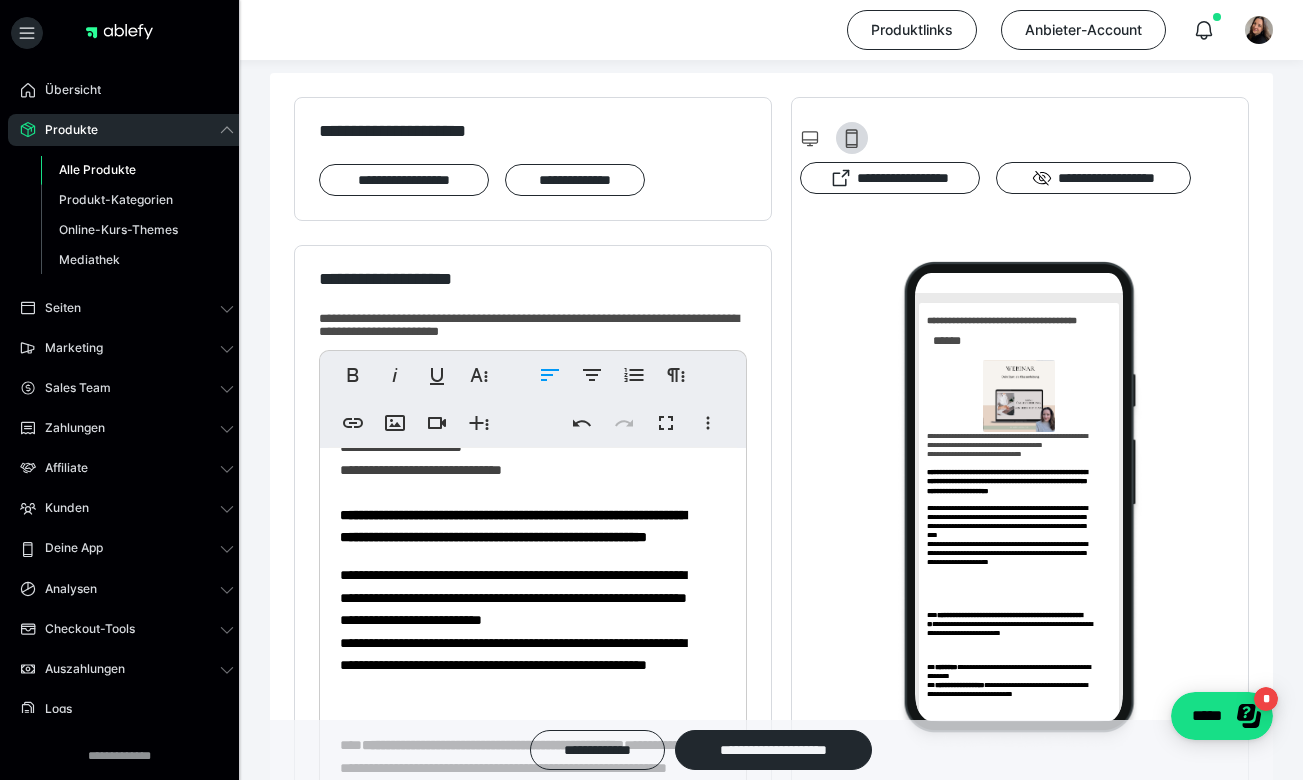 type 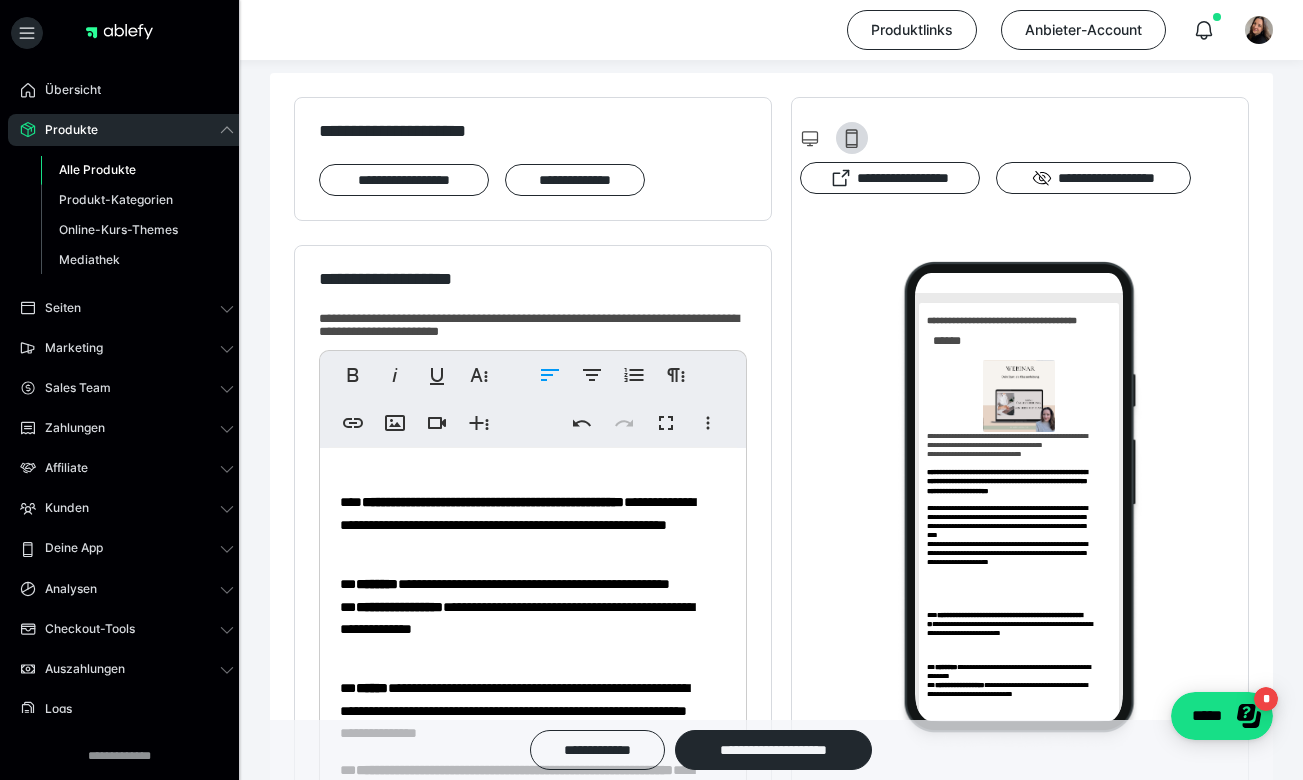 scroll, scrollTop: 301, scrollLeft: 0, axis: vertical 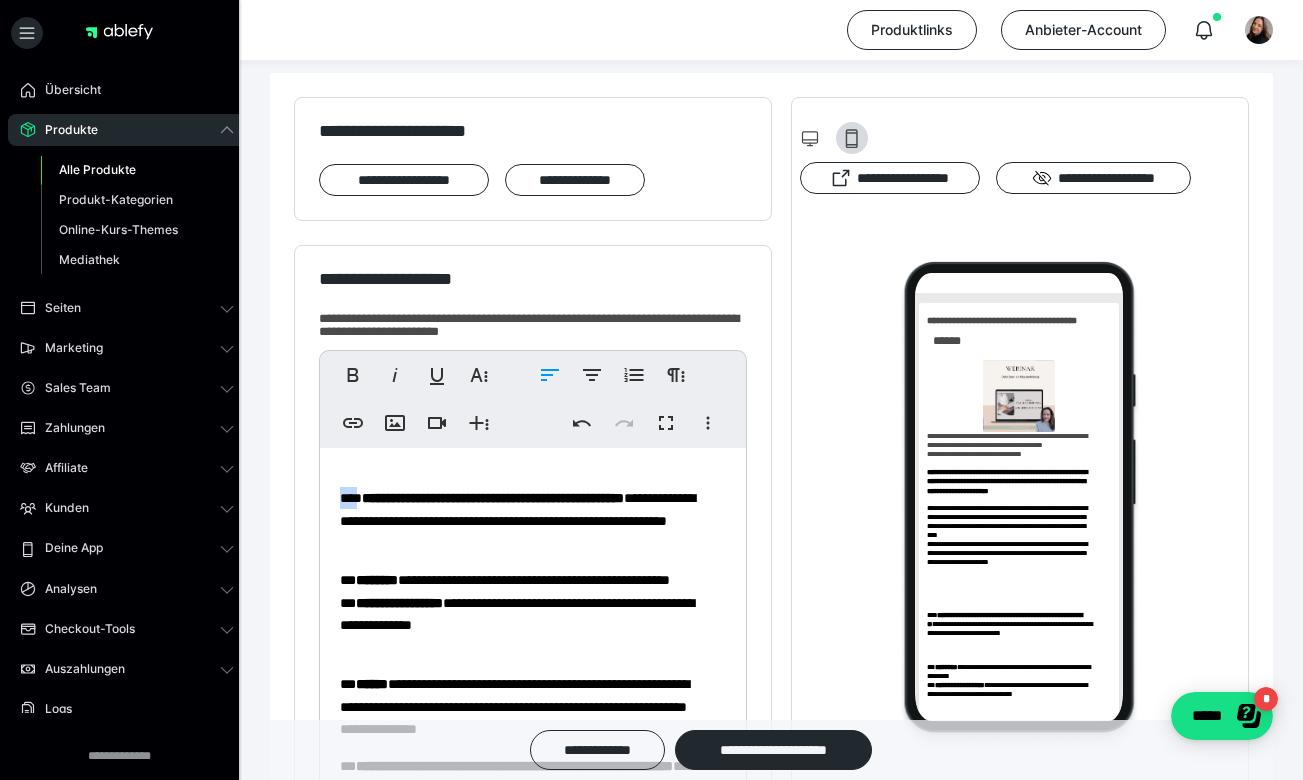 drag, startPoint x: 360, startPoint y: 520, endPoint x: 323, endPoint y: 525, distance: 37.336308 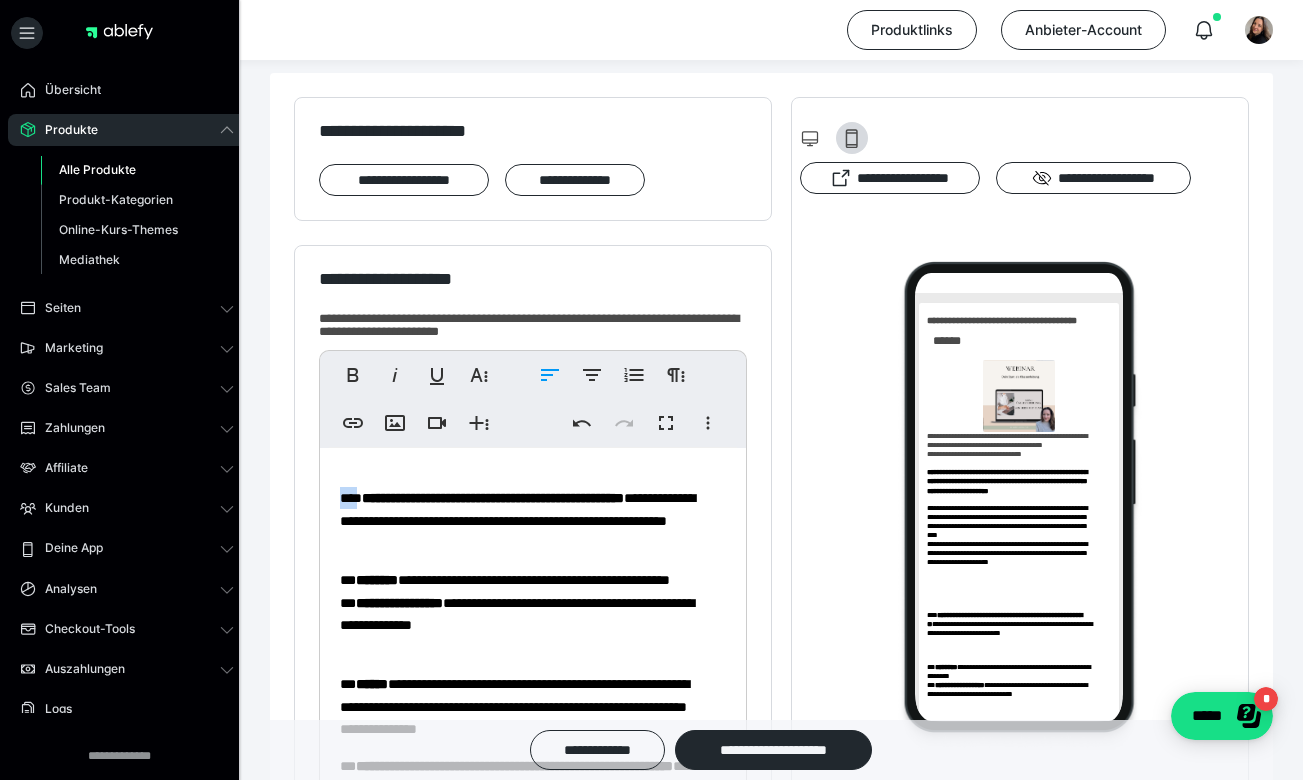 copy on "***" 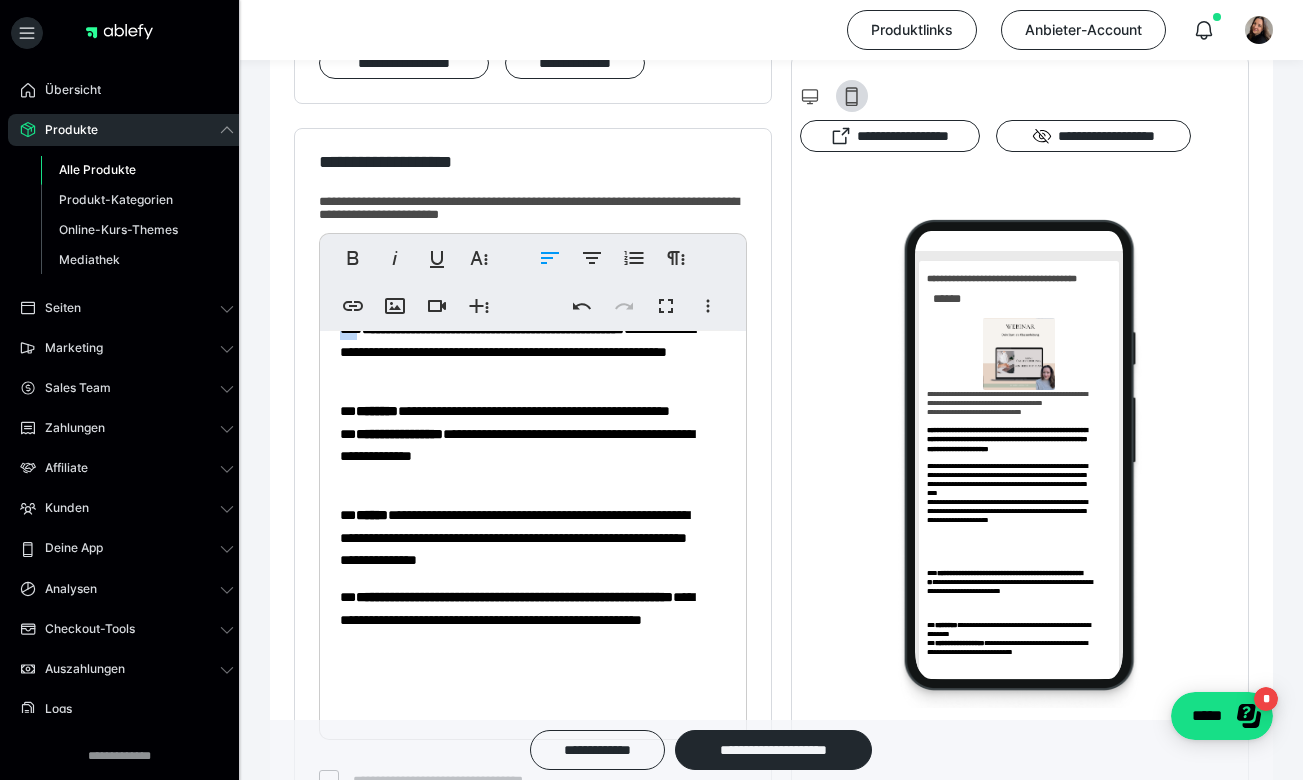 scroll, scrollTop: 490, scrollLeft: 0, axis: vertical 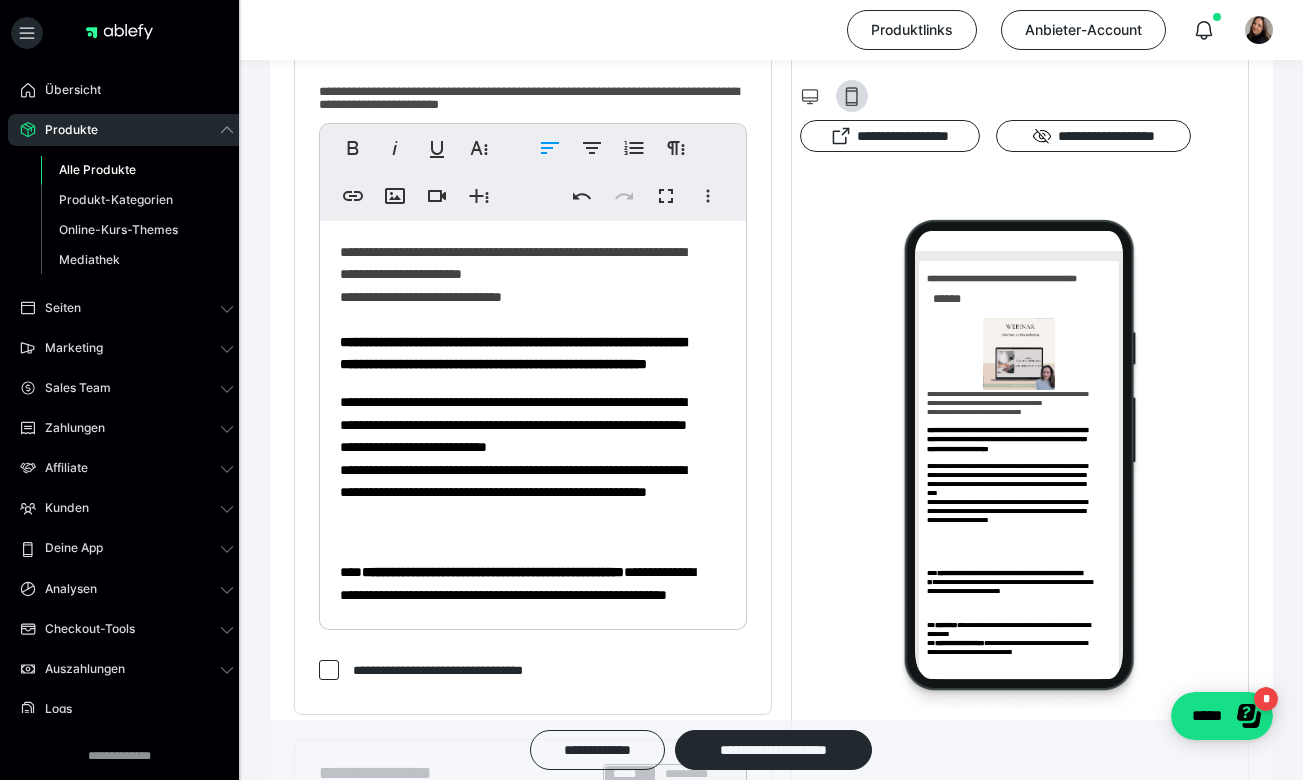 click on "**********" at bounding box center [525, 597] 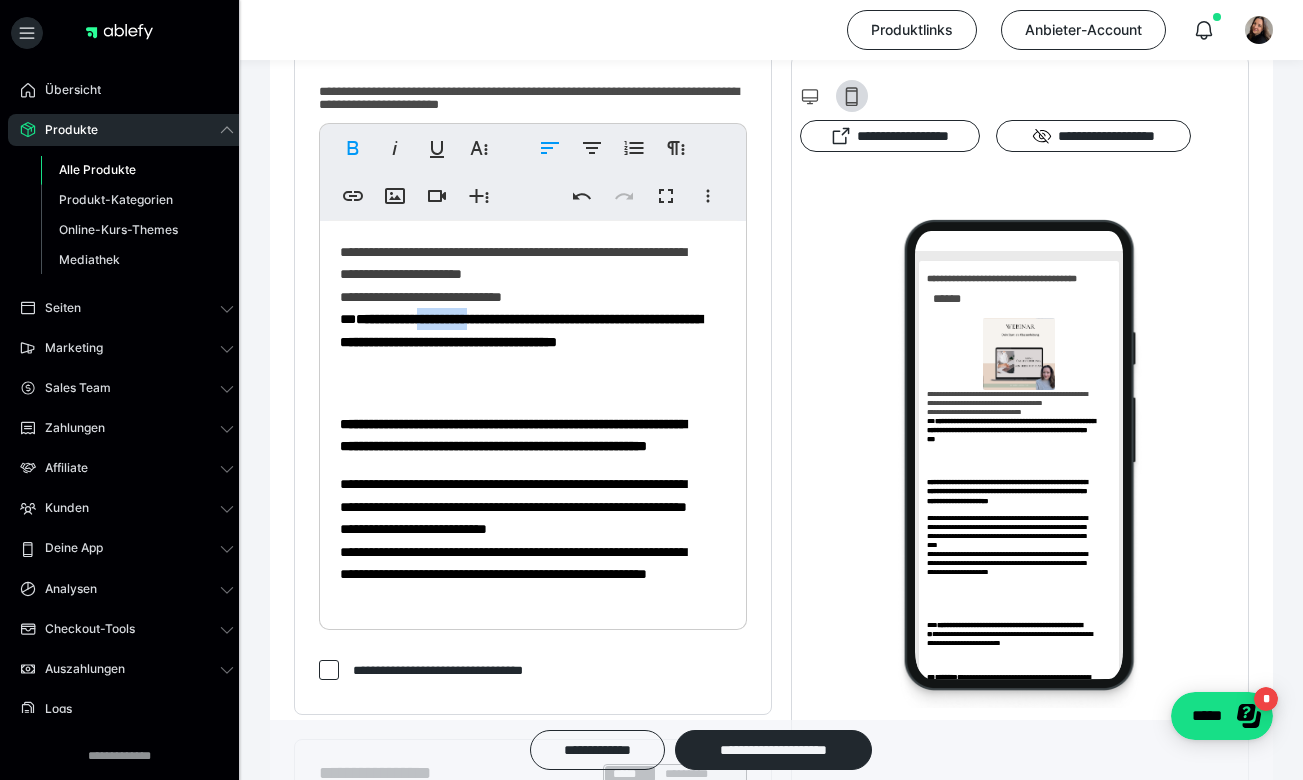 drag, startPoint x: 503, startPoint y: 319, endPoint x: 441, endPoint y: 319, distance: 62 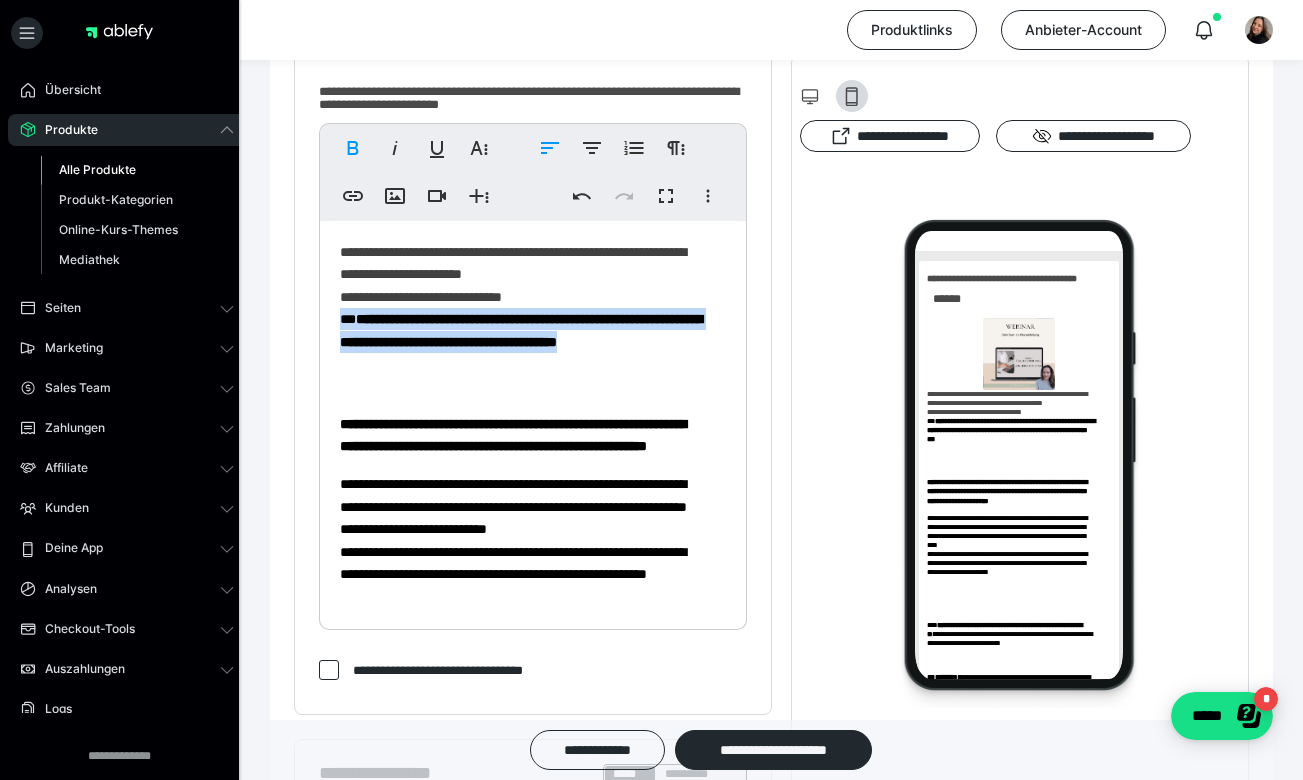 drag, startPoint x: 455, startPoint y: 369, endPoint x: 330, endPoint y: 319, distance: 134.62912 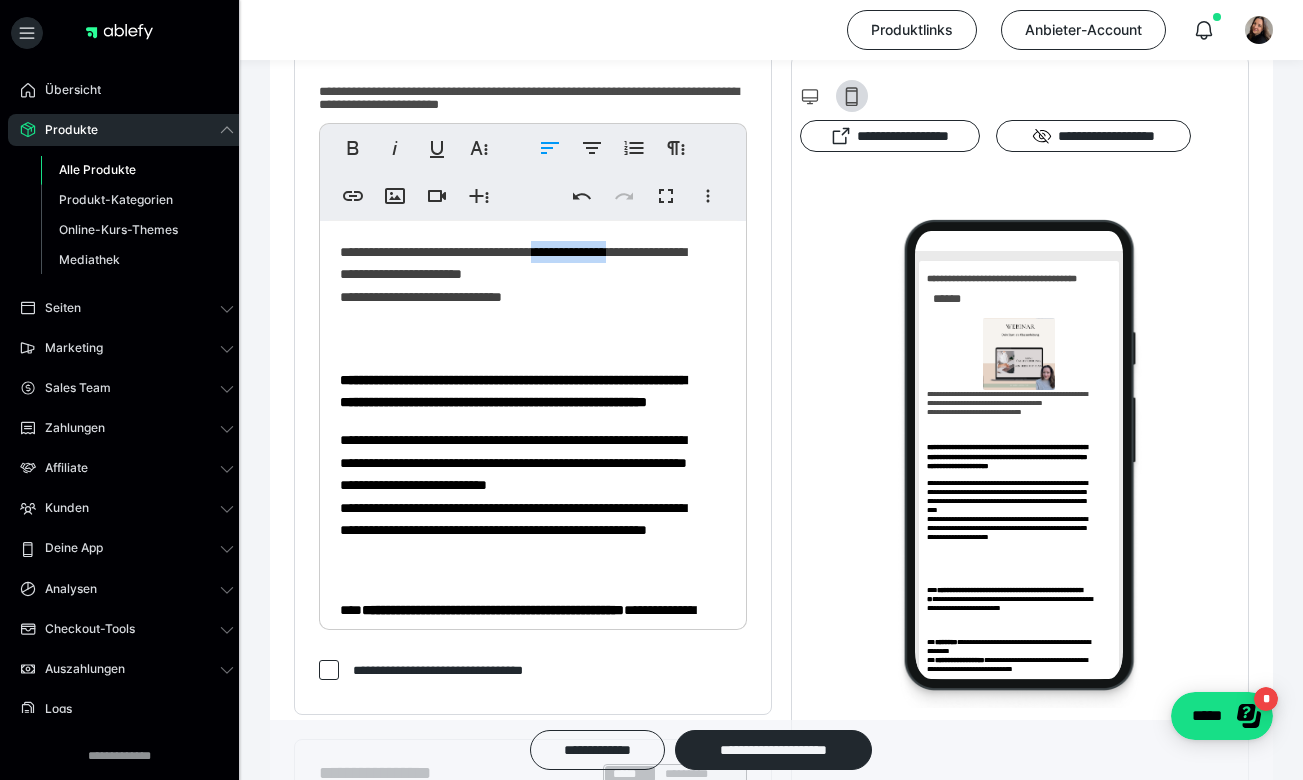 drag, startPoint x: 605, startPoint y: 250, endPoint x: 495, endPoint y: 229, distance: 111.9866 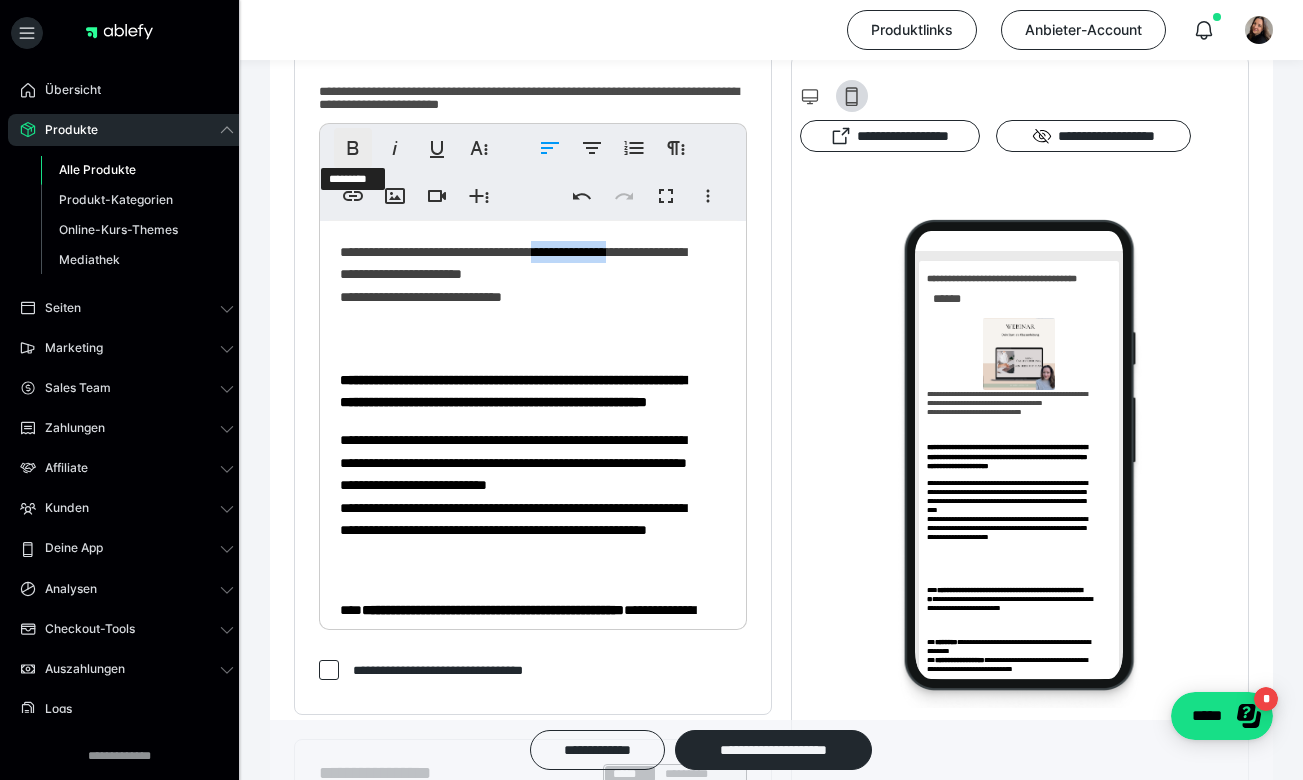 click 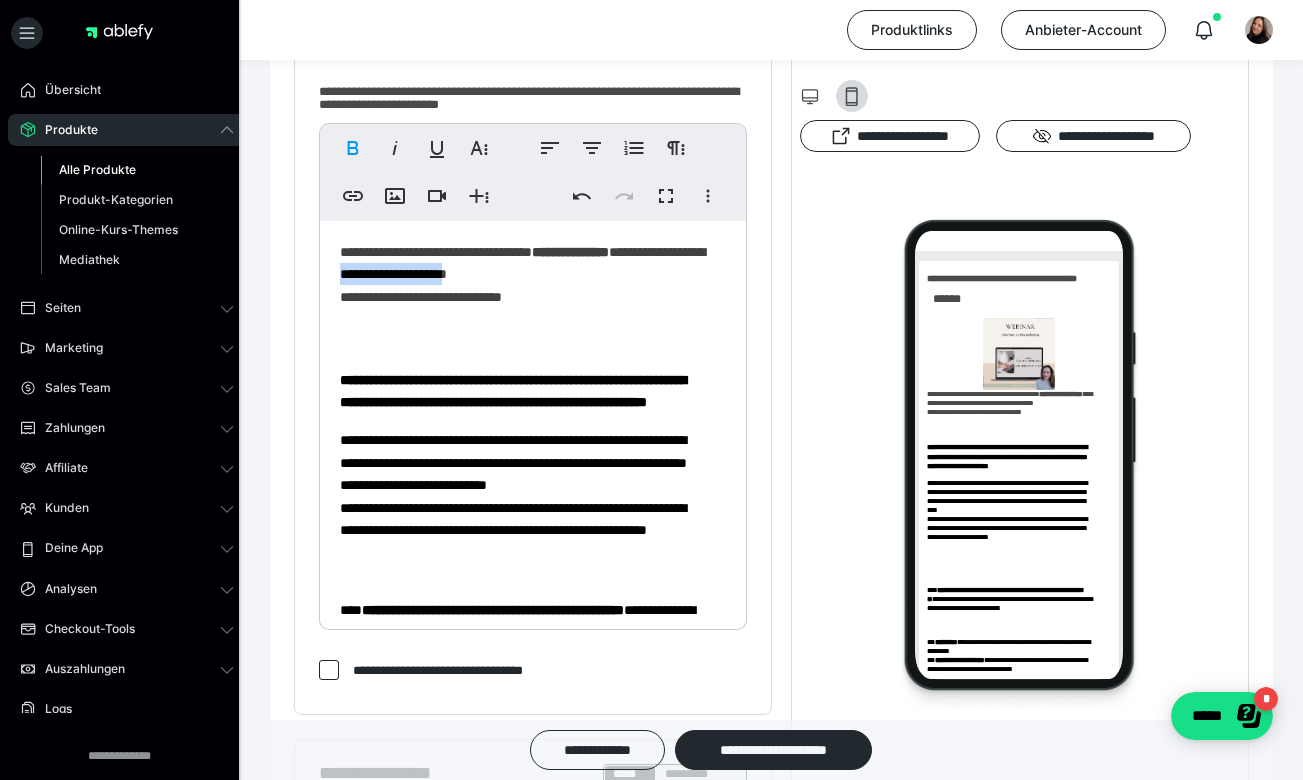 drag, startPoint x: 478, startPoint y: 275, endPoint x: 603, endPoint y: 277, distance: 125.016 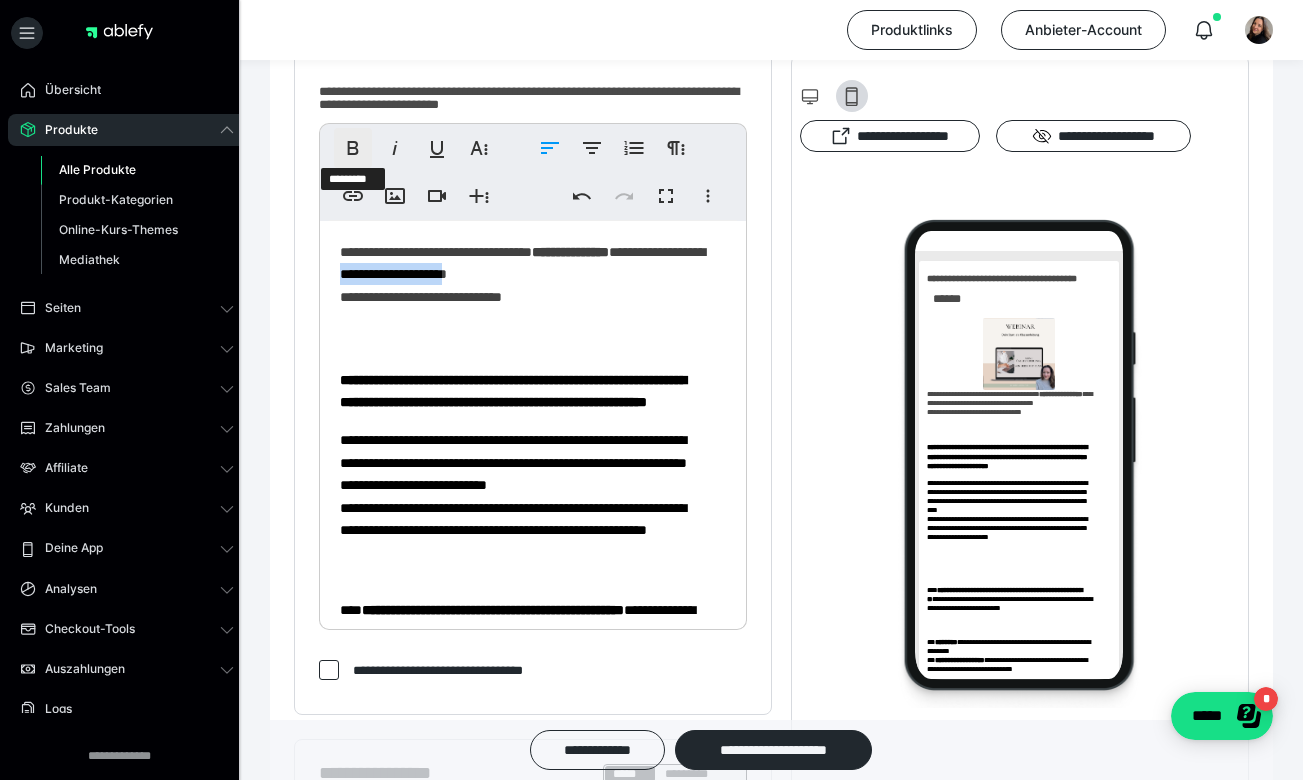 click 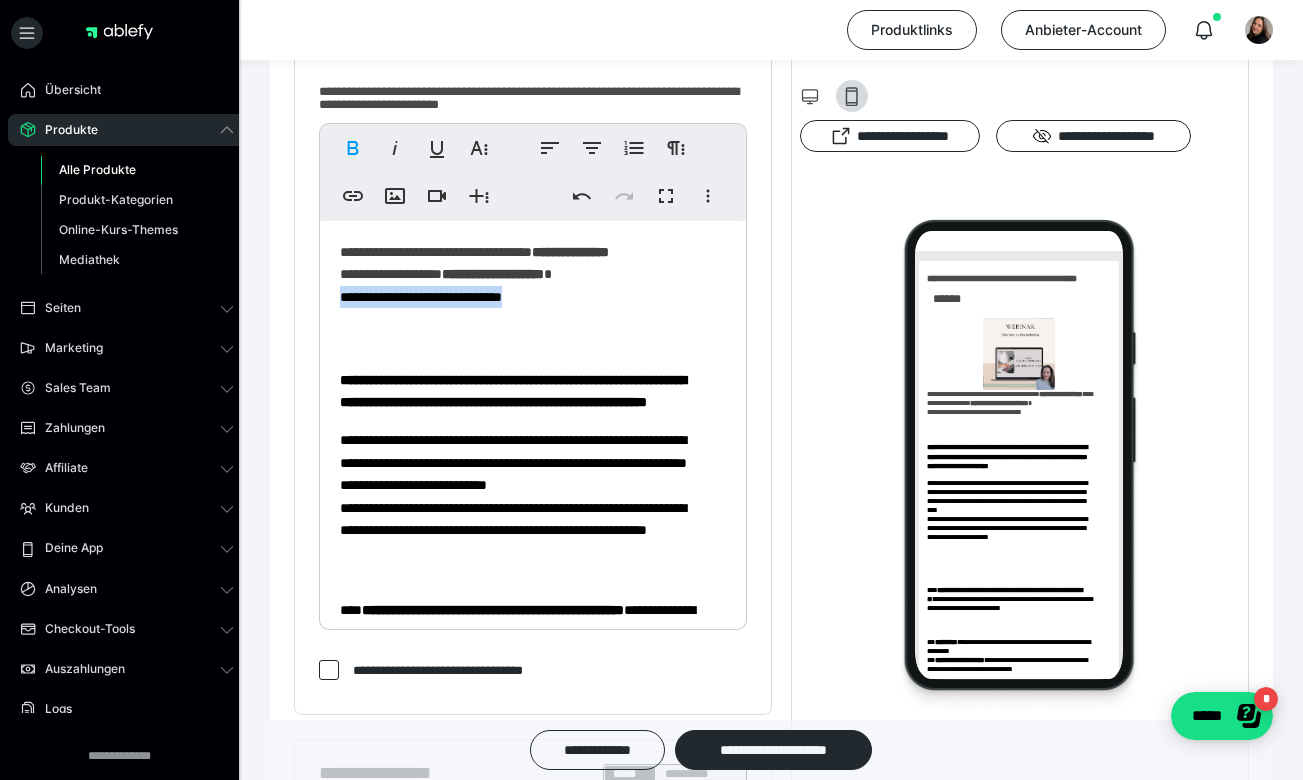 drag, startPoint x: 546, startPoint y: 295, endPoint x: 323, endPoint y: 295, distance: 223 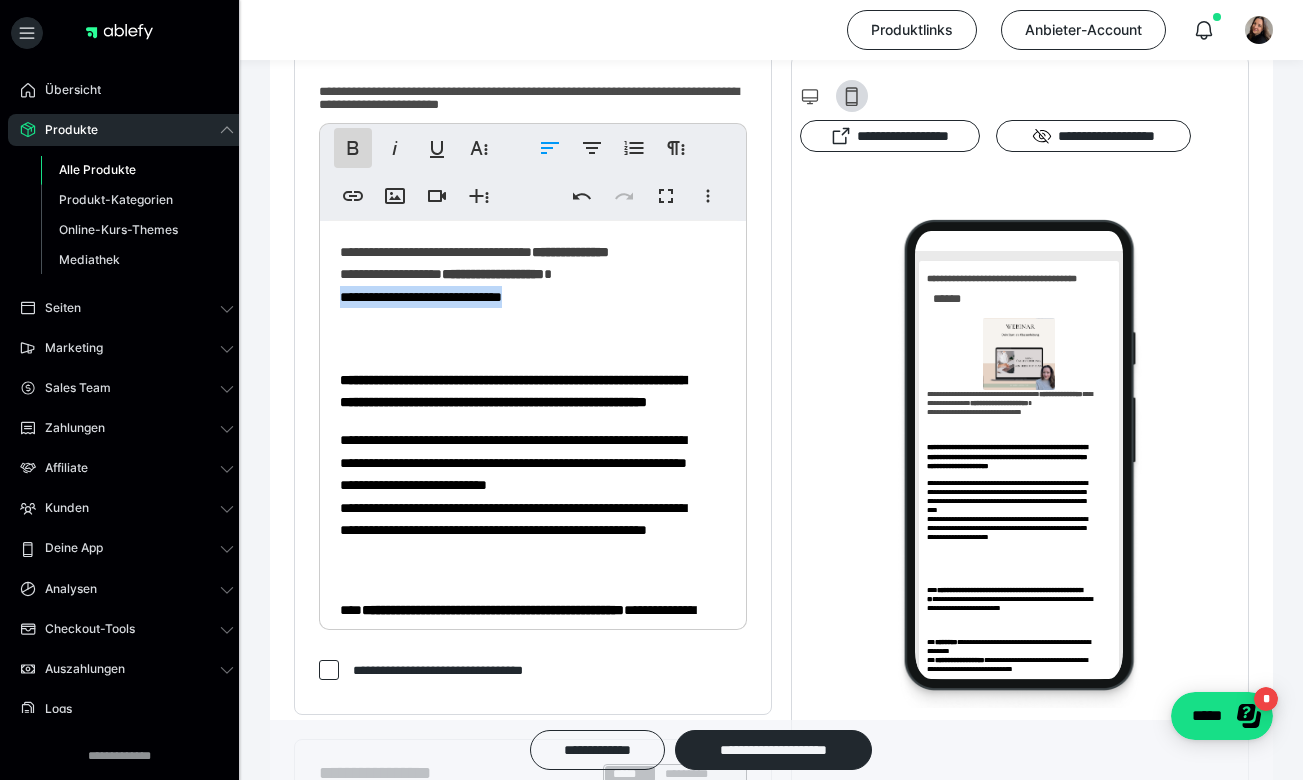 click 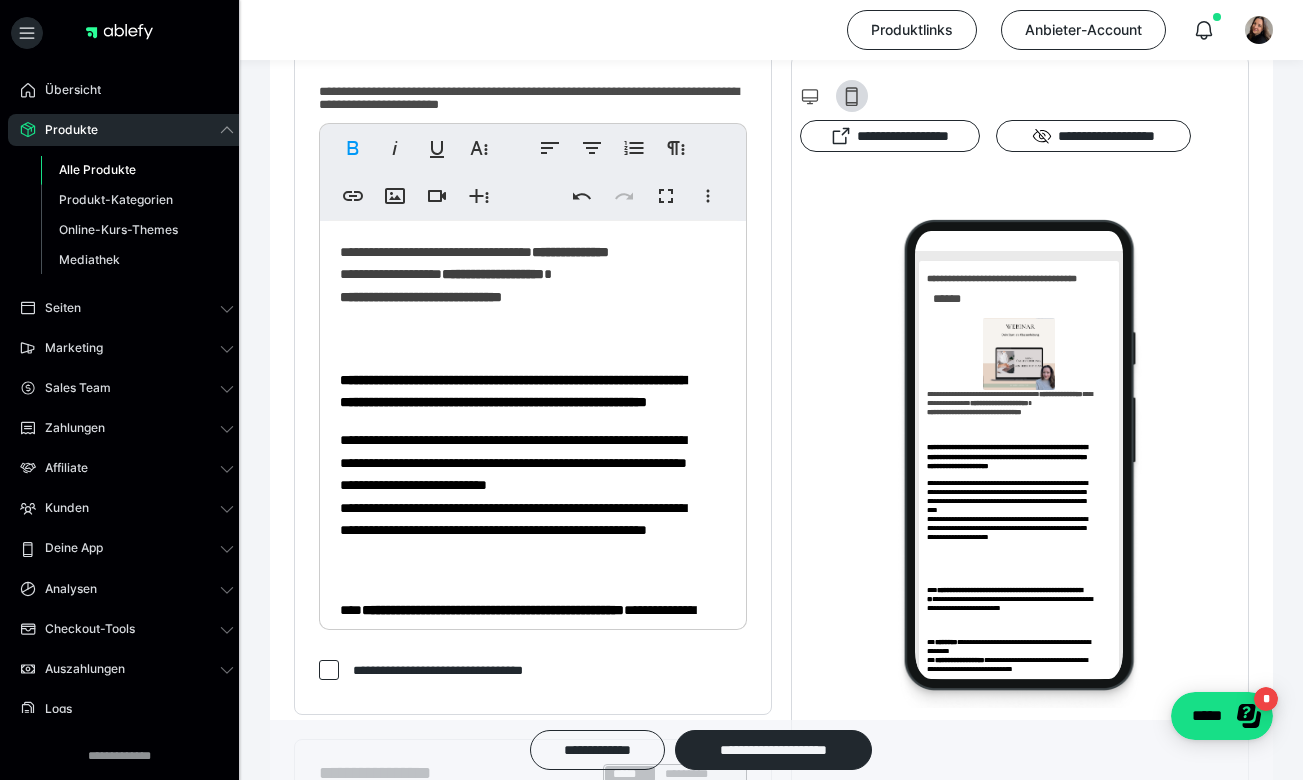 click on "**********" at bounding box center [525, 616] 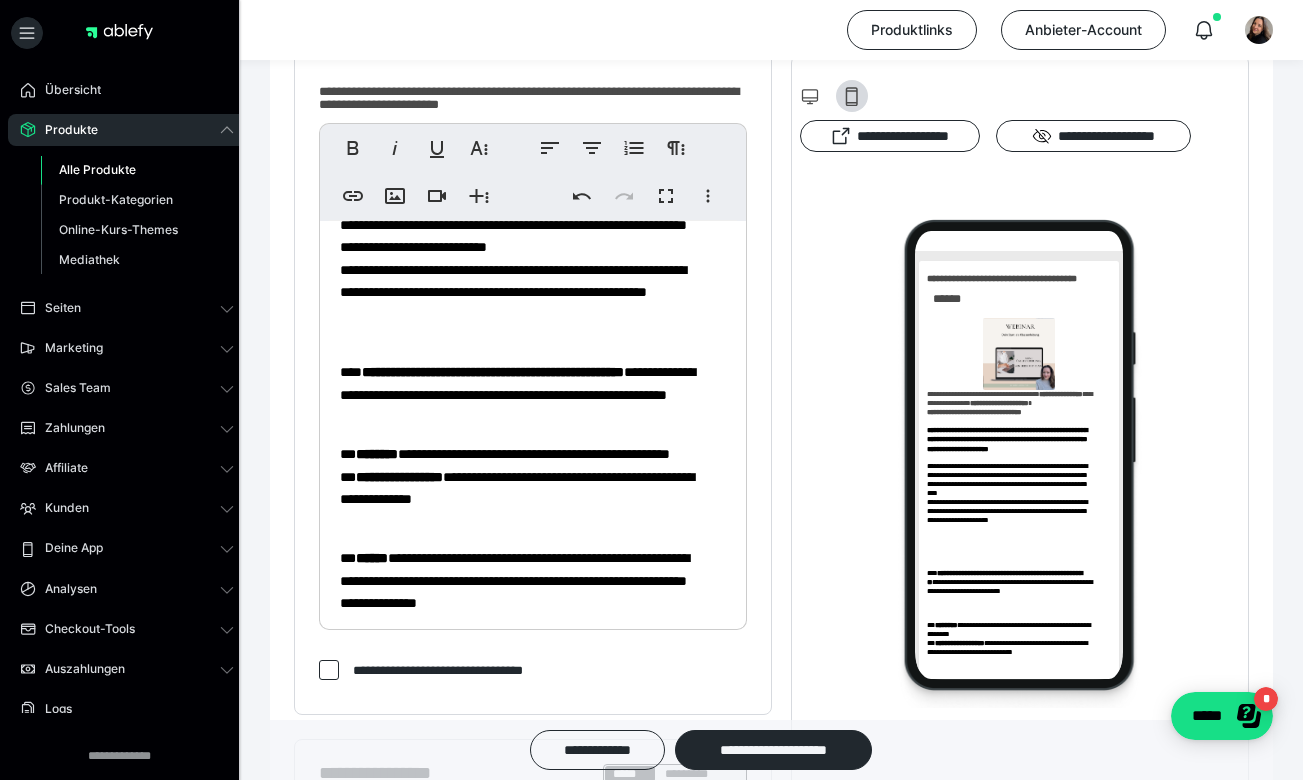 scroll, scrollTop: 353, scrollLeft: 0, axis: vertical 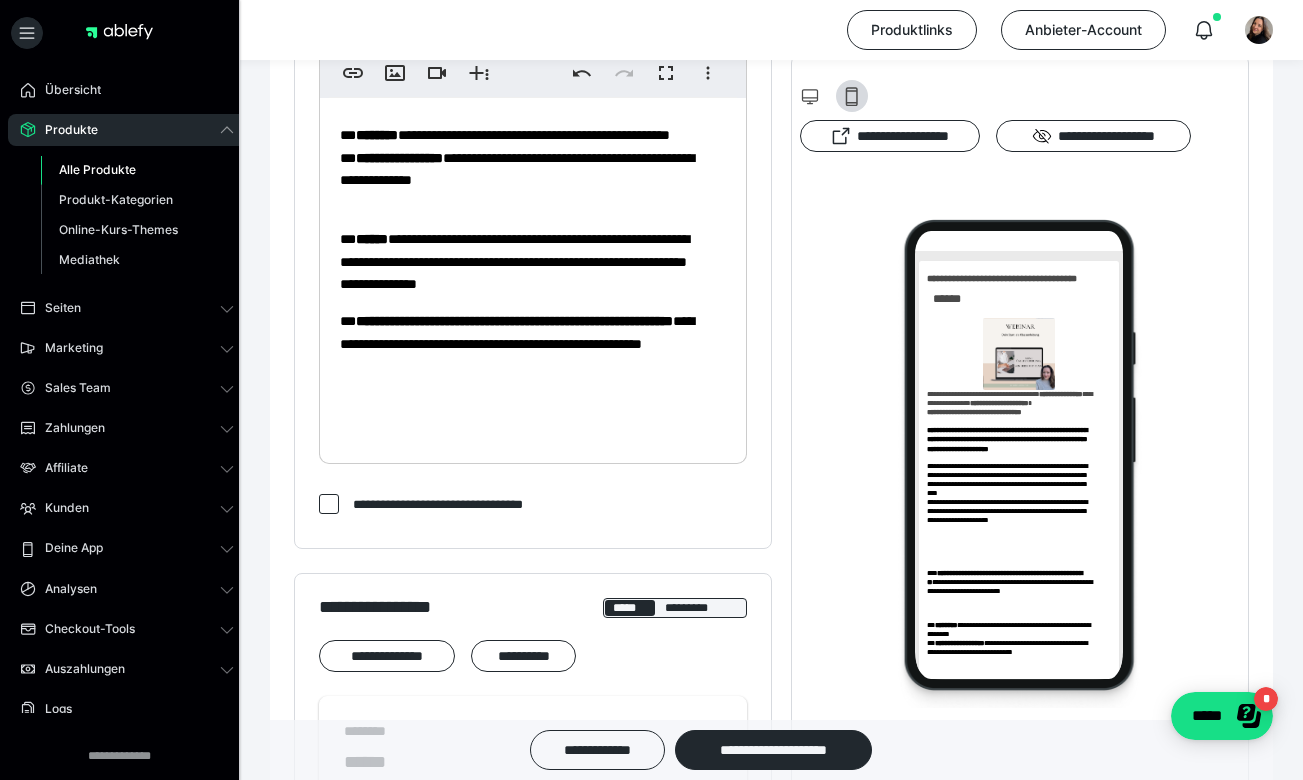 click on "**********" at bounding box center [525, 78] 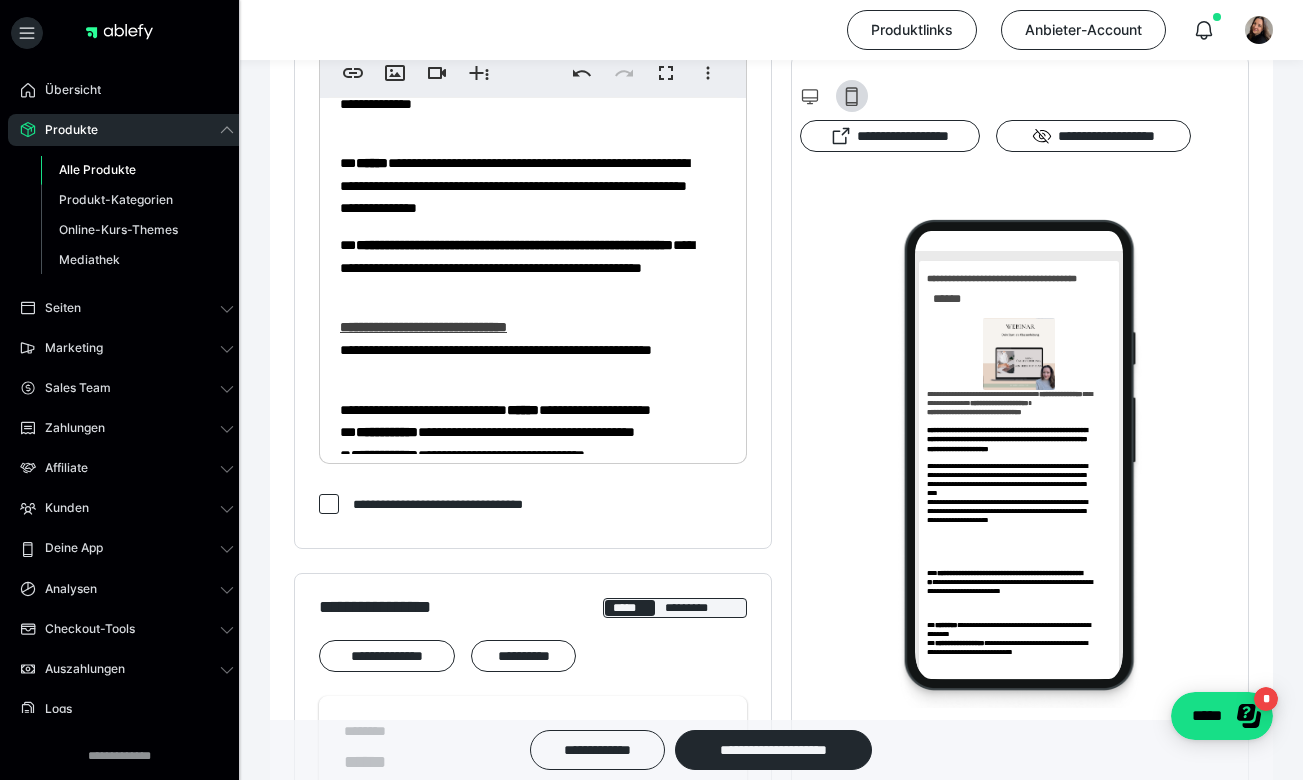 scroll, scrollTop: 425, scrollLeft: 0, axis: vertical 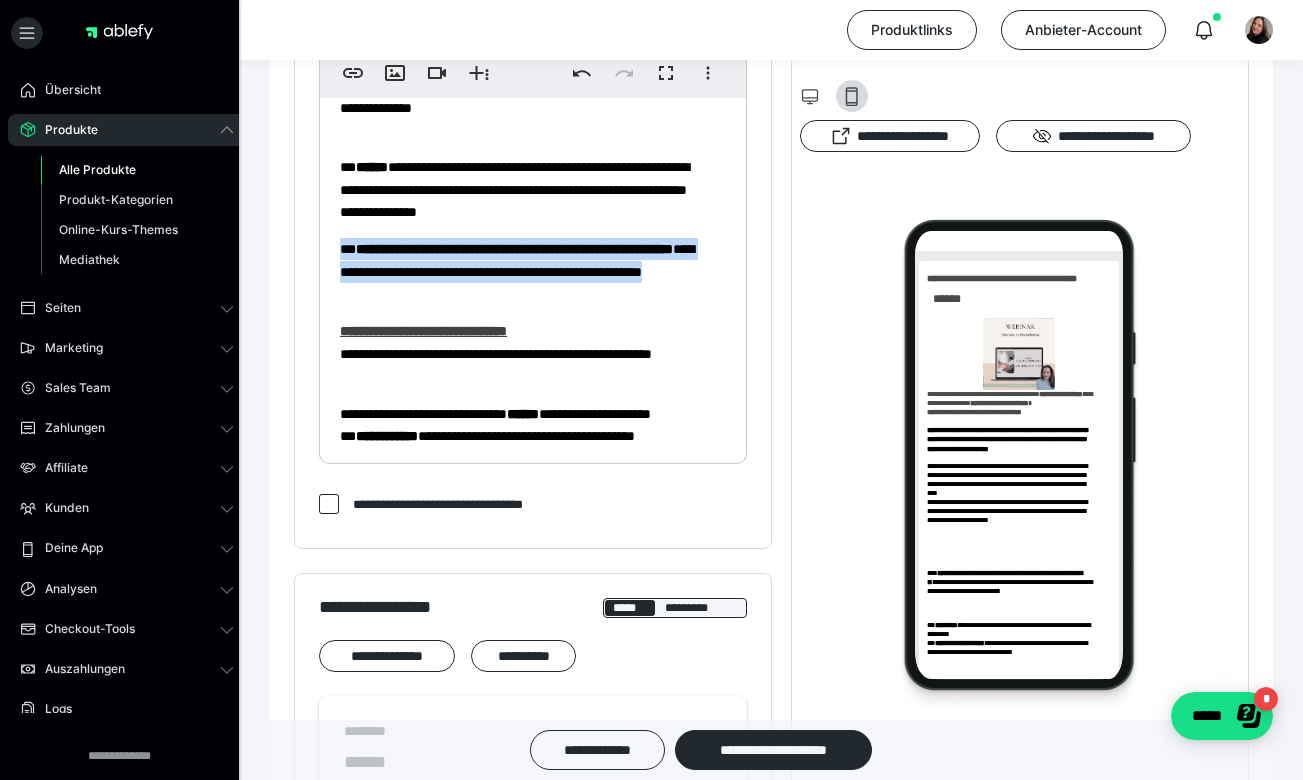 drag, startPoint x: 531, startPoint y: 317, endPoint x: 337, endPoint y: 271, distance: 199.37904 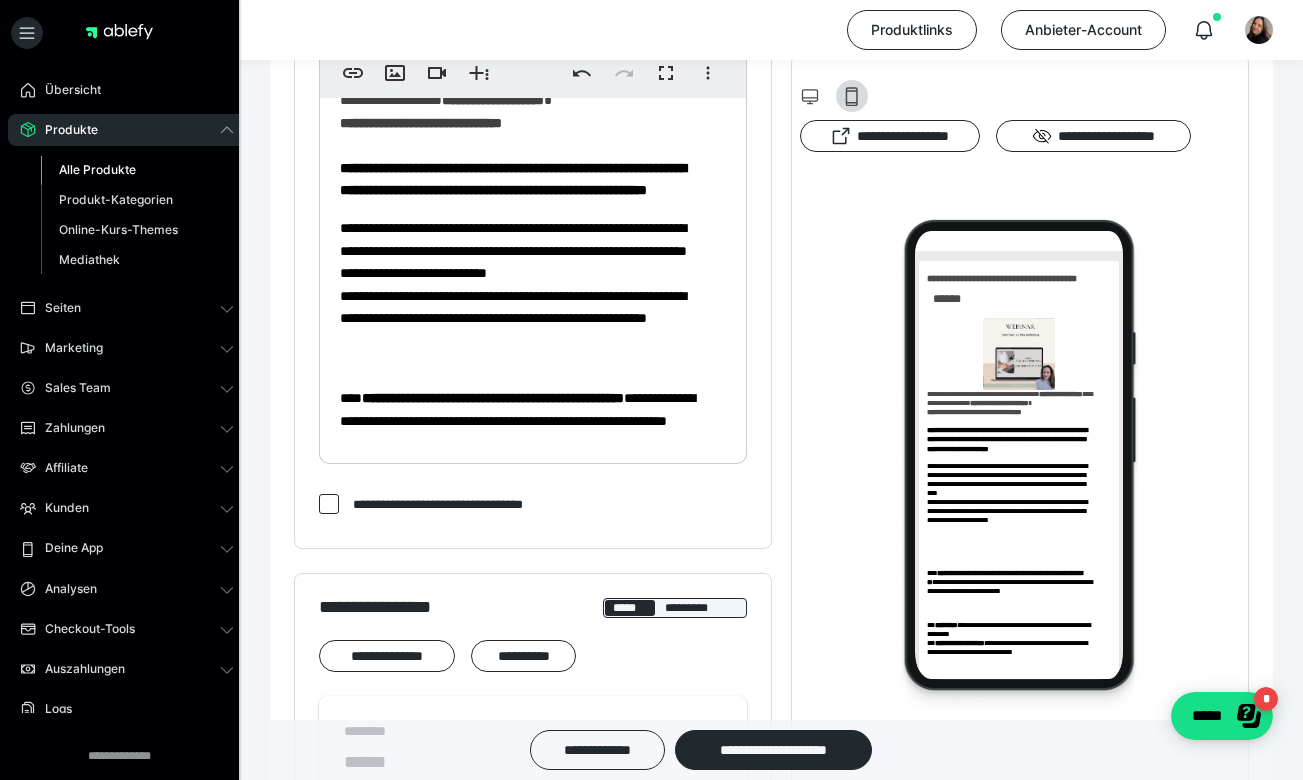 scroll, scrollTop: 0, scrollLeft: 0, axis: both 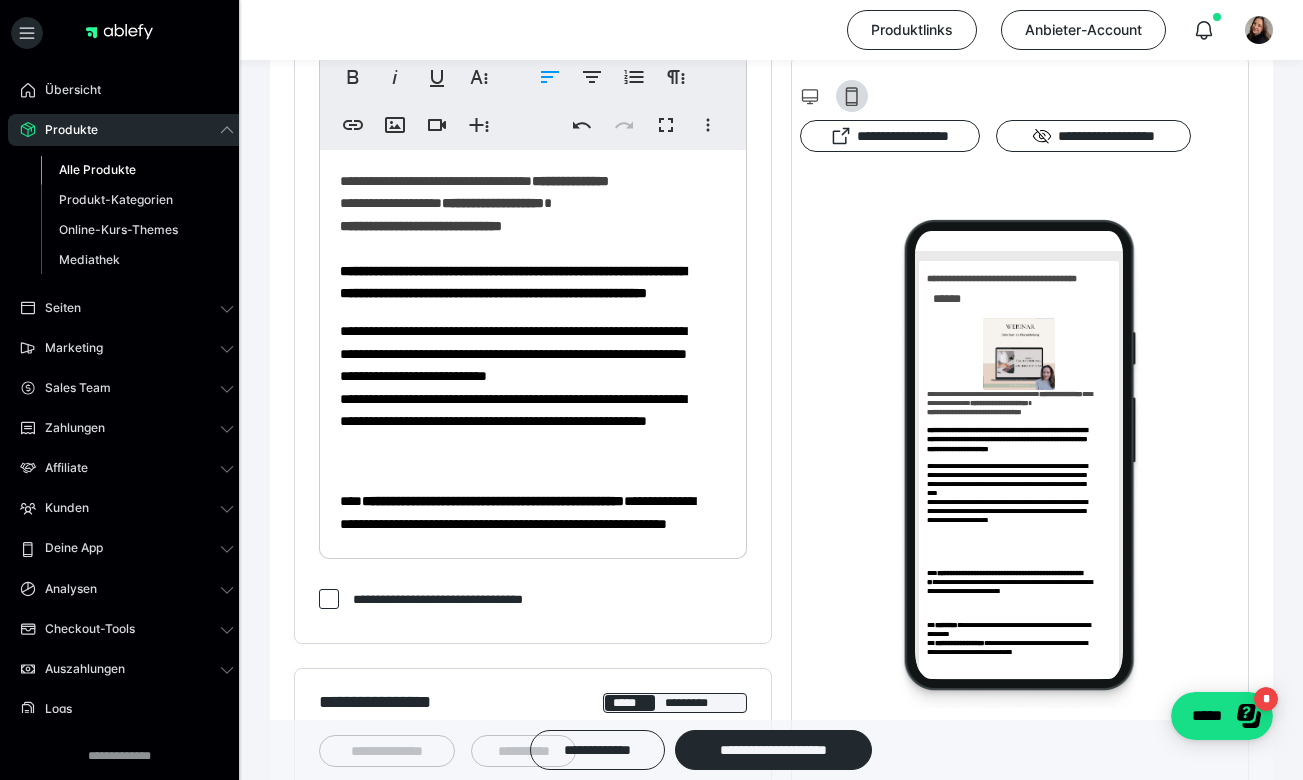 click on "**********" at bounding box center (525, 611) 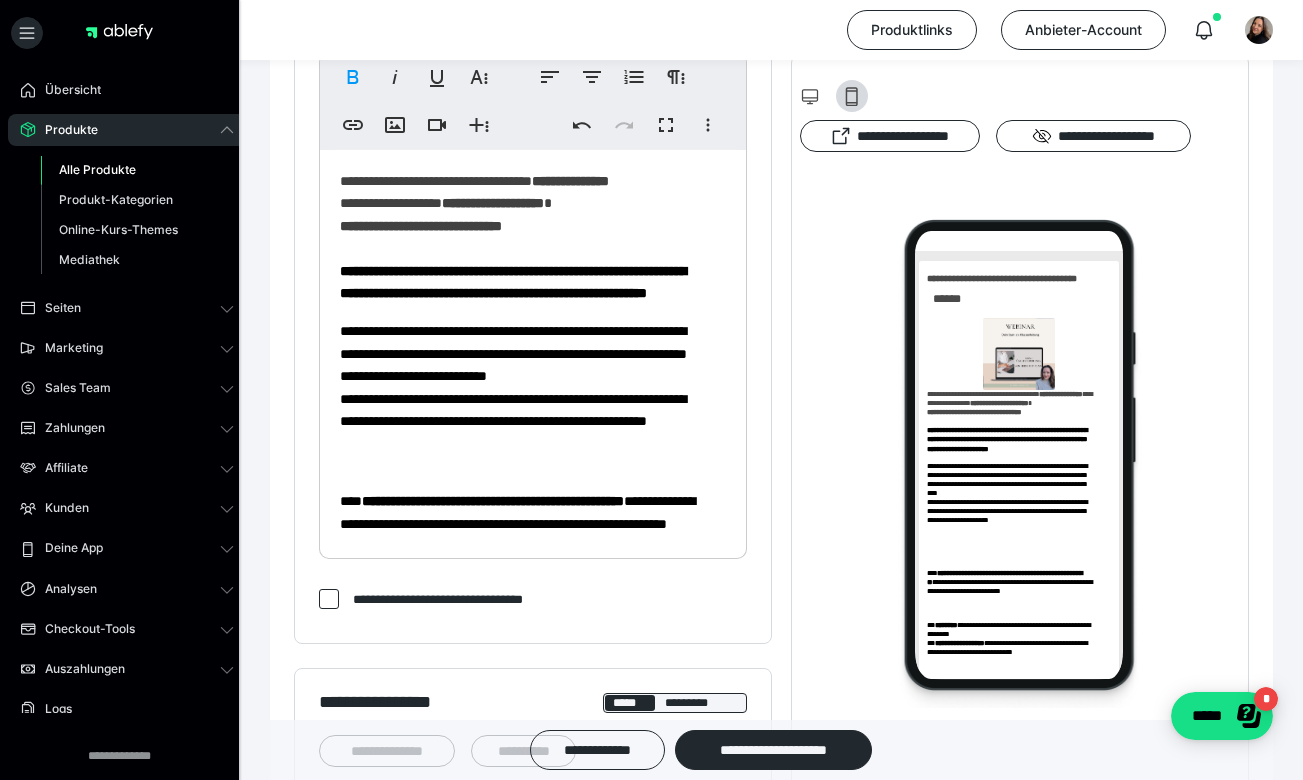 click on "**********" at bounding box center (525, 282) 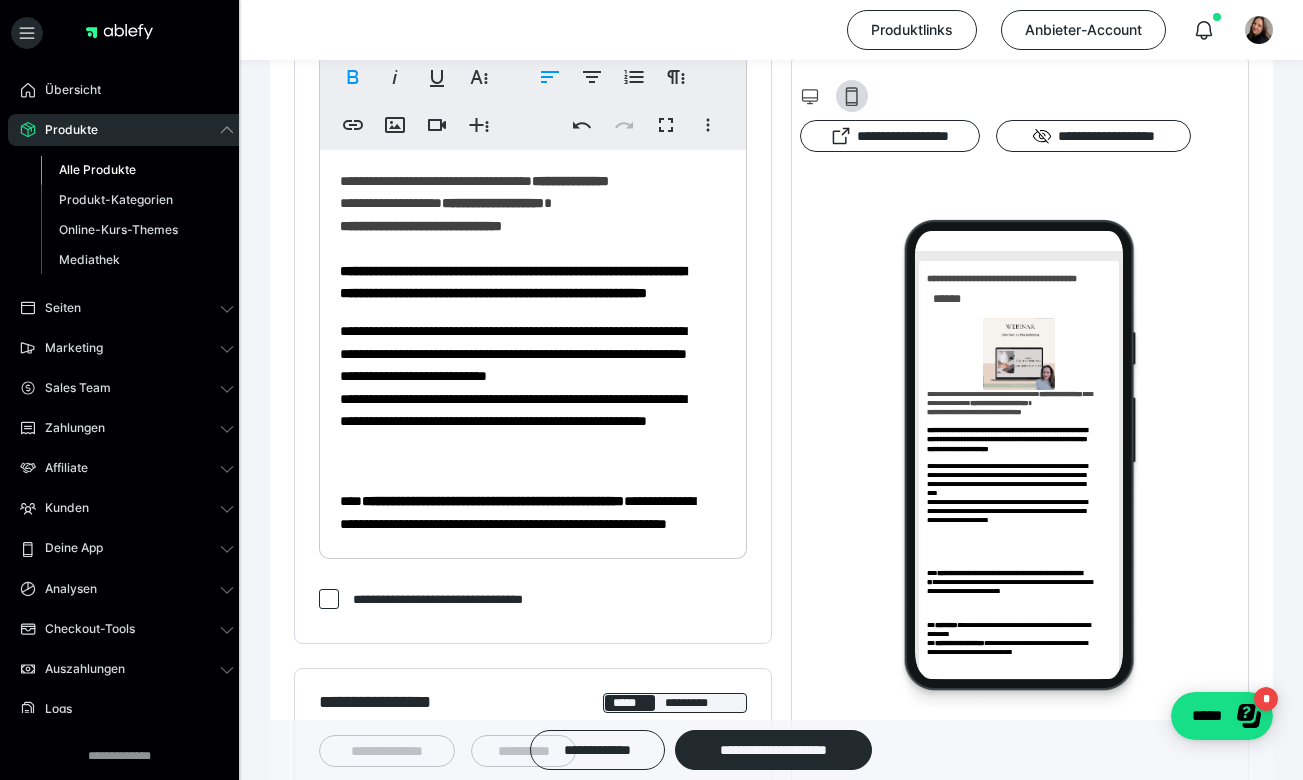 click on "**********" at bounding box center (525, 611) 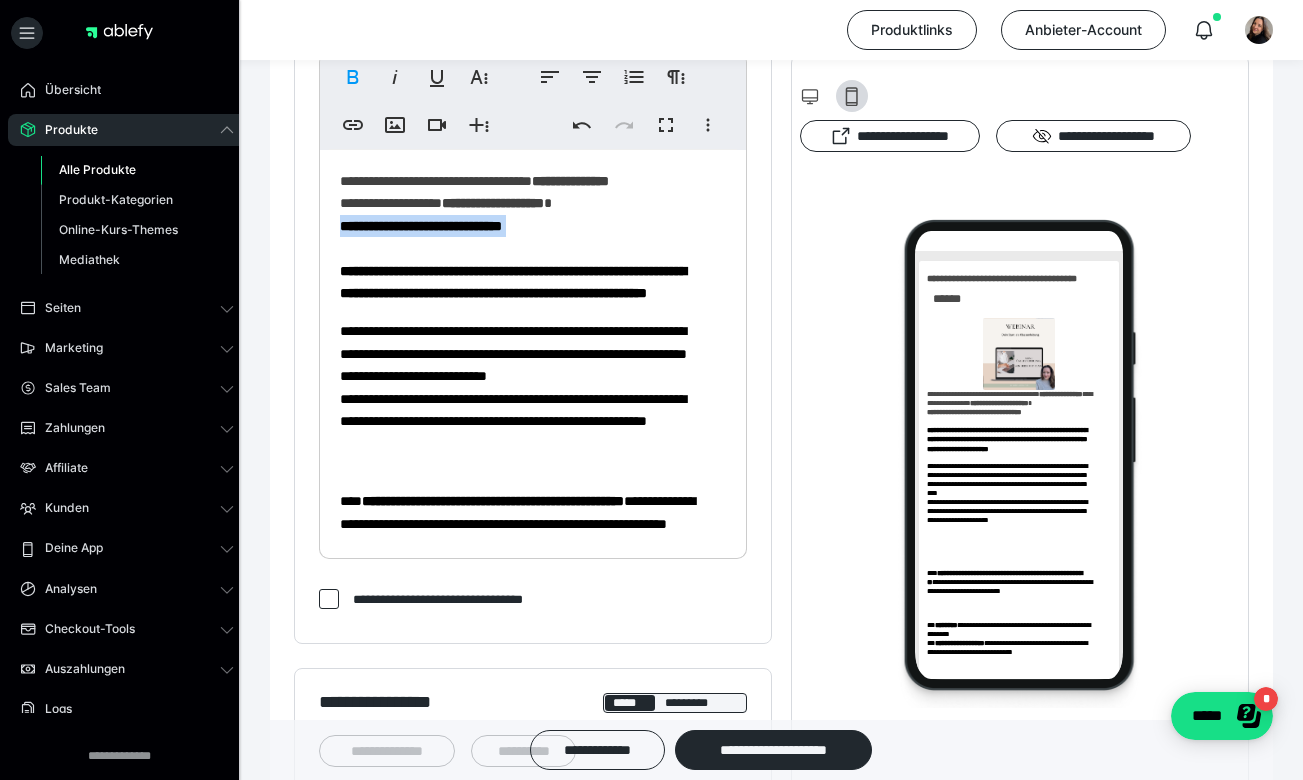 drag, startPoint x: 614, startPoint y: 224, endPoint x: 324, endPoint y: 228, distance: 290.0276 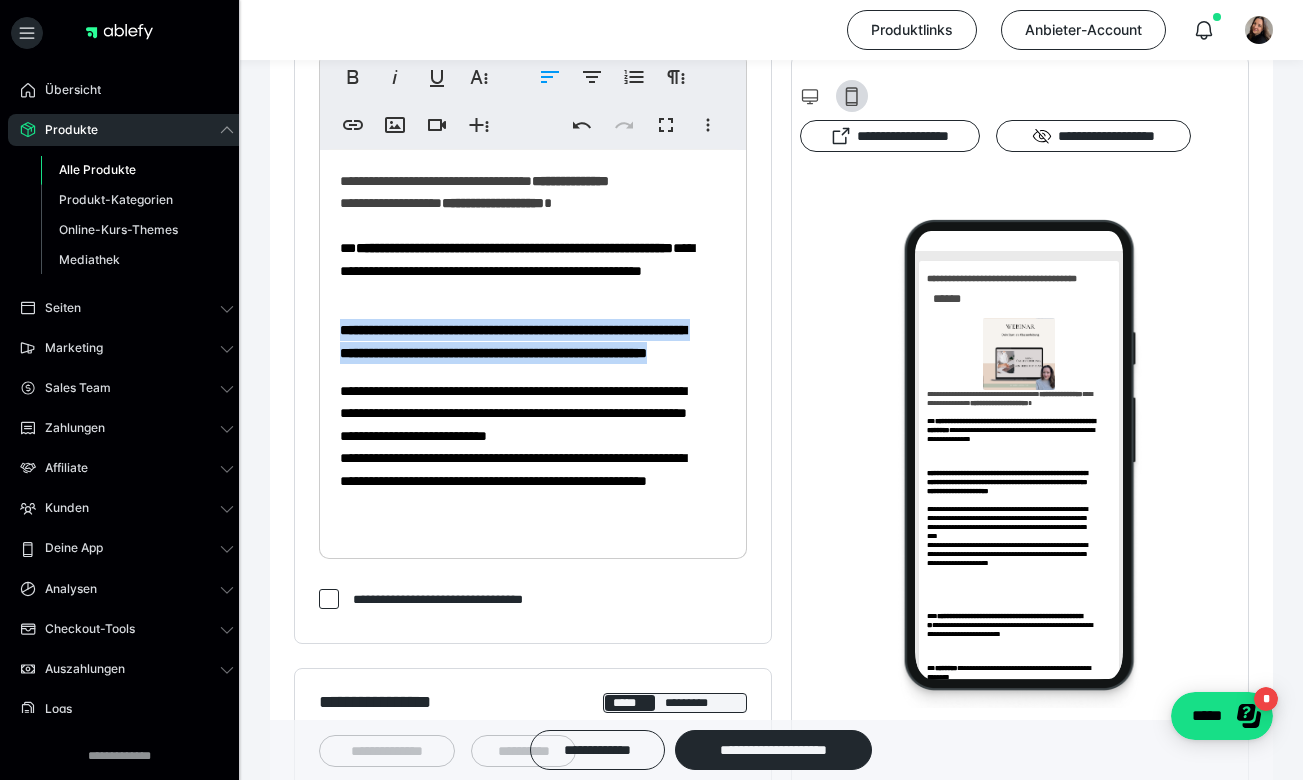 drag, startPoint x: 543, startPoint y: 374, endPoint x: 327, endPoint y: 331, distance: 220.23851 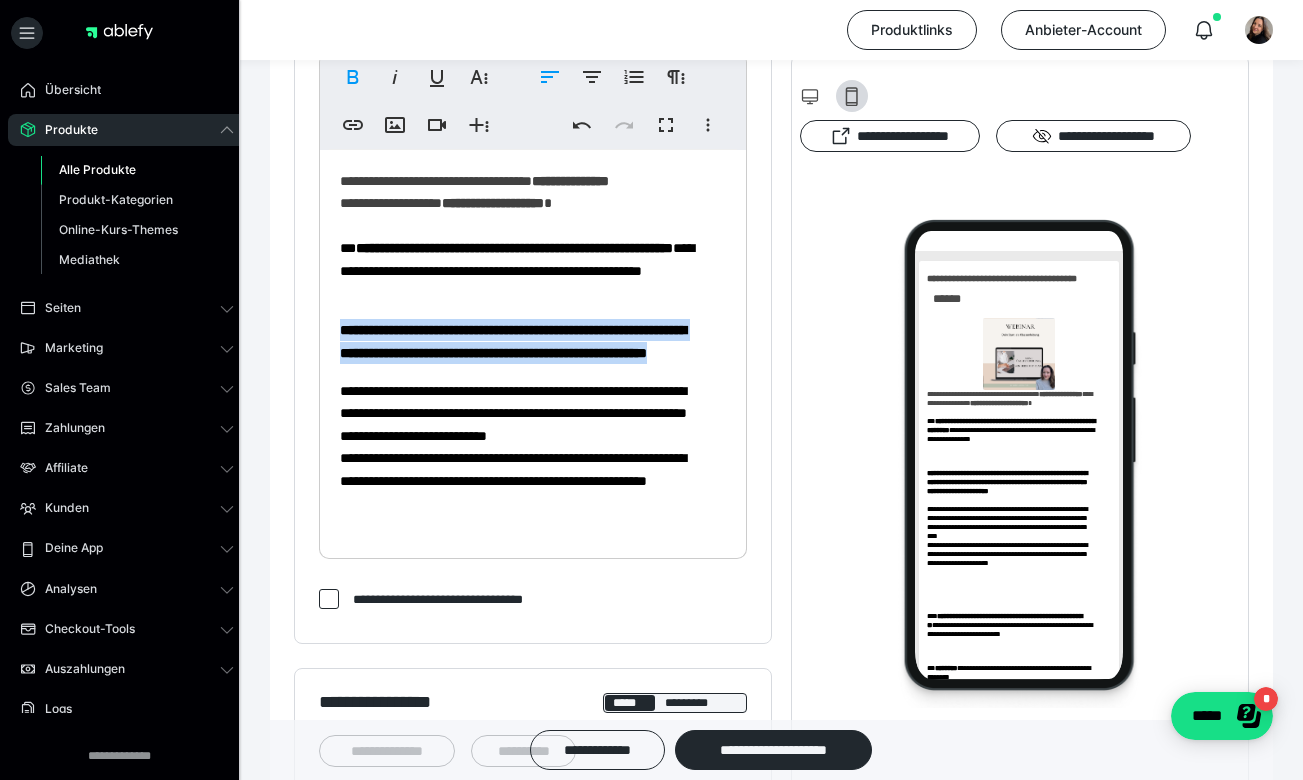 scroll, scrollTop: 476, scrollLeft: 0, axis: vertical 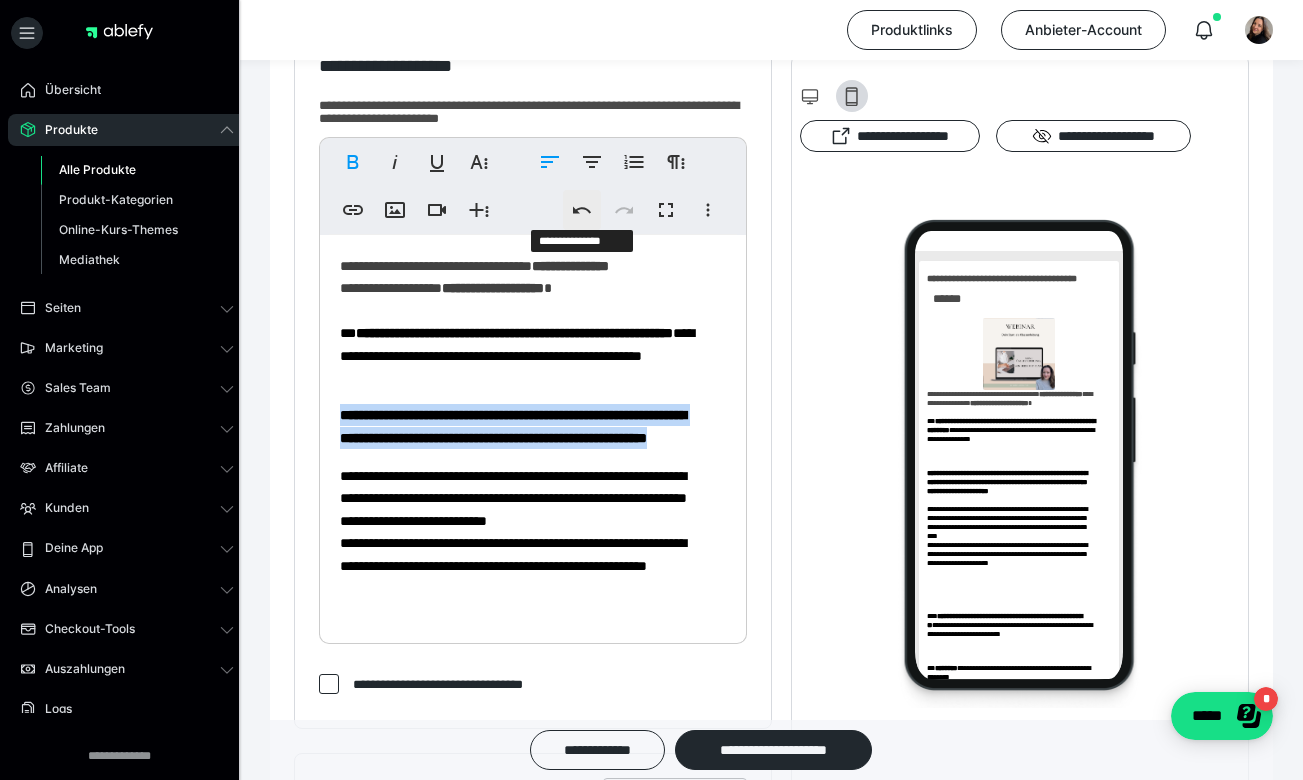 click 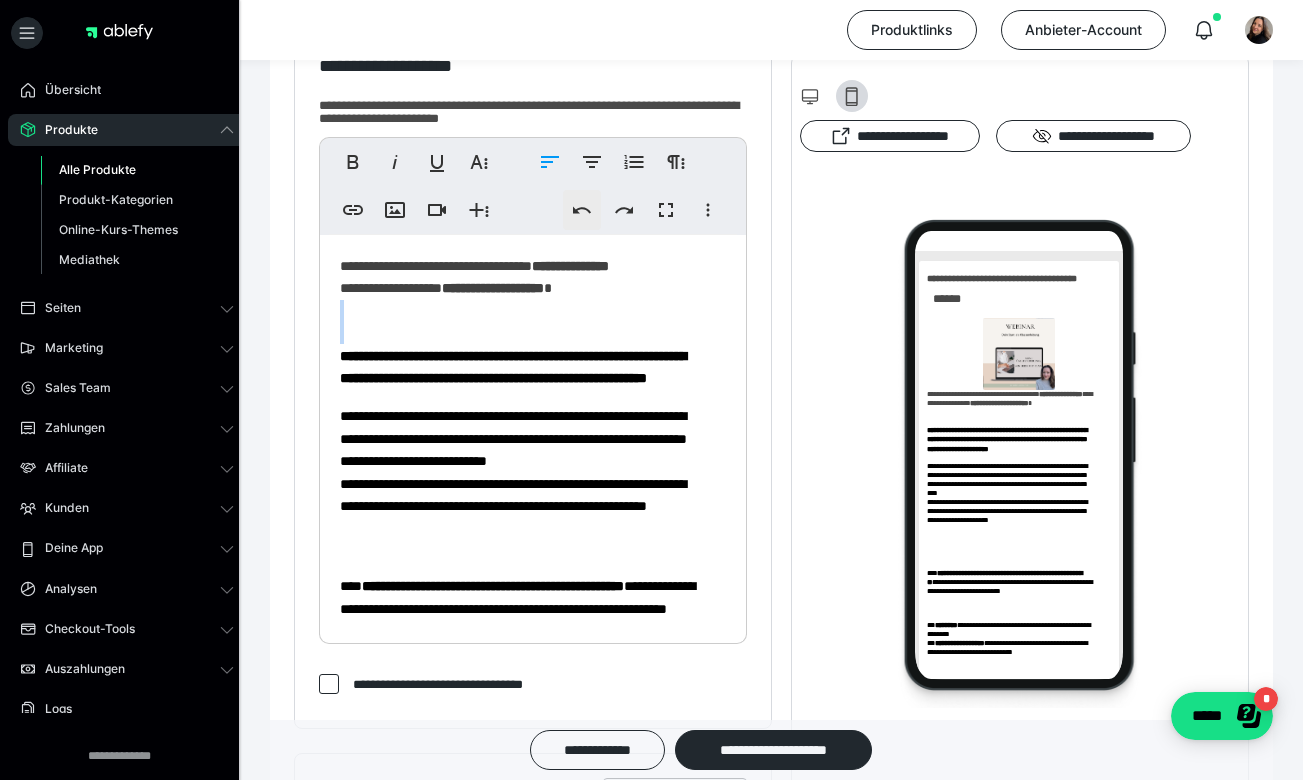 click 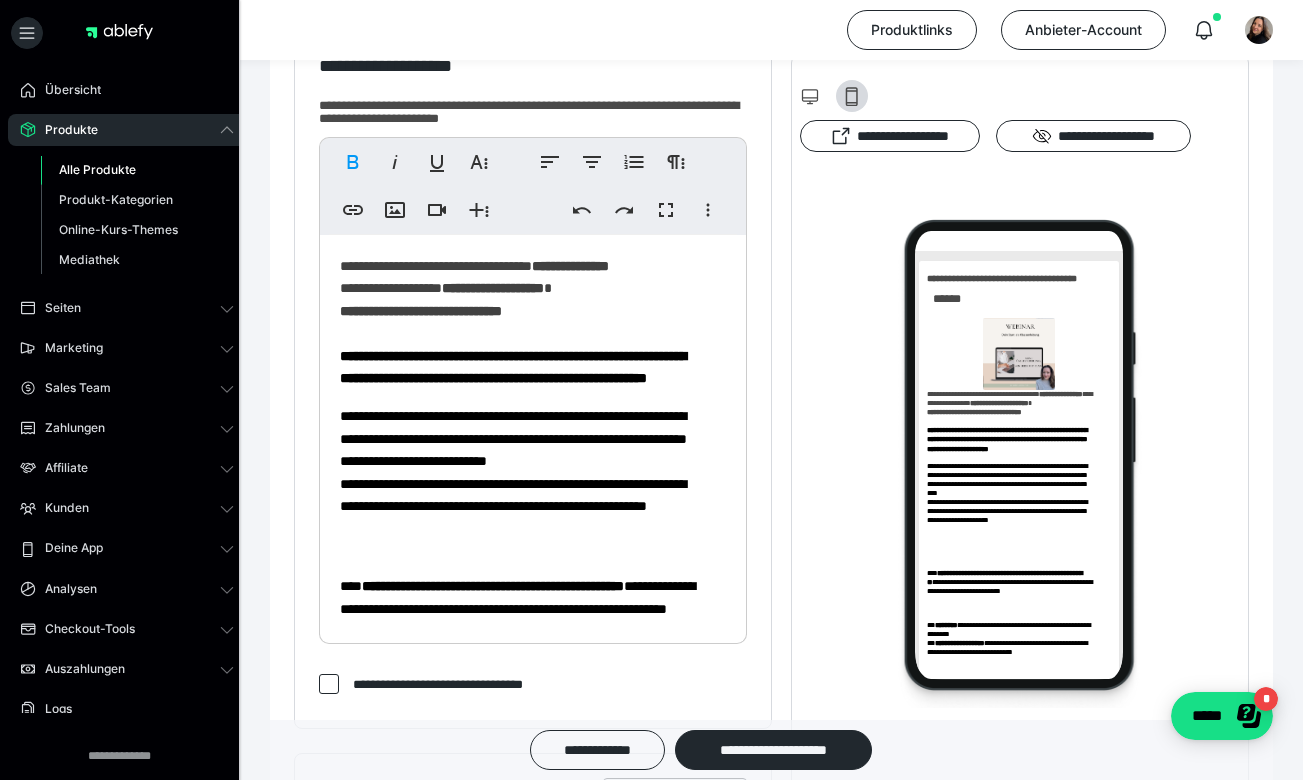 click on "**********" at bounding box center [513, 367] 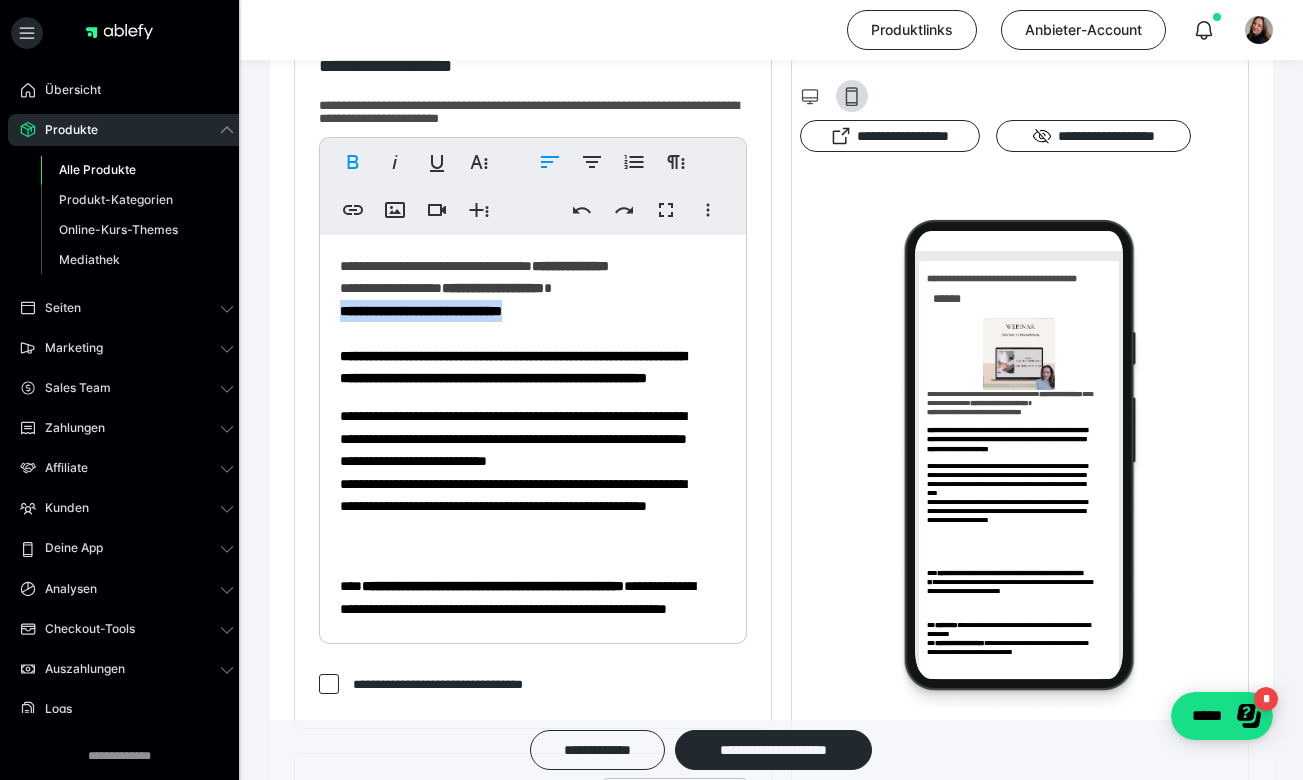 drag, startPoint x: 553, startPoint y: 303, endPoint x: 333, endPoint y: 304, distance: 220.00227 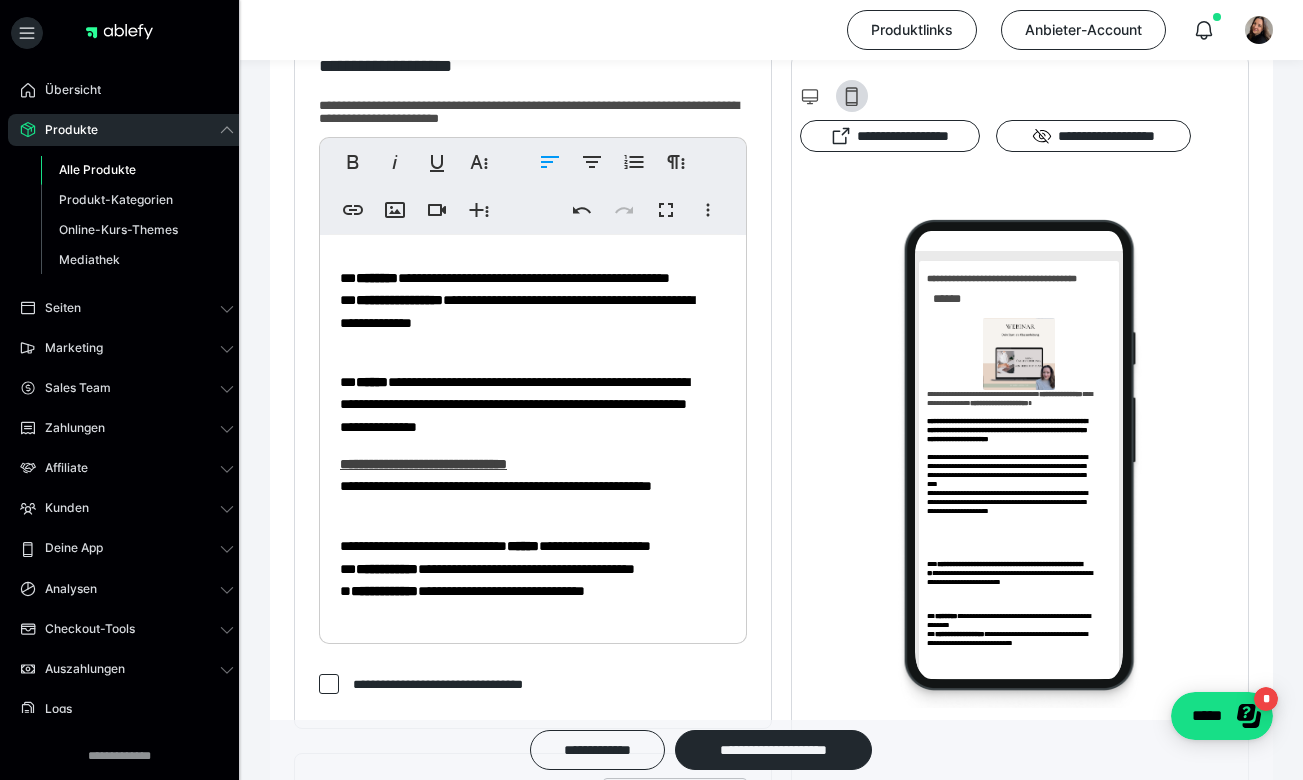 scroll, scrollTop: 501, scrollLeft: 0, axis: vertical 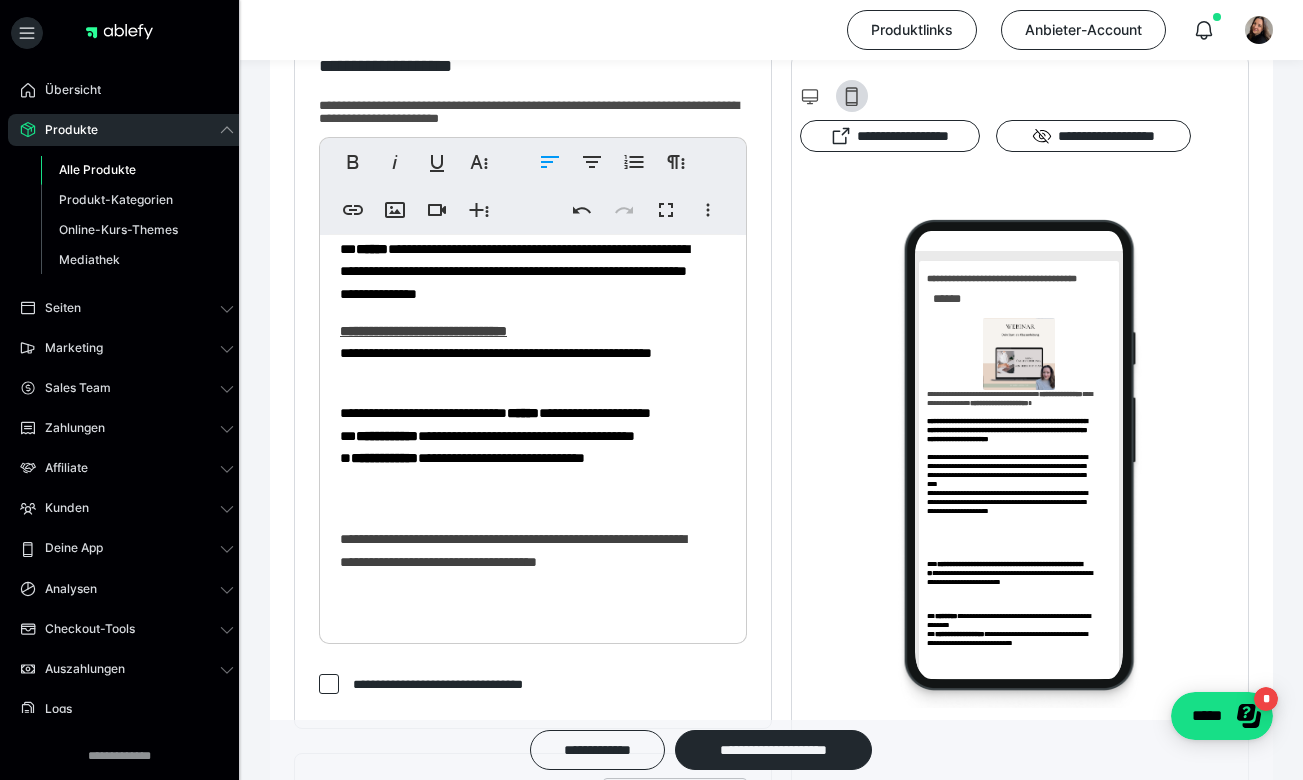 click on "**********" at bounding box center [525, 271] 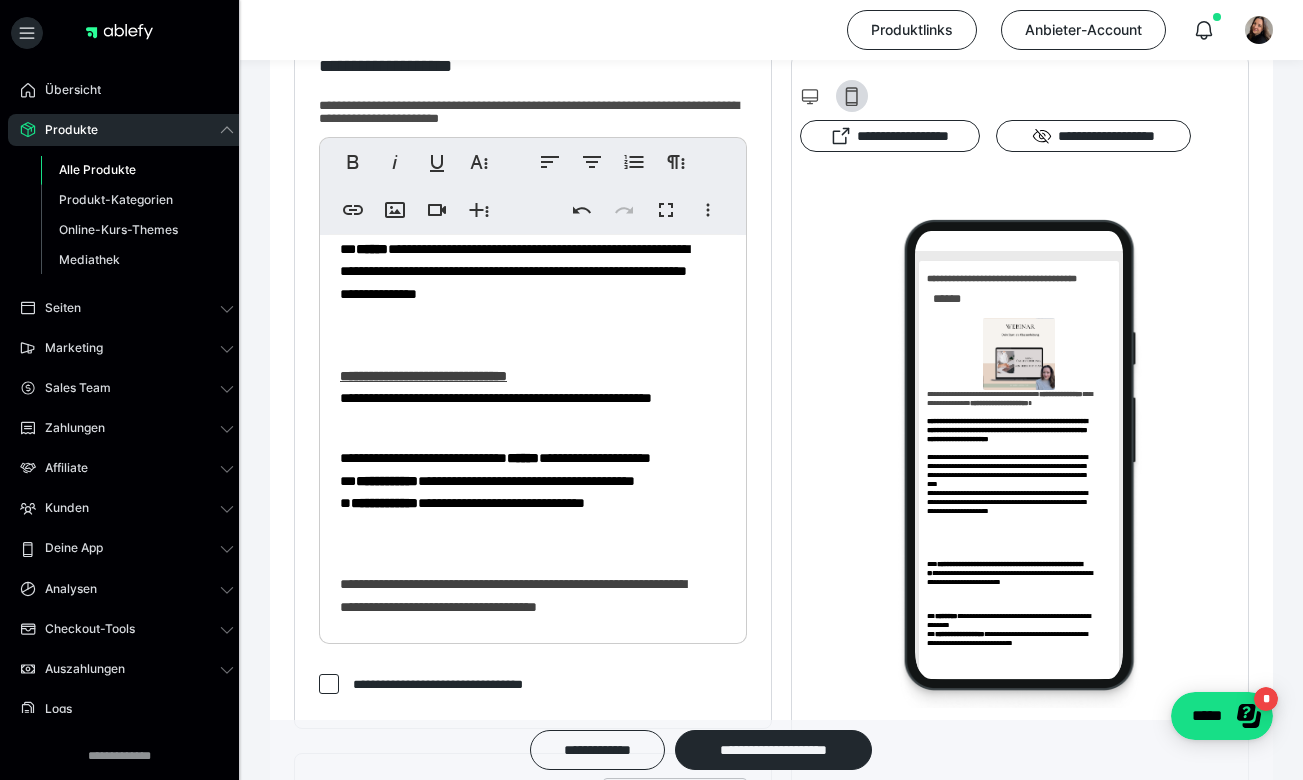 click on "**********" at bounding box center (525, 206) 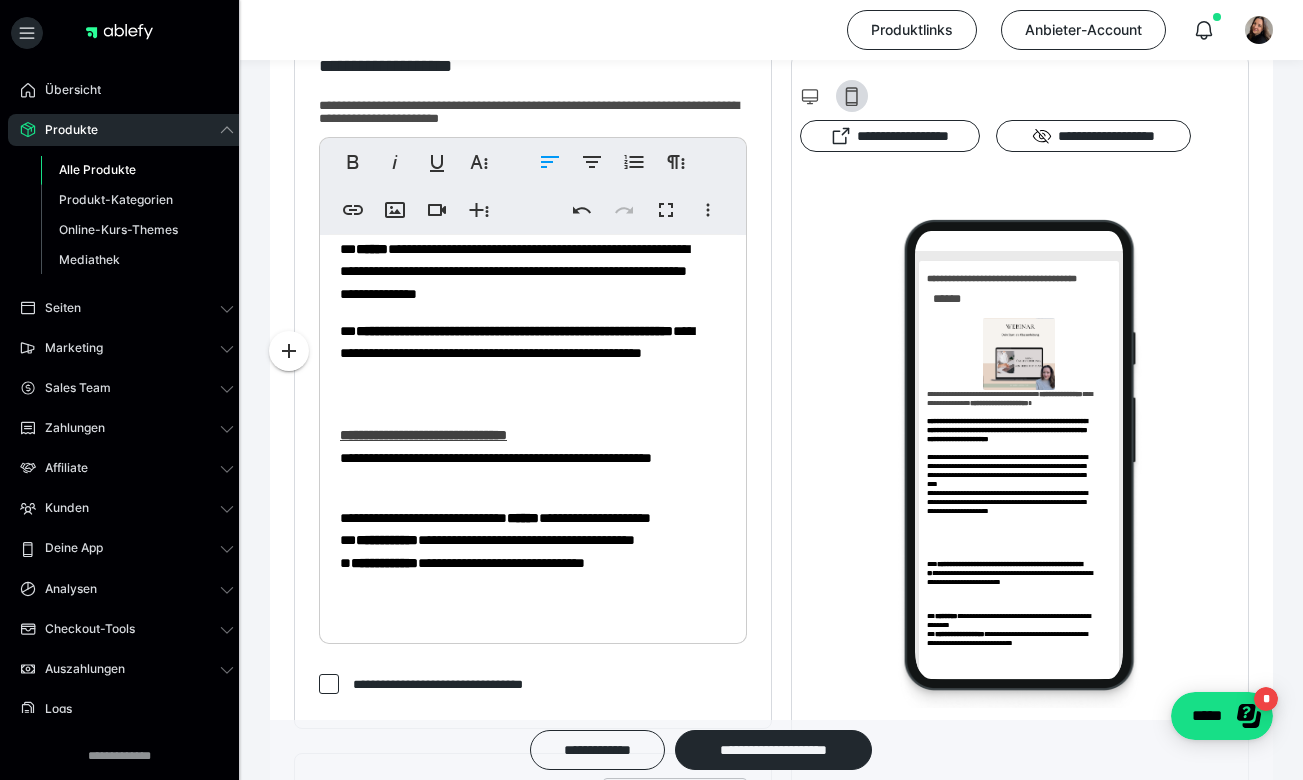 click on "**********" at bounding box center (525, 236) 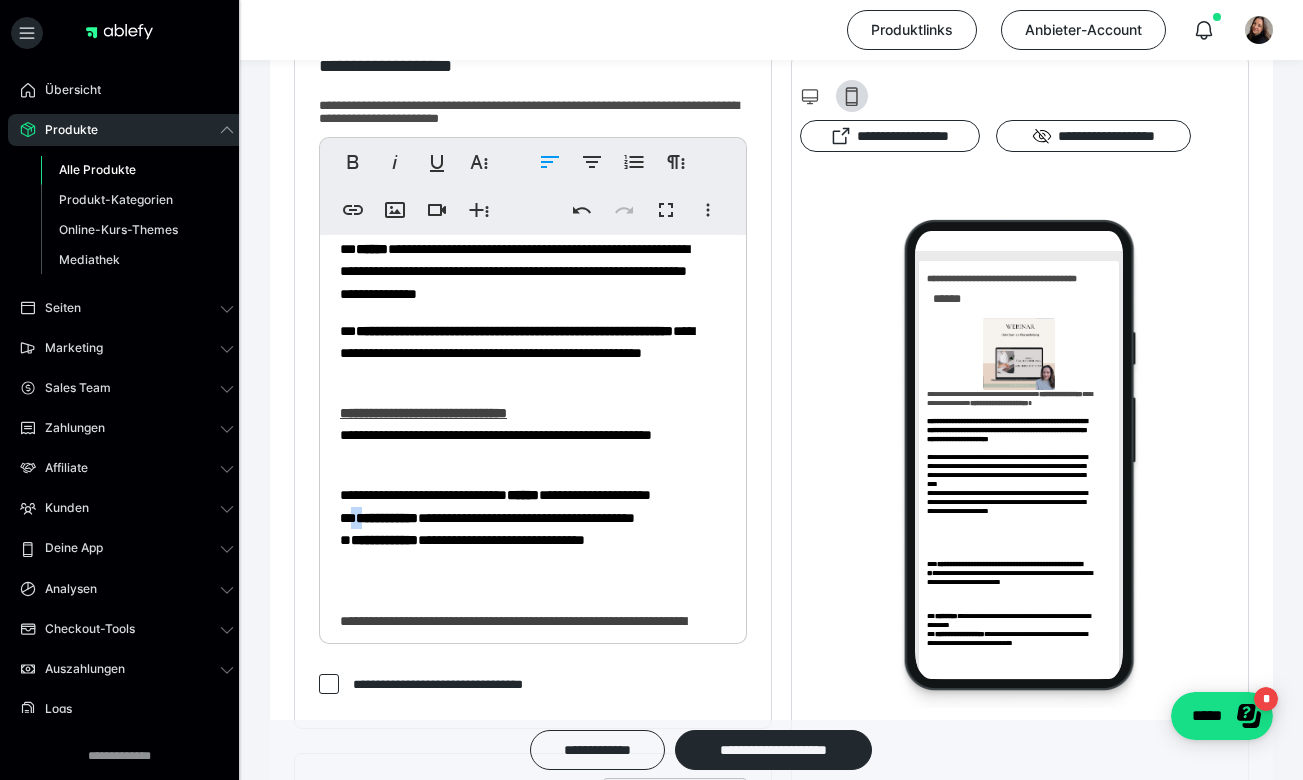 drag, startPoint x: 363, startPoint y: 563, endPoint x: 374, endPoint y: 563, distance: 11 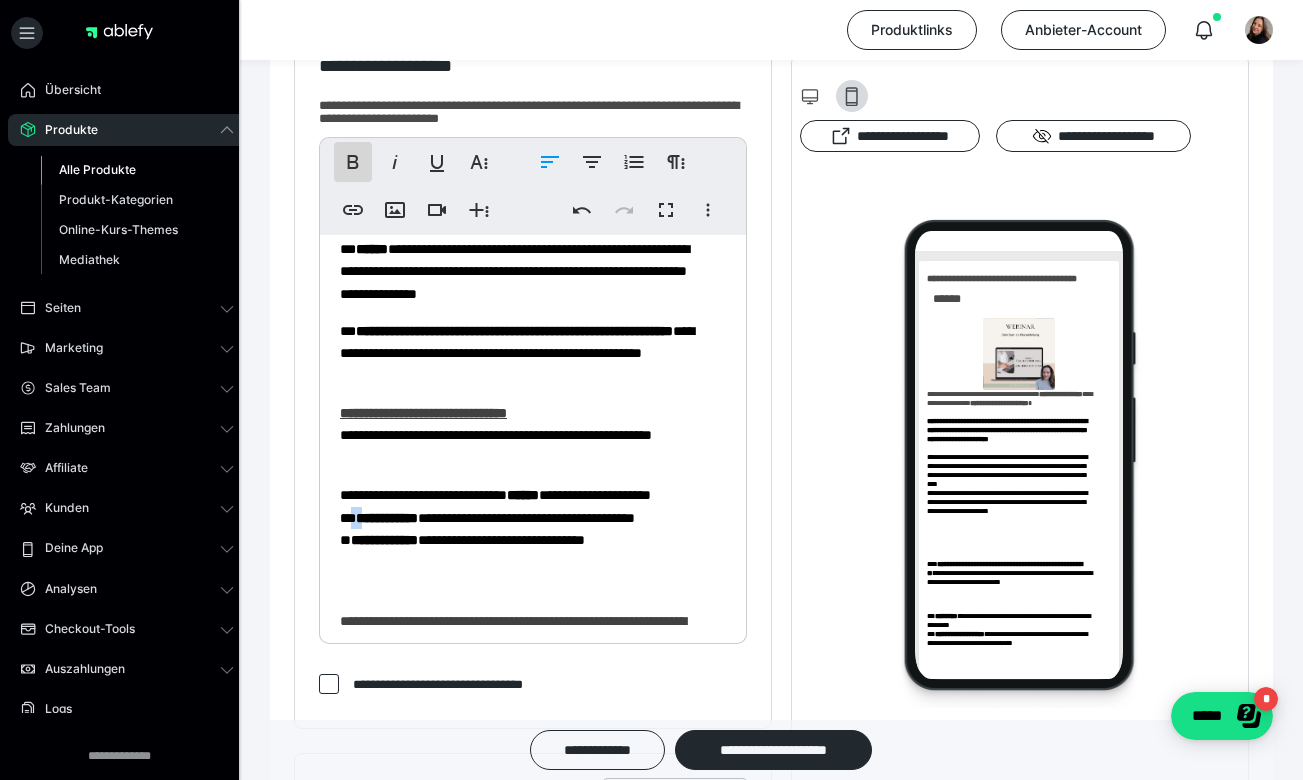 click 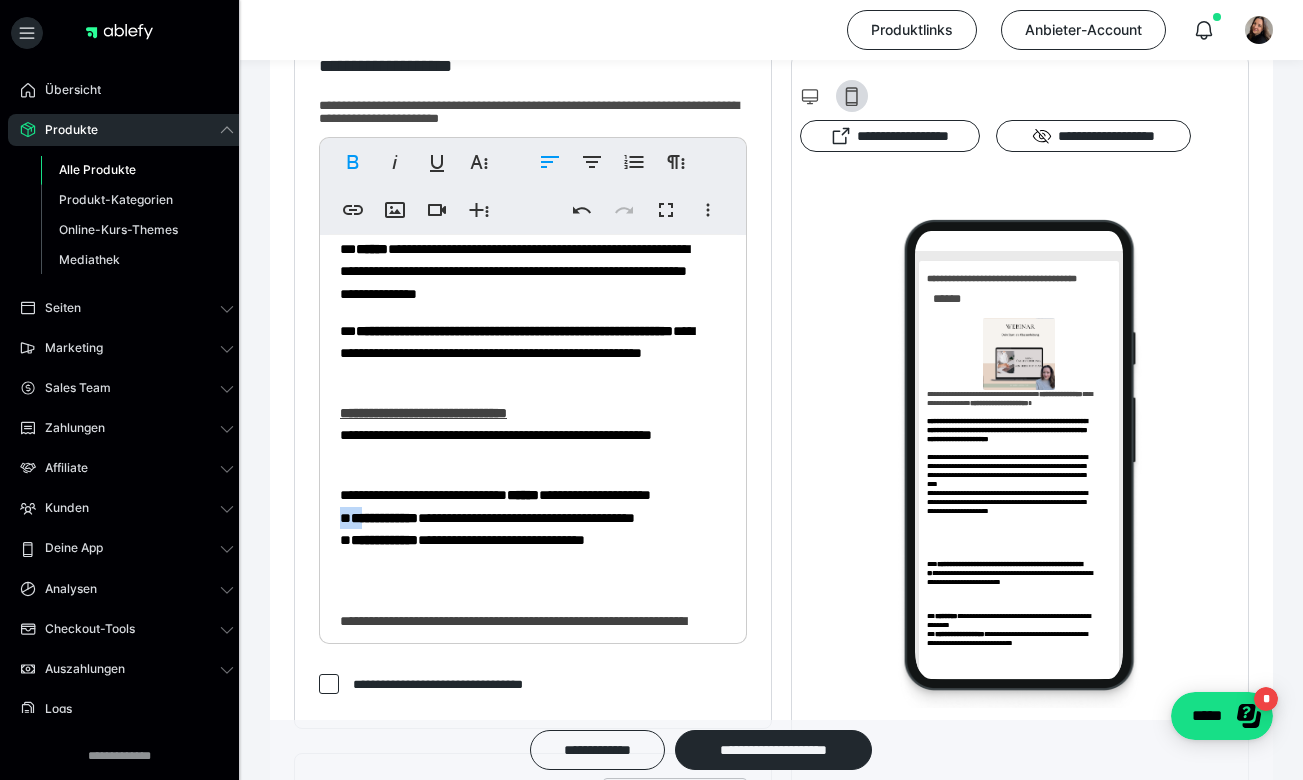 click on "**********" at bounding box center [525, 539] 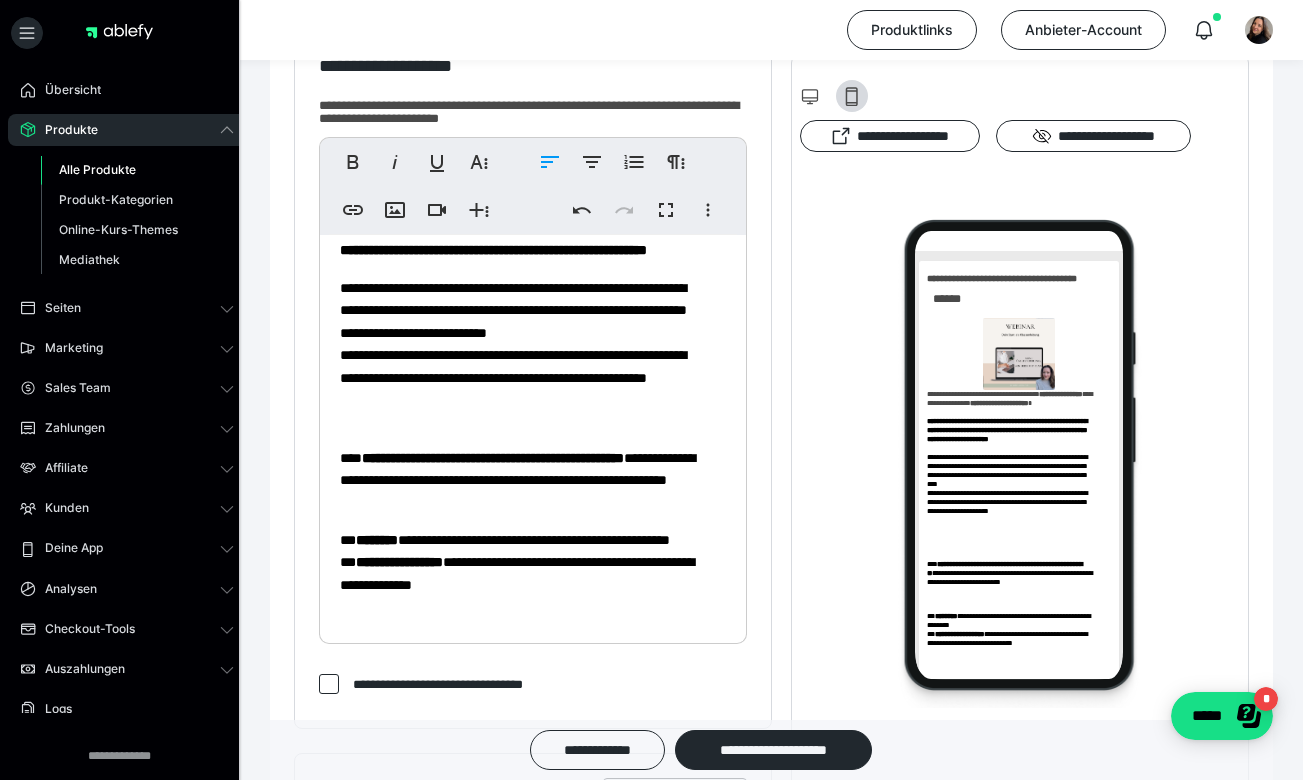 scroll, scrollTop: 0, scrollLeft: 0, axis: both 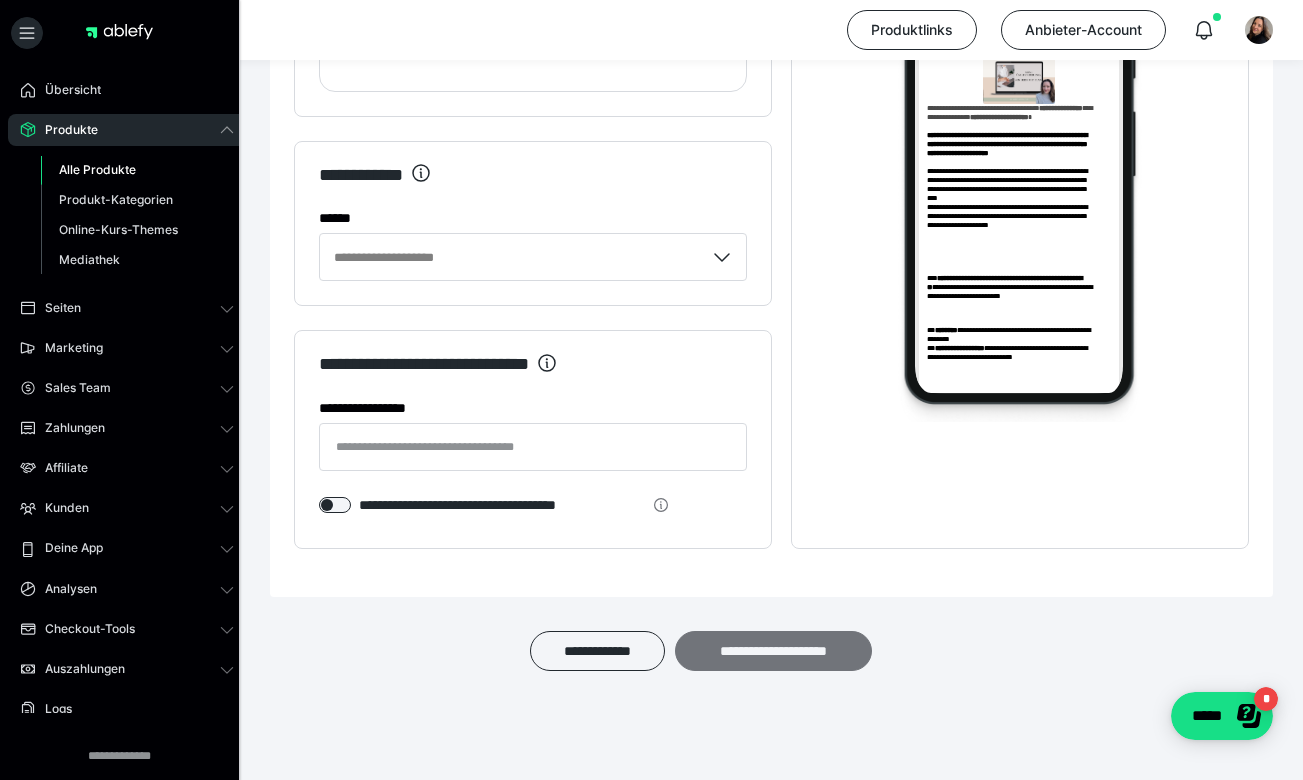 click on "**********" at bounding box center (773, 651) 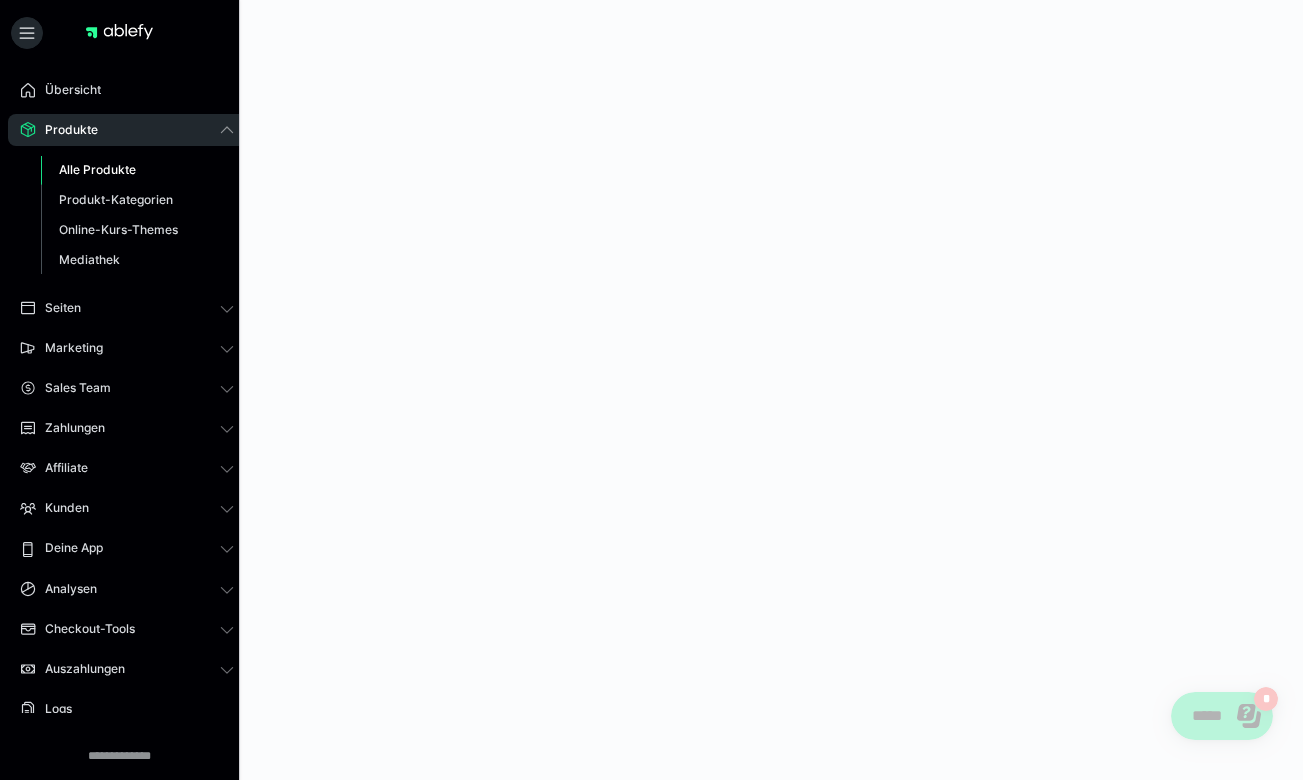 scroll, scrollTop: 0, scrollLeft: 0, axis: both 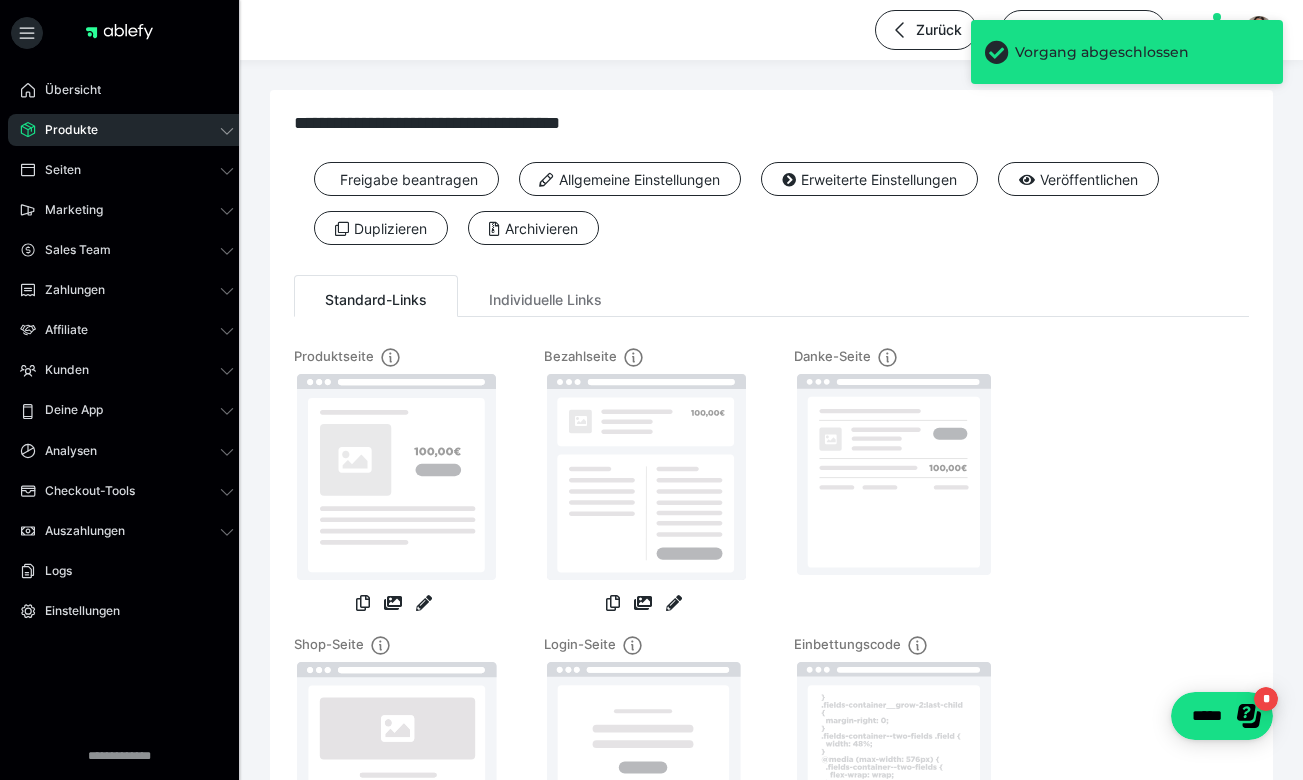 click at bounding box center [644, 483] 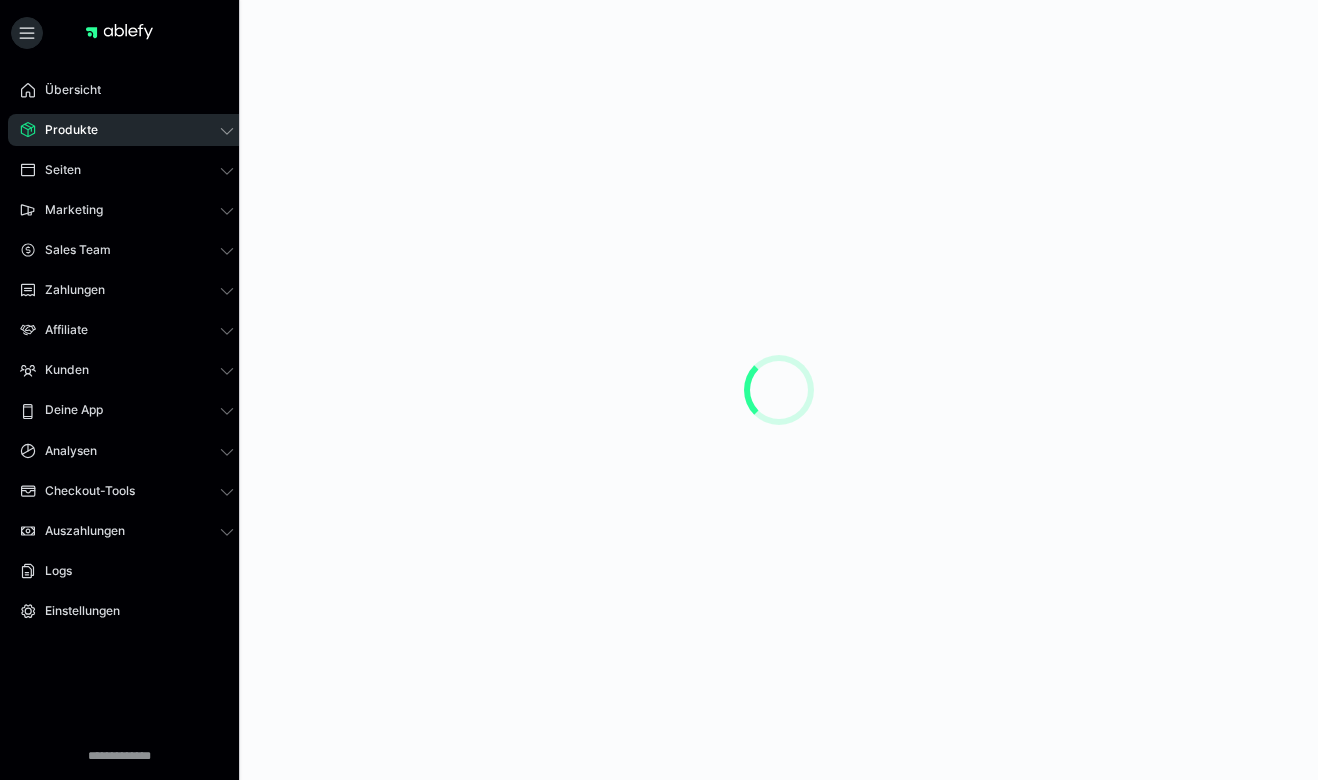 scroll, scrollTop: 0, scrollLeft: 0, axis: both 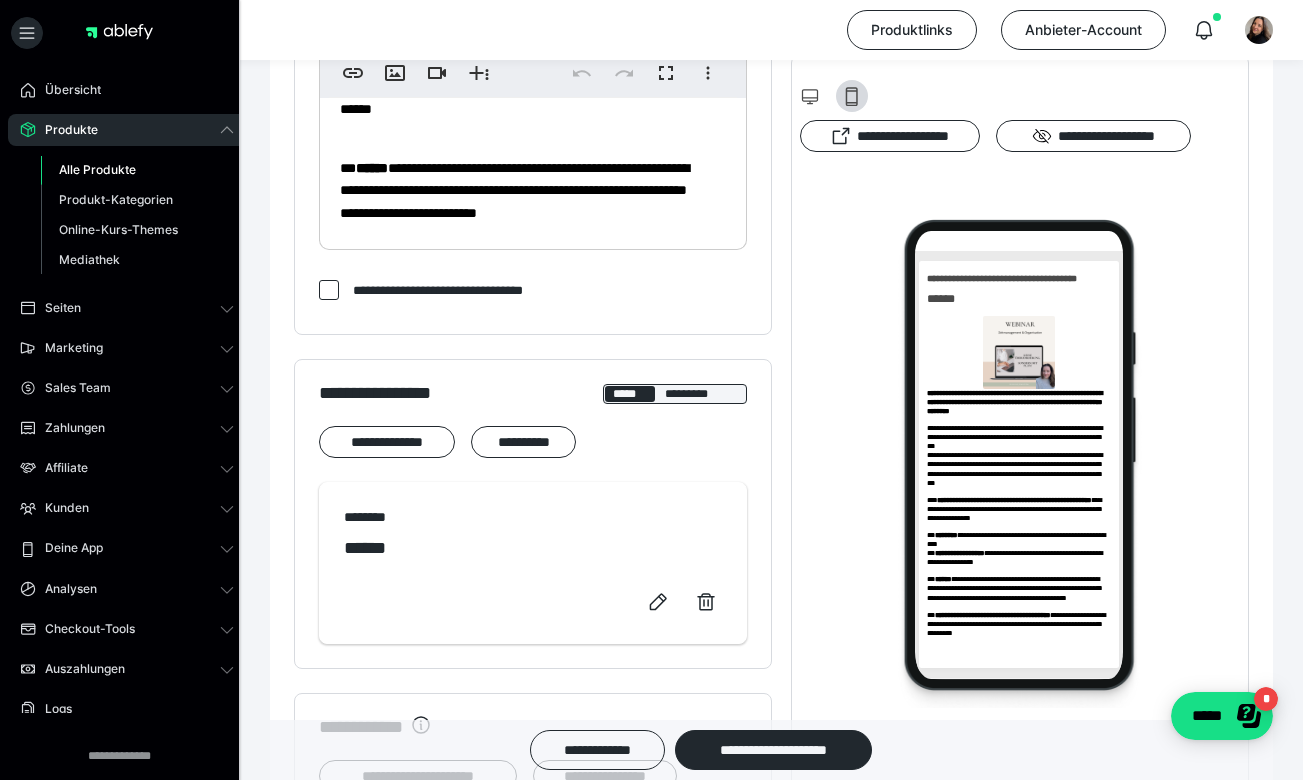 click on "**********" at bounding box center (533, 52) 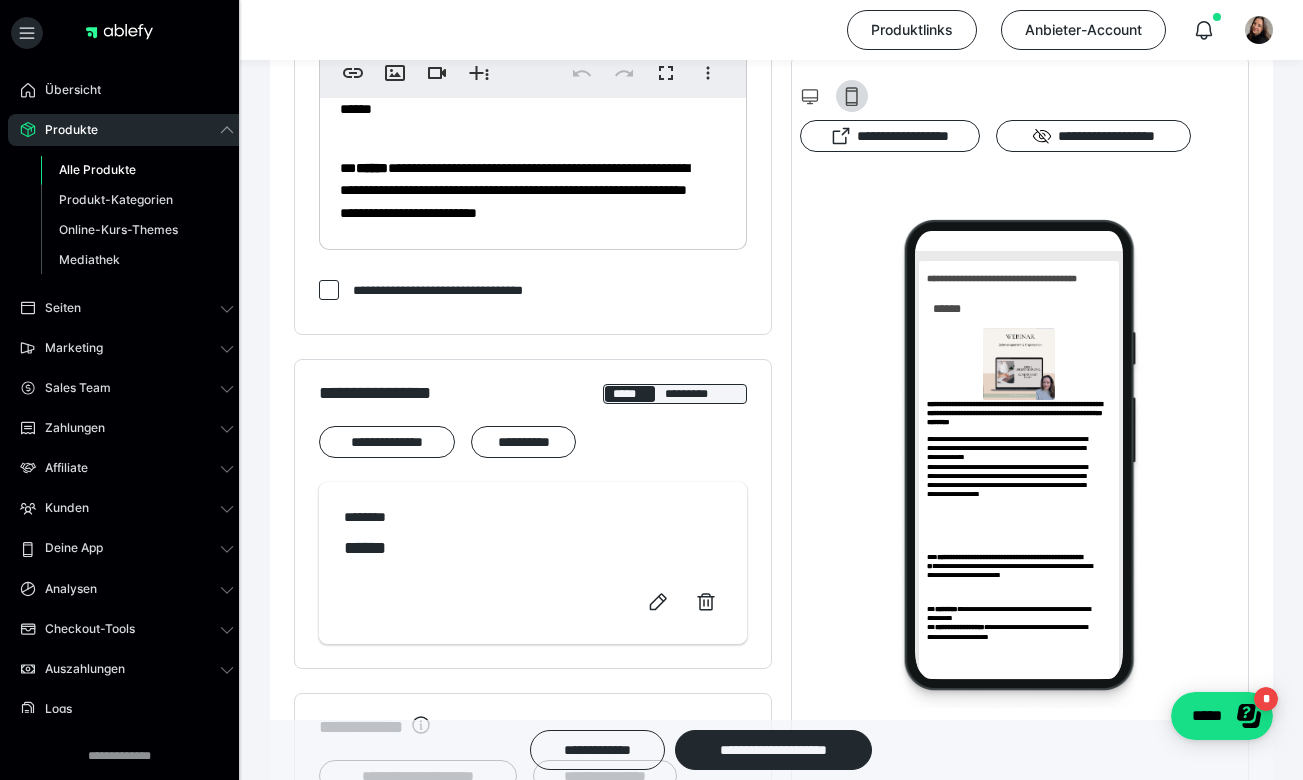 scroll, scrollTop: 155, scrollLeft: 0, axis: vertical 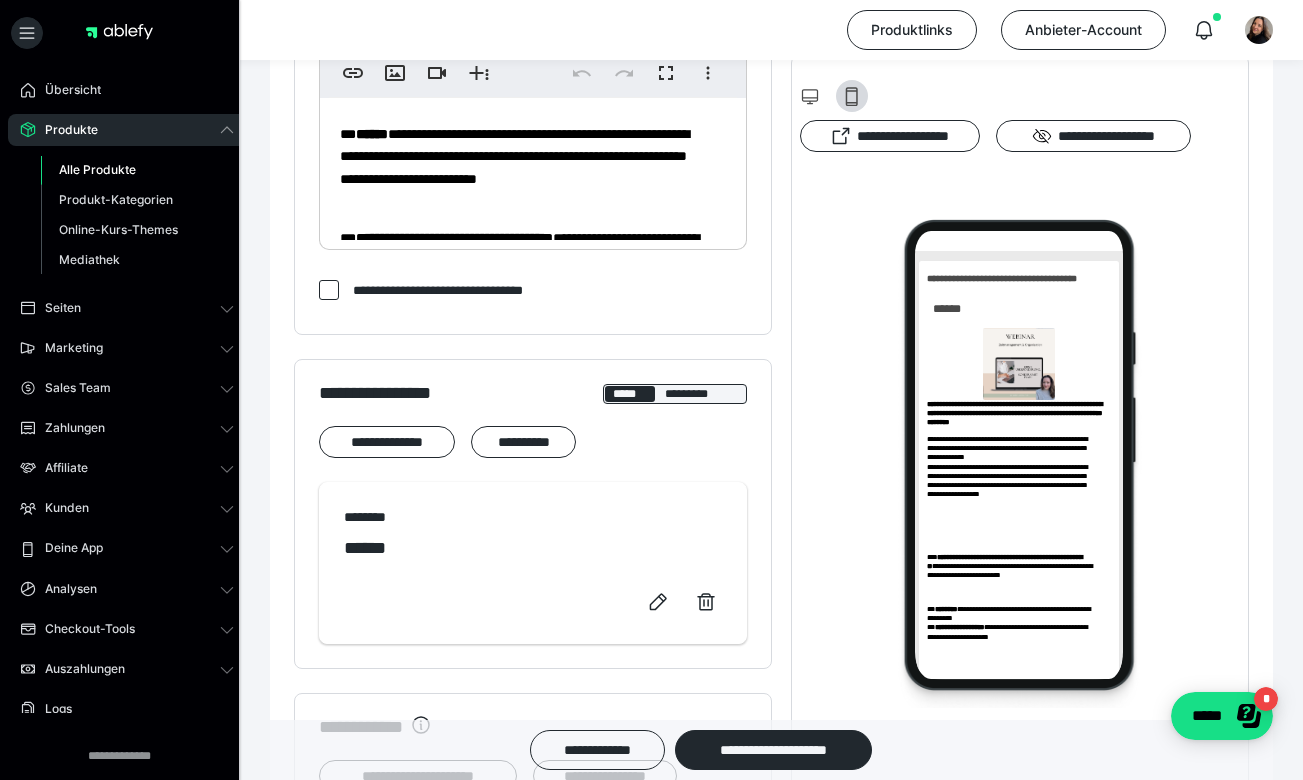 click on "**********" at bounding box center [533, 18] 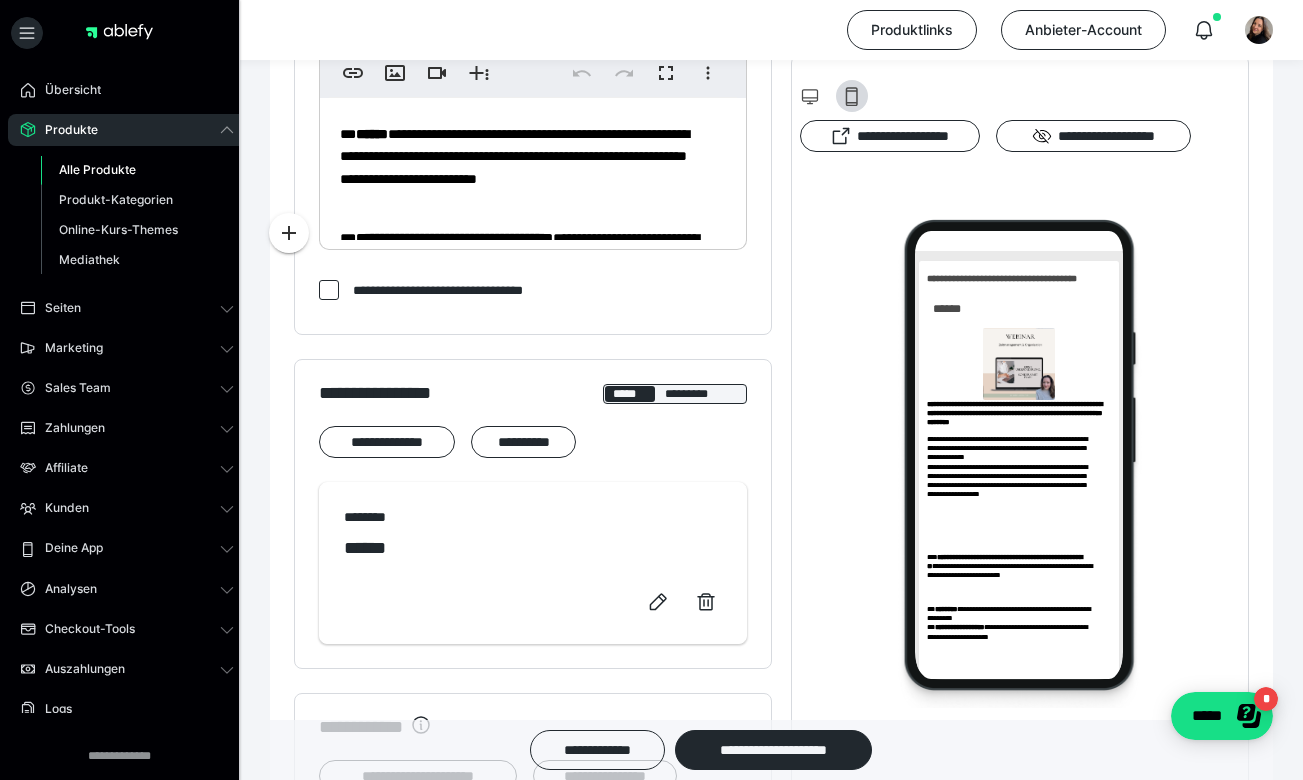 click on "**********" at bounding box center (525, 260) 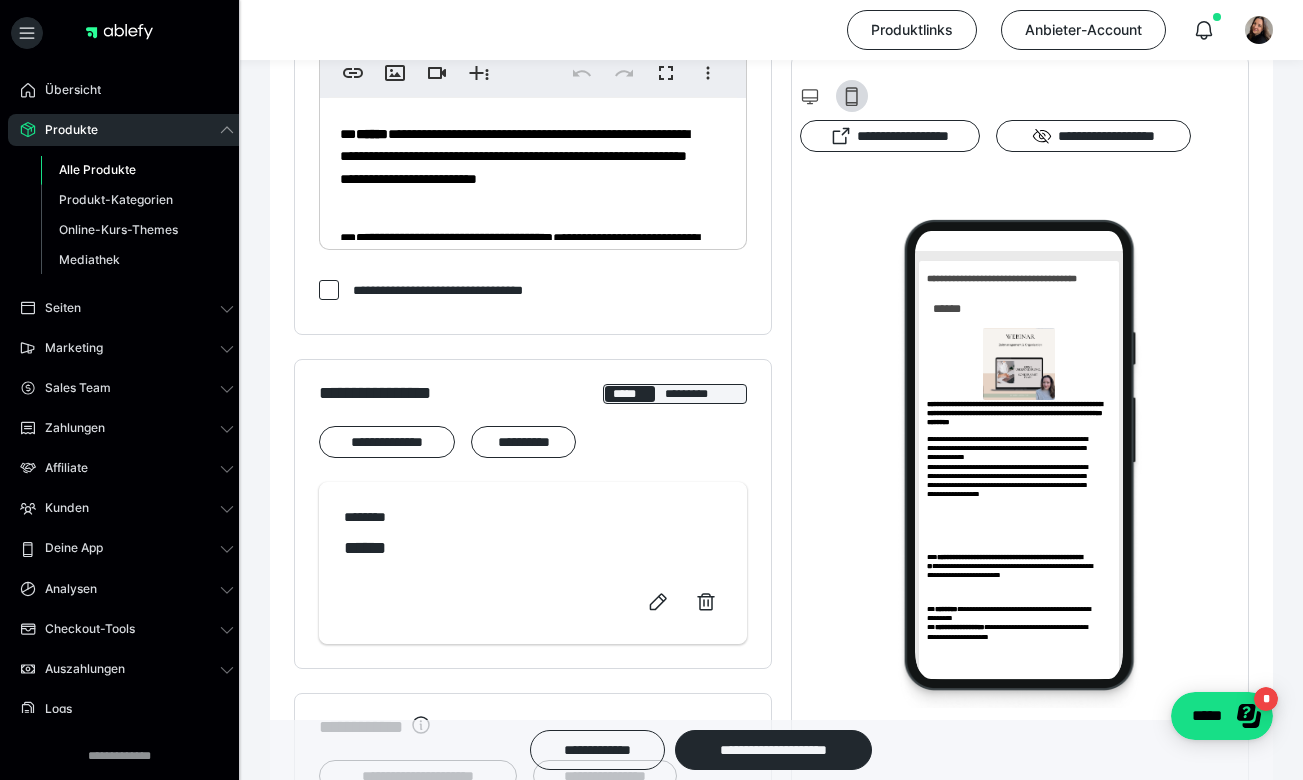 scroll, scrollTop: 263, scrollLeft: 0, axis: vertical 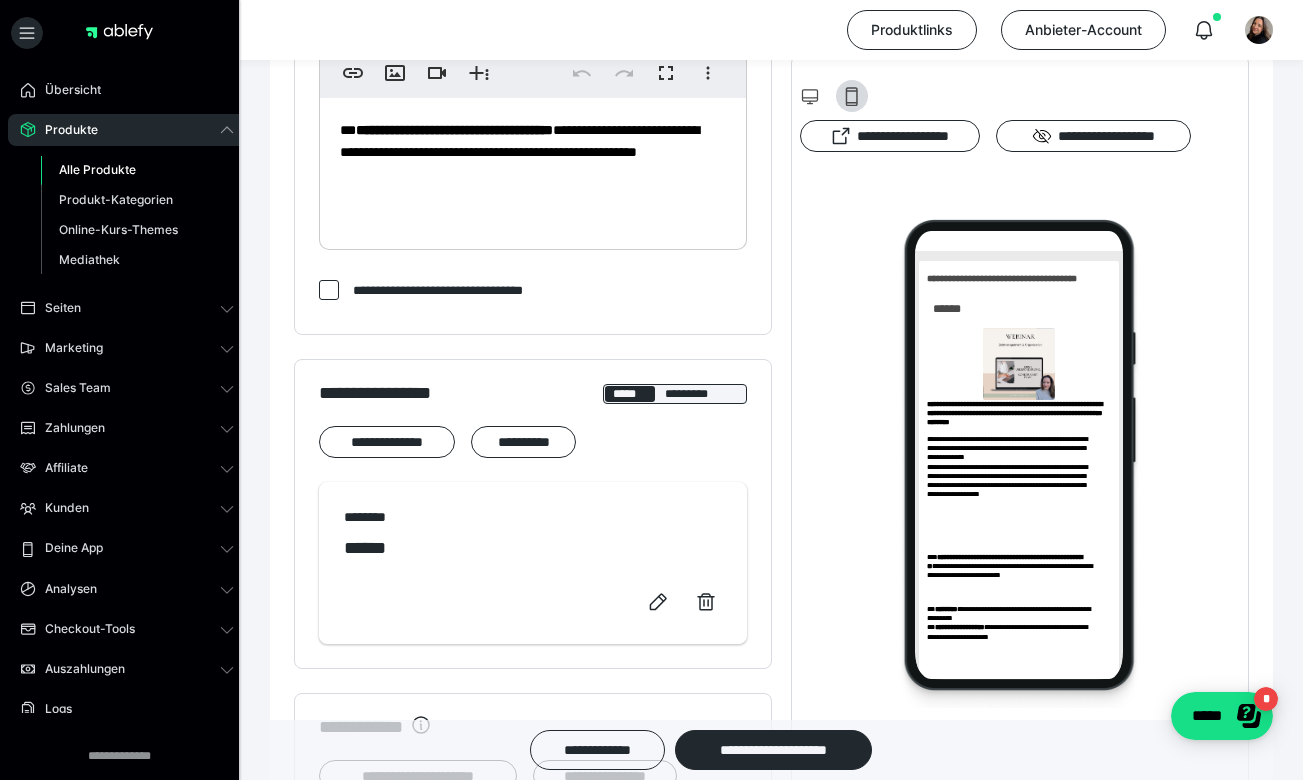click on "**********" at bounding box center [525, 152] 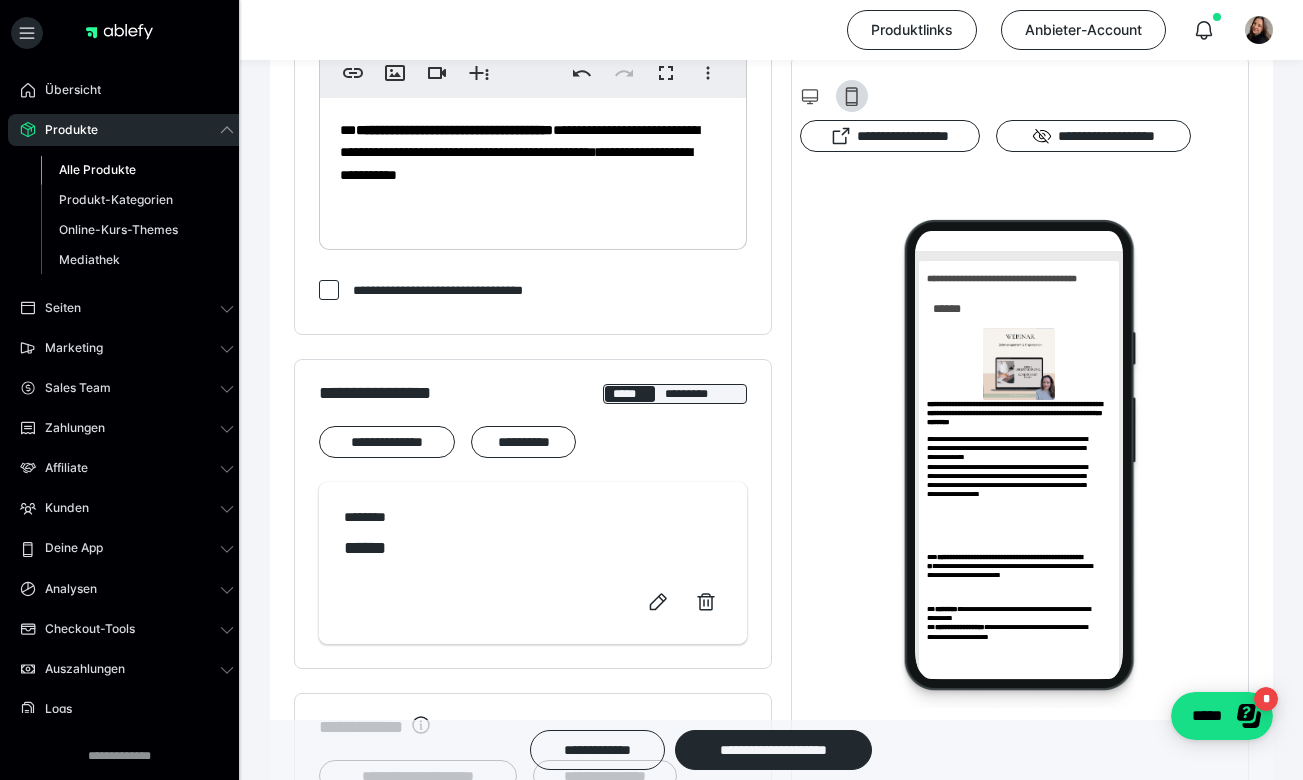 click on "**********" at bounding box center (533, -90) 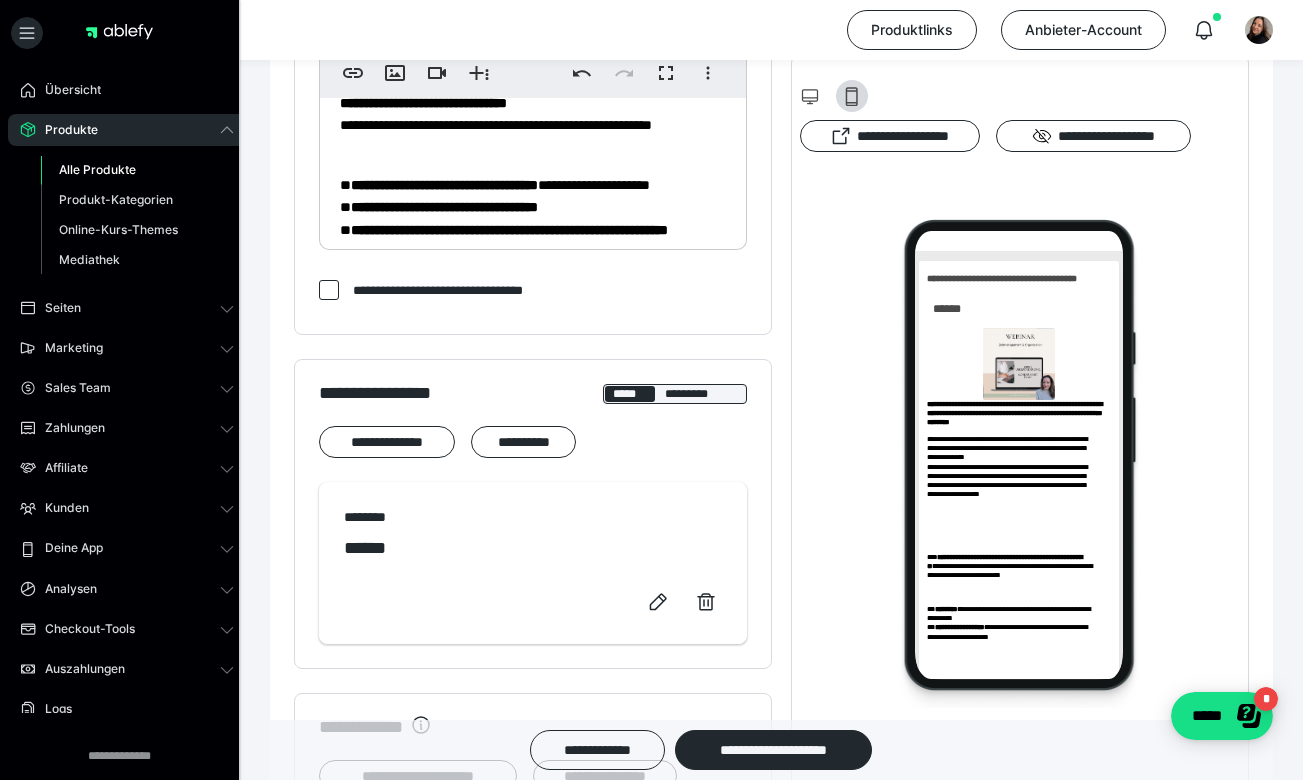 scroll, scrollTop: 368, scrollLeft: 0, axis: vertical 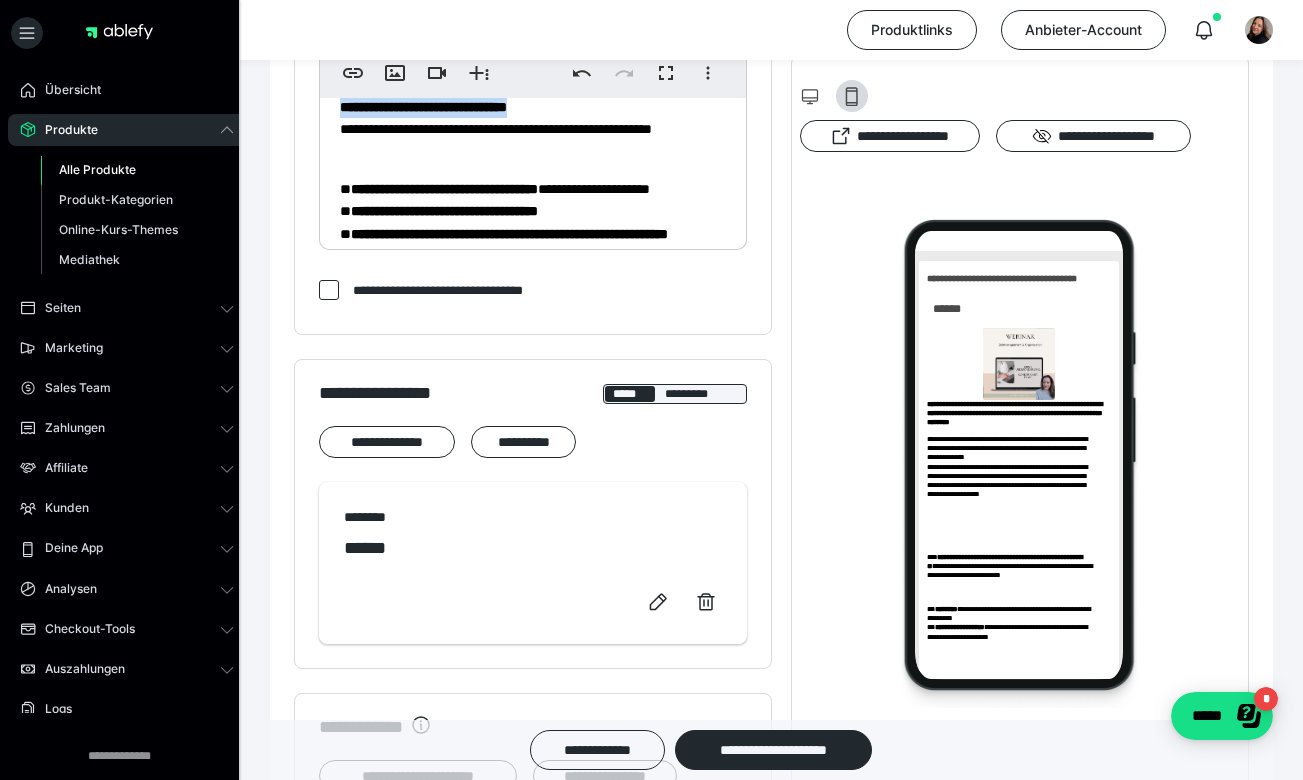 drag, startPoint x: 437, startPoint y: 125, endPoint x: 315, endPoint y: 124, distance: 122.0041 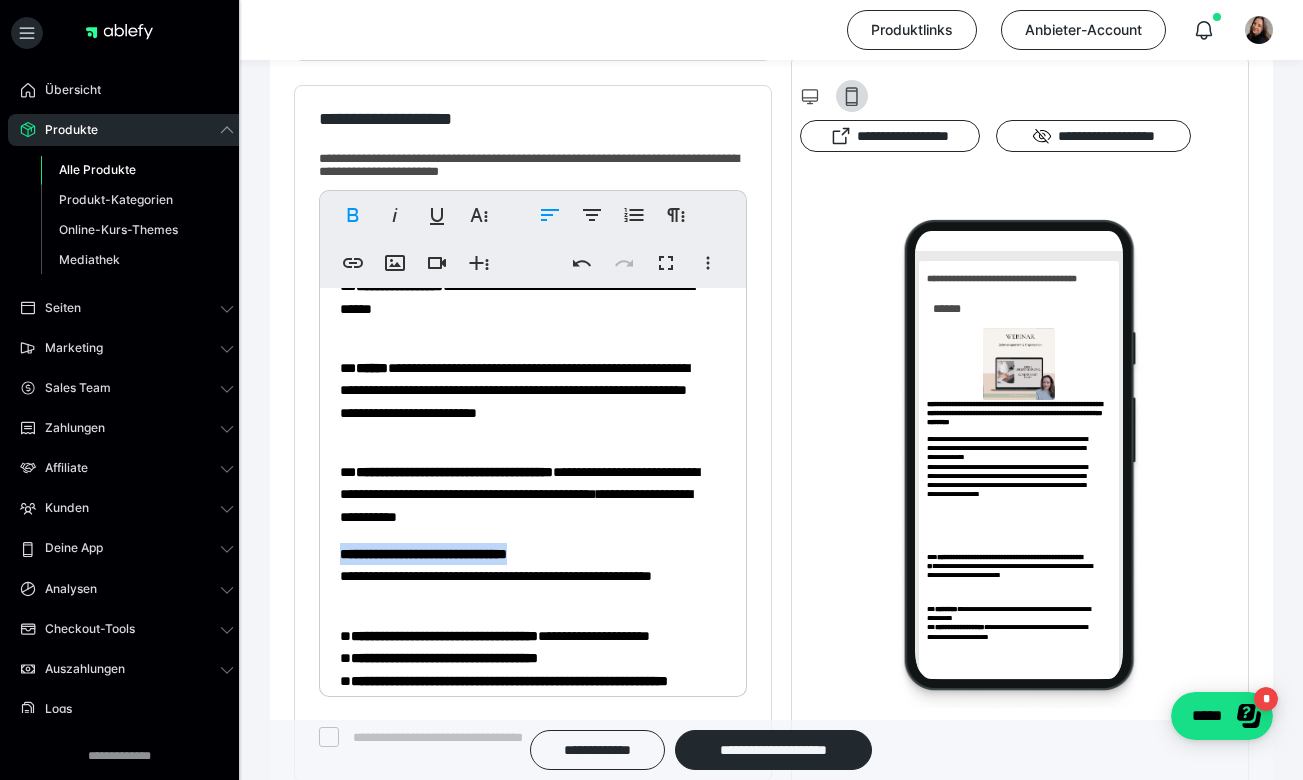 scroll, scrollTop: 461, scrollLeft: 0, axis: vertical 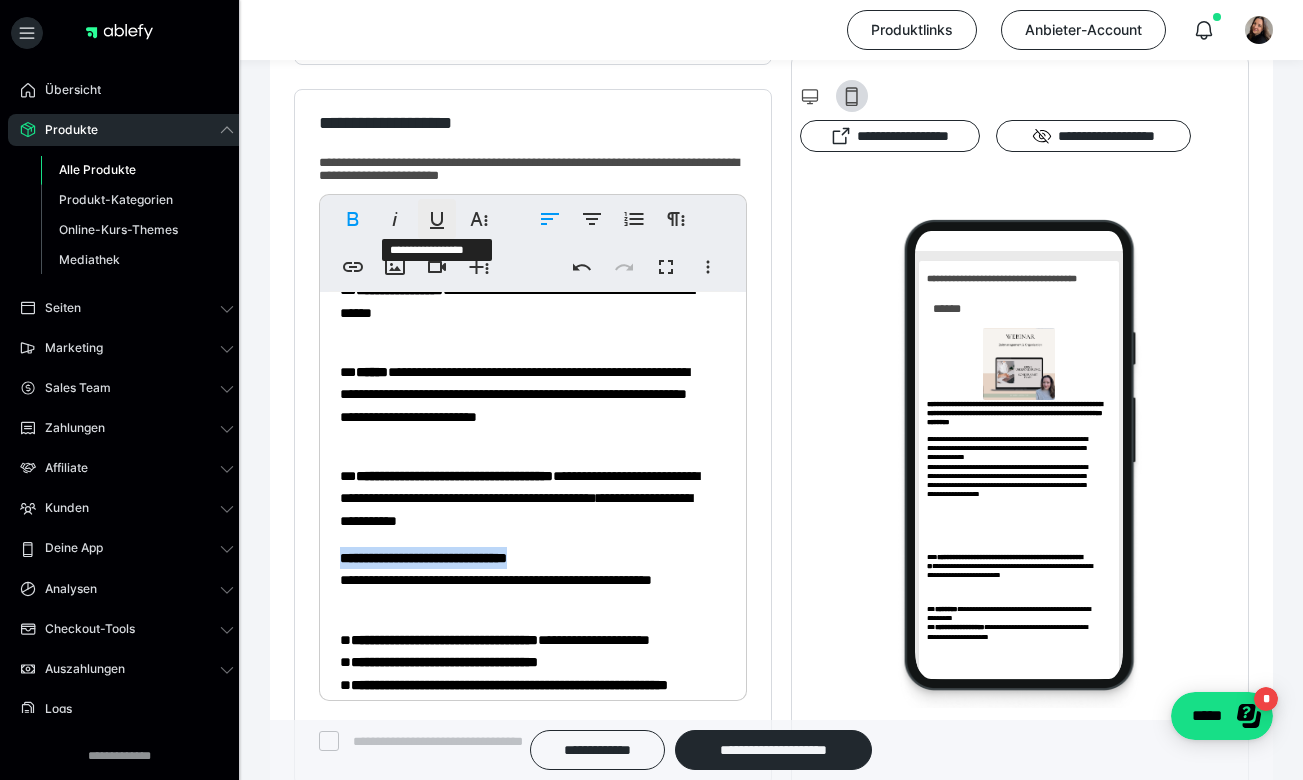 click 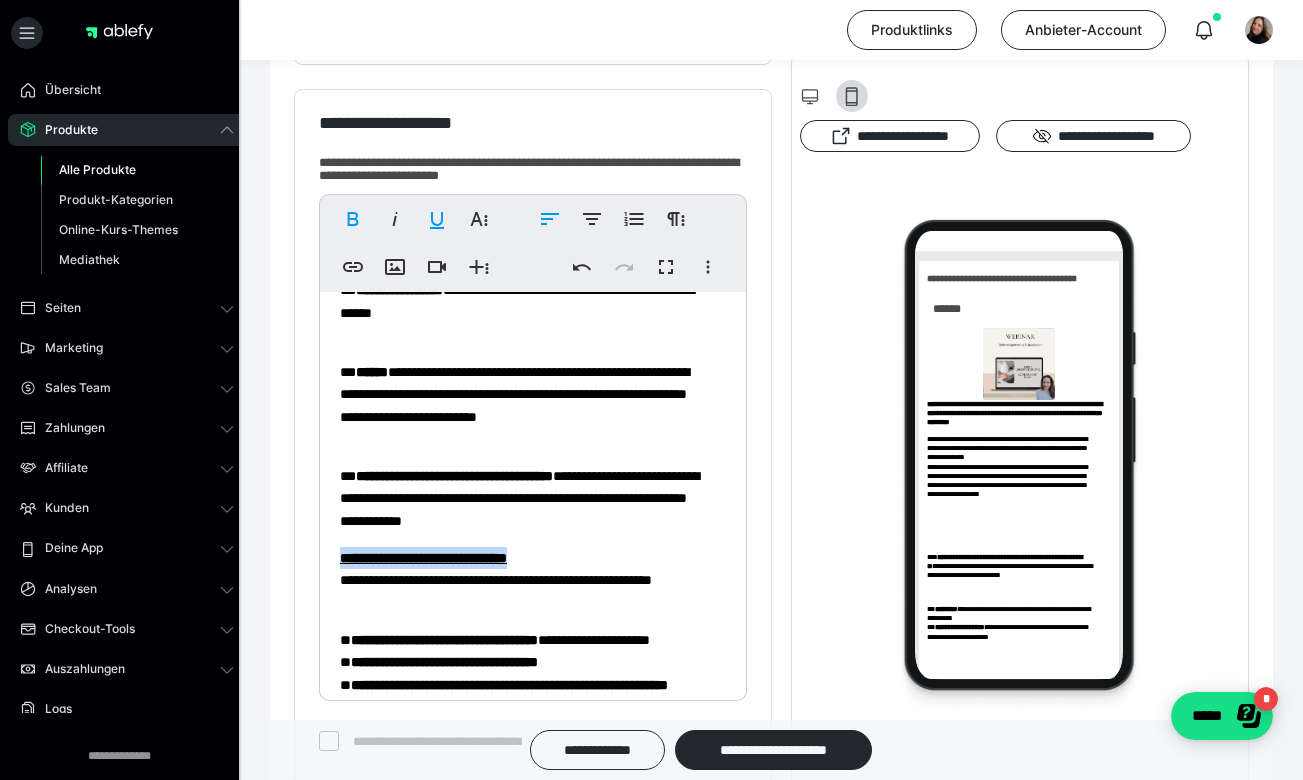 click on "**********" at bounding box center (533, 401) 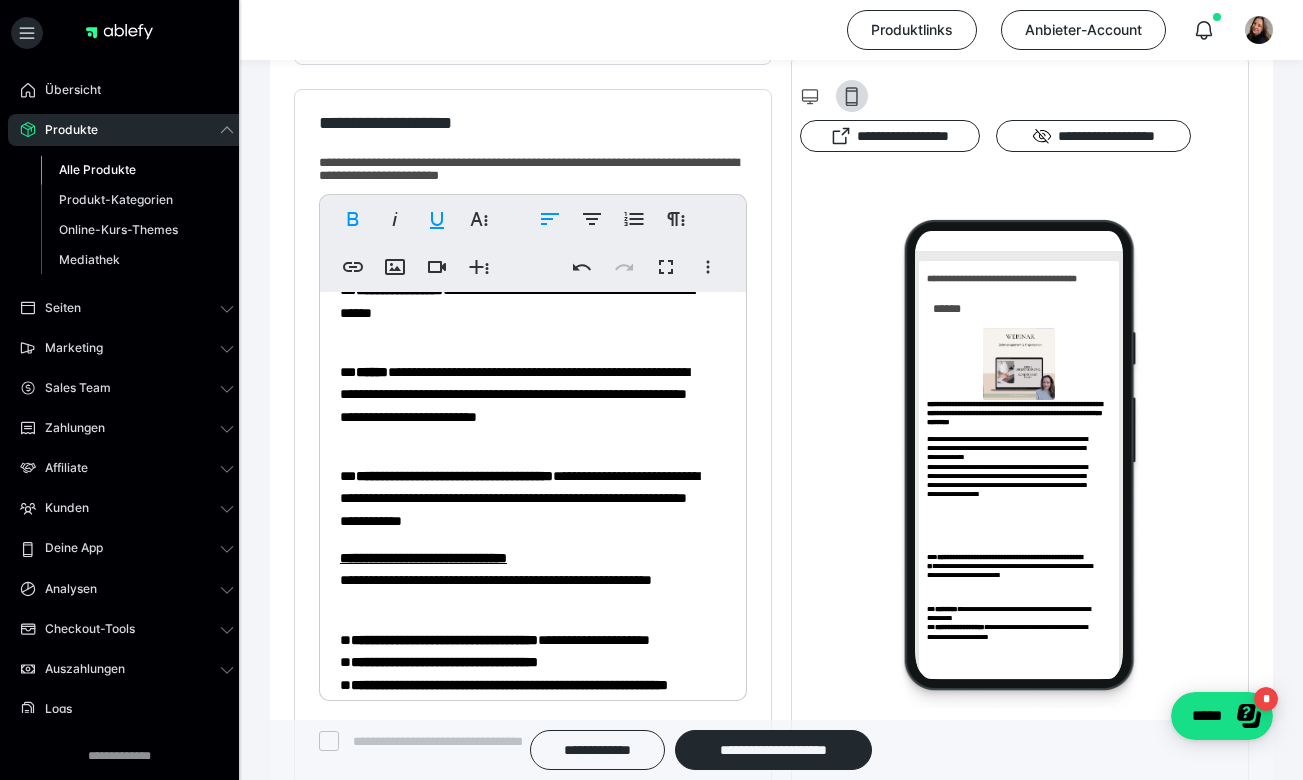 click on "**********" at bounding box center [525, 498] 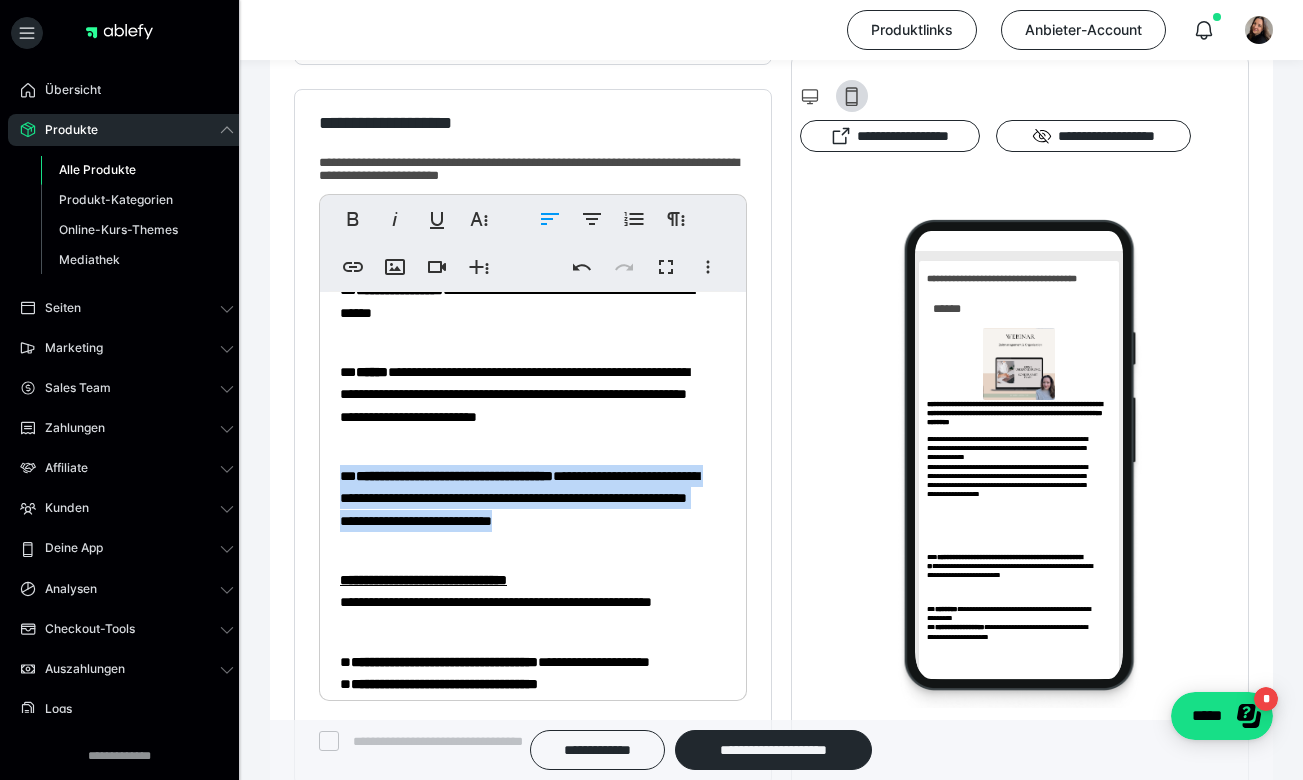 drag, startPoint x: 503, startPoint y: 565, endPoint x: 334, endPoint y: 488, distance: 185.71483 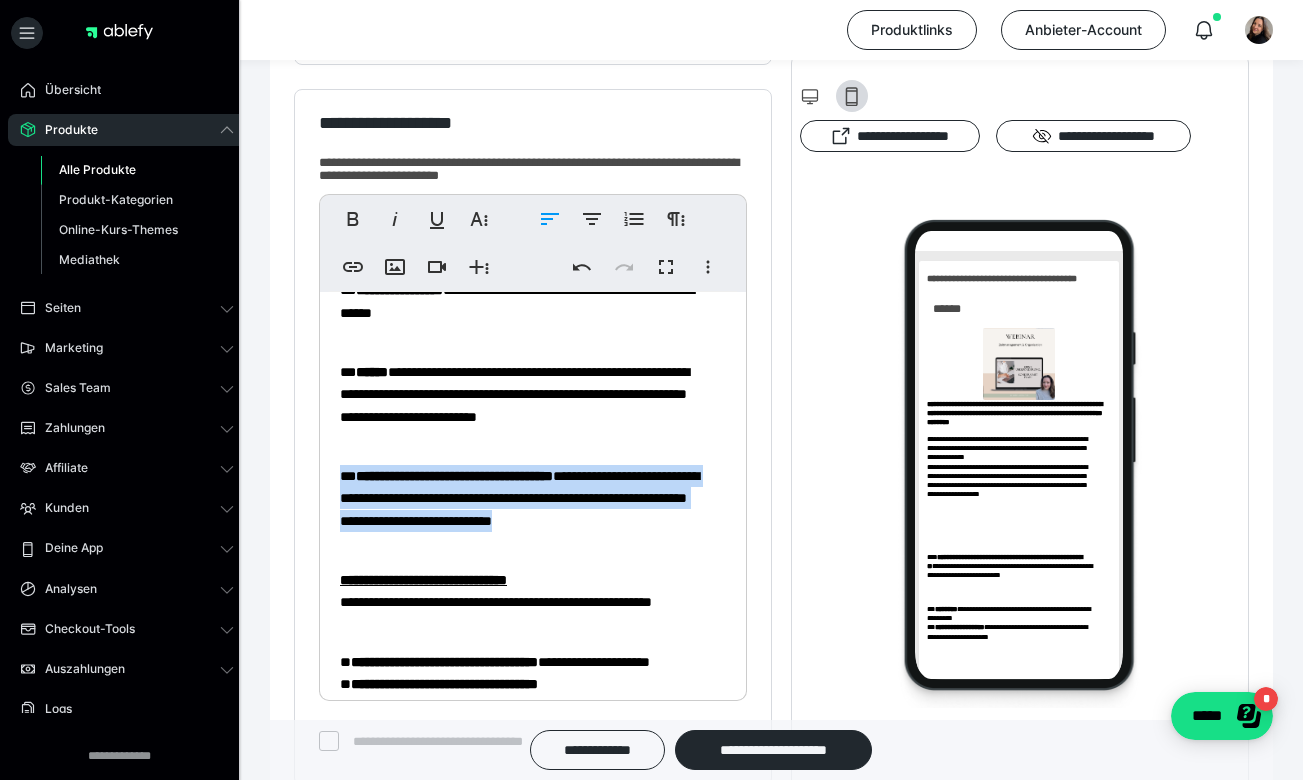scroll, scrollTop: 364, scrollLeft: 0, axis: vertical 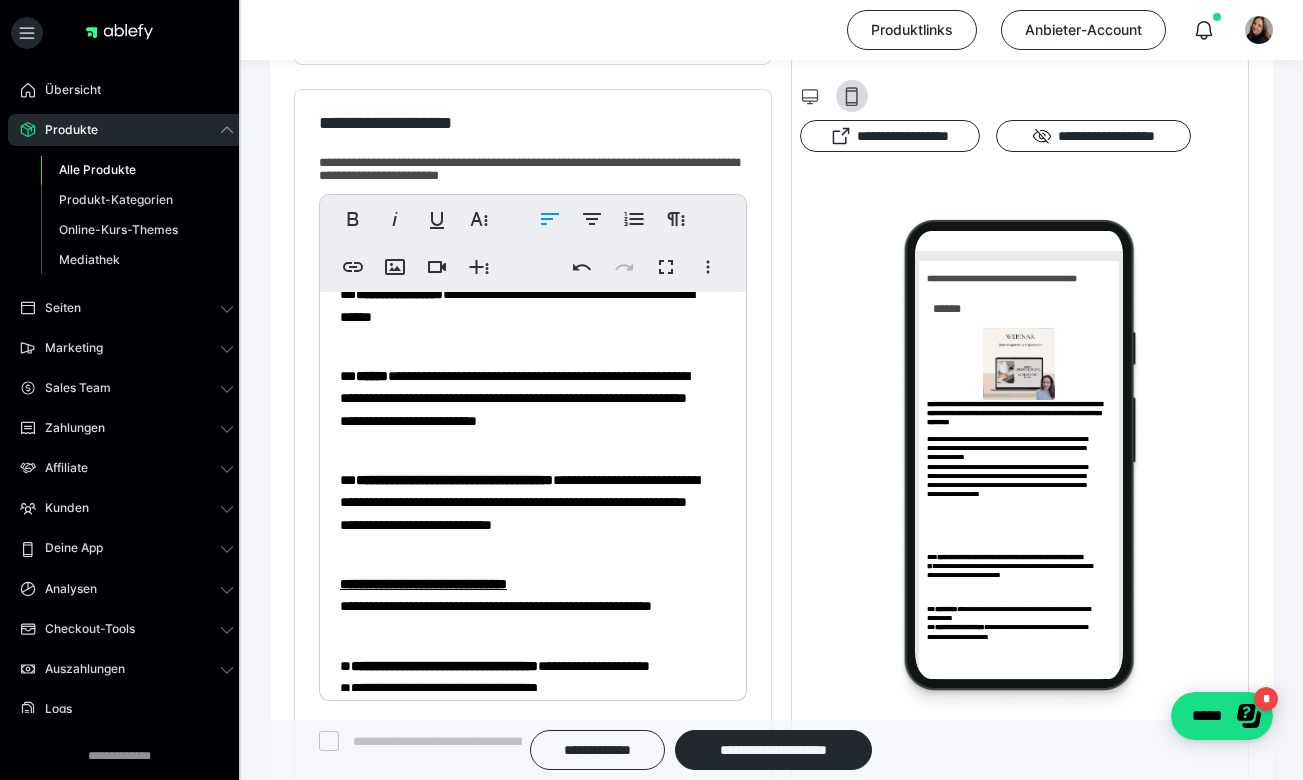 click on "**********" at bounding box center [525, 409] 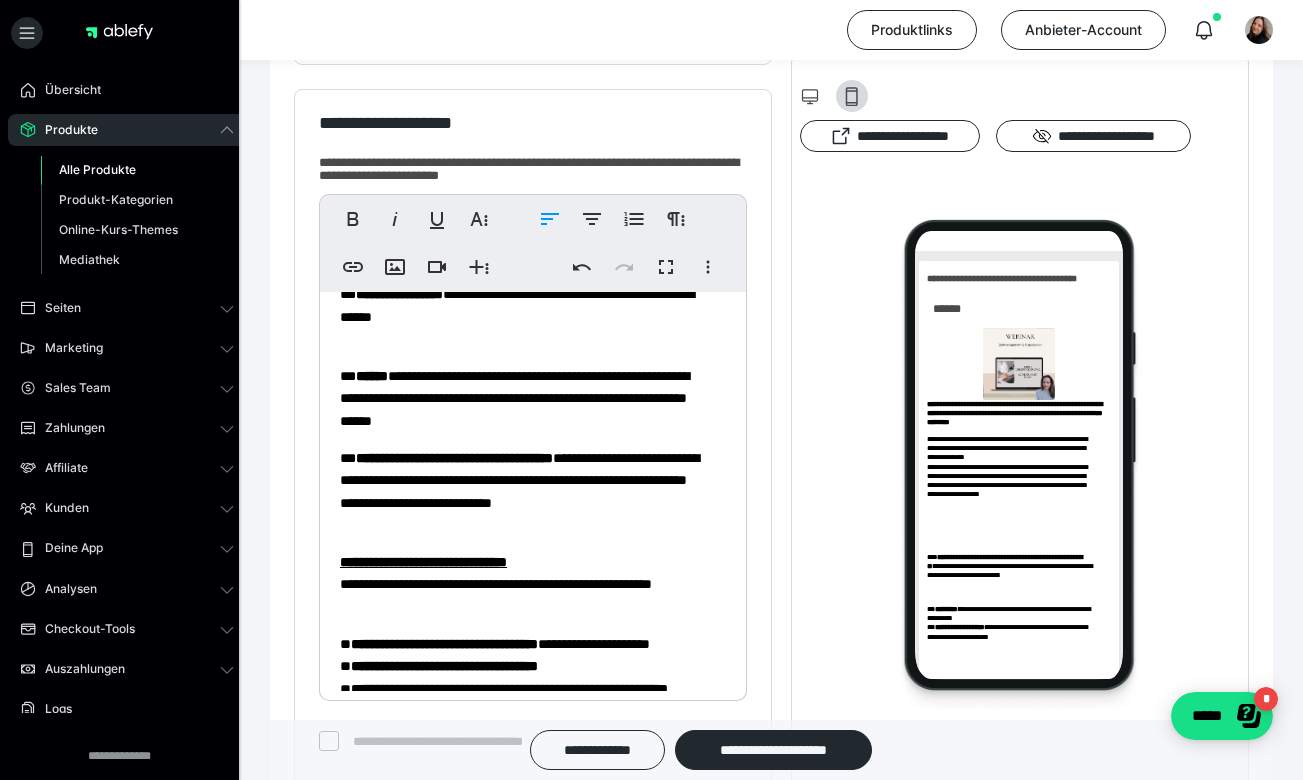click on "**********" at bounding box center (525, 398) 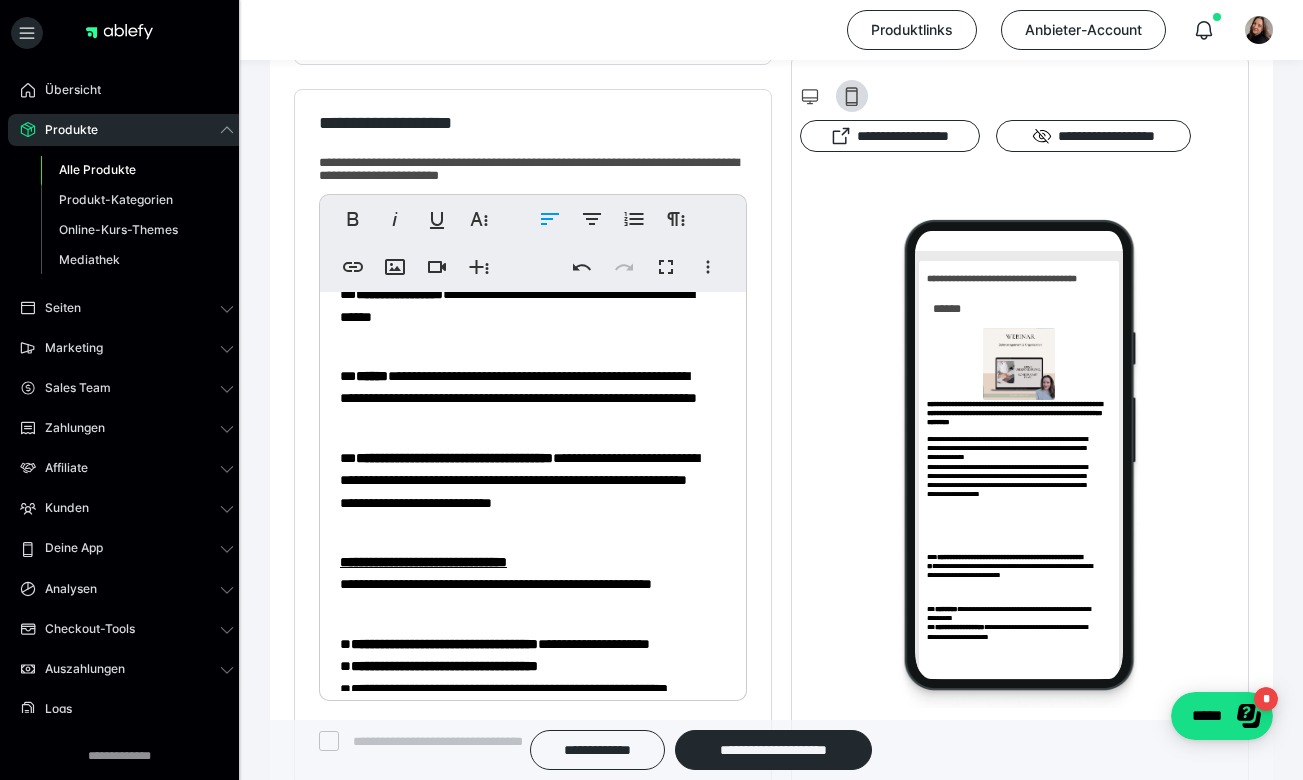 click on "**********" at bounding box center [525, 491] 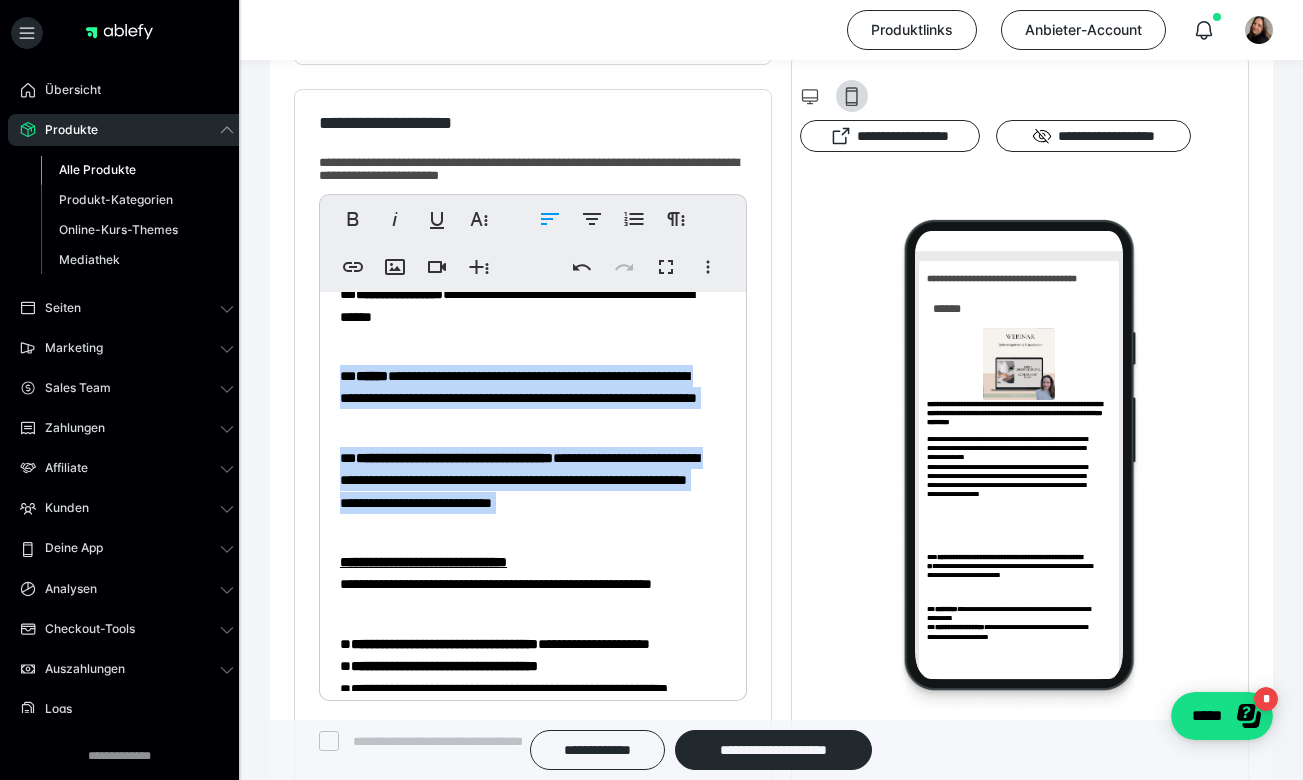 drag, startPoint x: 438, startPoint y: 551, endPoint x: 337, endPoint y: 393, distance: 187.52333 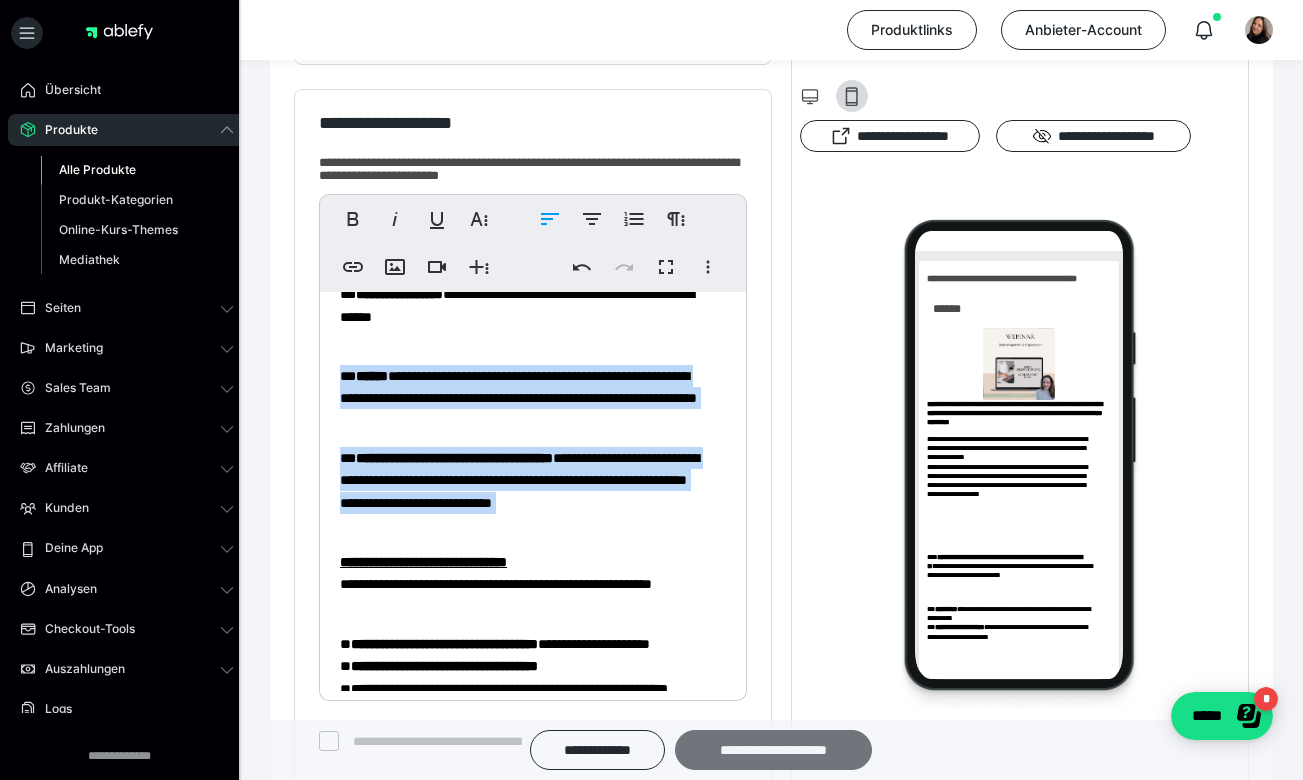 click on "**********" at bounding box center [773, 750] 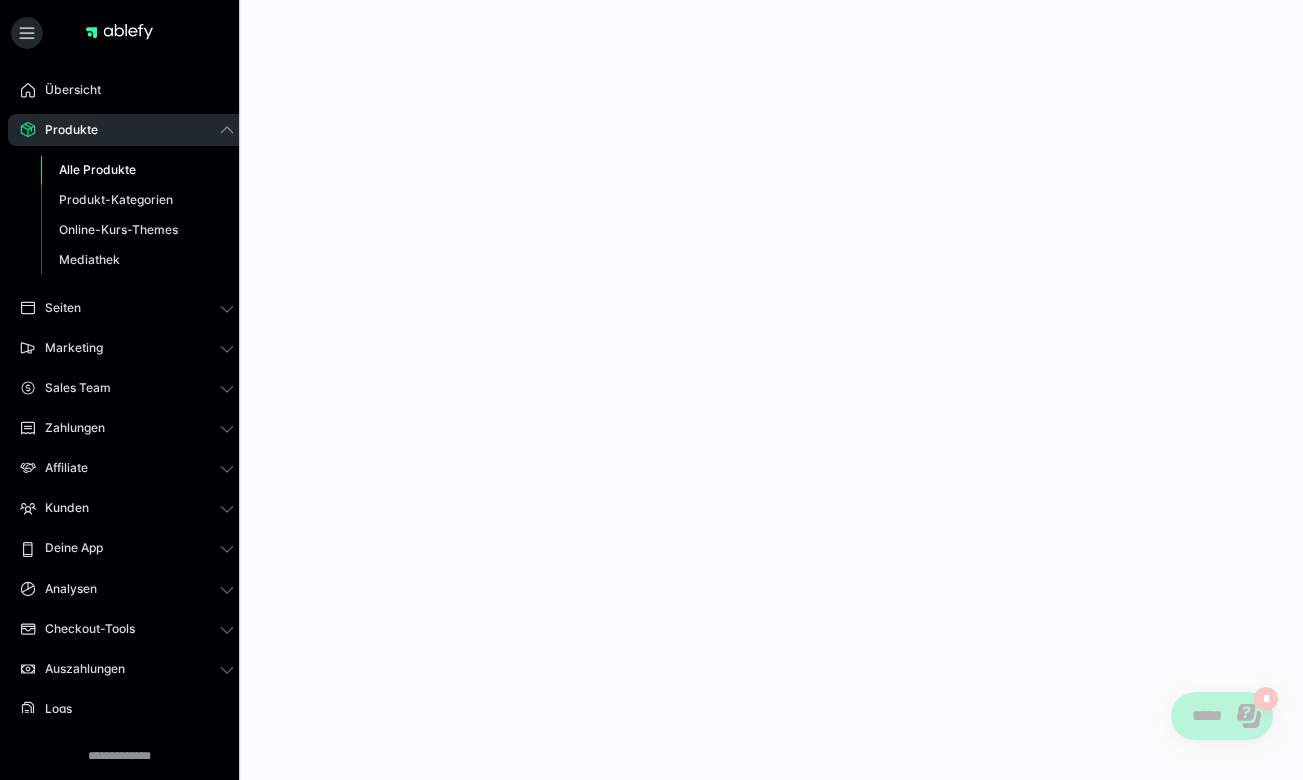 scroll, scrollTop: 0, scrollLeft: 0, axis: both 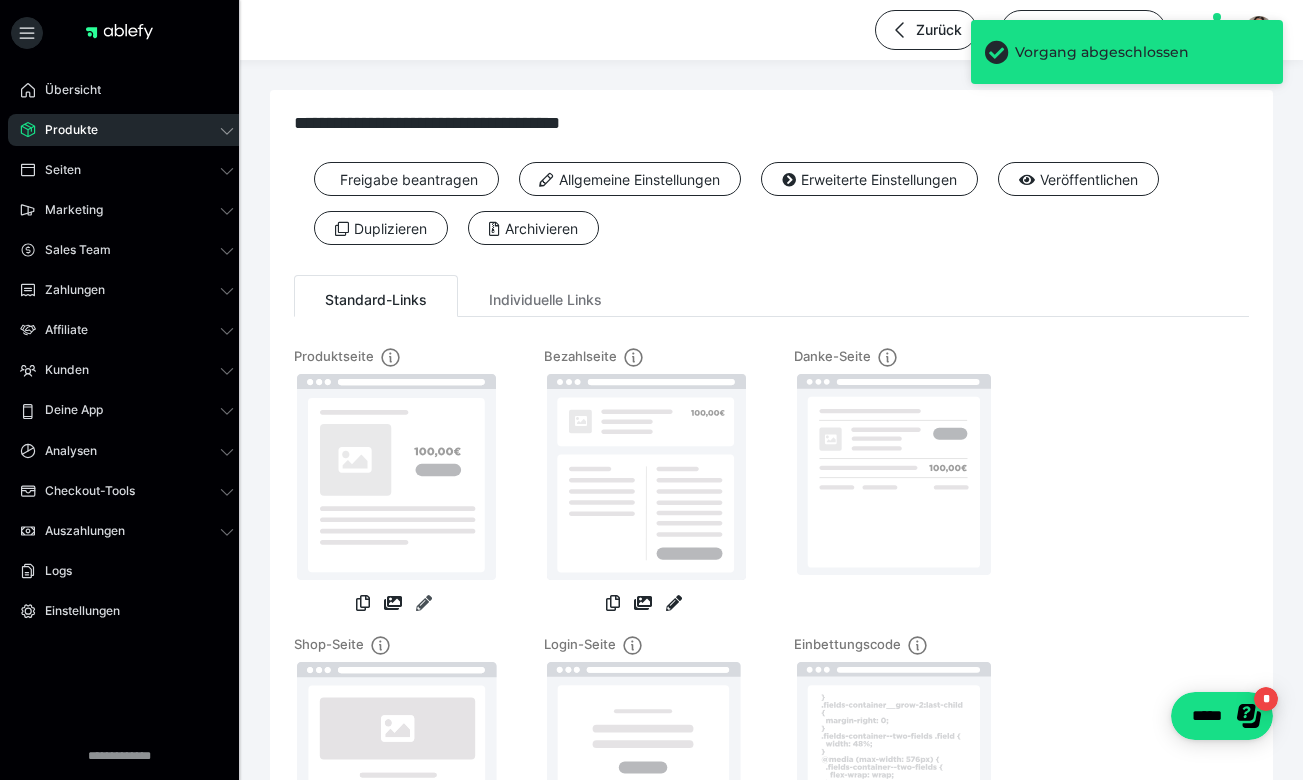 click at bounding box center [424, 603] 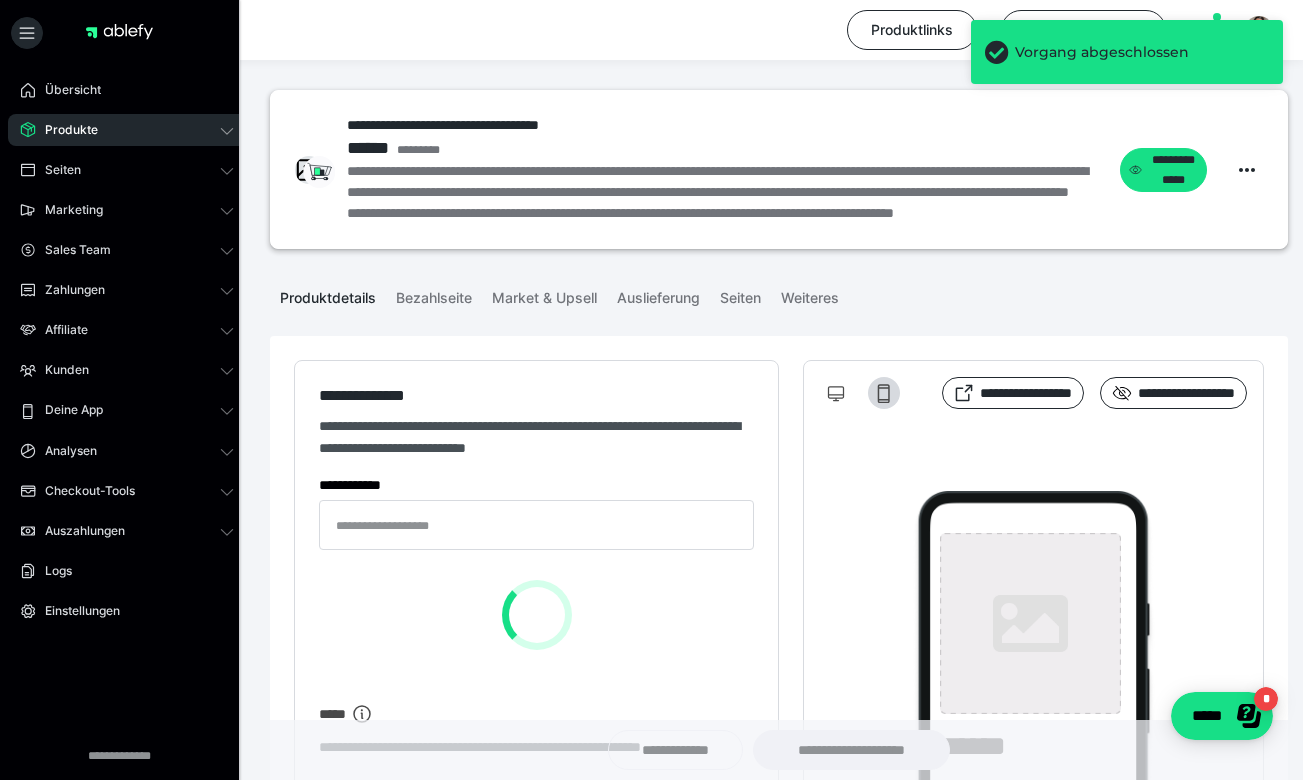 type on "**********" 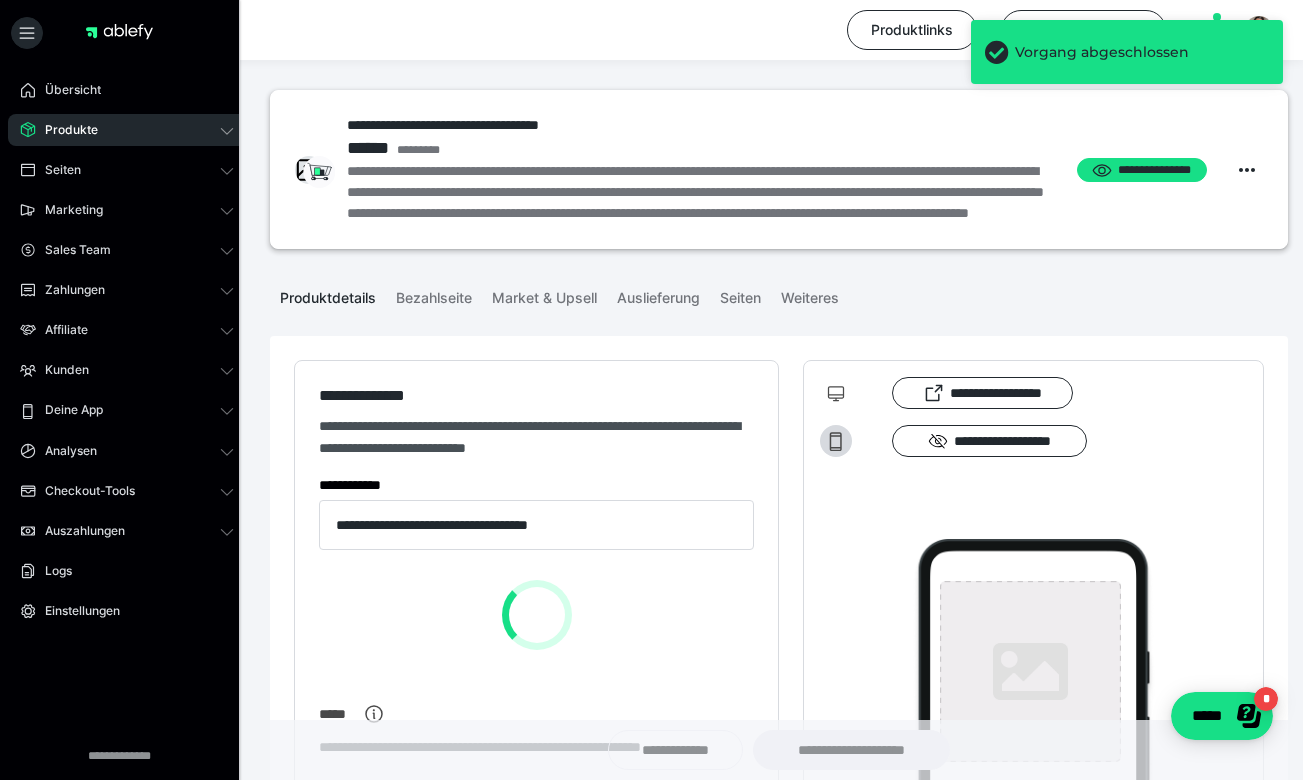 type on "**********" 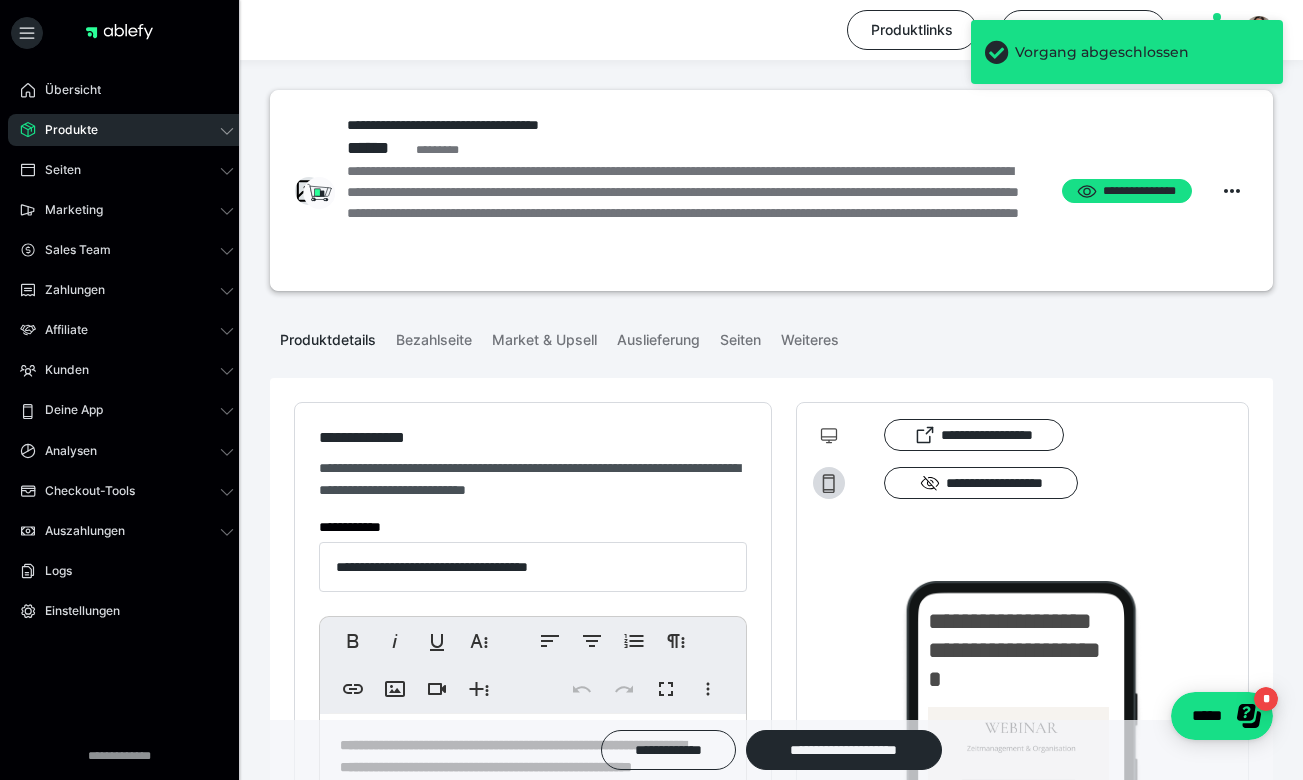 scroll, scrollTop: 352, scrollLeft: 0, axis: vertical 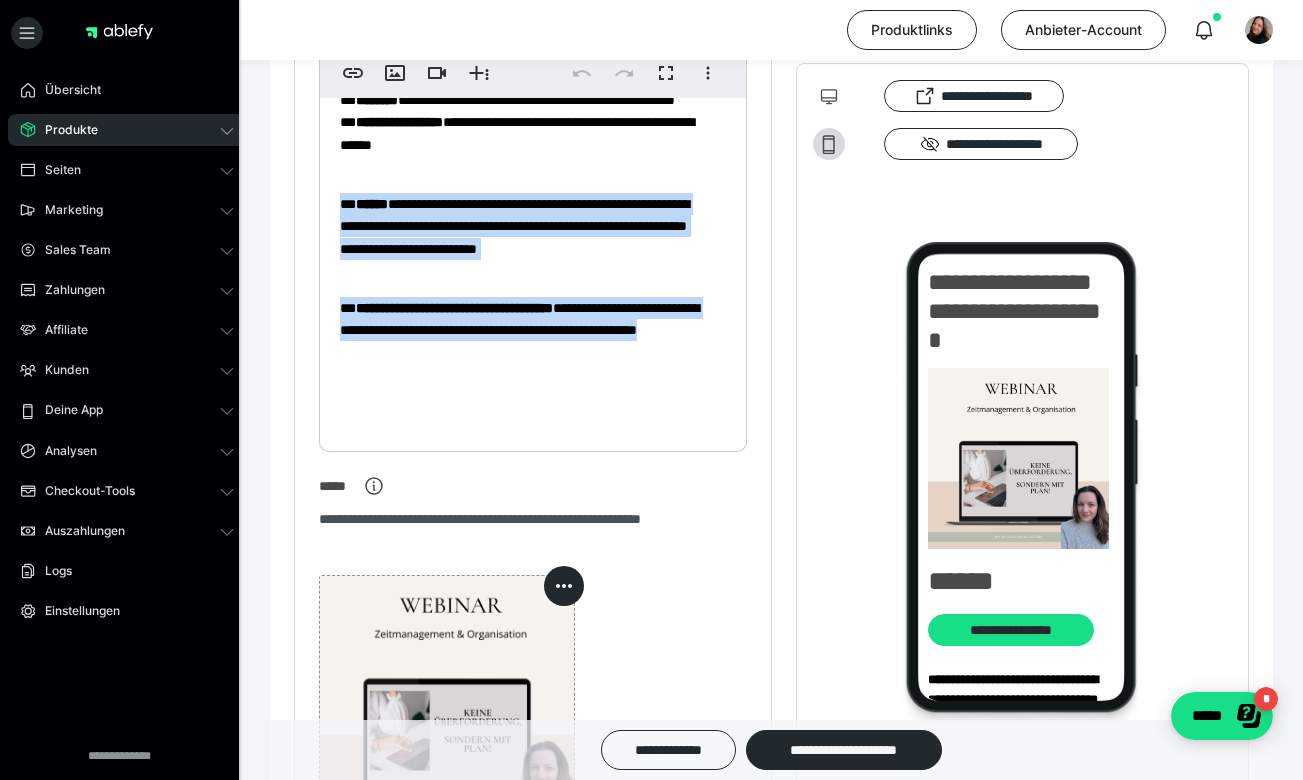 drag, startPoint x: 524, startPoint y: 381, endPoint x: 325, endPoint y: 195, distance: 272.39127 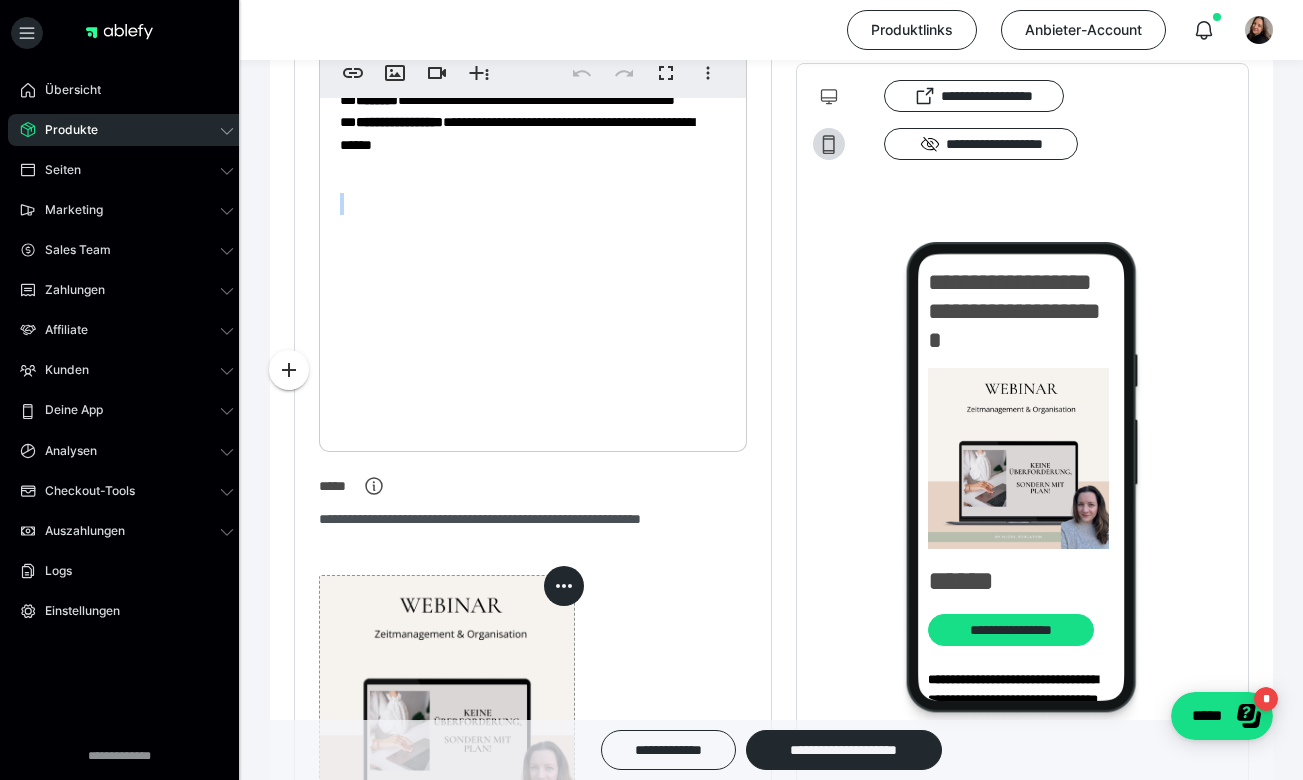 scroll, scrollTop: 139, scrollLeft: 0, axis: vertical 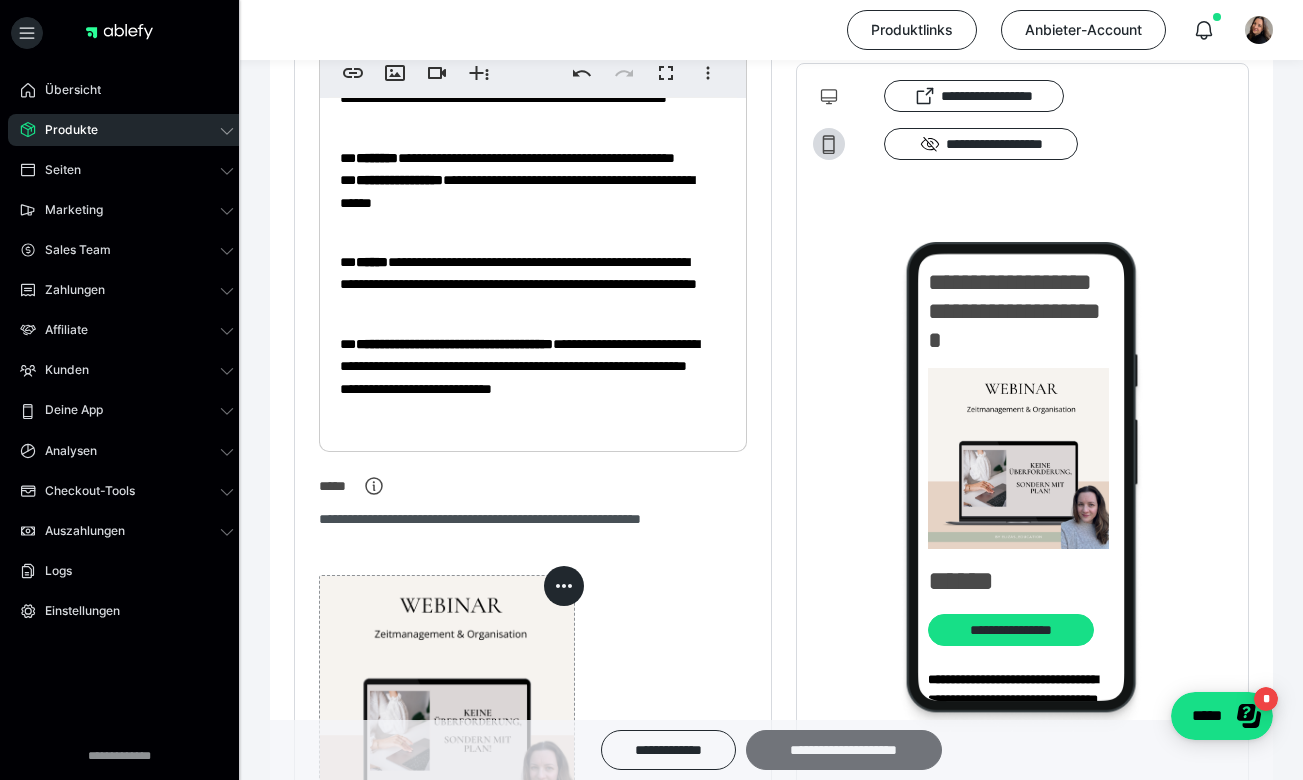 click on "**********" at bounding box center [844, 750] 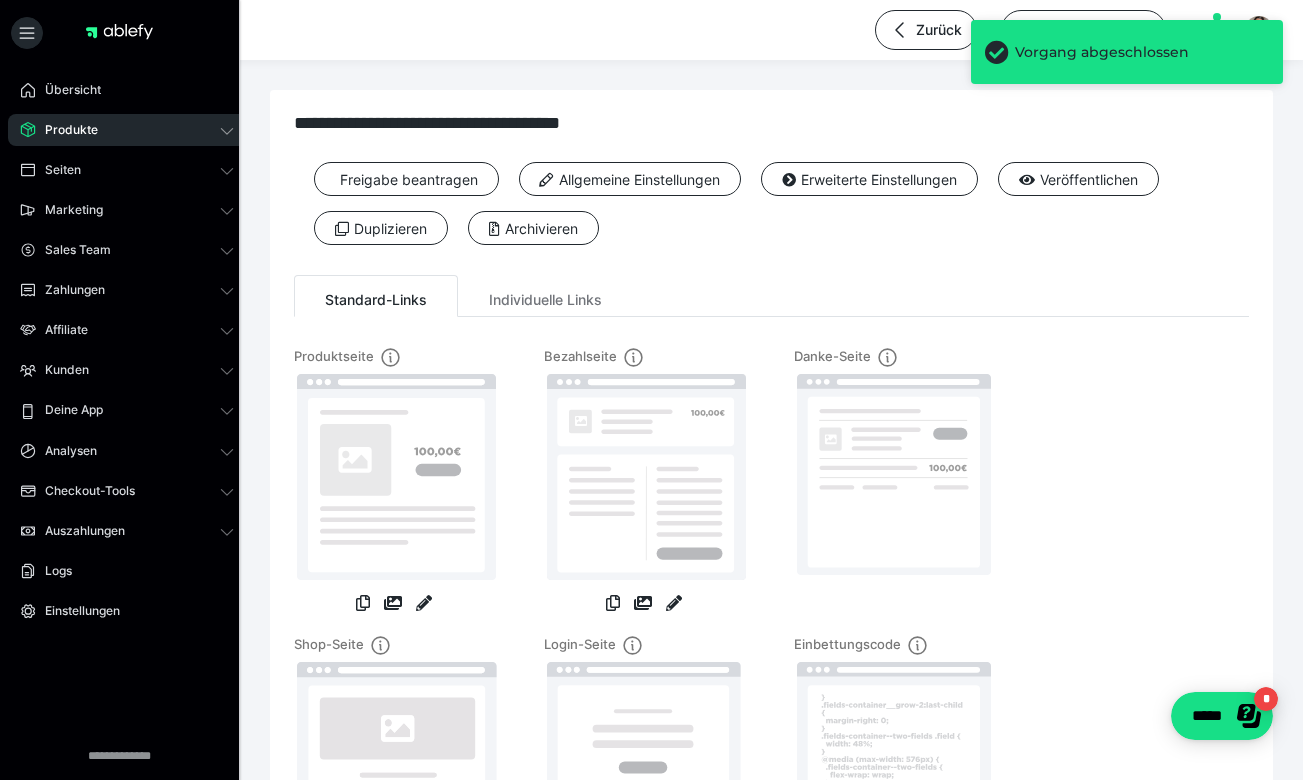 click on "Produkte" at bounding box center (64, 130) 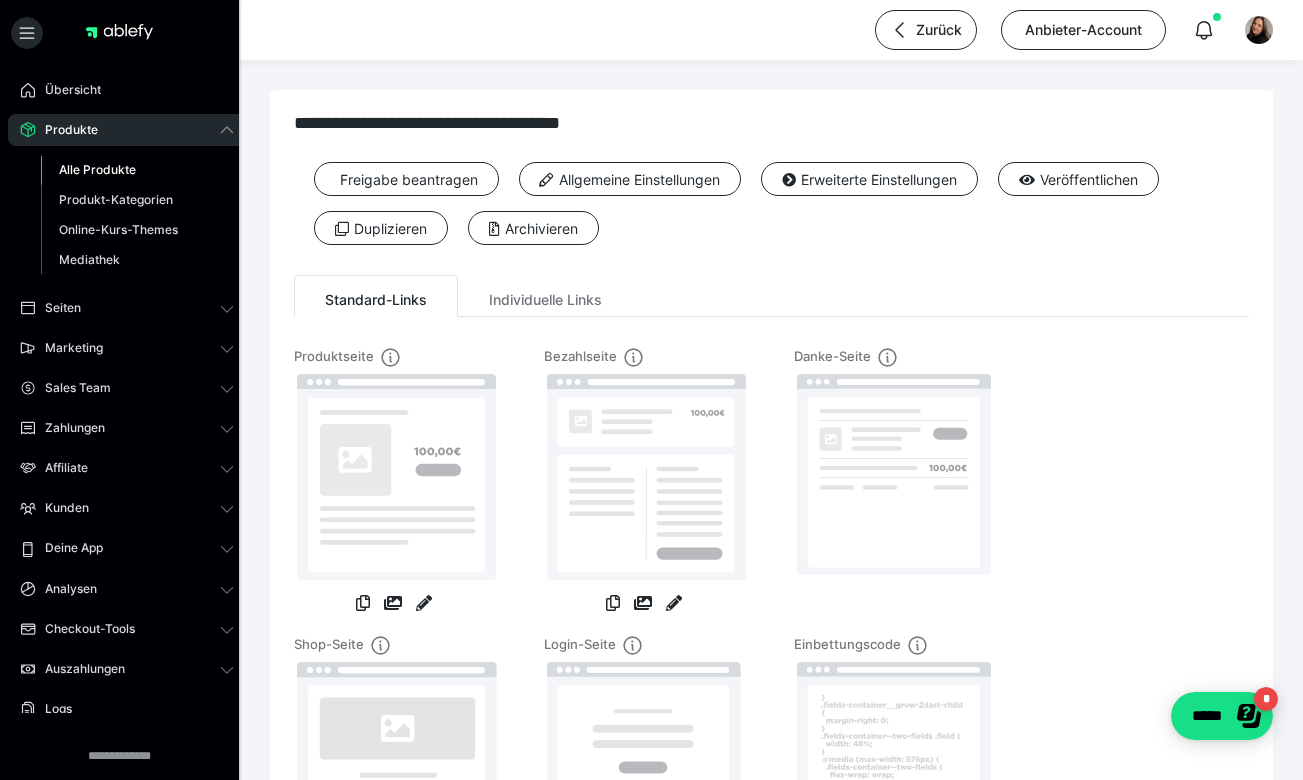 click on "Alle Produkte" at bounding box center [97, 169] 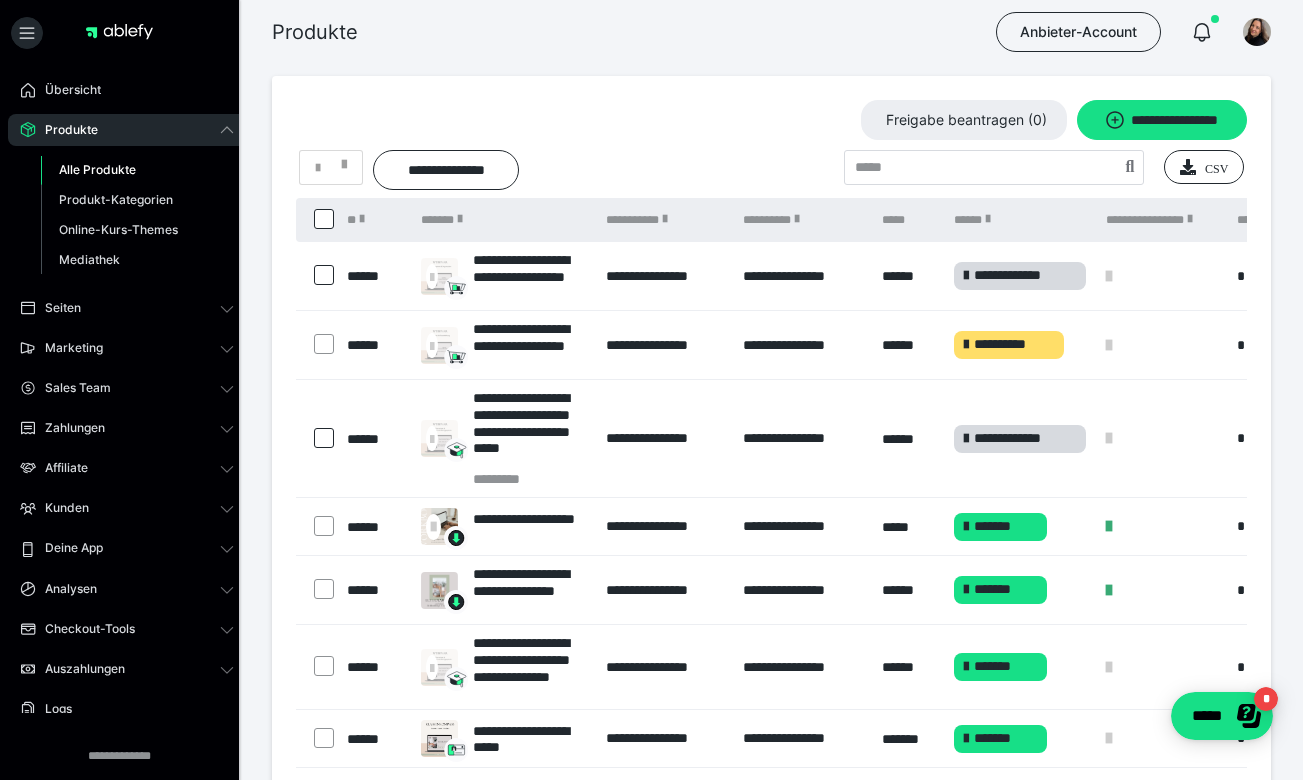 click at bounding box center [324, 275] 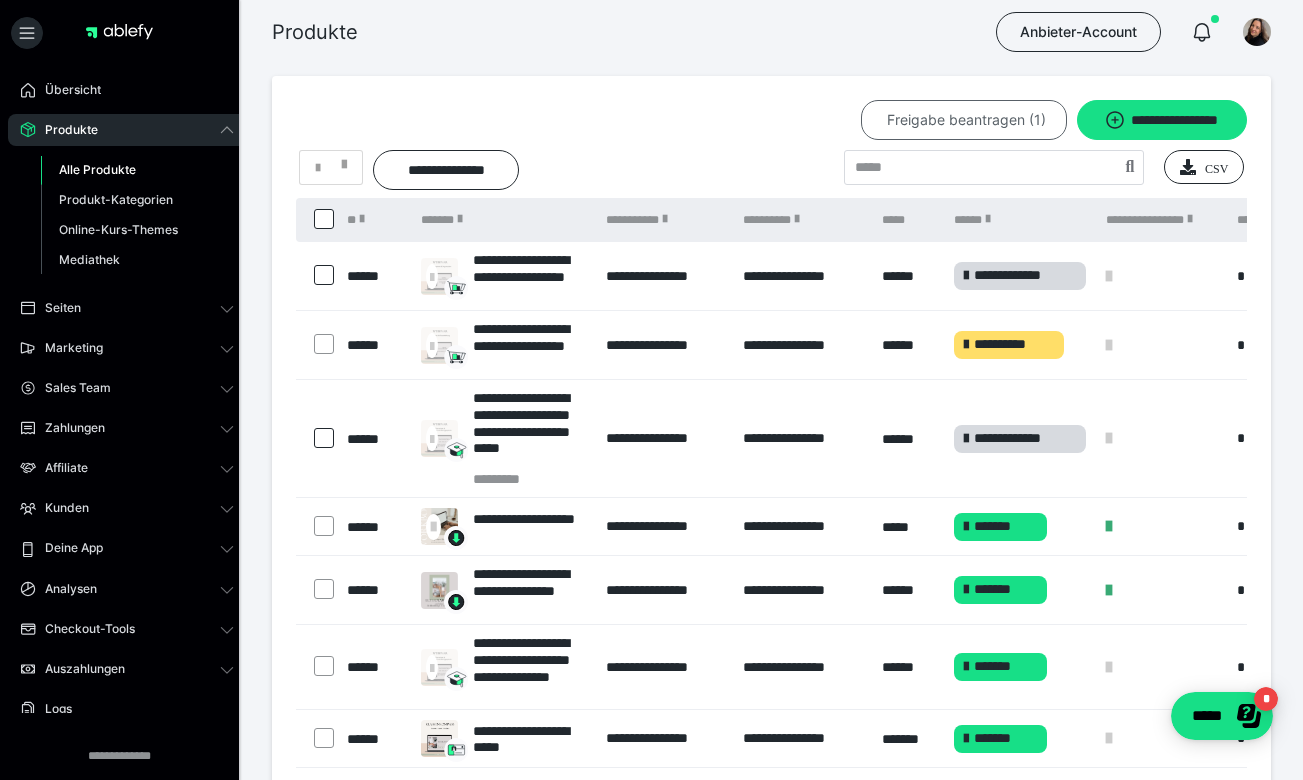 click on "Freigabe beantragen (1)" at bounding box center [964, 120] 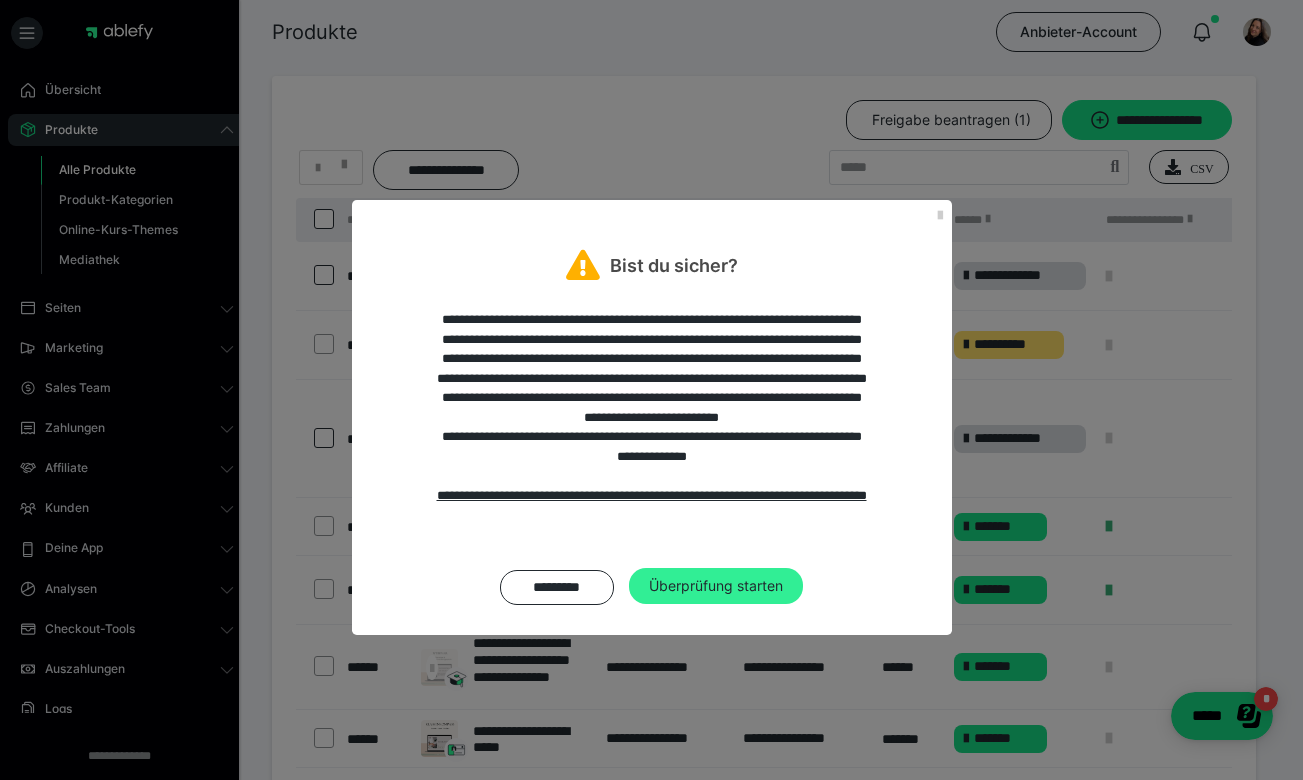 click on "Überprüfung starten" at bounding box center (716, 586) 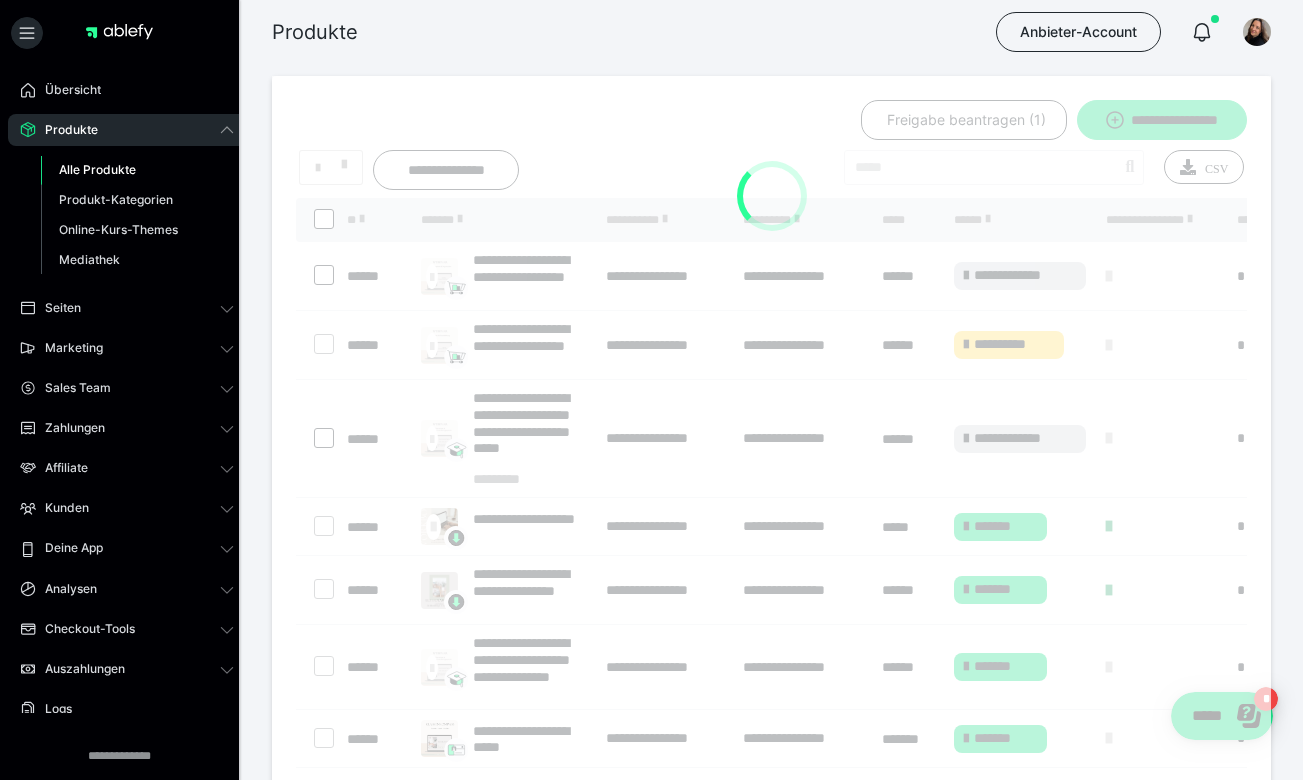 checkbox on "*****" 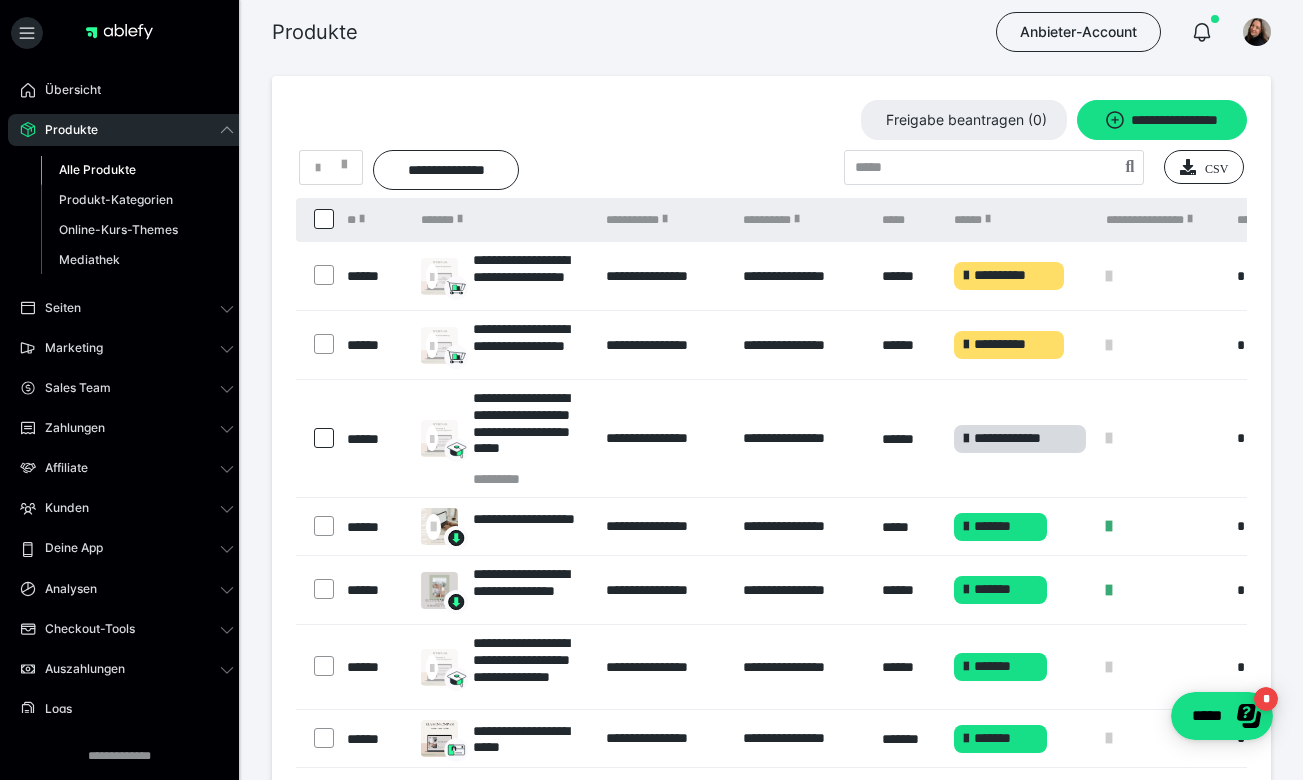 click at bounding box center (324, 438) 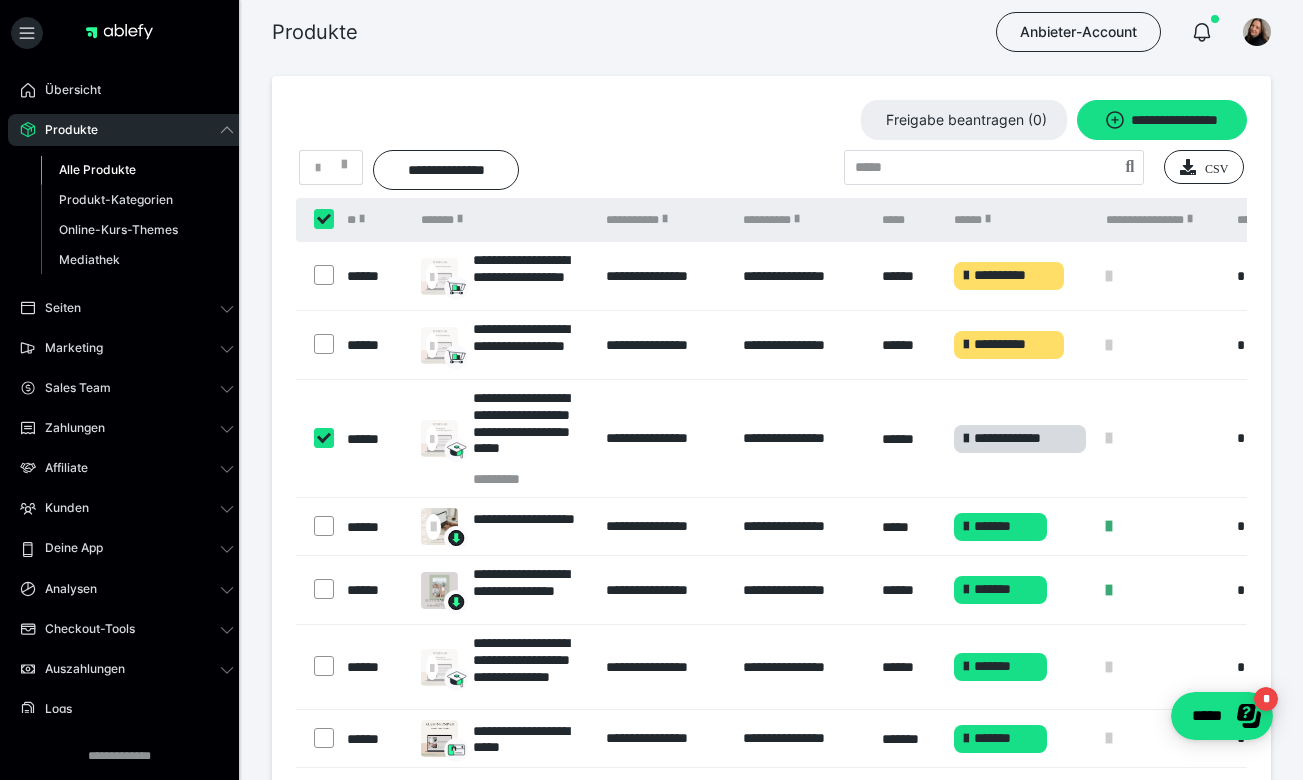checkbox on "****" 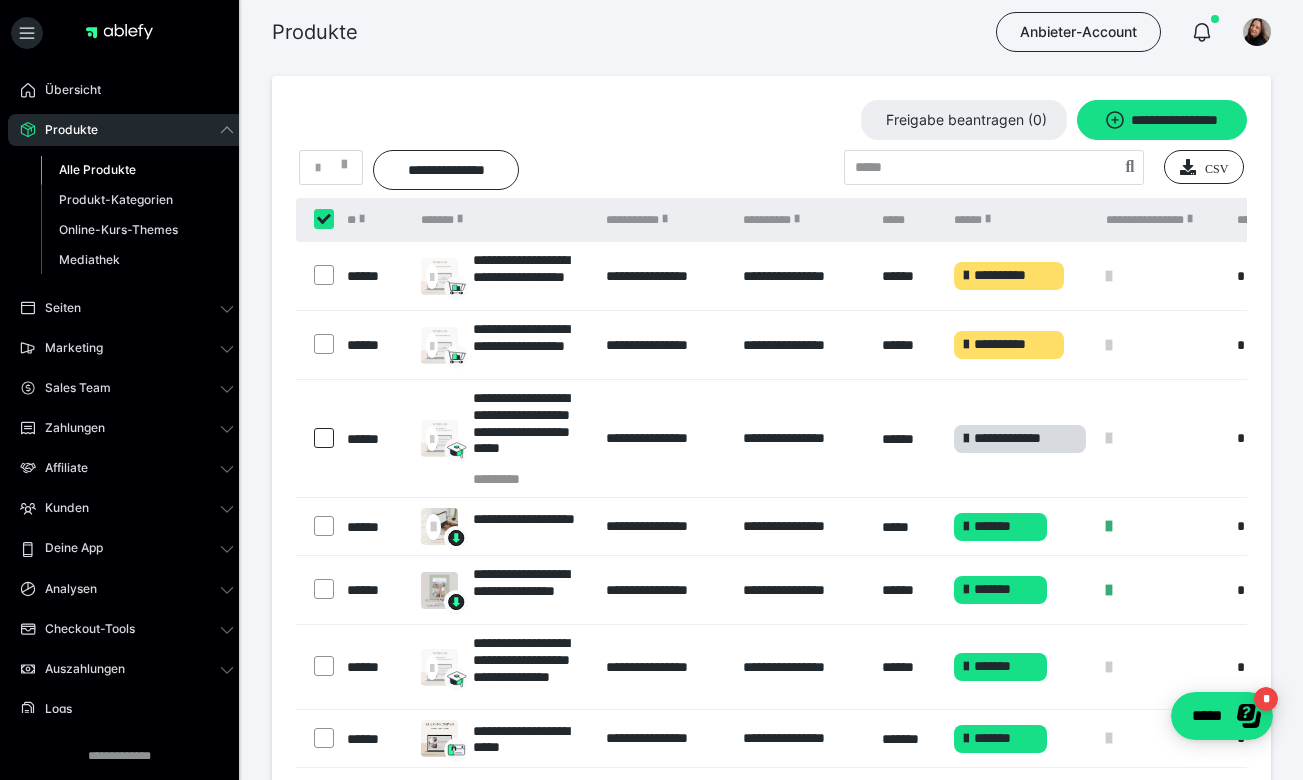 checkbox on "****" 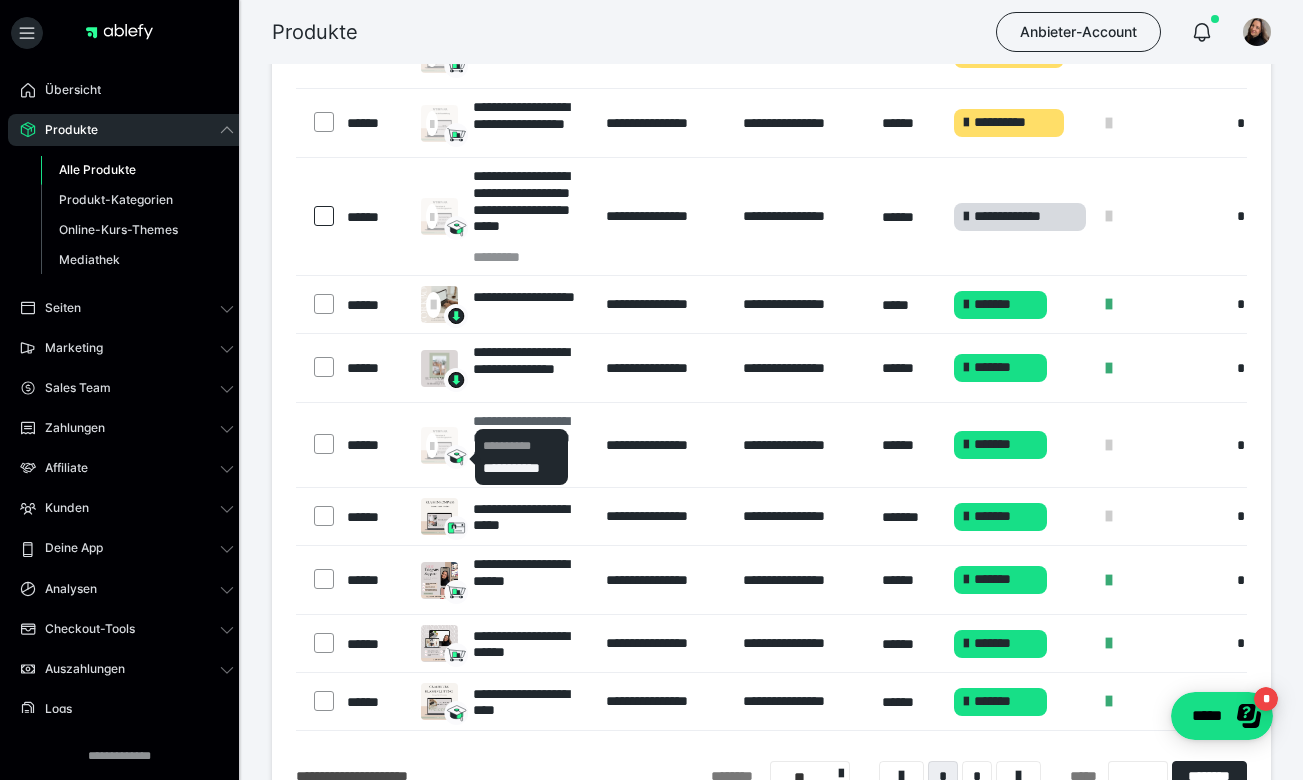 scroll, scrollTop: 218, scrollLeft: 0, axis: vertical 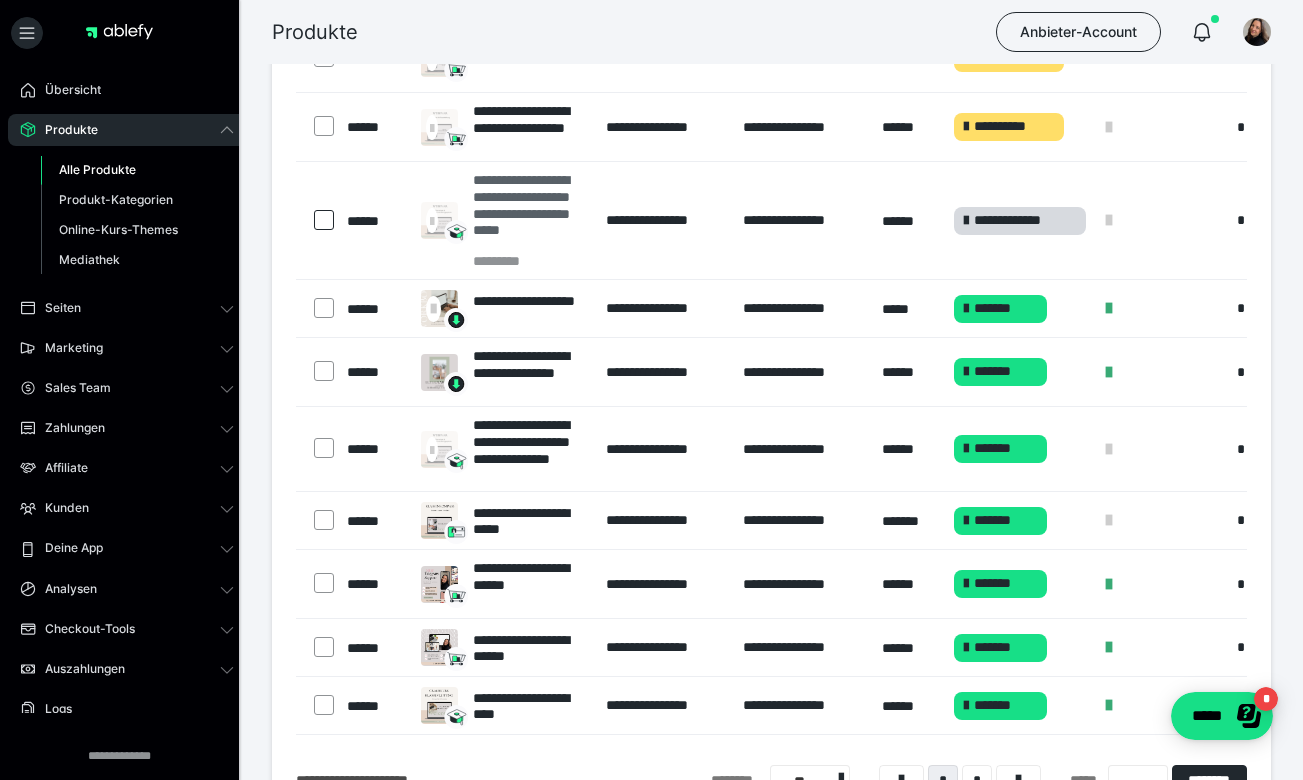 click on "**********" at bounding box center (530, 212) 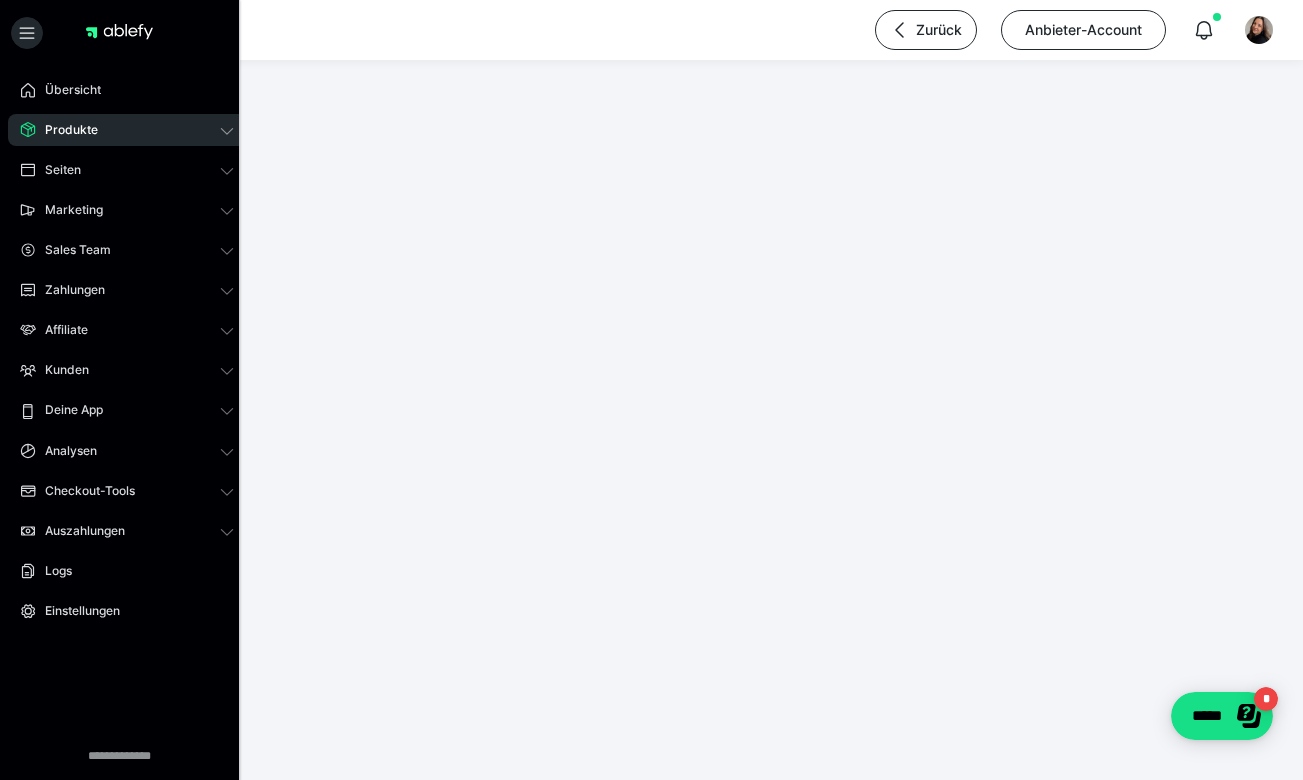 scroll, scrollTop: 0, scrollLeft: 0, axis: both 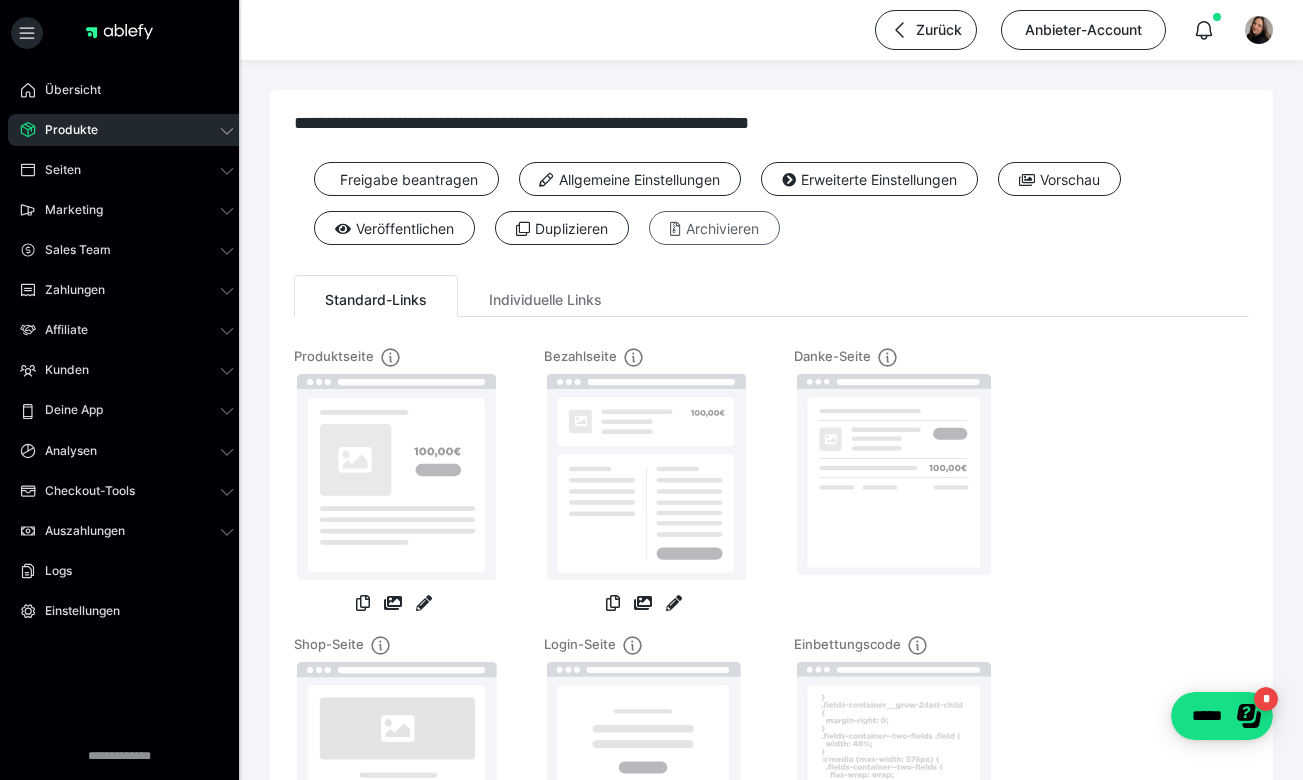 click on "Archivieren" at bounding box center [714, 228] 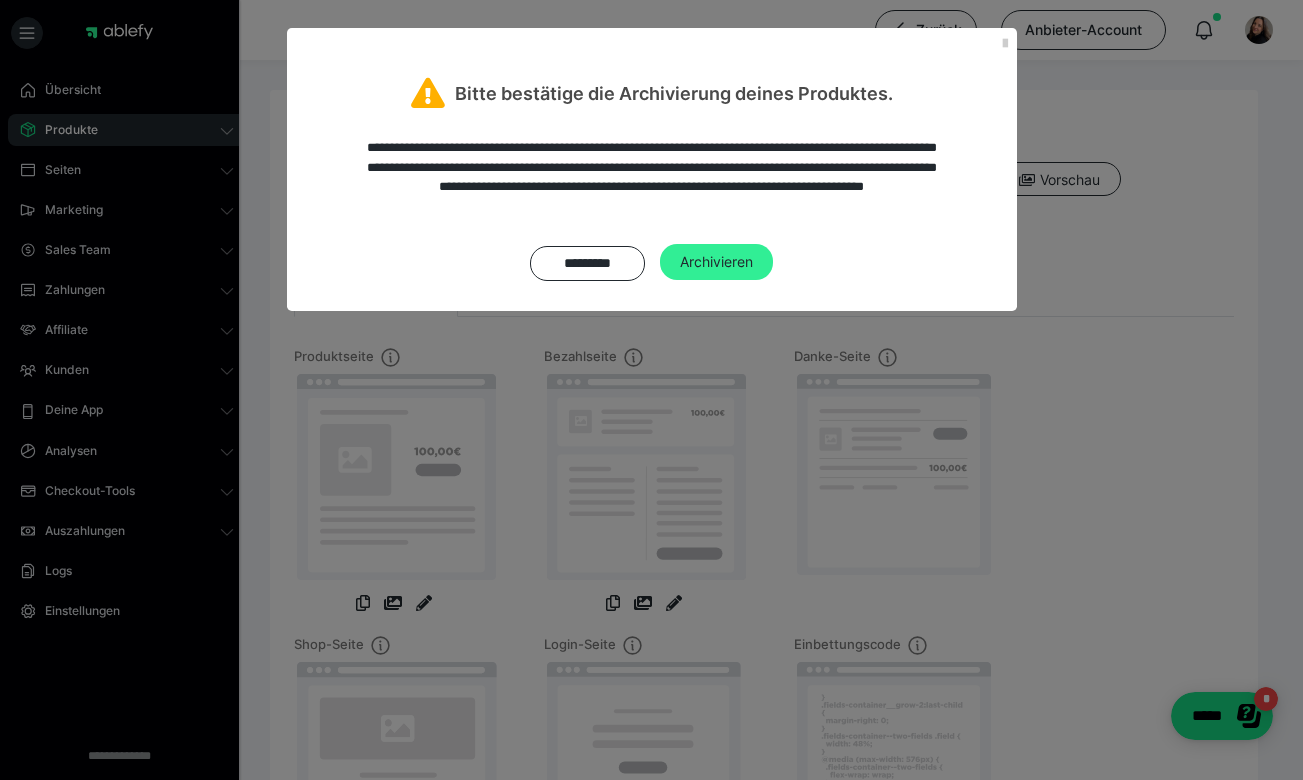 click on "Archivieren" at bounding box center (716, 262) 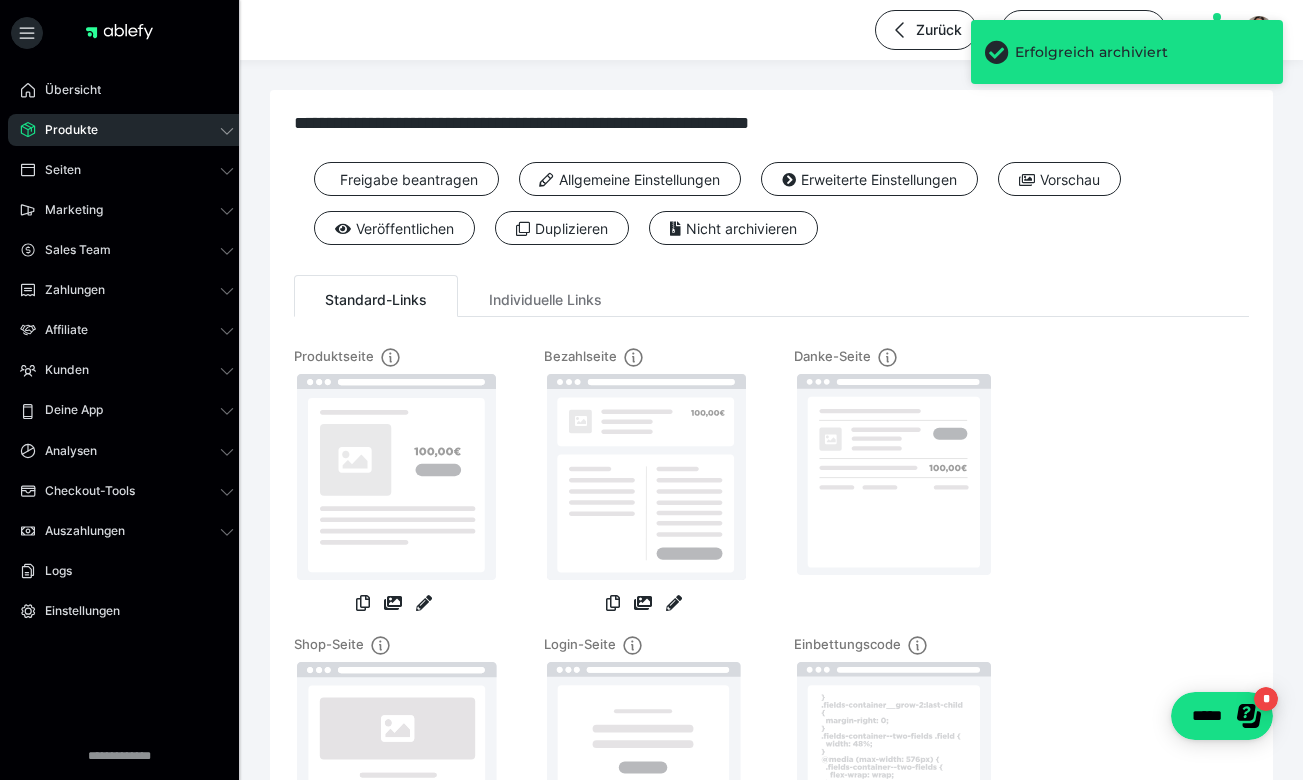 click on "Produkte" at bounding box center [64, 130] 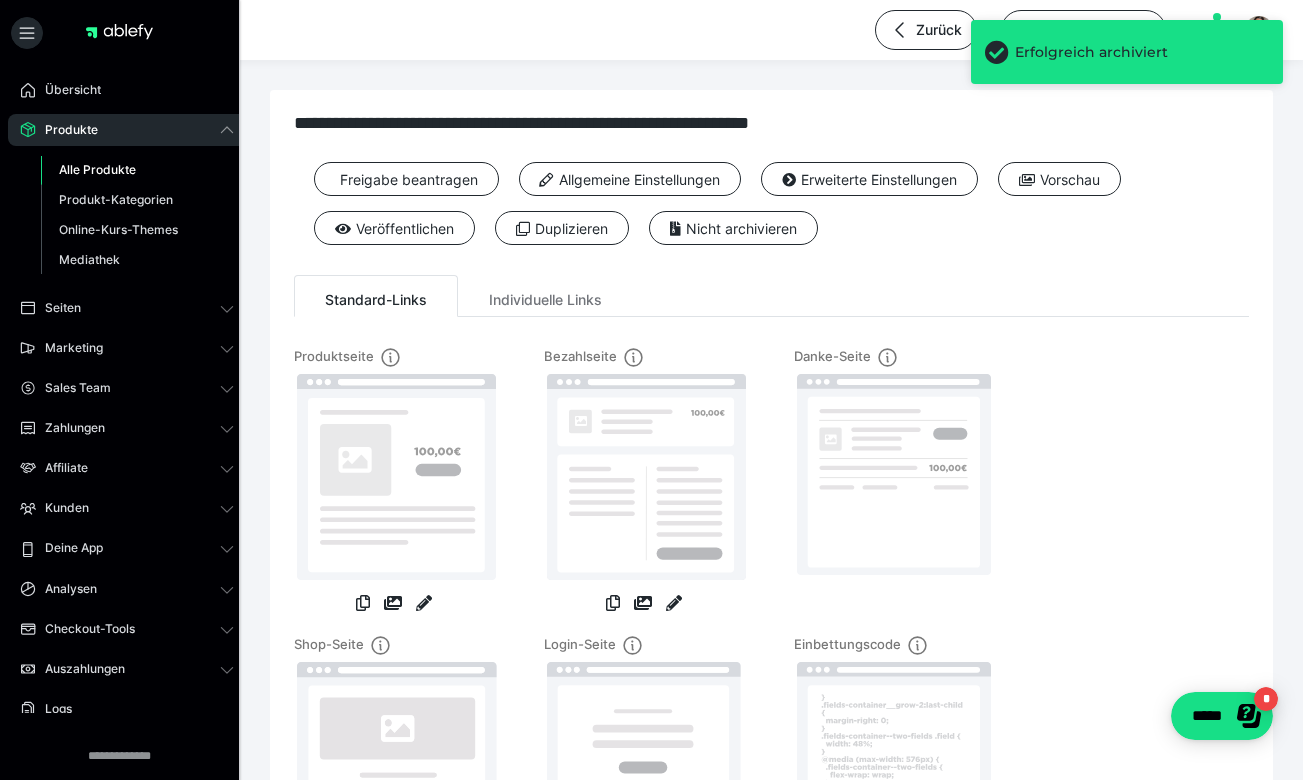 click on "Alle Produkte" at bounding box center (97, 169) 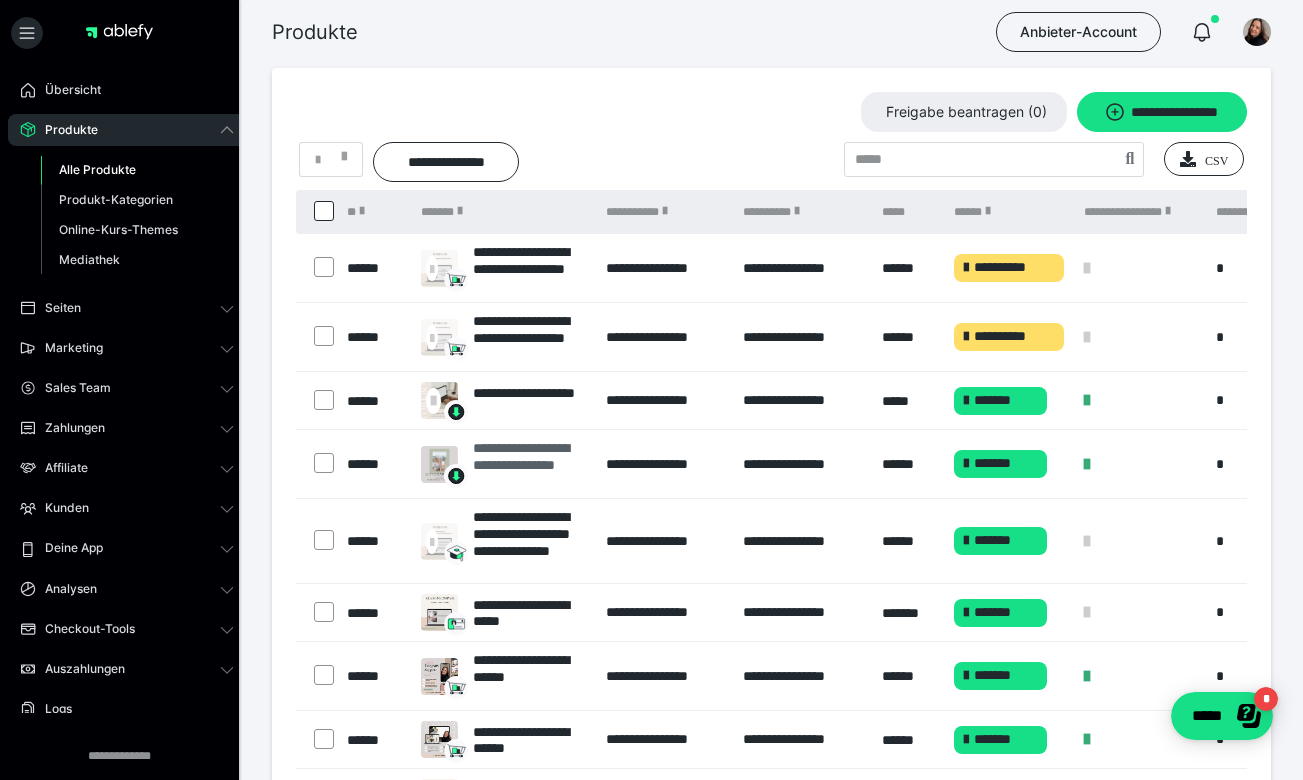 scroll, scrollTop: 12, scrollLeft: 0, axis: vertical 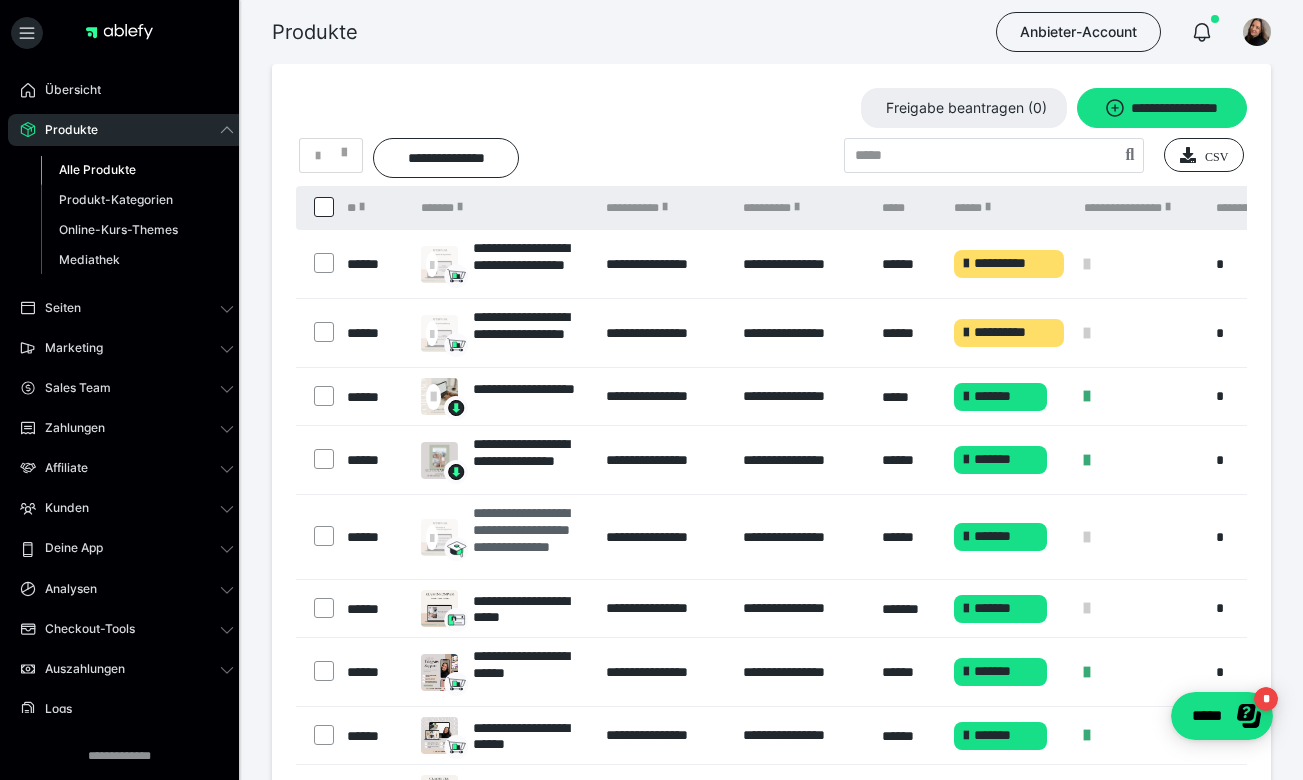 click on "**********" at bounding box center [530, 537] 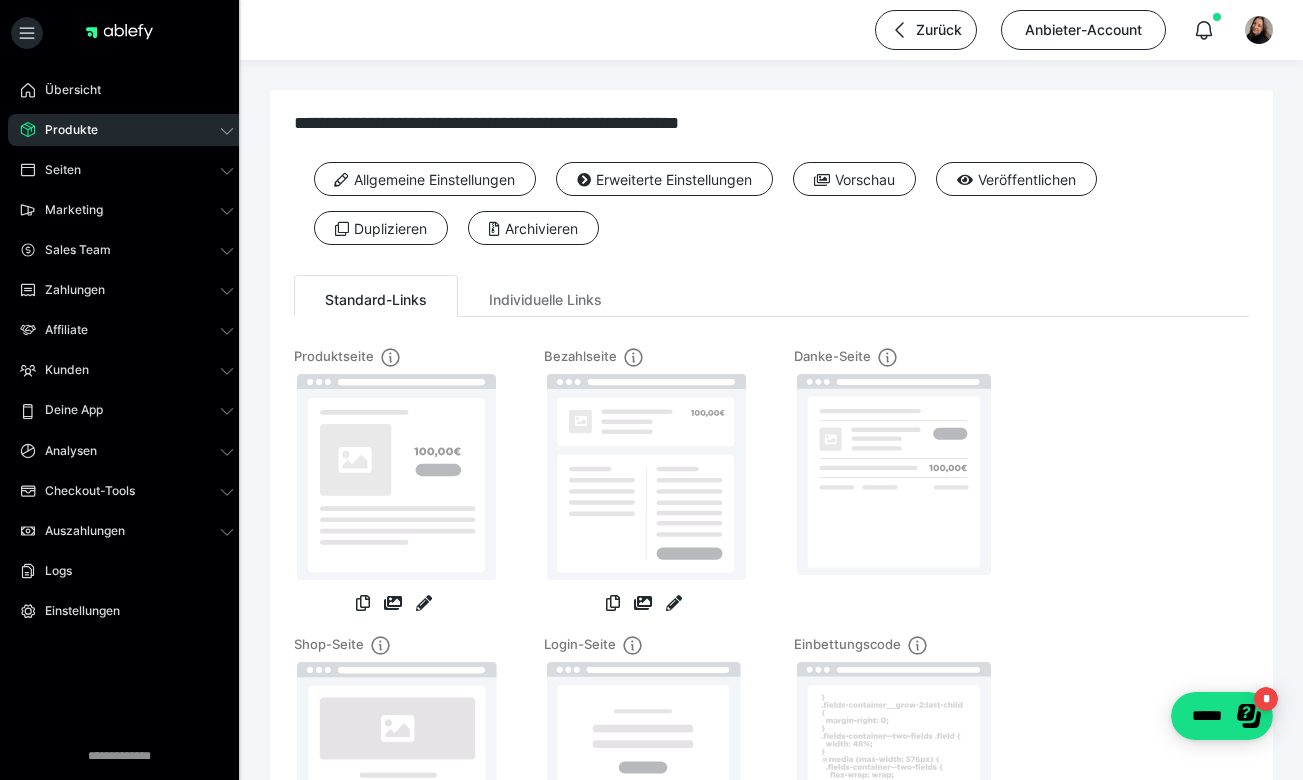 click on "Produkte" at bounding box center (127, 130) 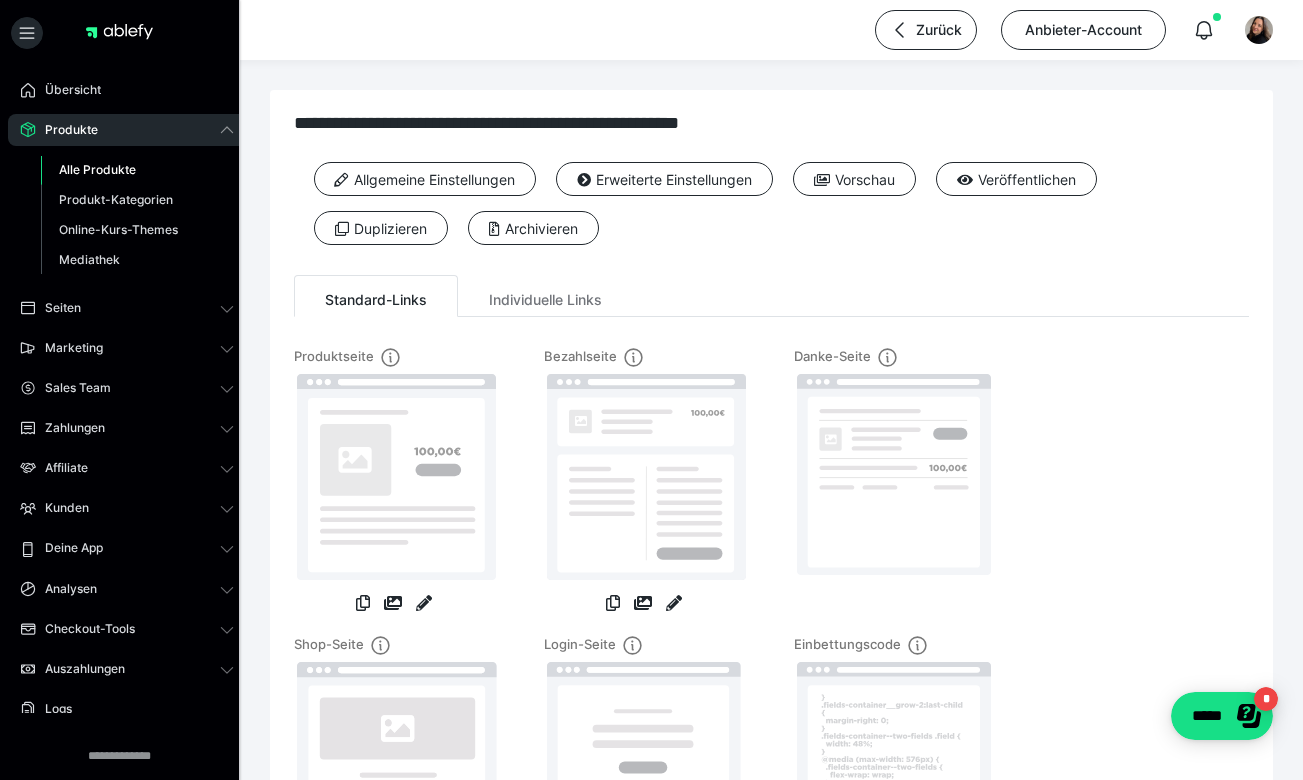 click on "Alle Produkte" at bounding box center [137, 170] 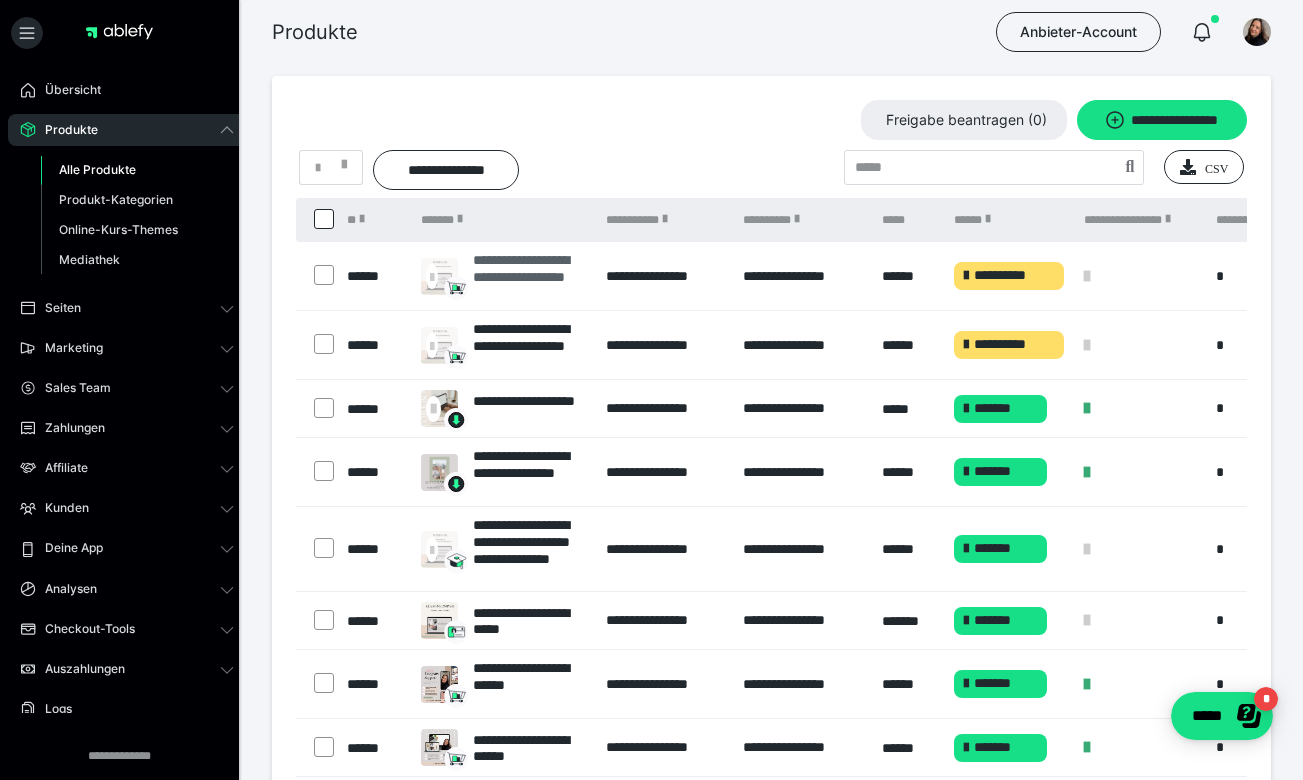 click on "**********" at bounding box center (530, 276) 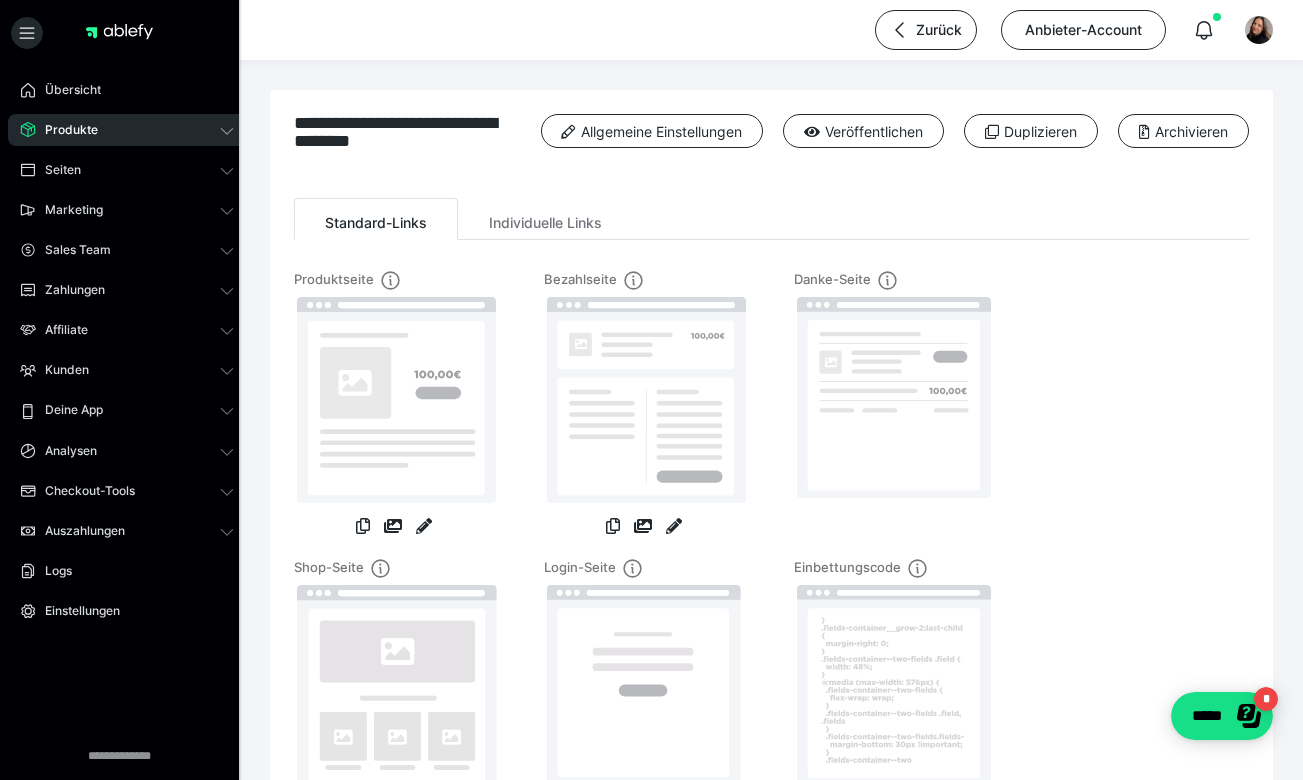 click on "Produkte" at bounding box center (64, 130) 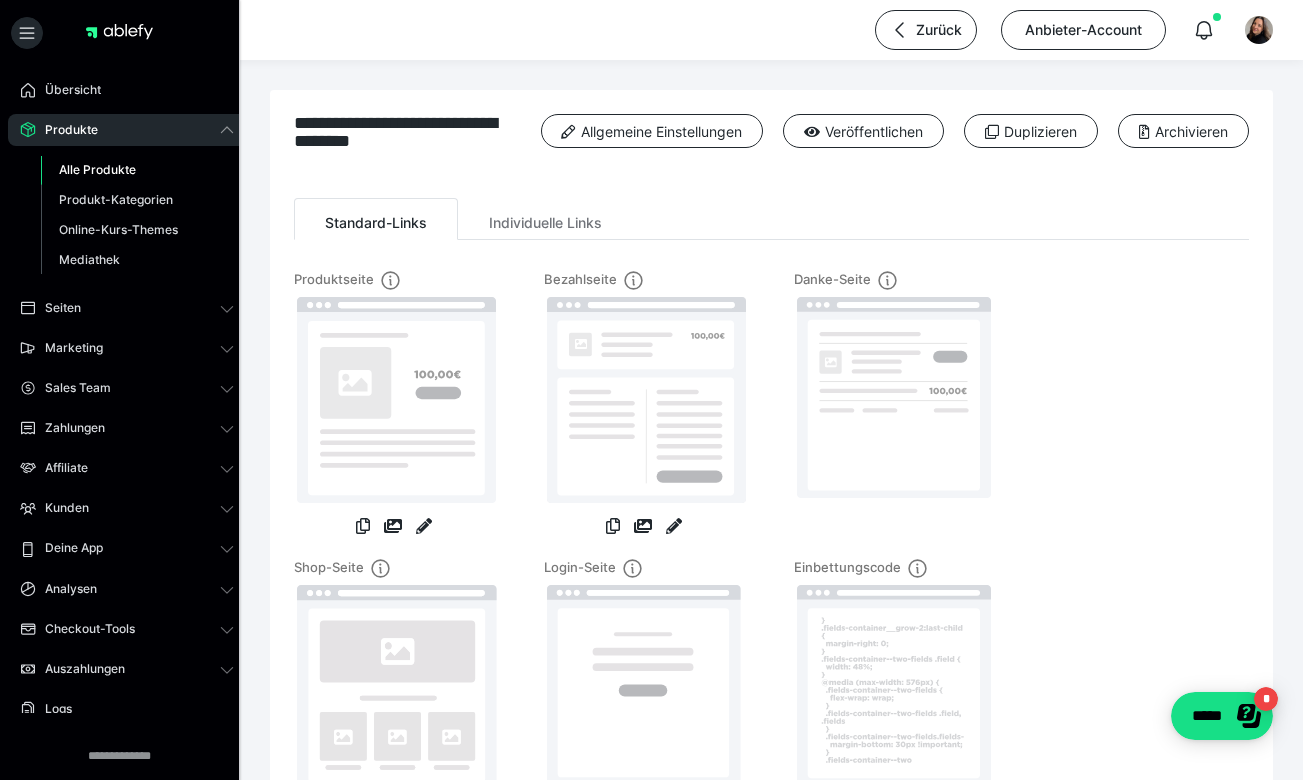 click on "Alle Produkte" at bounding box center (97, 169) 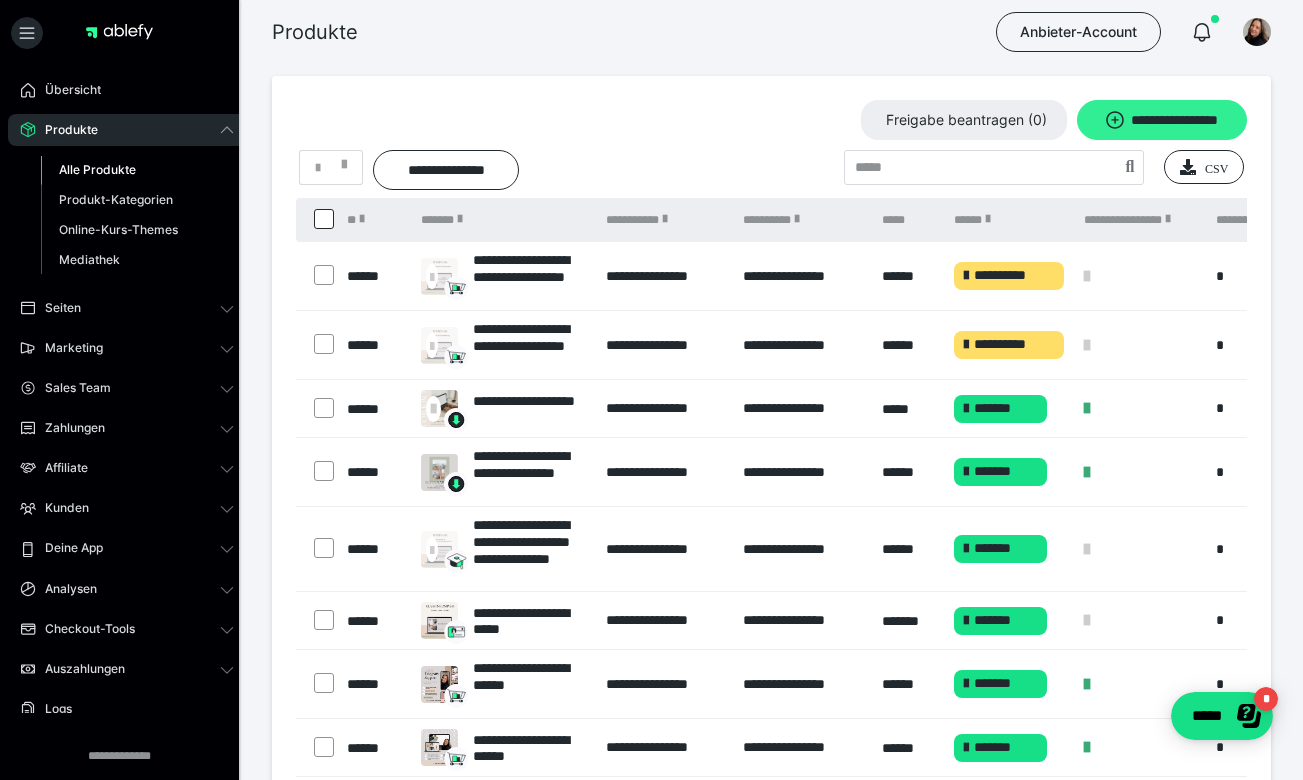 click on "**********" at bounding box center (1162, 120) 